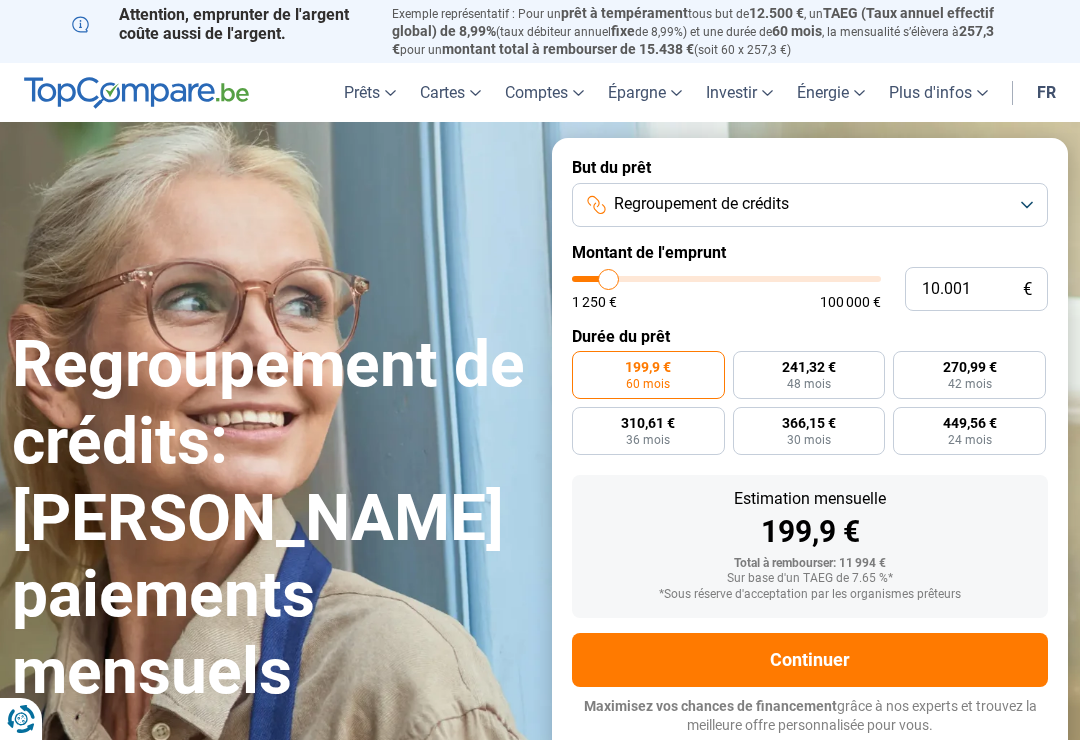 scroll, scrollTop: 0, scrollLeft: 0, axis: both 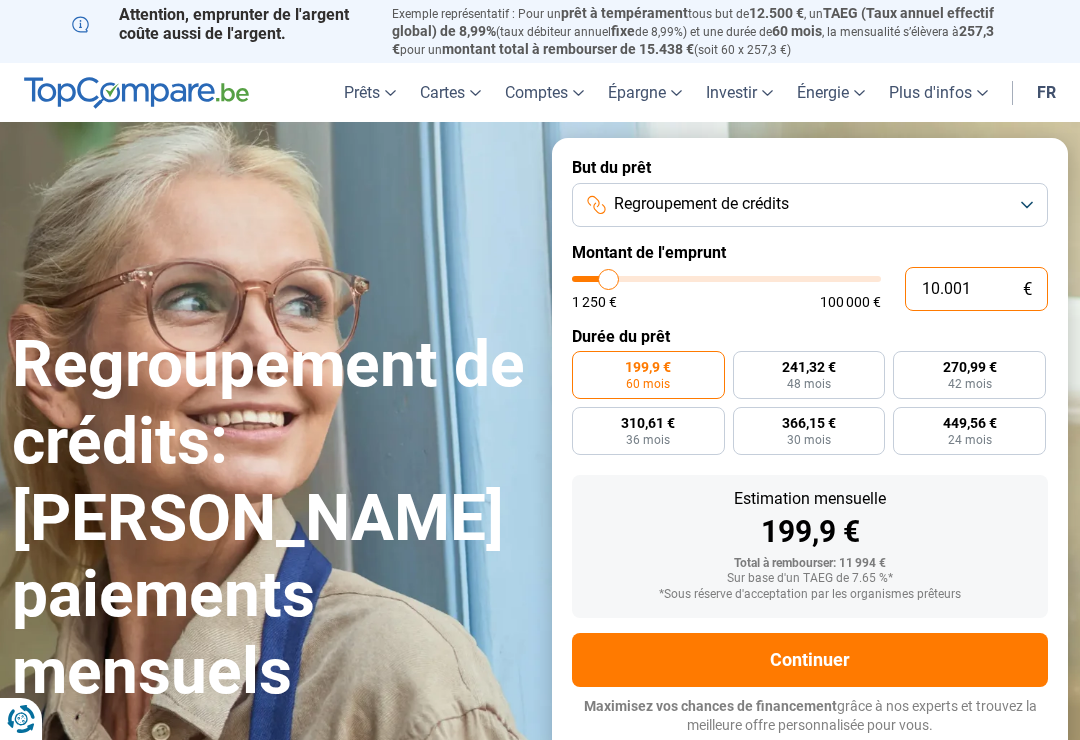 click on "10.001" at bounding box center (976, 289) 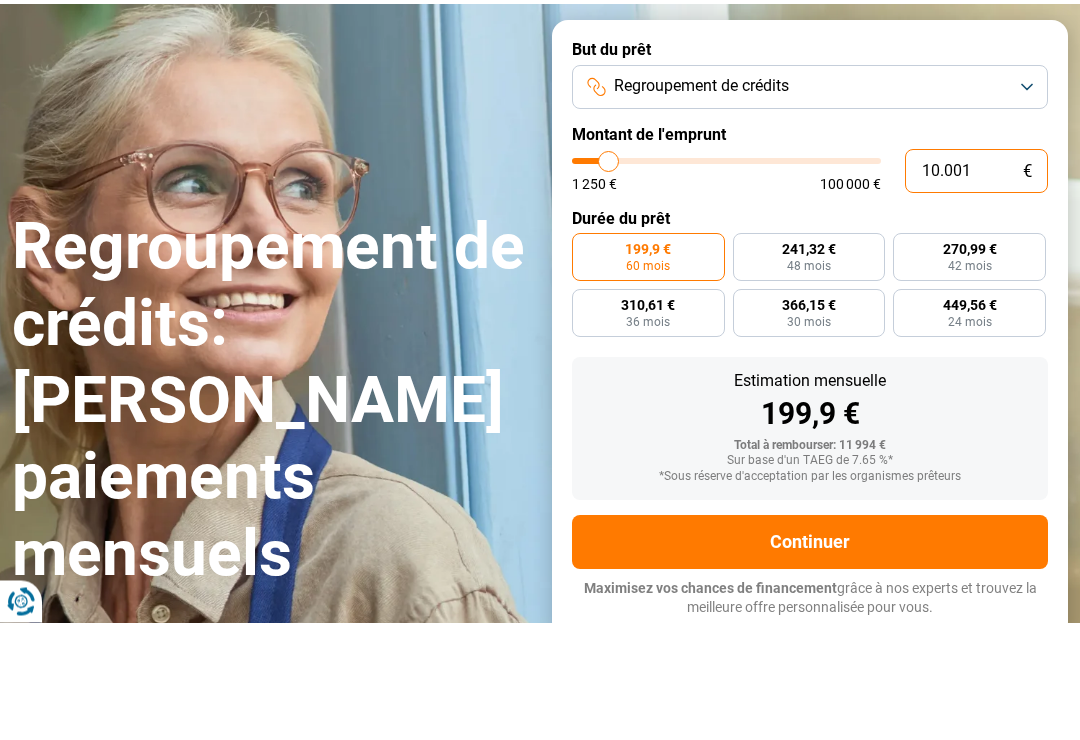 type on "1.000" 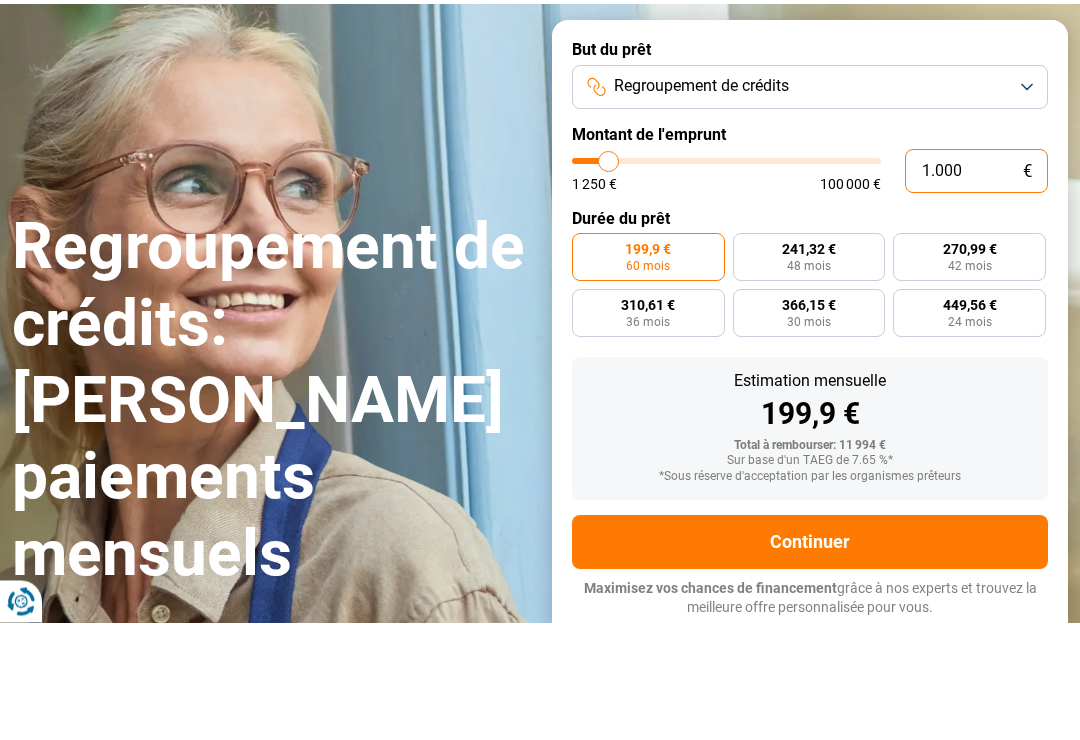 type on "1250" 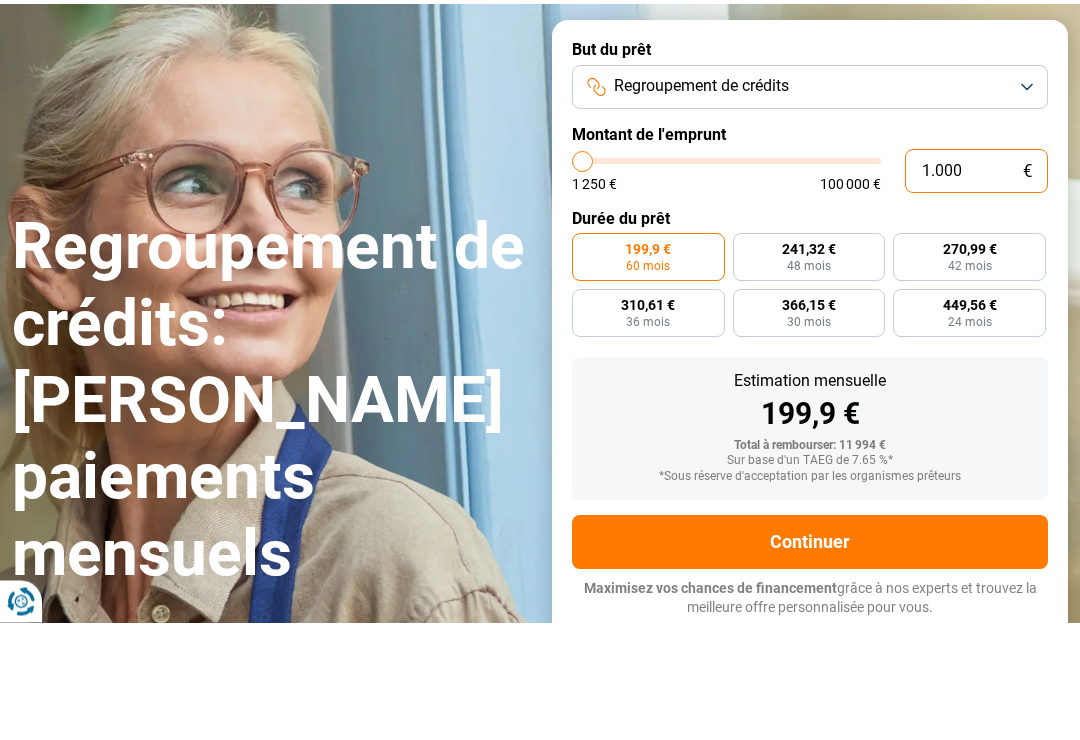 type on "100" 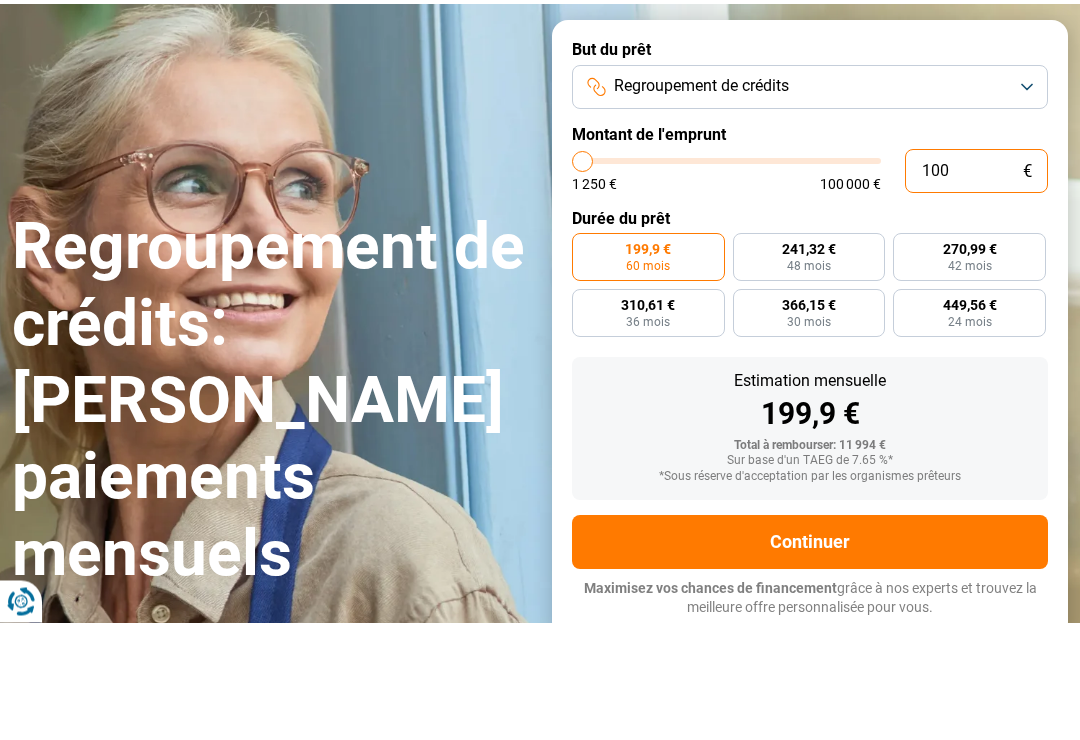 type on "10" 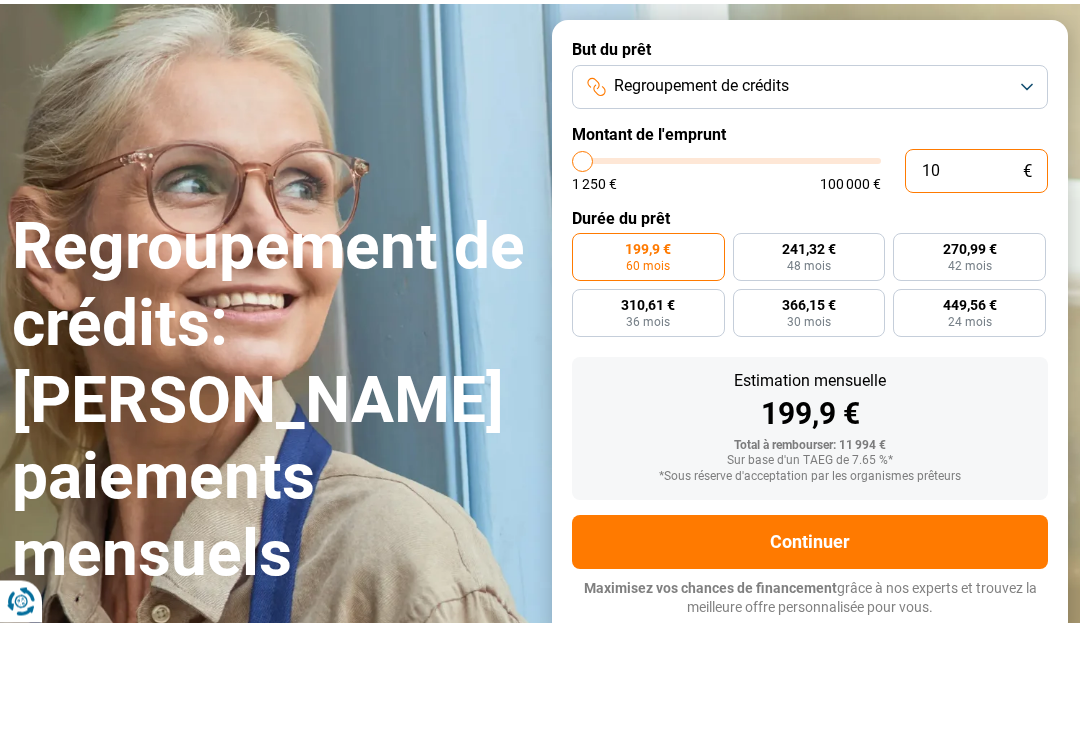 type on "1" 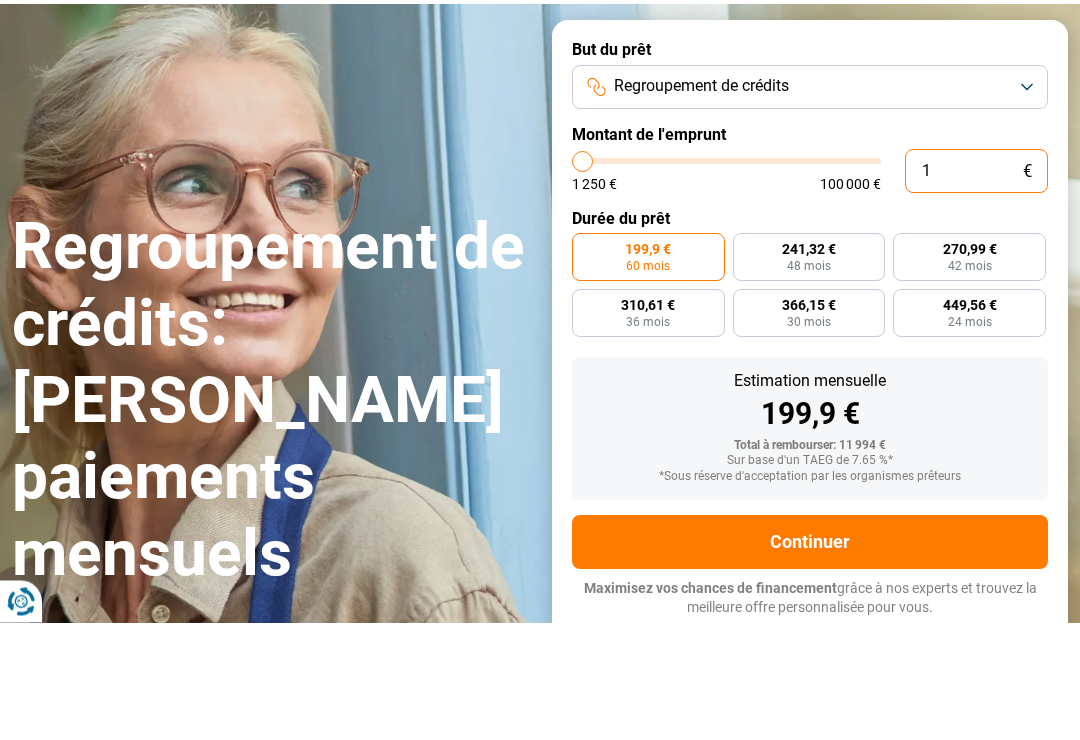 type on "0" 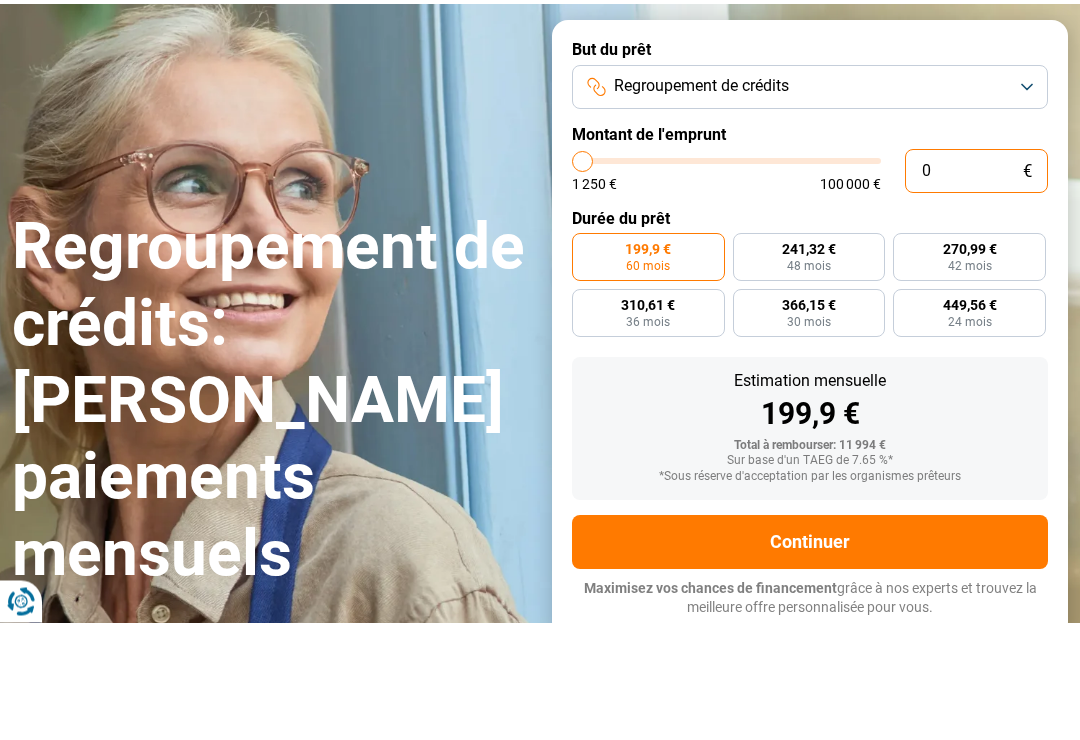 type on "1" 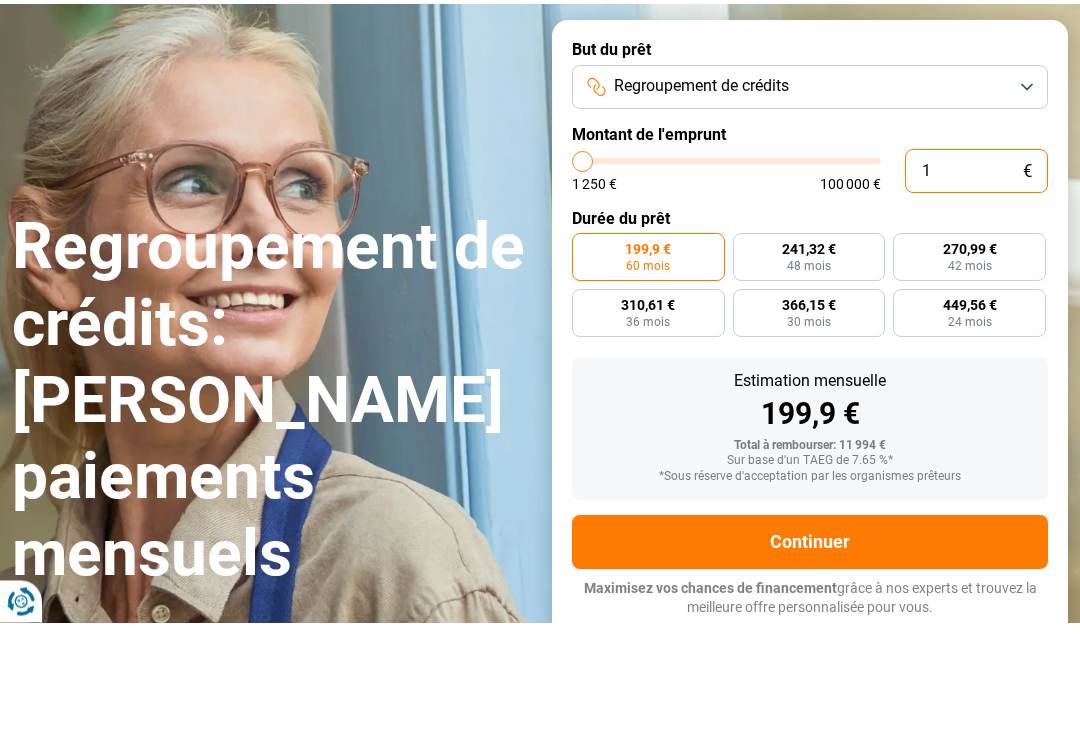 type on "1250" 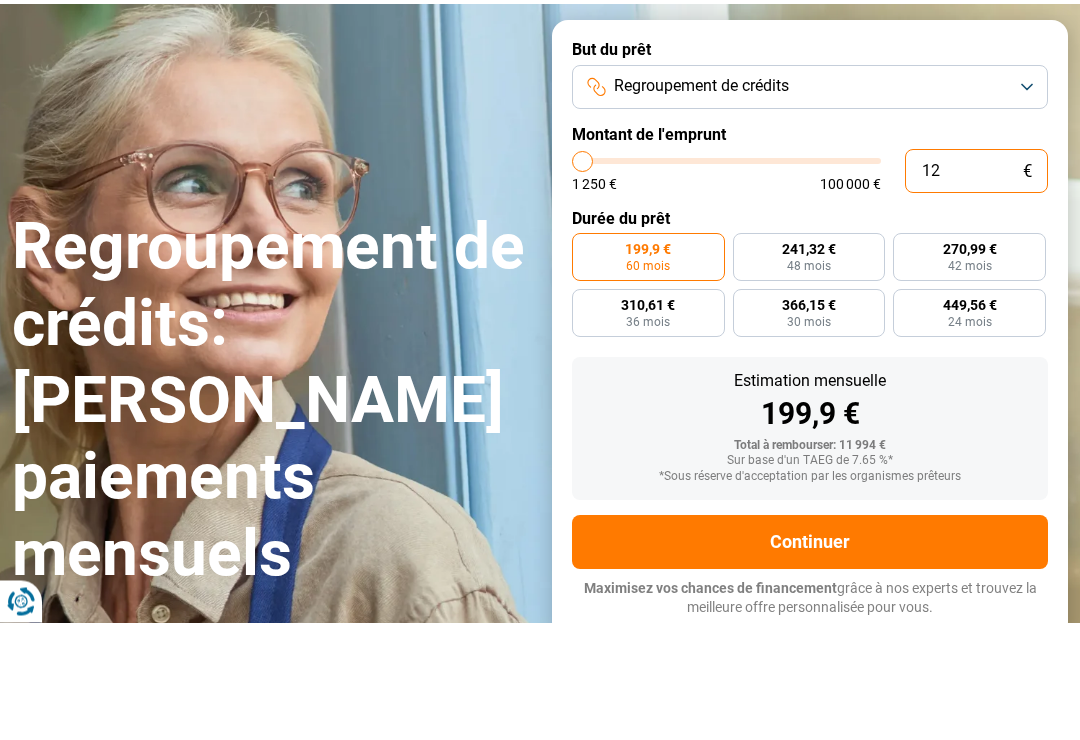 type on "125" 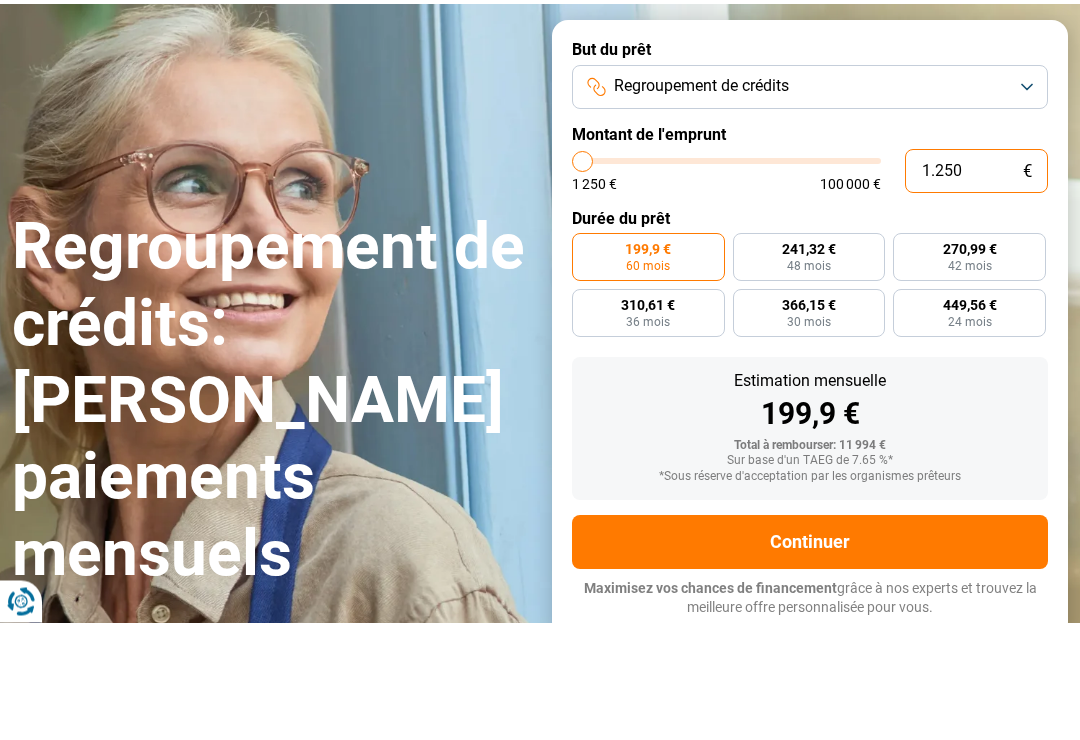 type on "12.500" 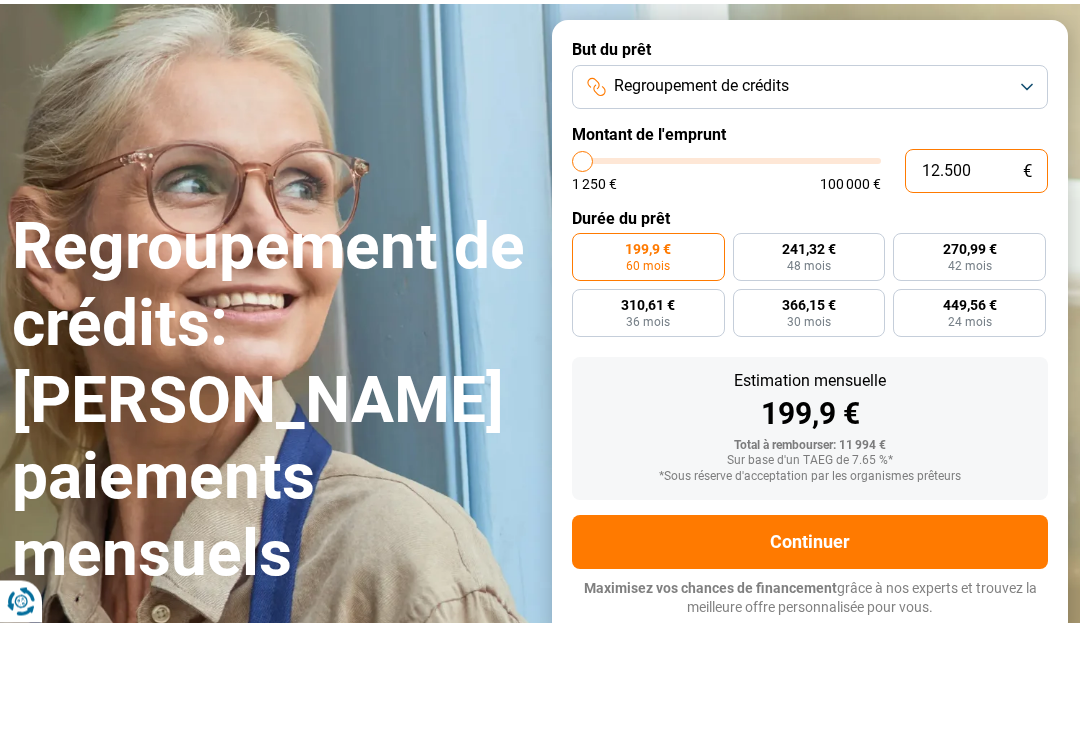 type on "12500" 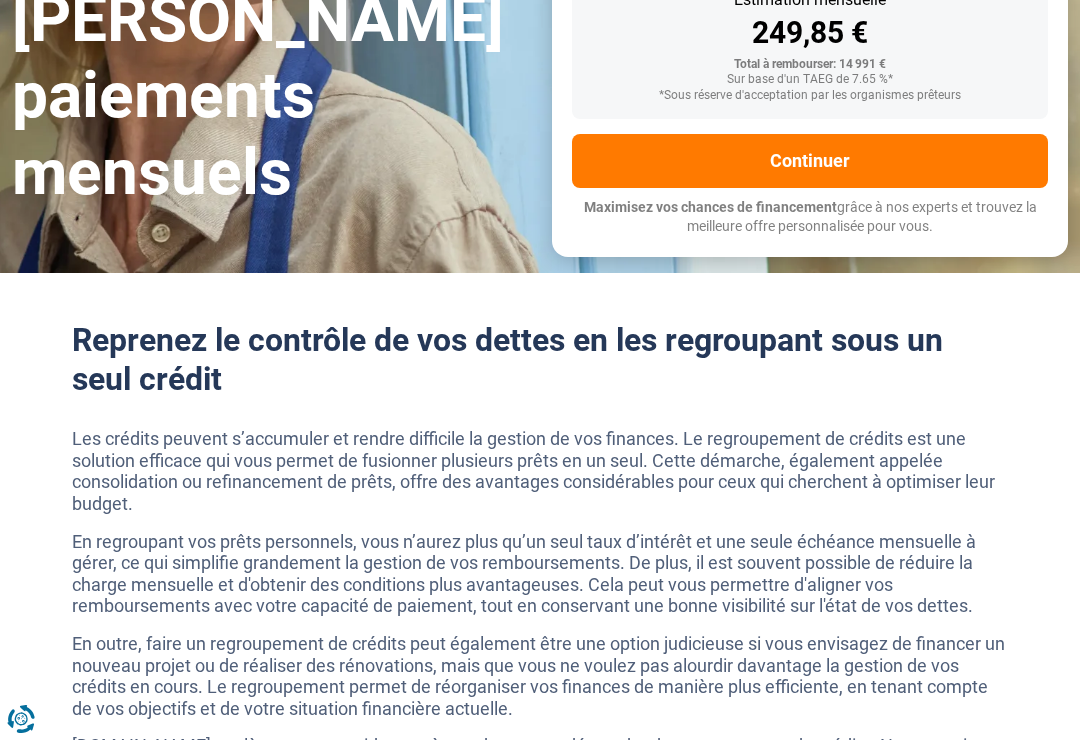 scroll, scrollTop: 494, scrollLeft: 0, axis: vertical 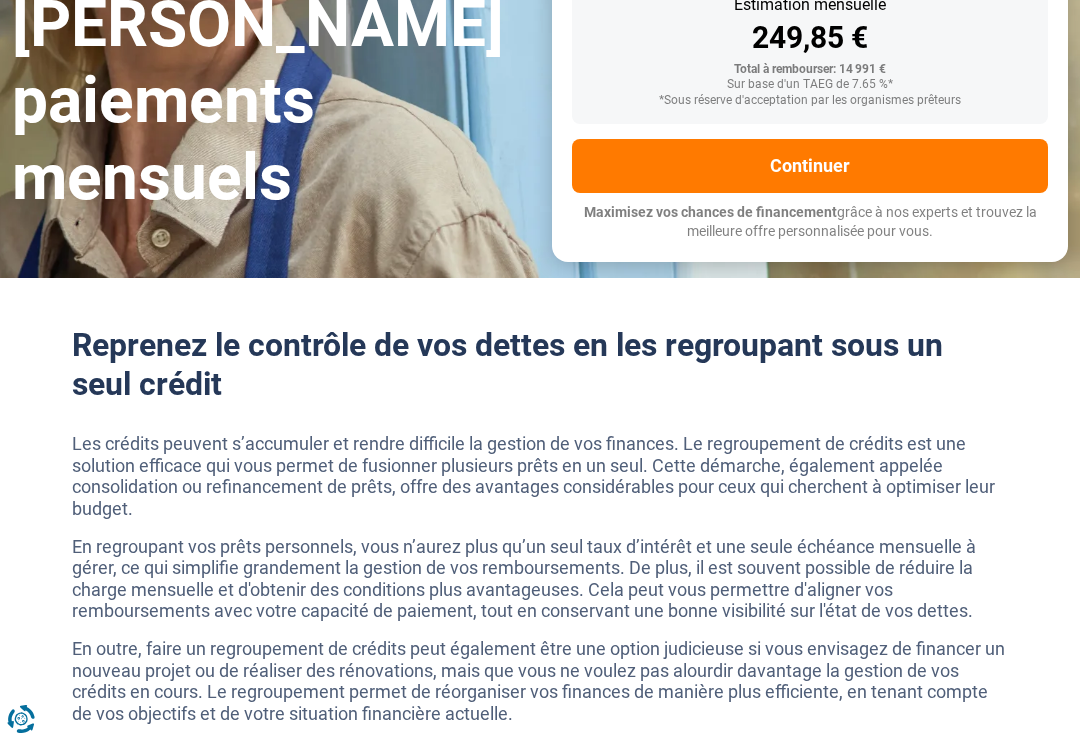 click on "Continuer" at bounding box center (810, 166) 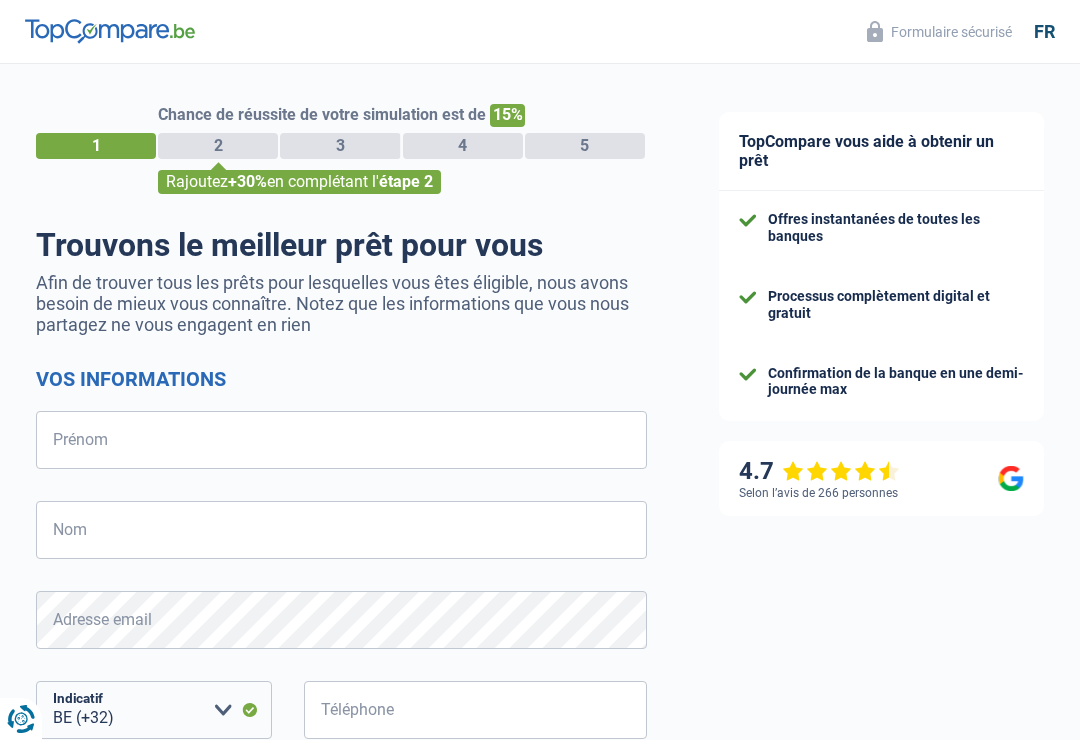 select on "32" 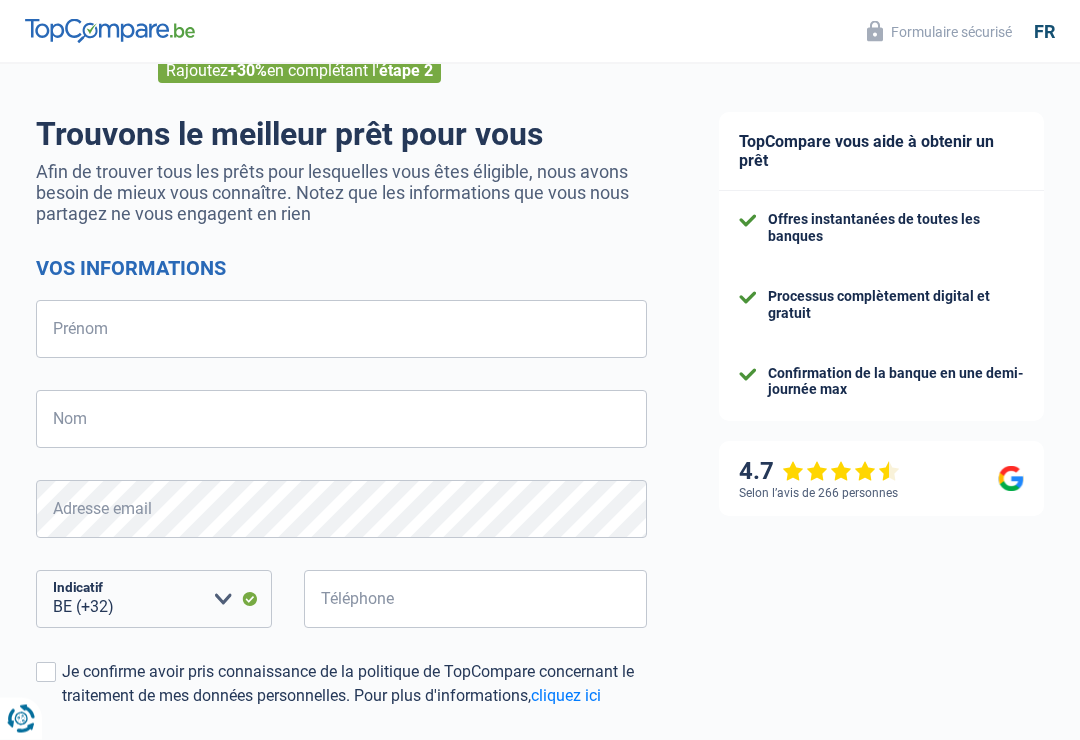 scroll, scrollTop: 111, scrollLeft: 0, axis: vertical 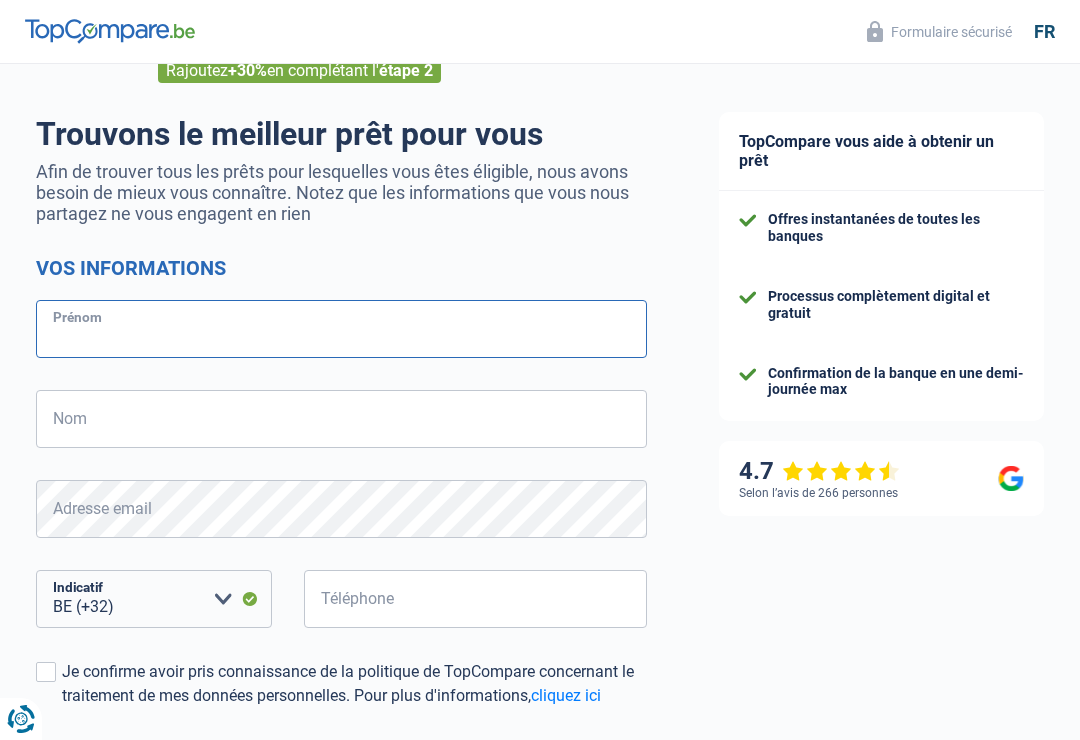 click on "Prénom" at bounding box center (341, 329) 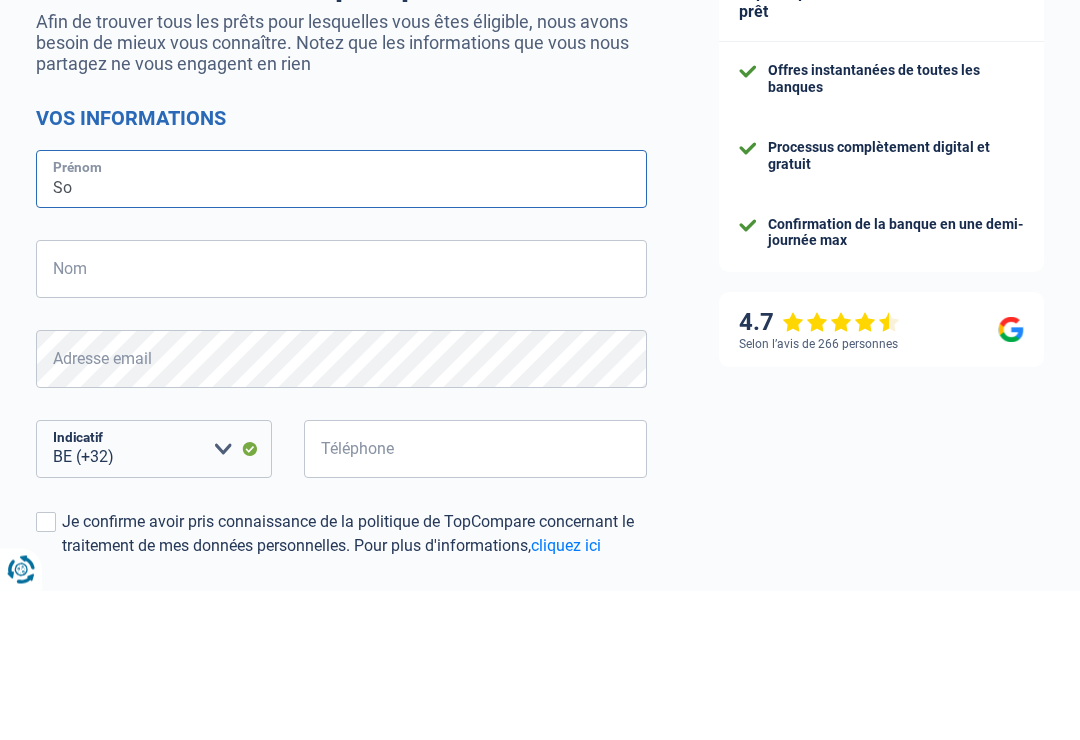 type on "S" 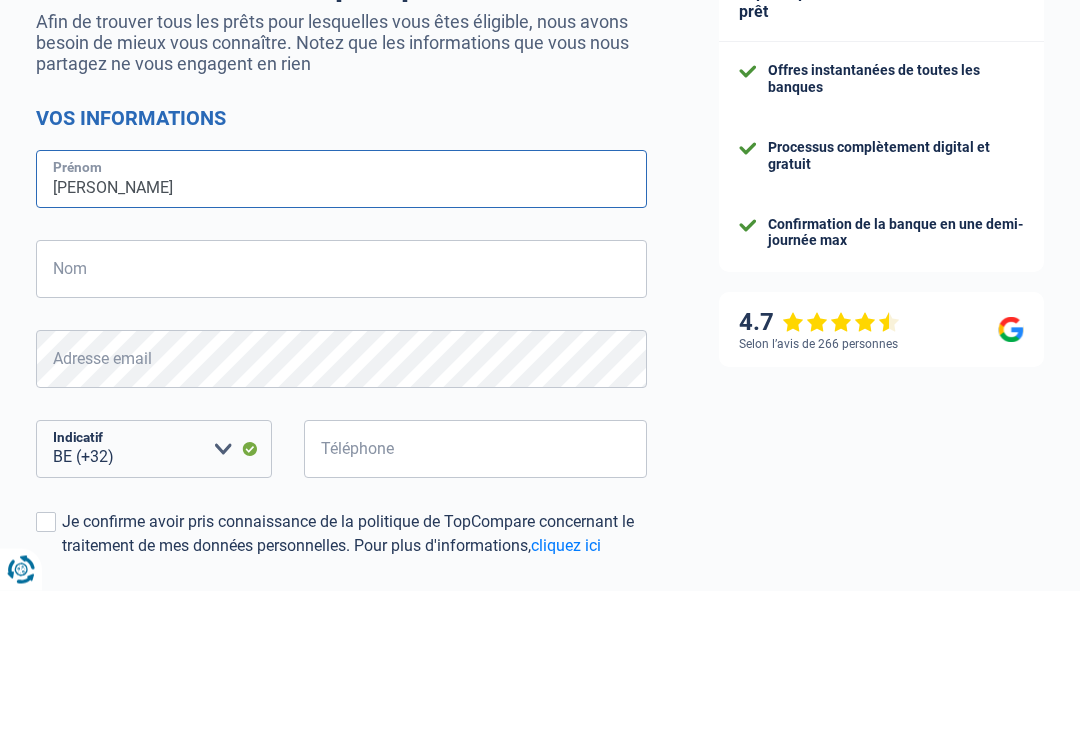type on "Jennifer" 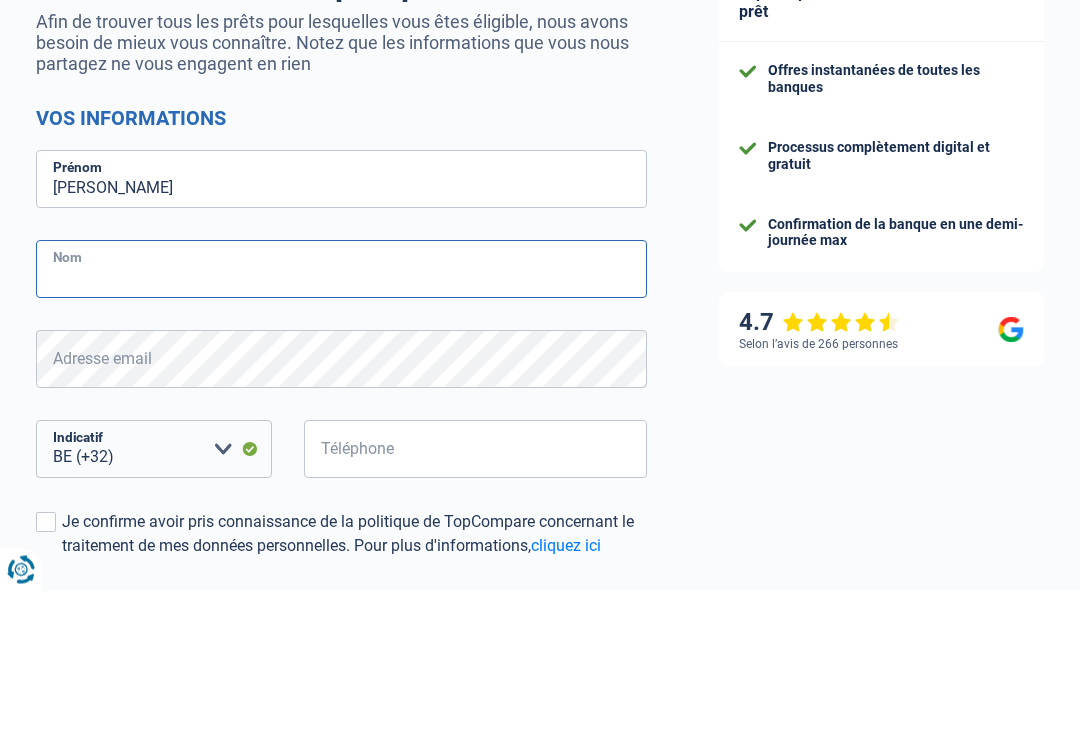click on "Nom" at bounding box center [341, 419] 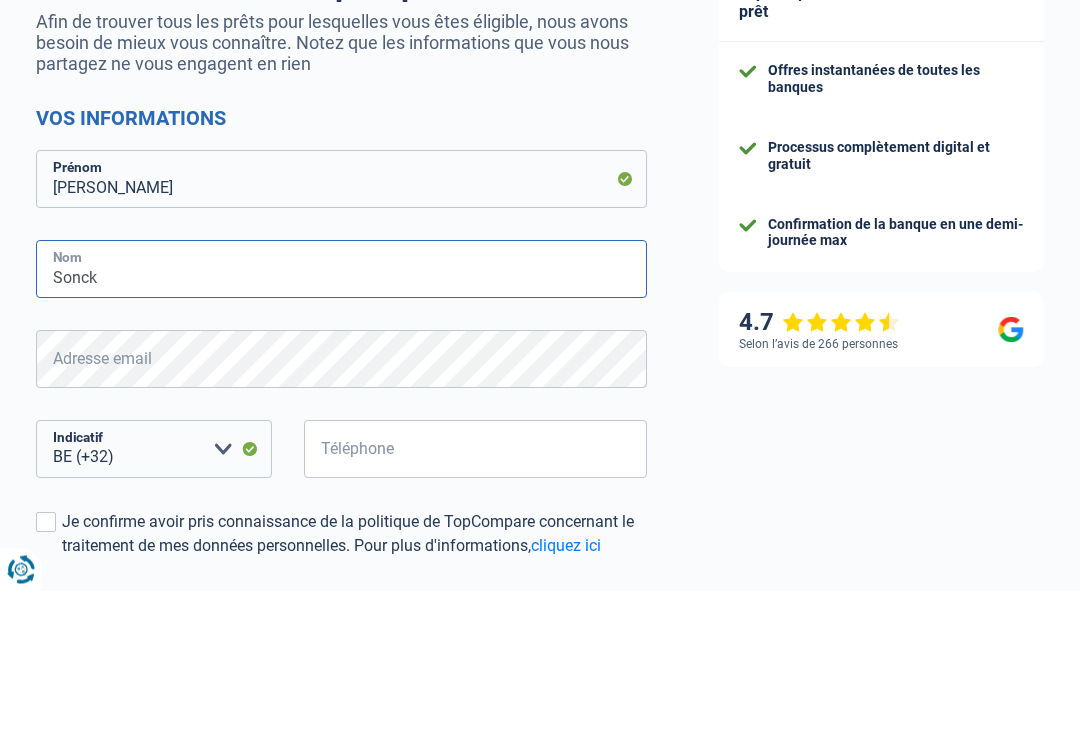 type on "Sonck" 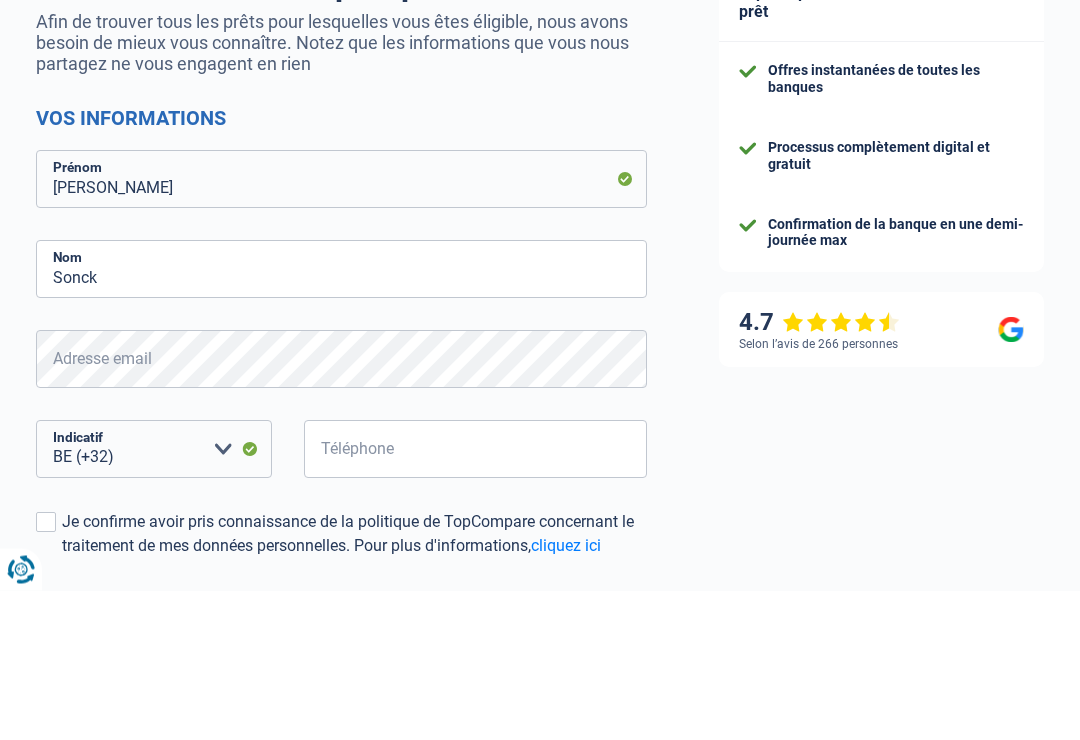 click on "Chance de réussite de votre simulation est de
15%
1
2
3
4
5
Rajoutez  +30%  en complétant l' étape 2
Trouvons le meilleur prêt pour vous
Afin de trouver tous les prêts pour lesquelles vous êtes éligible, nous avons besoin de mieux vous connaître. Notez que les informations que vous nous partagez ne vous engagent en rien
Vos informations
Jennifer
Prénom
Sonck
Nom
Adresse email
Tous les champs sont obligatoires. Veuillez fournir une réponse plus longue     BE (+32) LU (+352)
Indicatif" at bounding box center [341, 471] 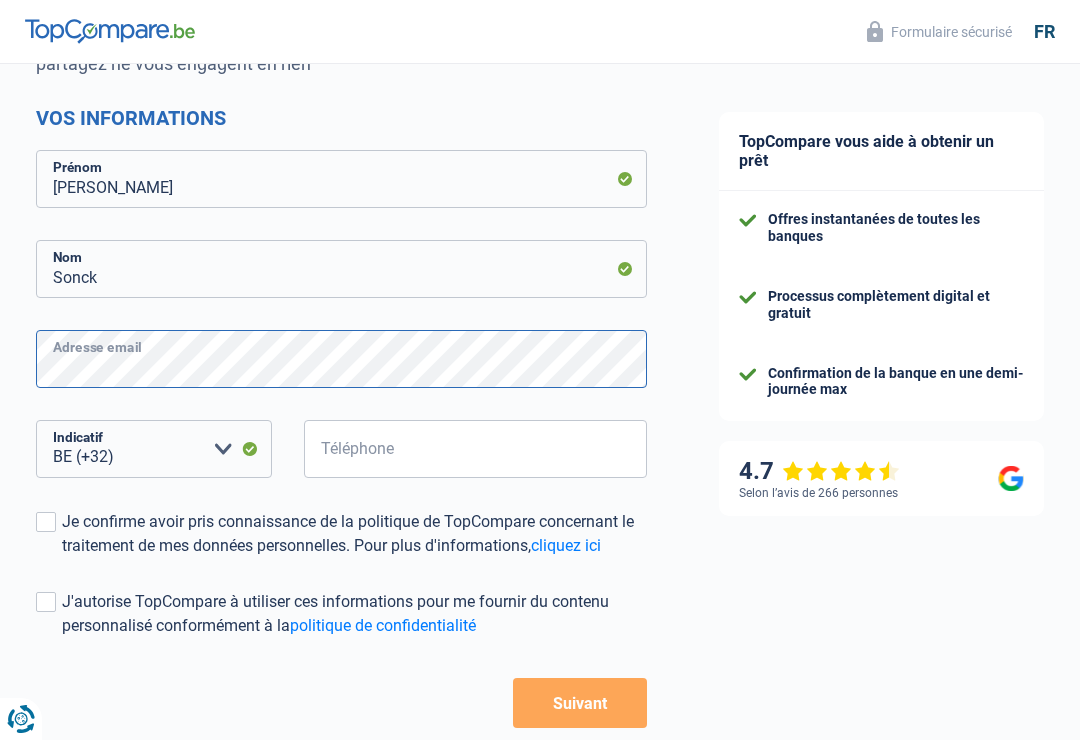 scroll, scrollTop: 260, scrollLeft: 0, axis: vertical 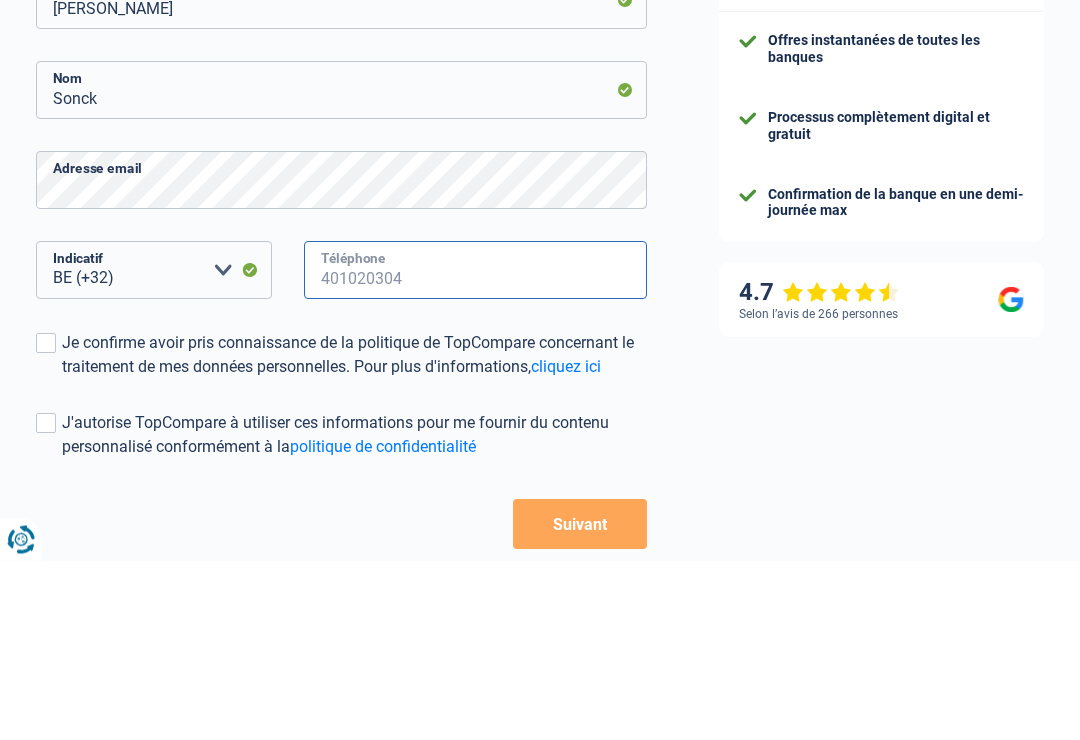 click on "Téléphone" at bounding box center (475, 450) 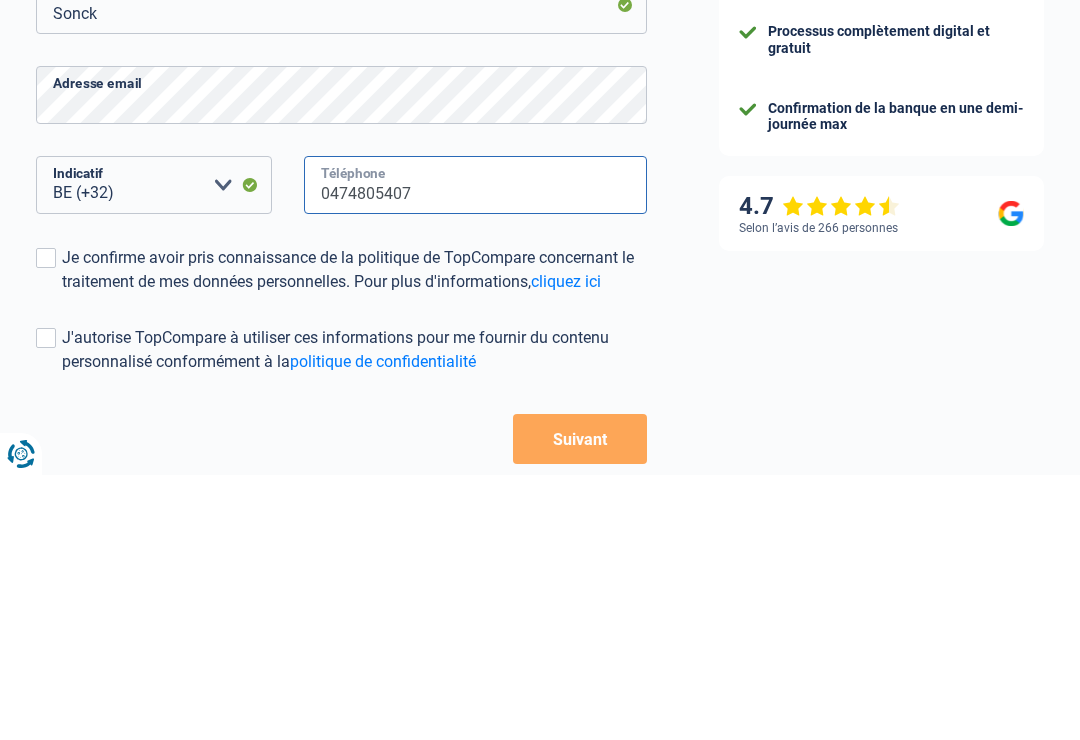 type on "0474805407" 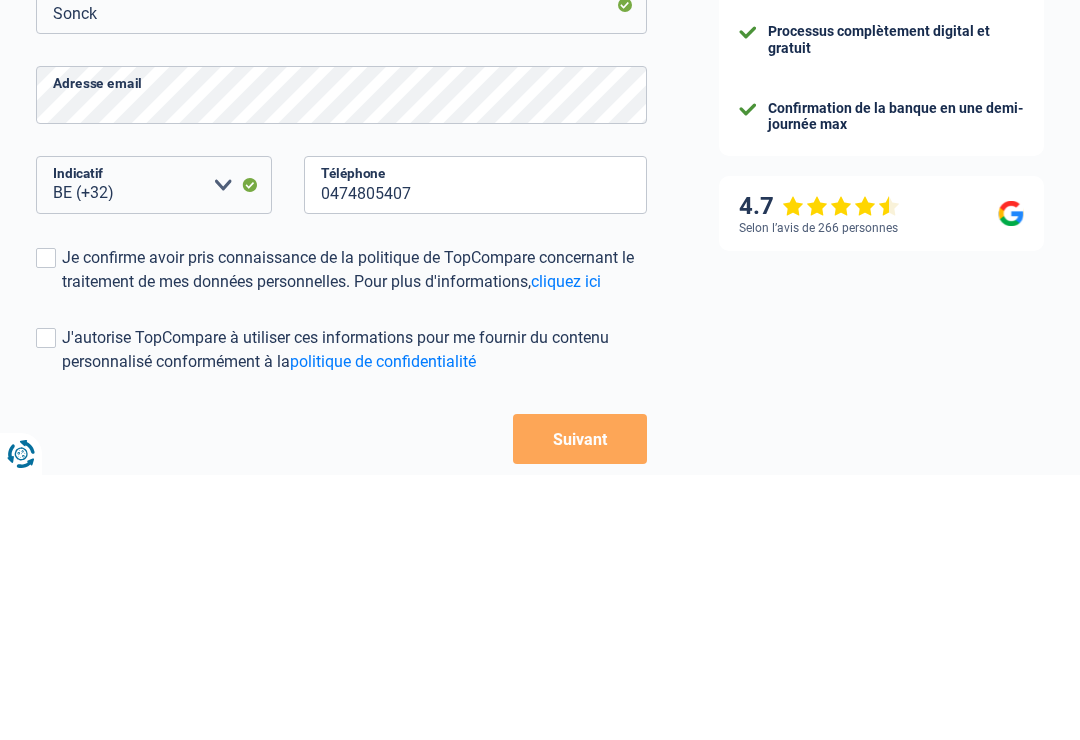 click at bounding box center (46, 523) 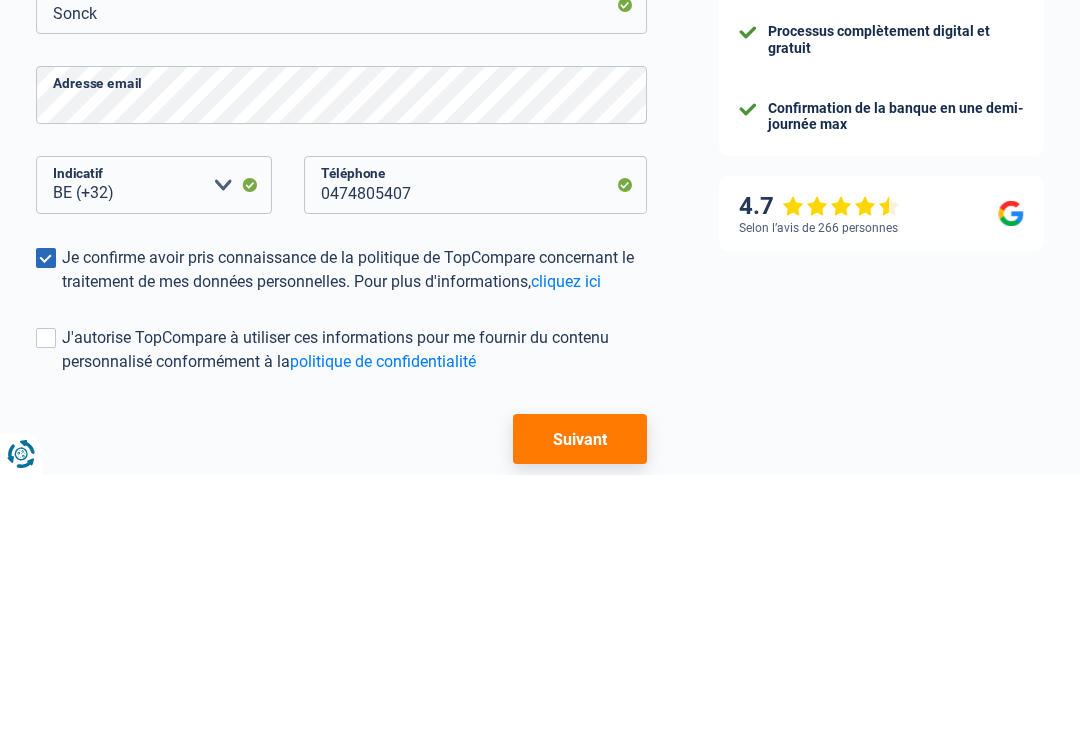 scroll, scrollTop: 356, scrollLeft: 0, axis: vertical 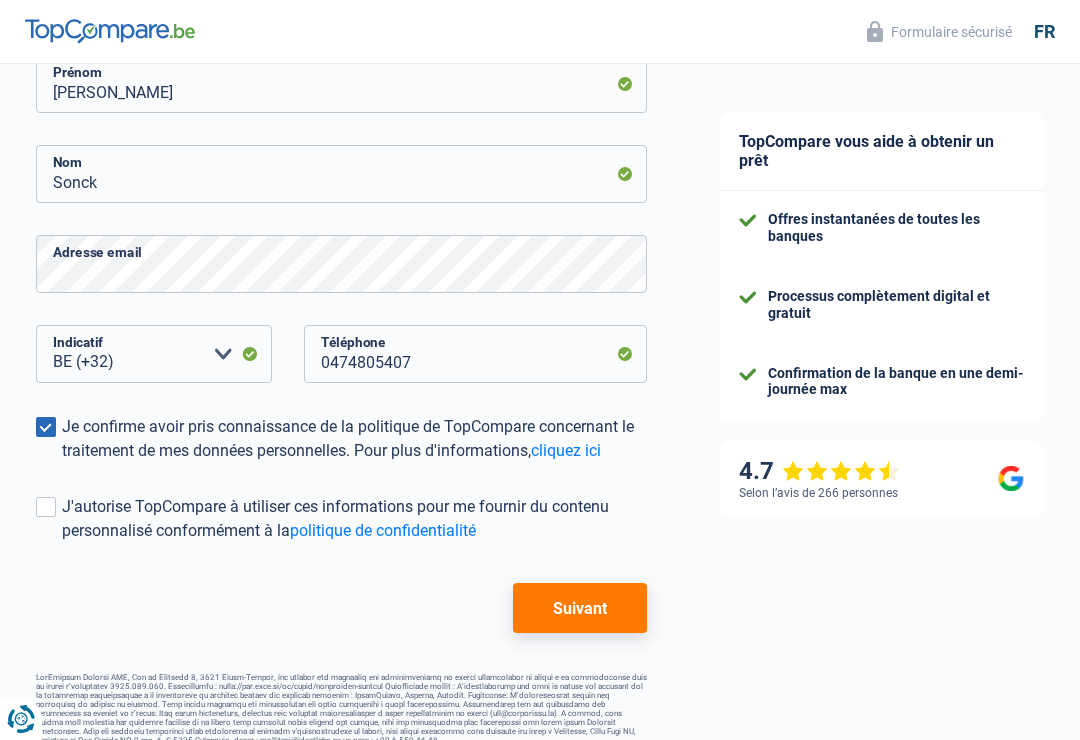 click at bounding box center [46, 507] 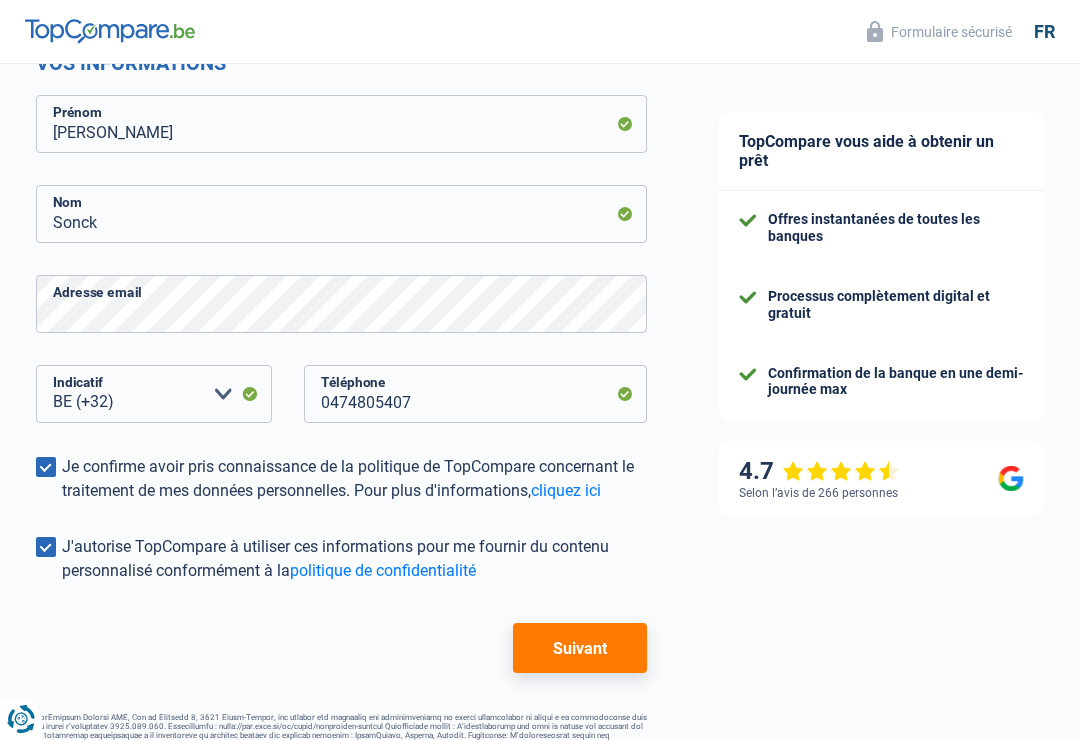scroll, scrollTop: 331, scrollLeft: 0, axis: vertical 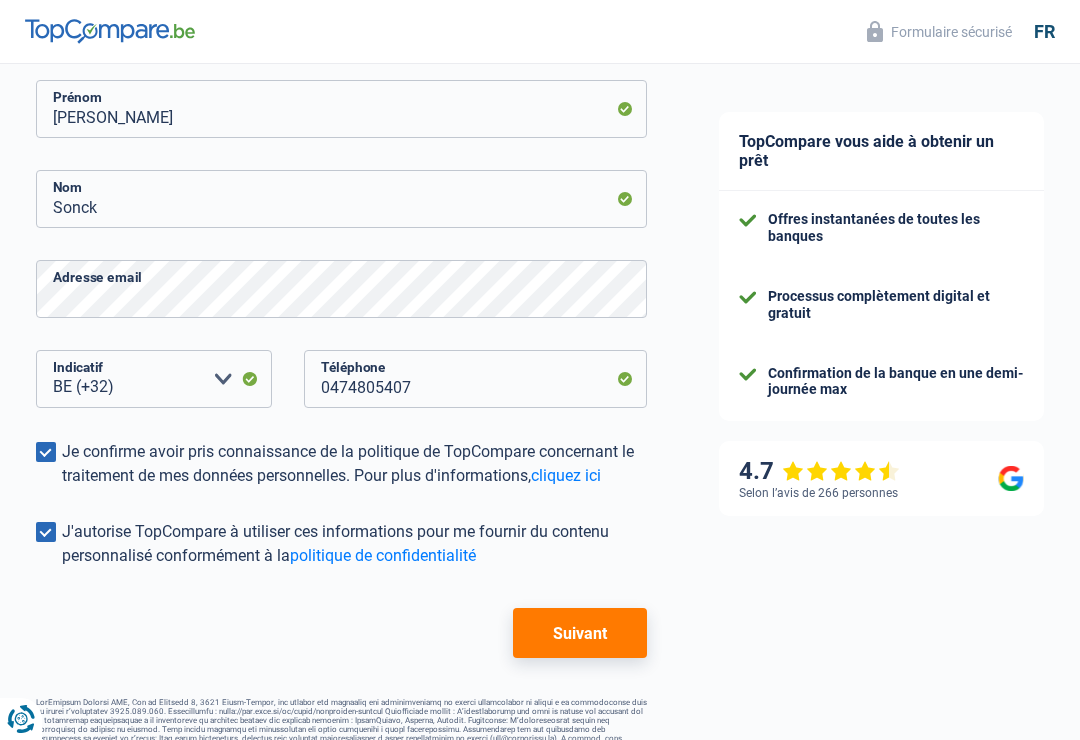 click on "Suivant" at bounding box center [580, 633] 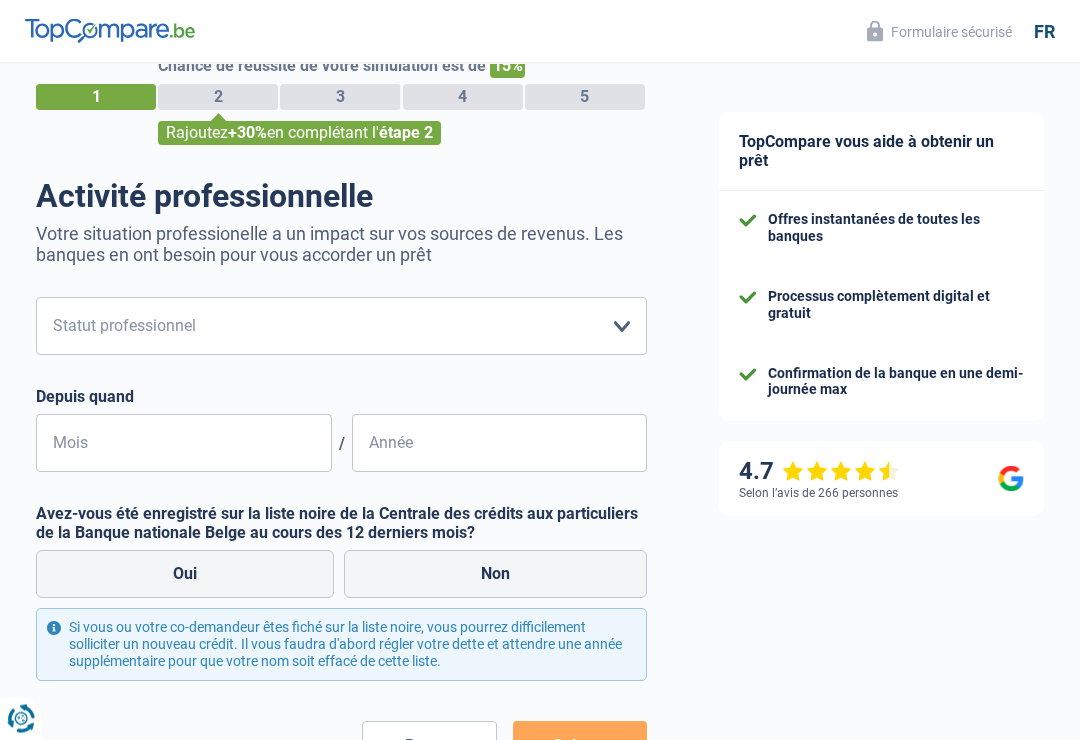 scroll, scrollTop: 0, scrollLeft: 0, axis: both 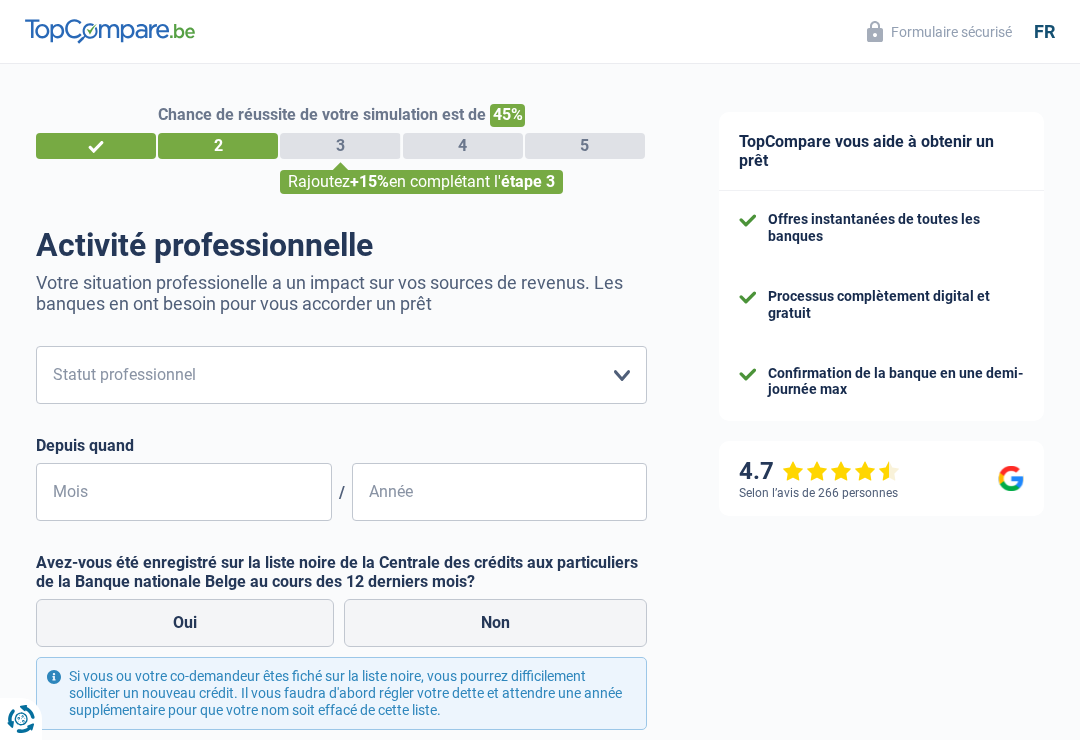 click on "Ouvrier Employé privé Employé public Invalide Indépendant Pensionné Chômeur Mutuelle Femme au foyer Sans profession Allocataire sécurité/Intégration social (SPF Sécurité Sociale, CPAS) Etudiant Profession libérale Commerçant Rentier Pré-pensionné
Veuillez sélectionner une option" at bounding box center [341, 375] 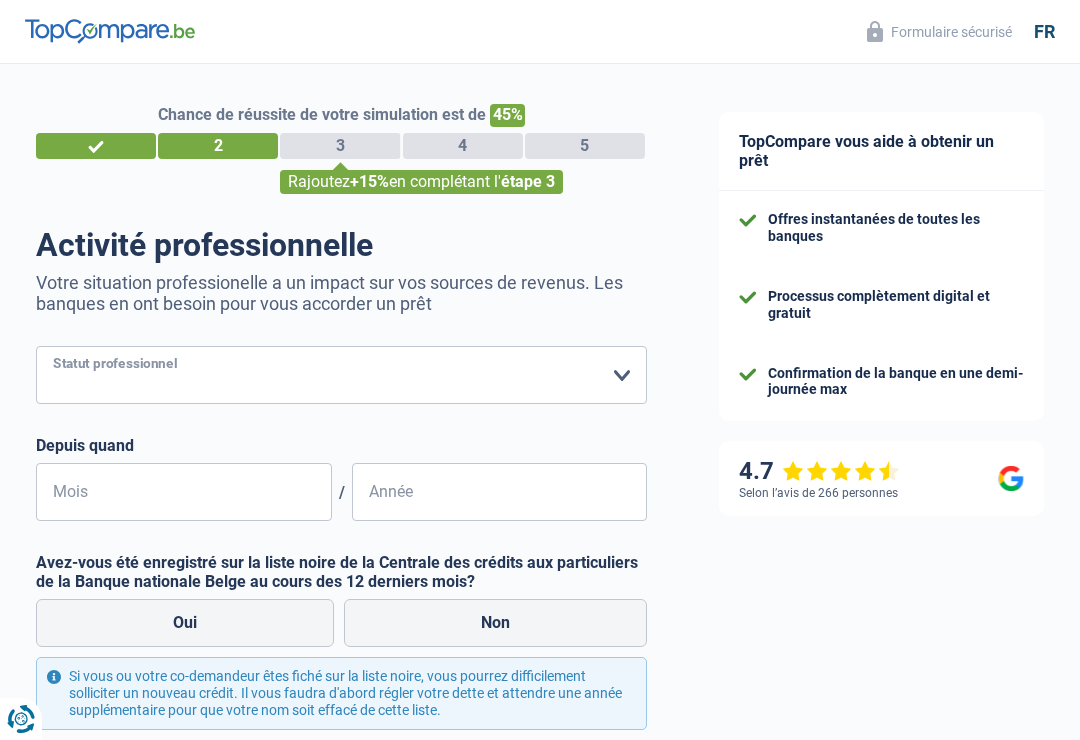 select on "publicEmployee" 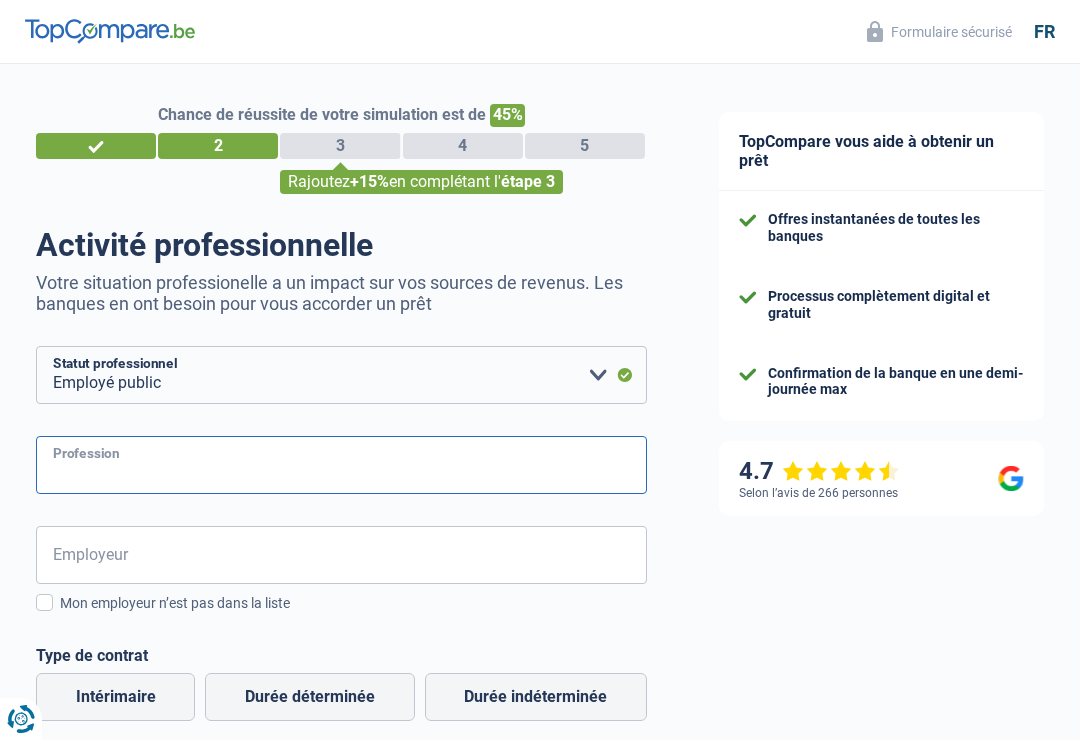 click on "Profession" at bounding box center (341, 465) 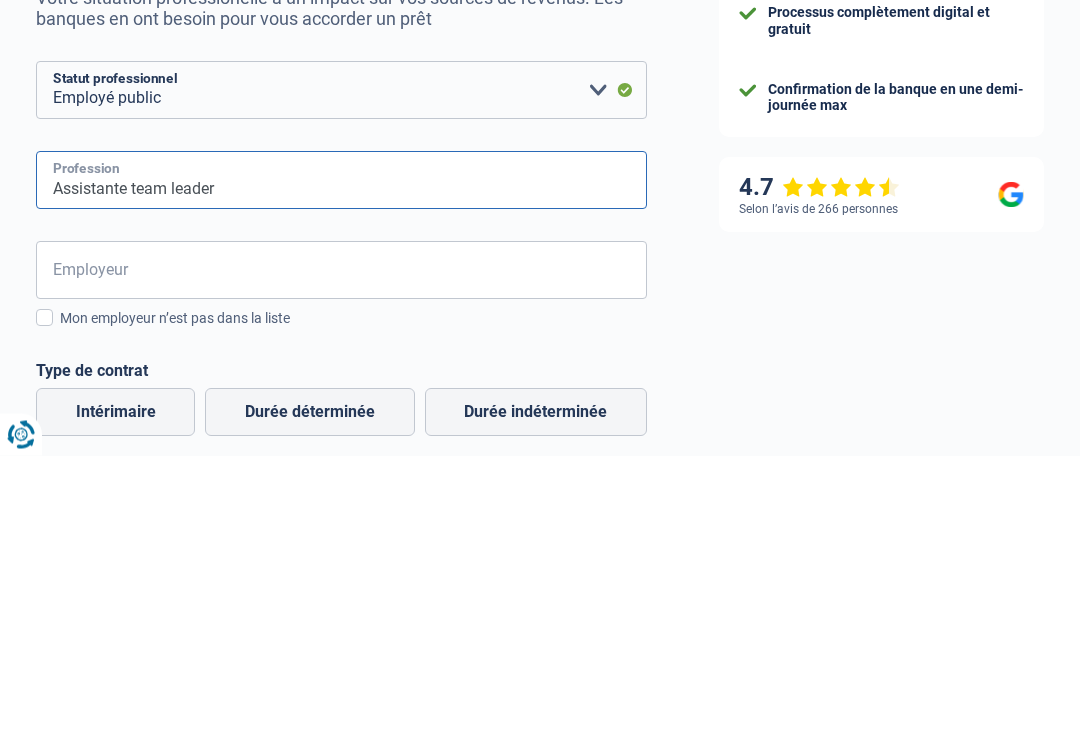 type on "Assistante team leader" 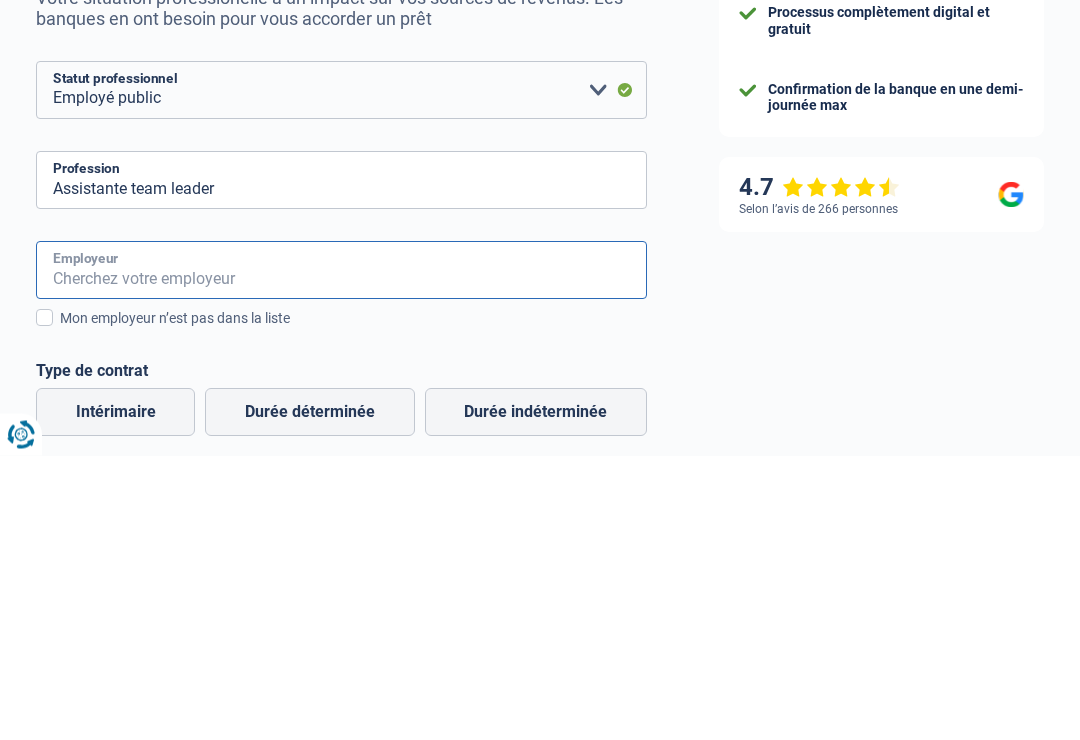 click on "Employeur" at bounding box center [341, 555] 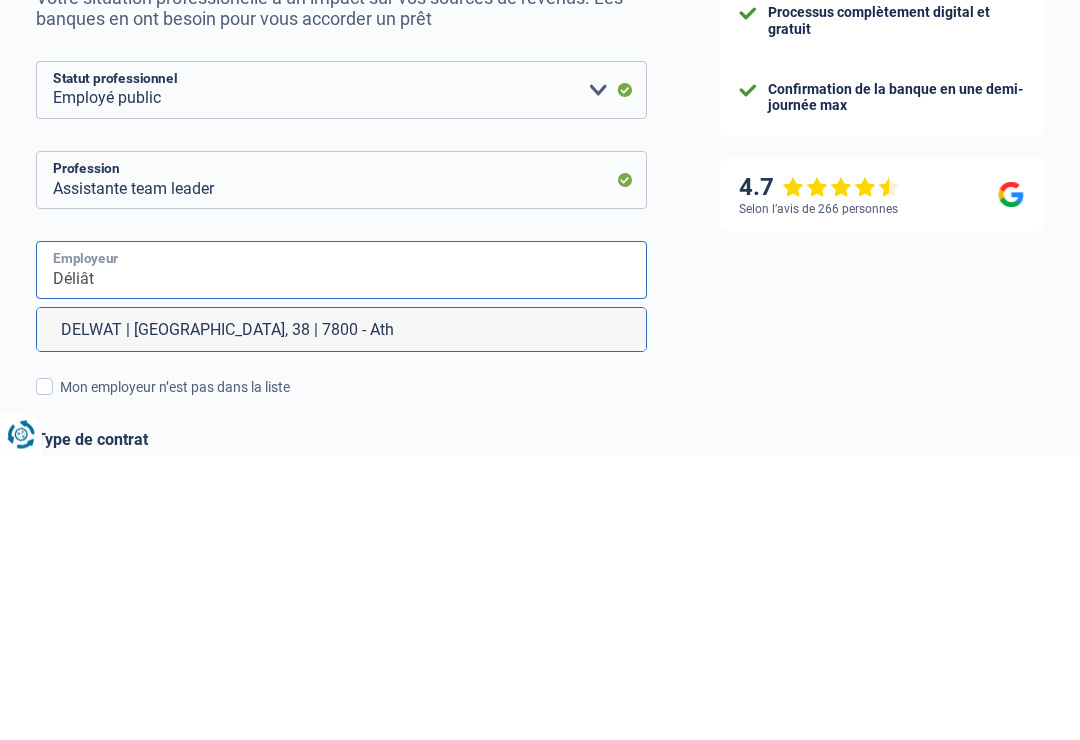 click on "Déliât" at bounding box center (341, 555) 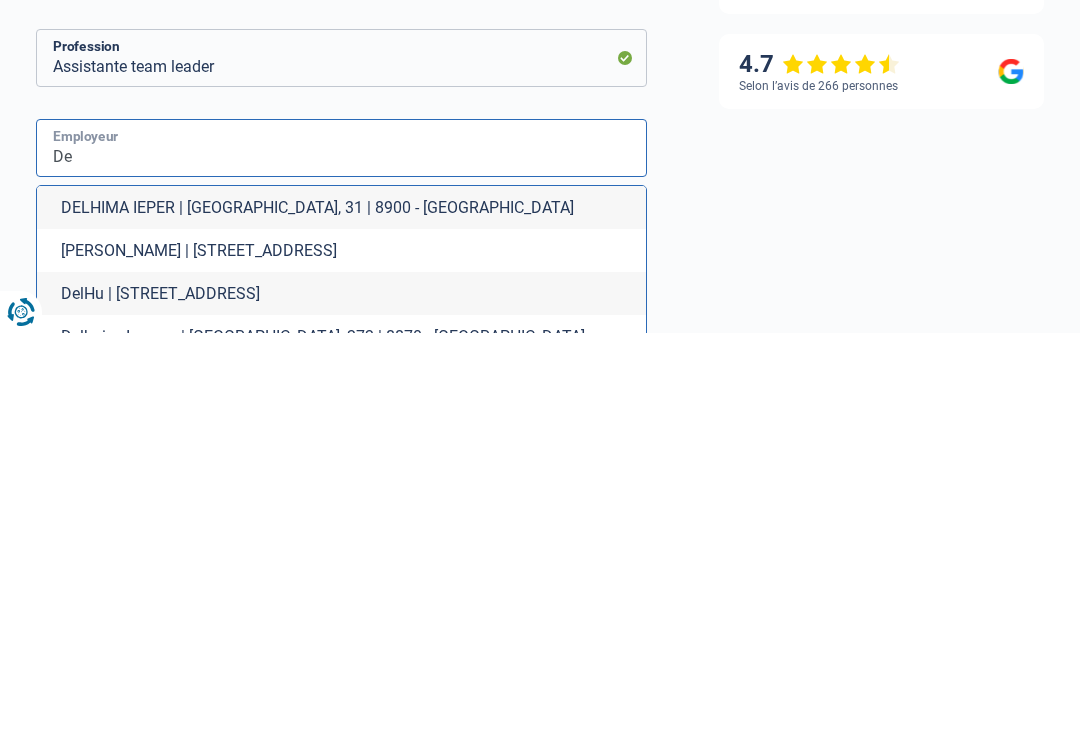 type on "D" 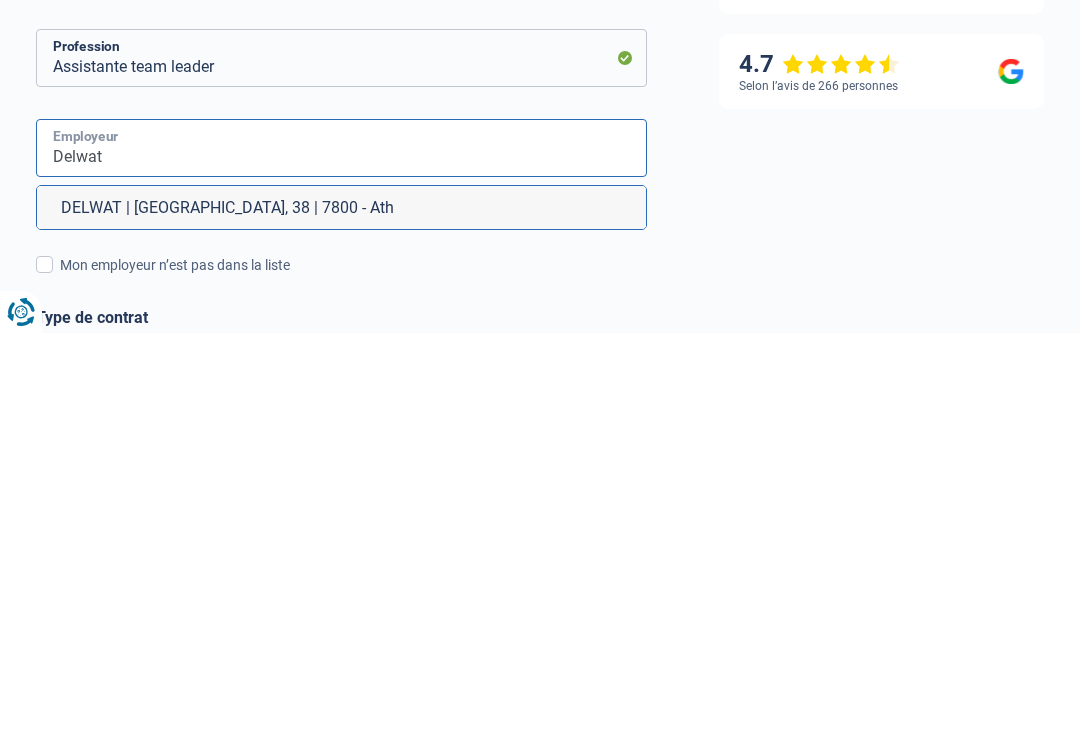 type on "Delwat" 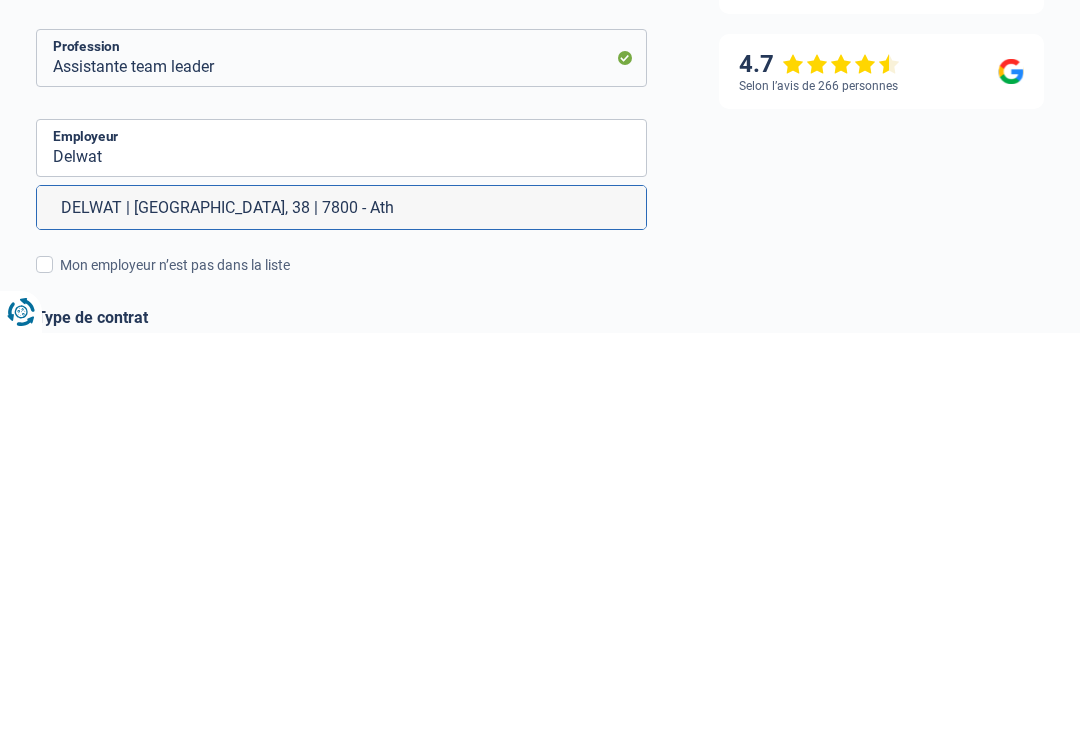 click at bounding box center [44, 671] 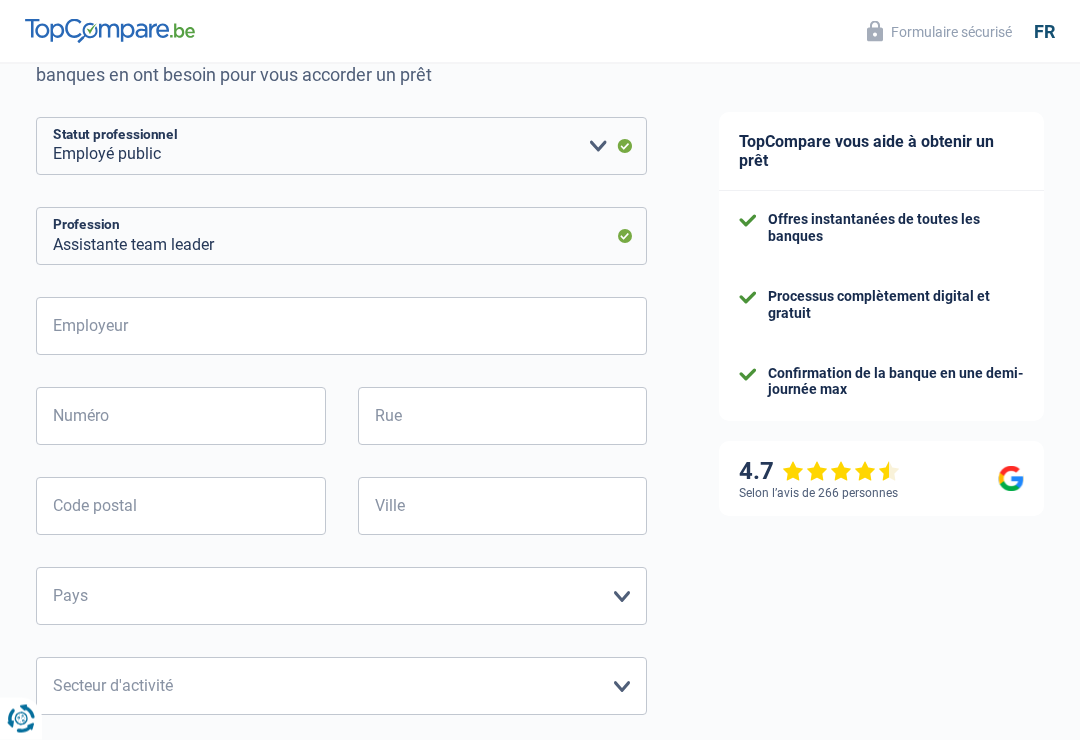 scroll, scrollTop: 223, scrollLeft: 0, axis: vertical 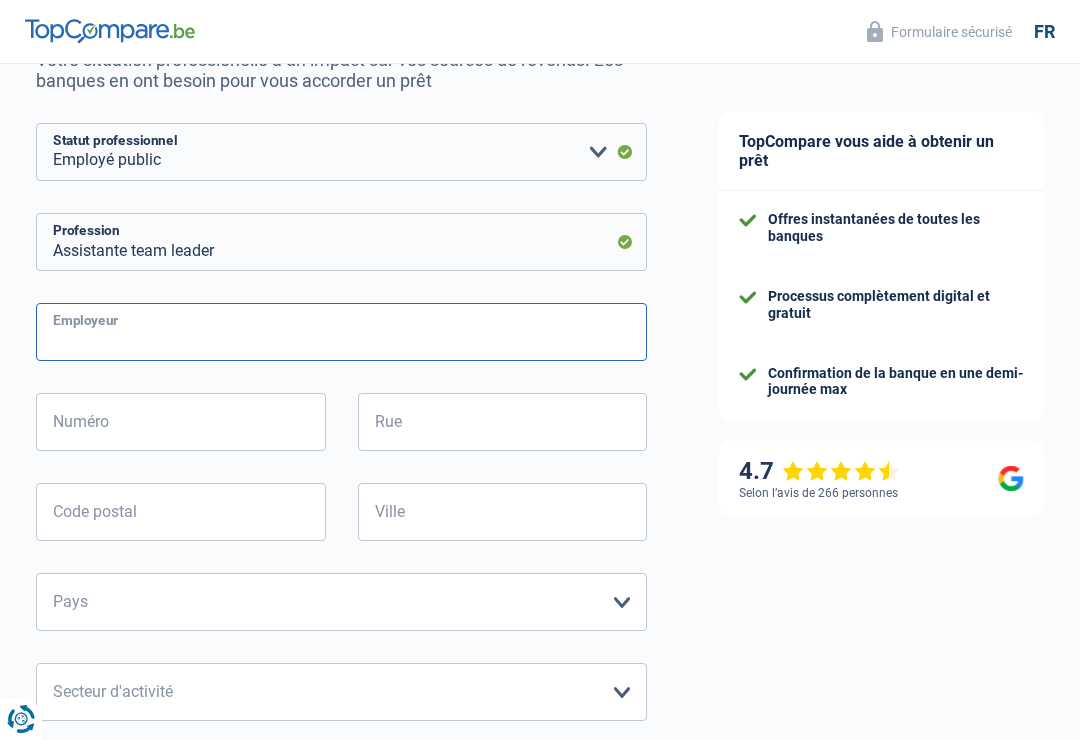 click on "Employeur" at bounding box center [341, 332] 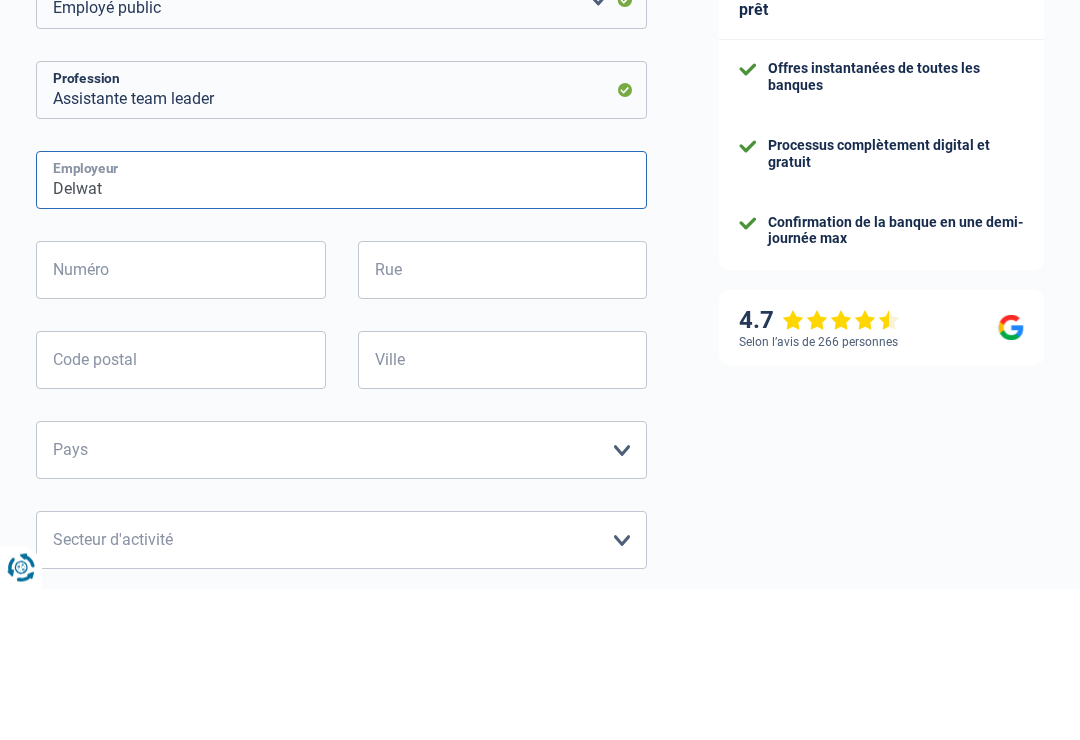 type on "Delwat" 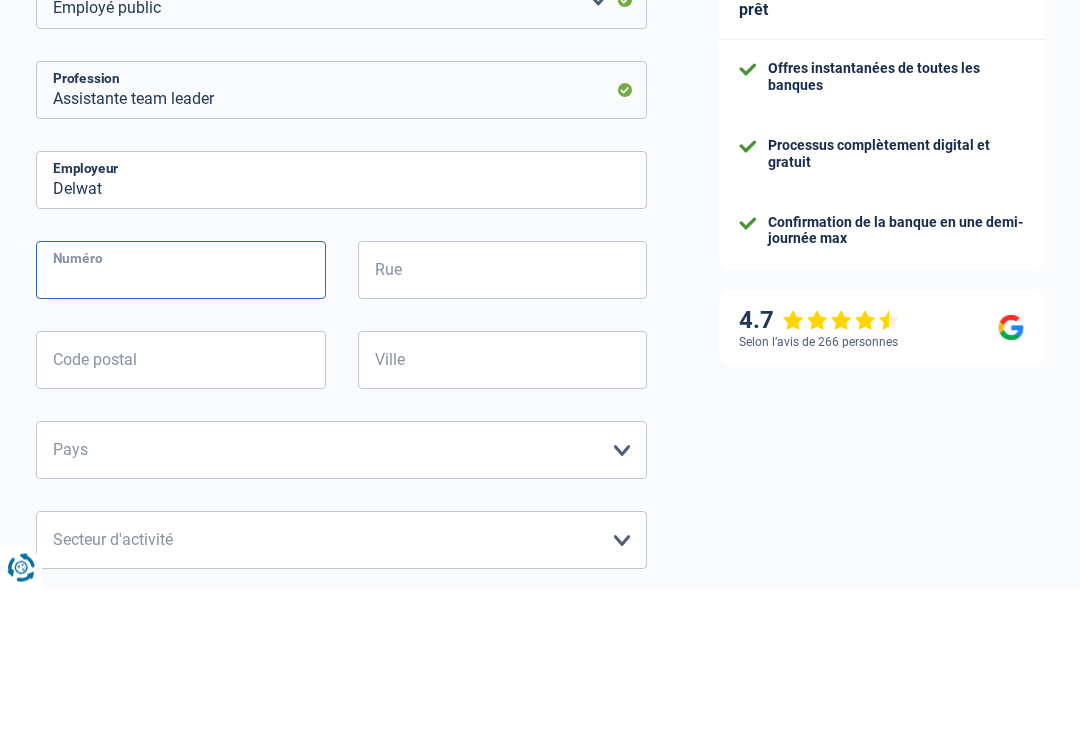click on "Numéro" at bounding box center (181, 422) 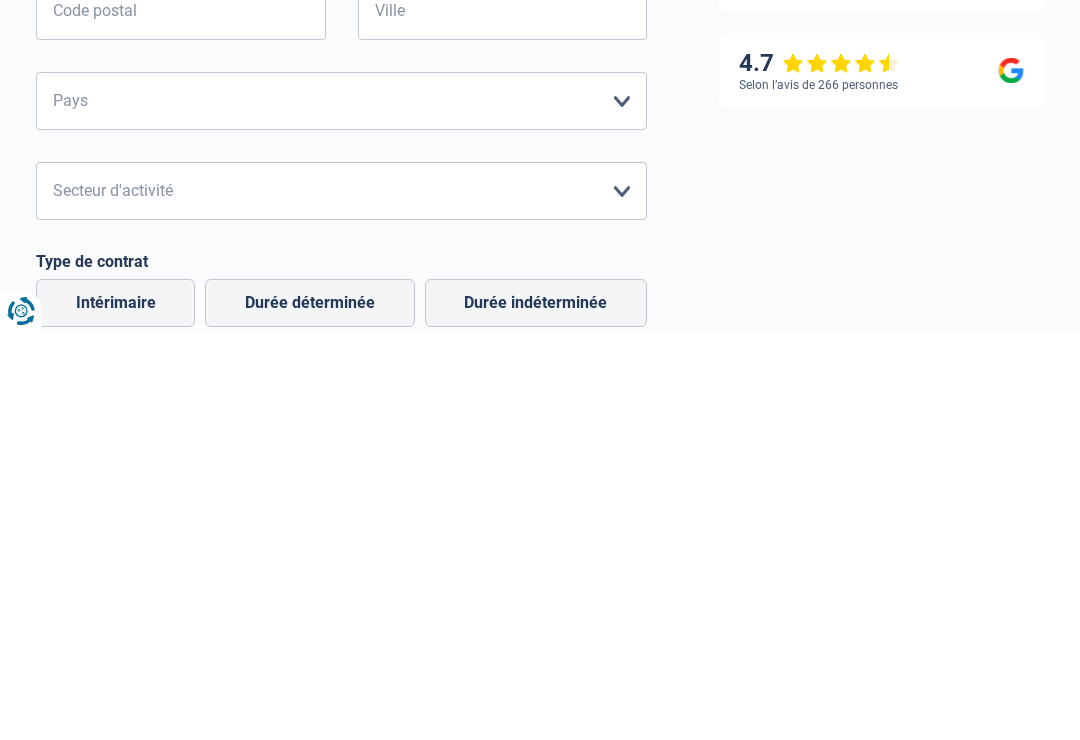 click on "Agriculture/Pêche Industrie Horeca Courier/Fitness/Taxi Construction Banques/Assurances Etat/Université ou Union Européenne Petites entreprises (-50pers) Grandes entreprises (+50pers) Autres institutions internationales
Veuillez sélectionner une option" at bounding box center [341, 599] 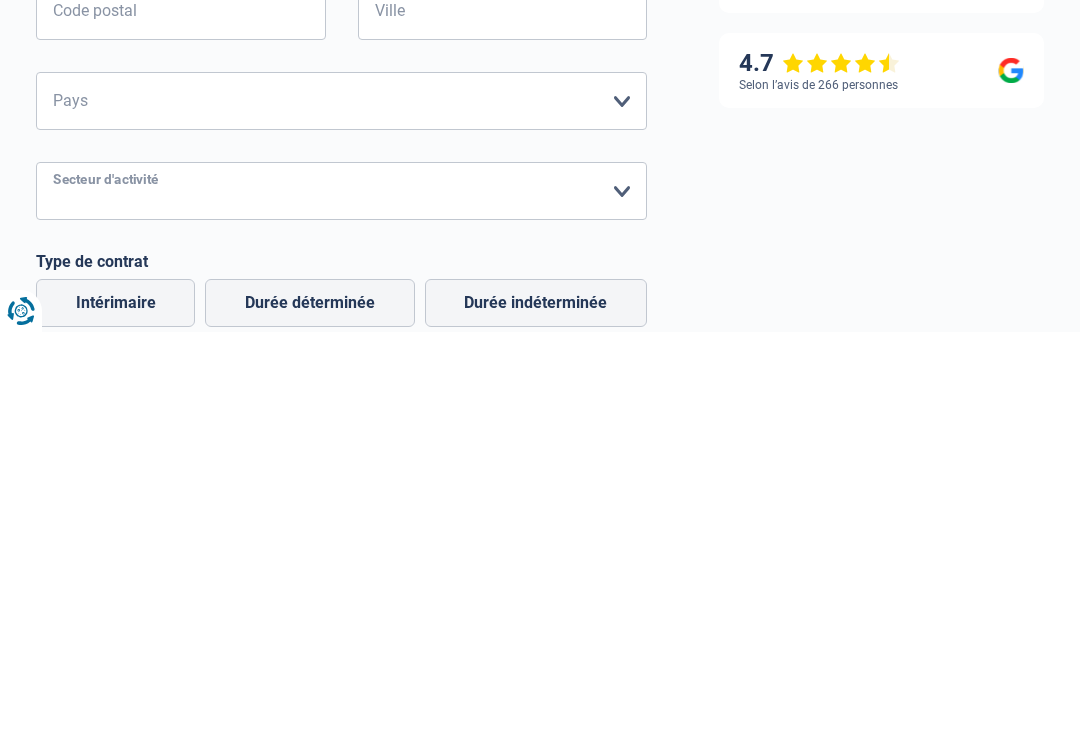 scroll, scrollTop: 724, scrollLeft: 0, axis: vertical 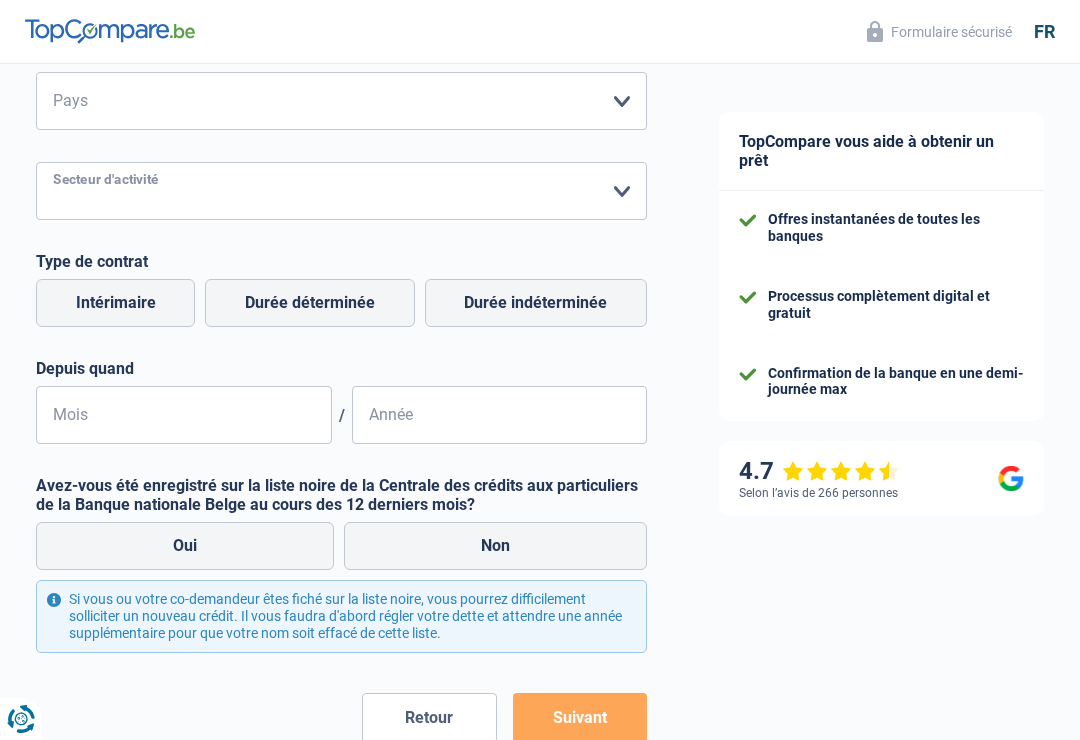 select on "smallCompanies" 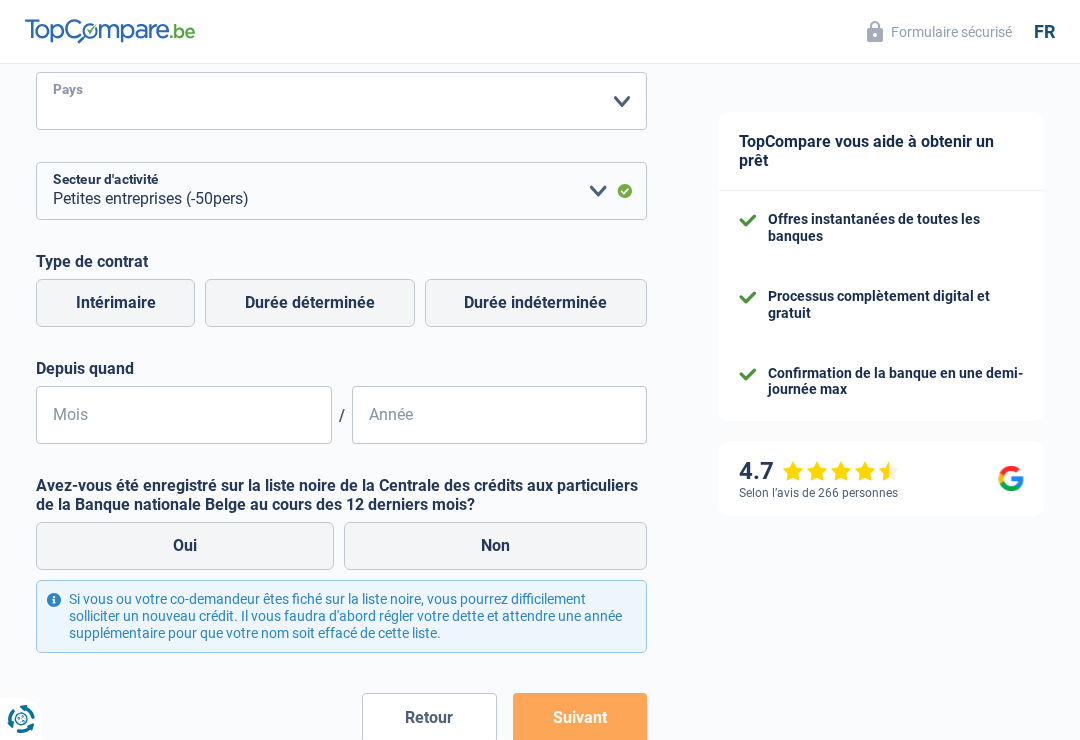 click on "Belgique France Allemagne Italie Luxembourg Pays-Bas Espagne Suisse
Veuillez sélectionner une option" at bounding box center (341, 101) 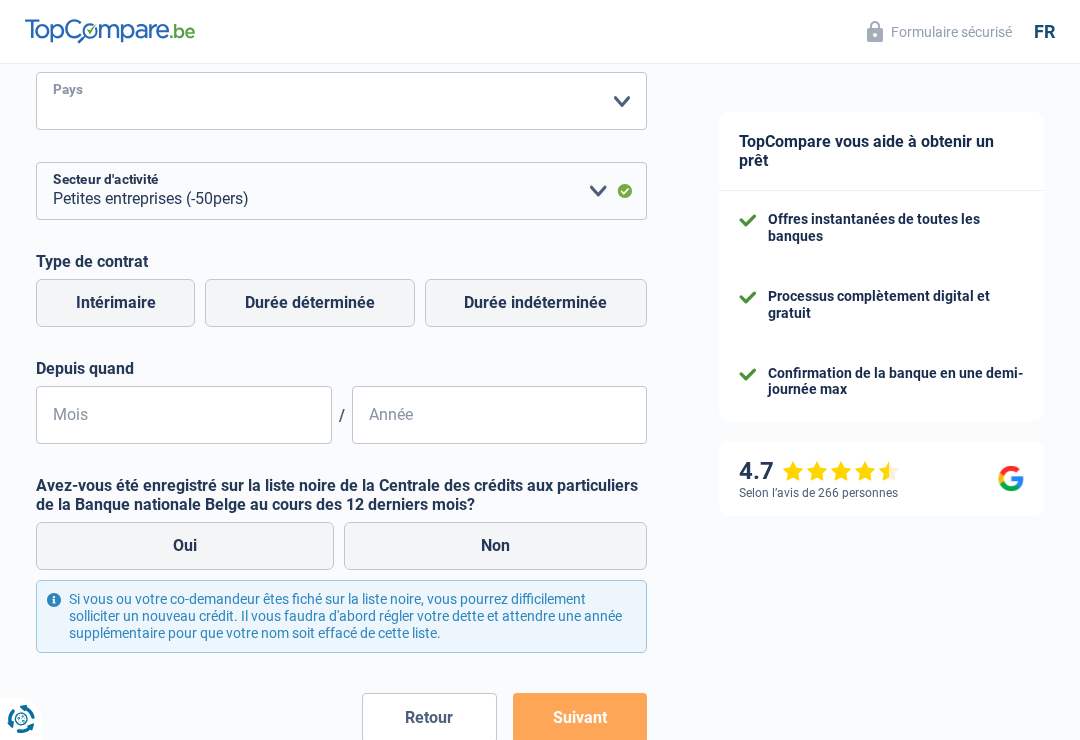 select on "BE" 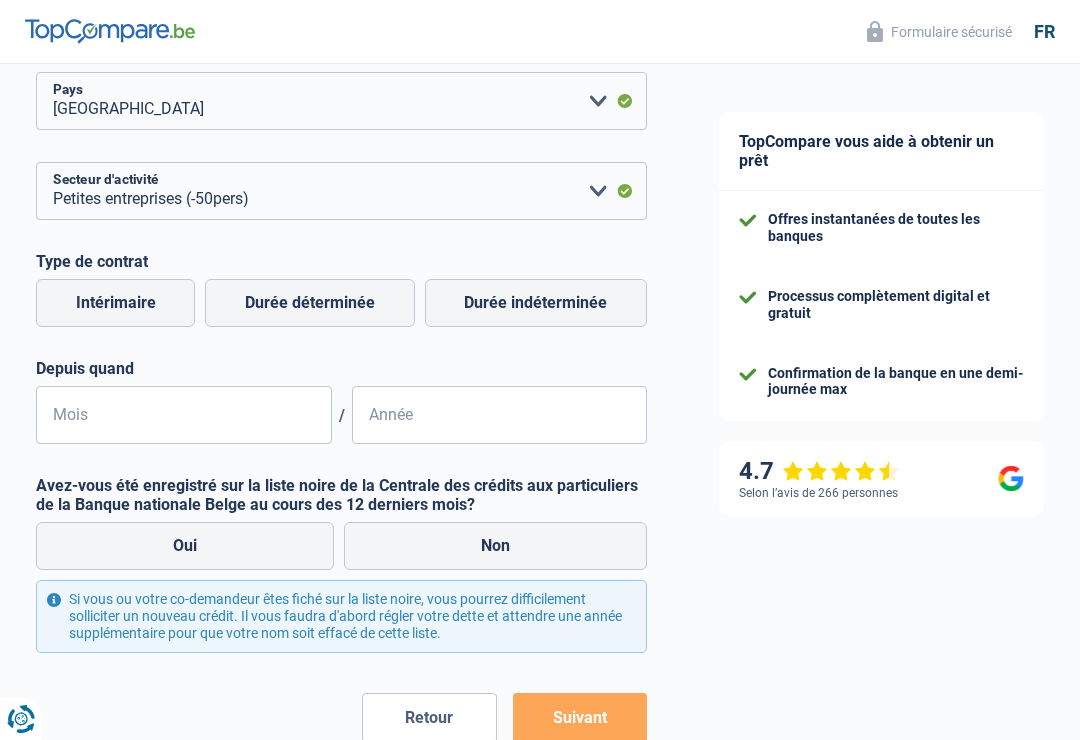 click on "Durée indéterminée" at bounding box center (536, 303) 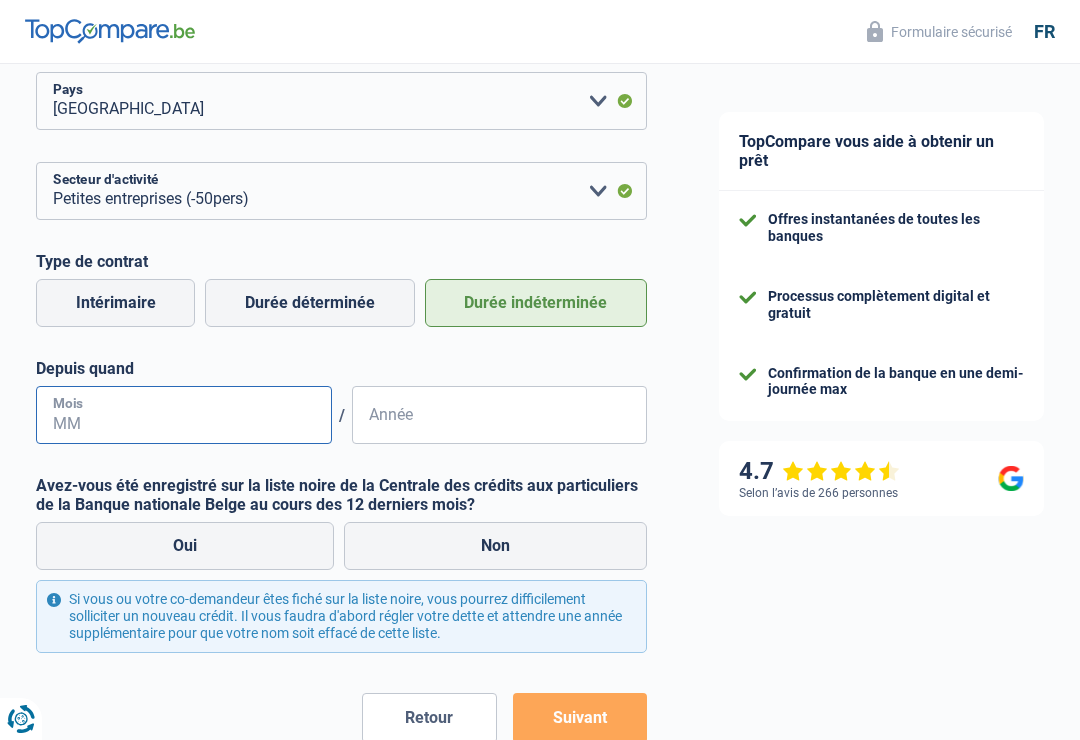 click on "Mois" at bounding box center [184, 415] 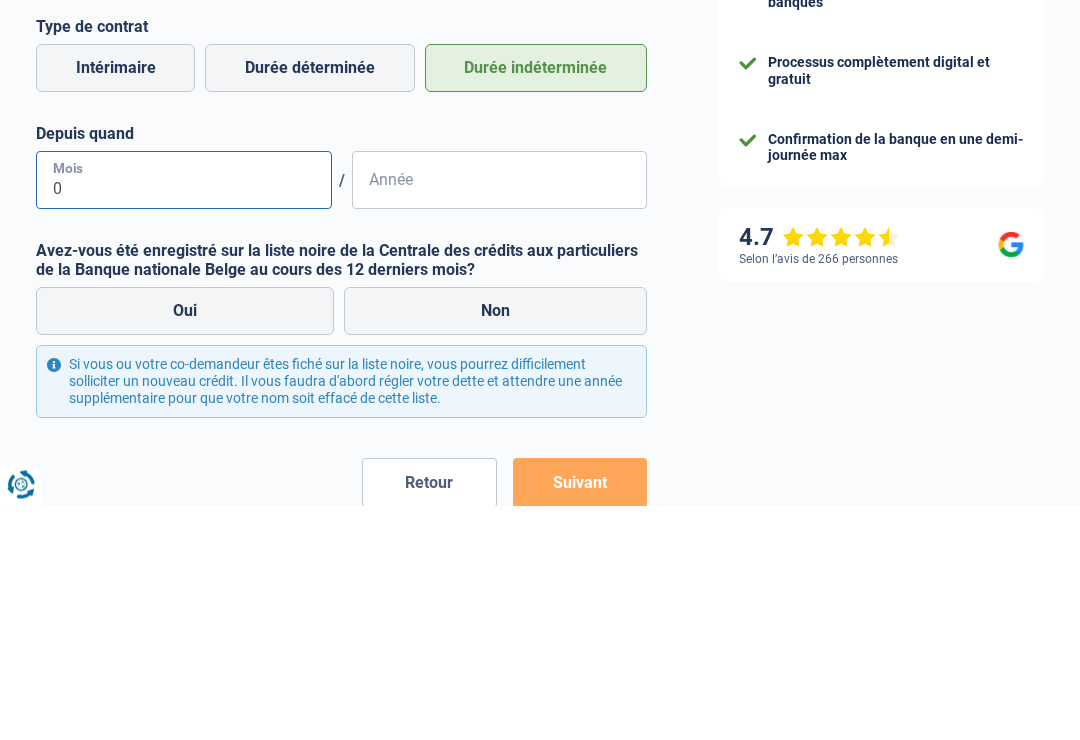 type on "08" 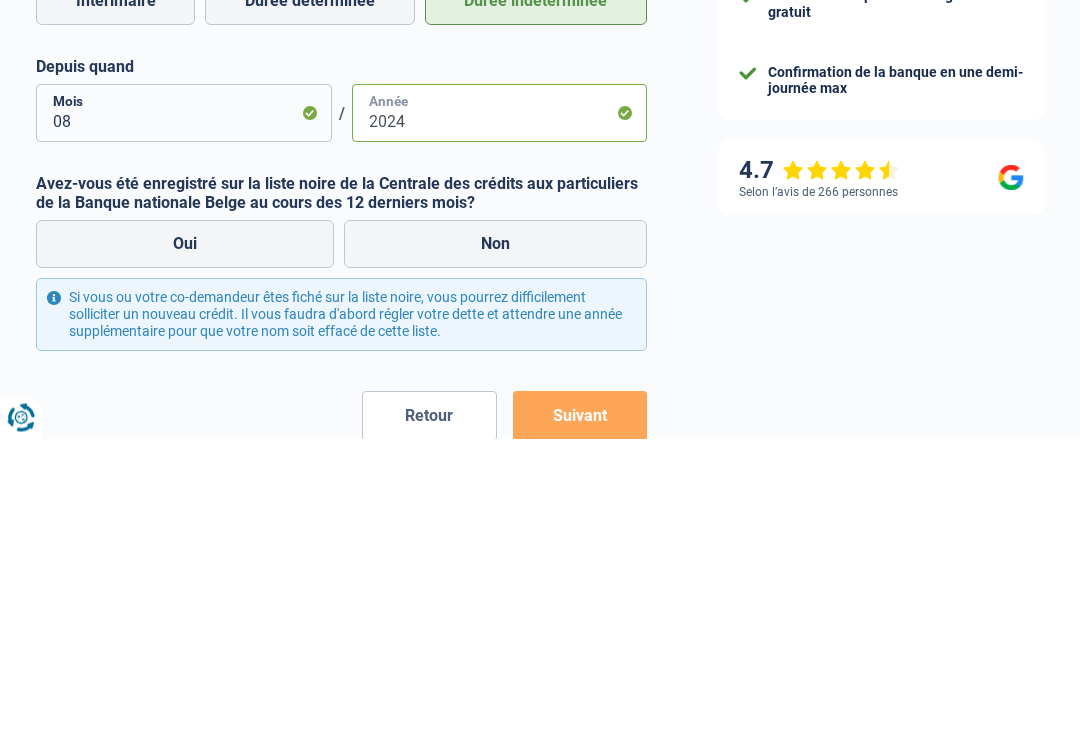 type on "2024" 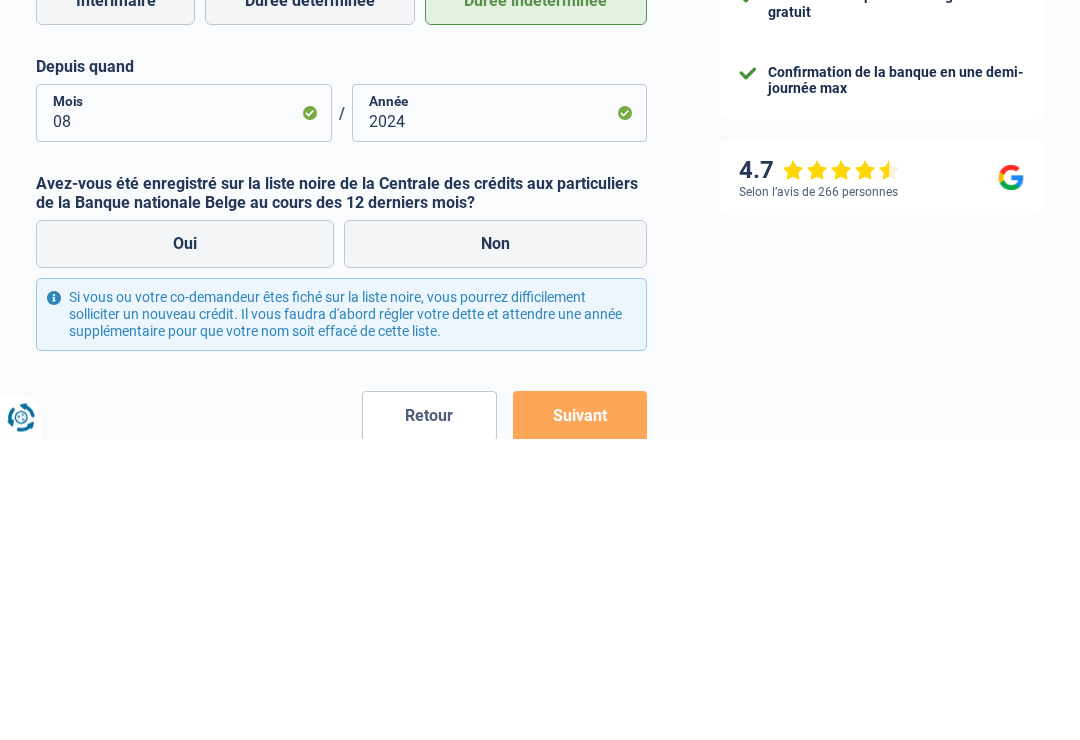 click on "Non" at bounding box center (495, 546) 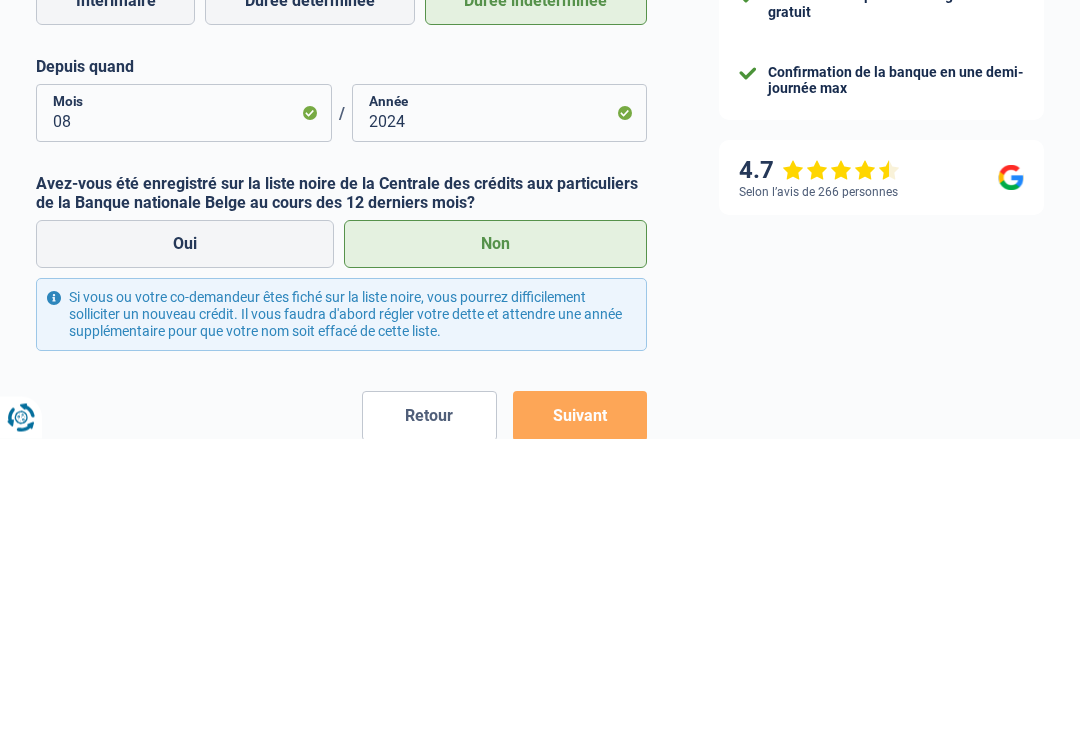 scroll, scrollTop: 830, scrollLeft: 0, axis: vertical 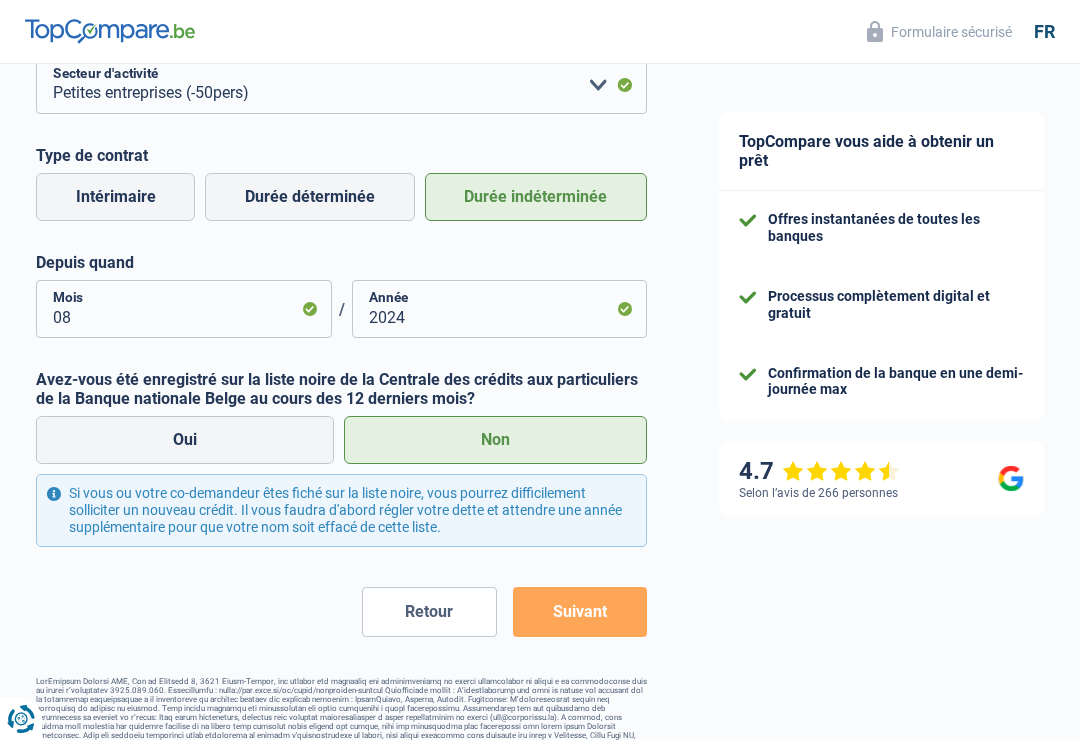 click on "Suivant" at bounding box center (580, 612) 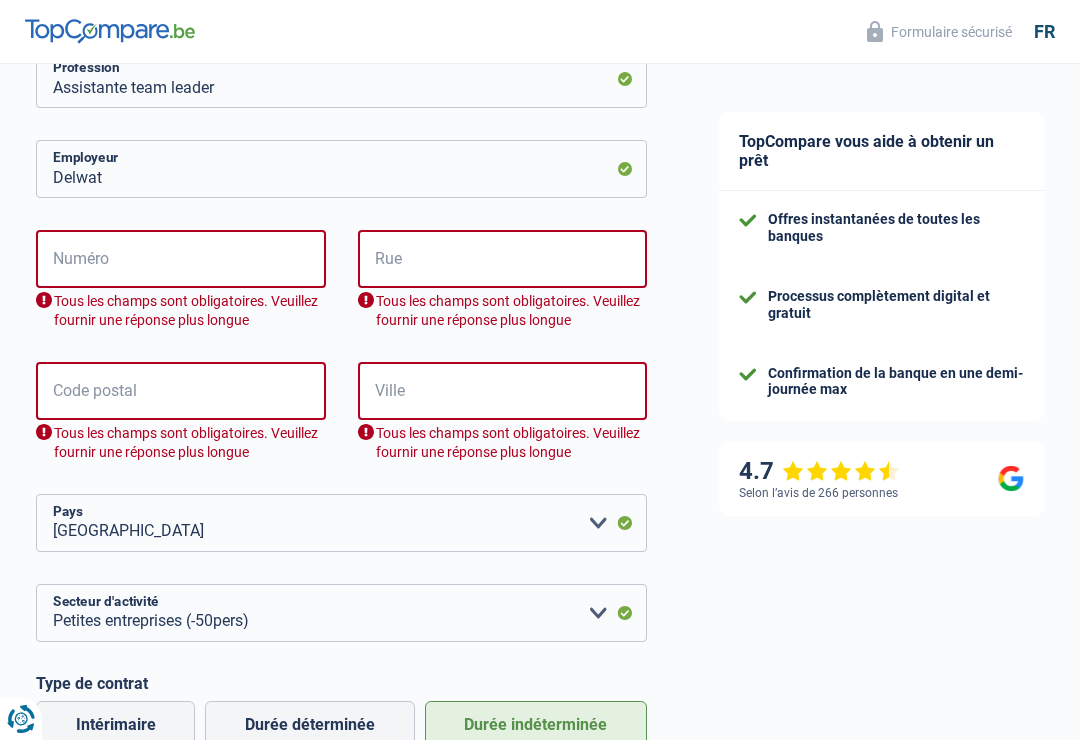 scroll, scrollTop: 388, scrollLeft: 0, axis: vertical 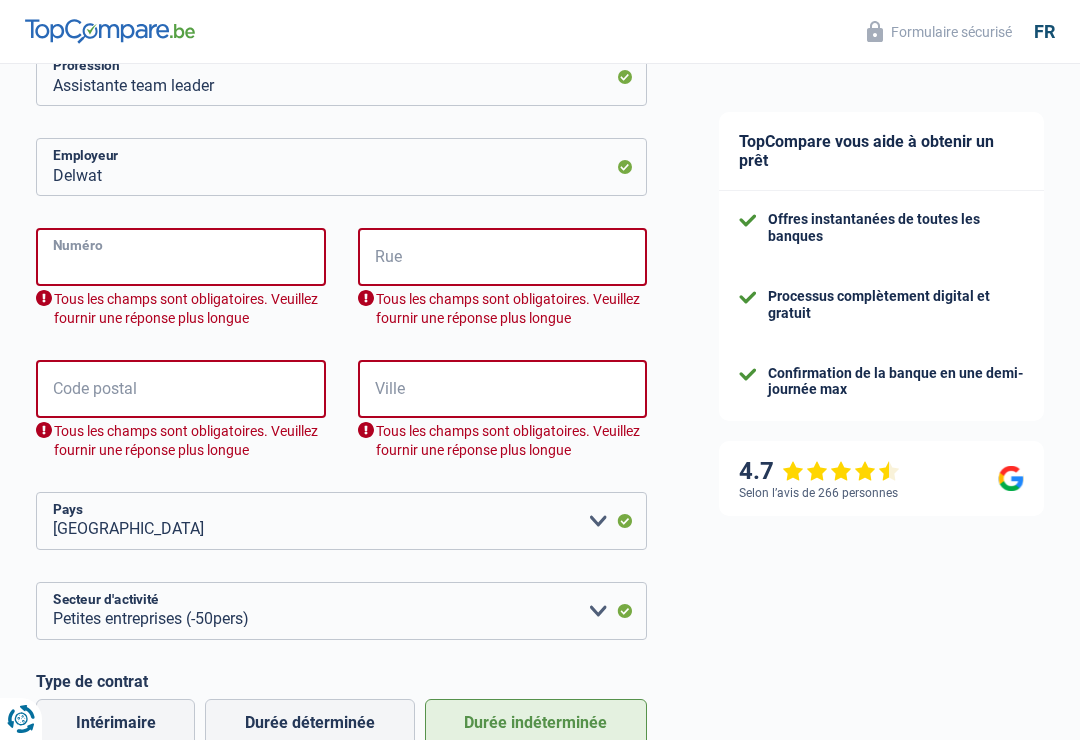click on "Numéro" at bounding box center (181, 257) 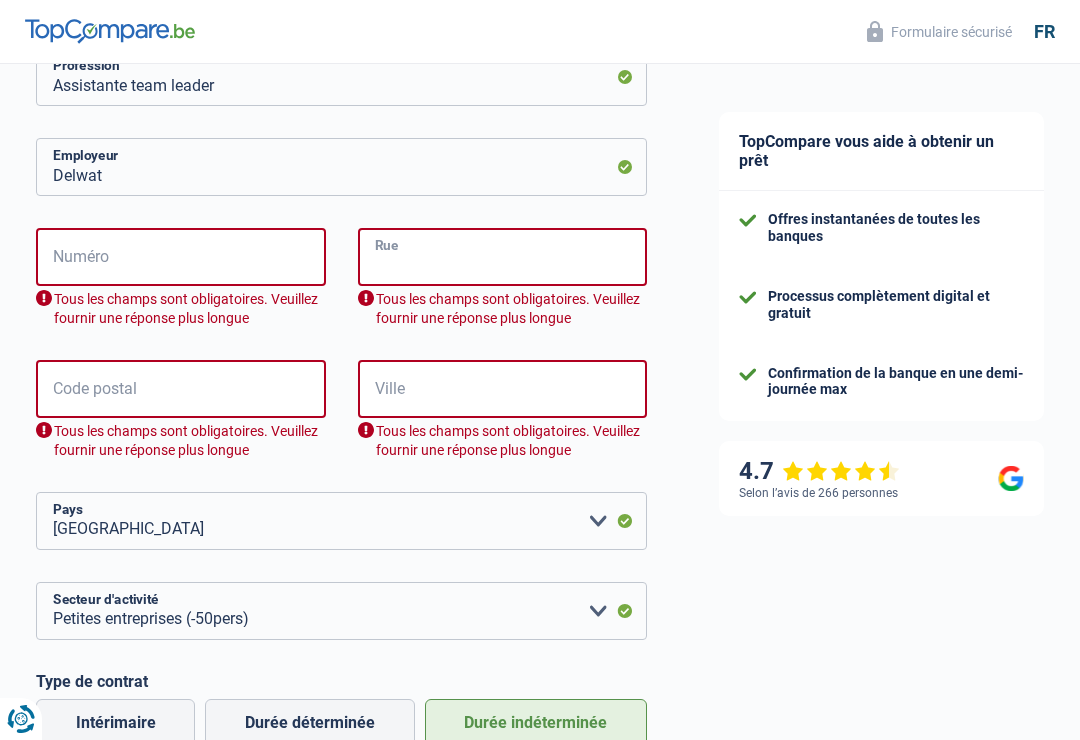 click on "Rue" at bounding box center [503, 257] 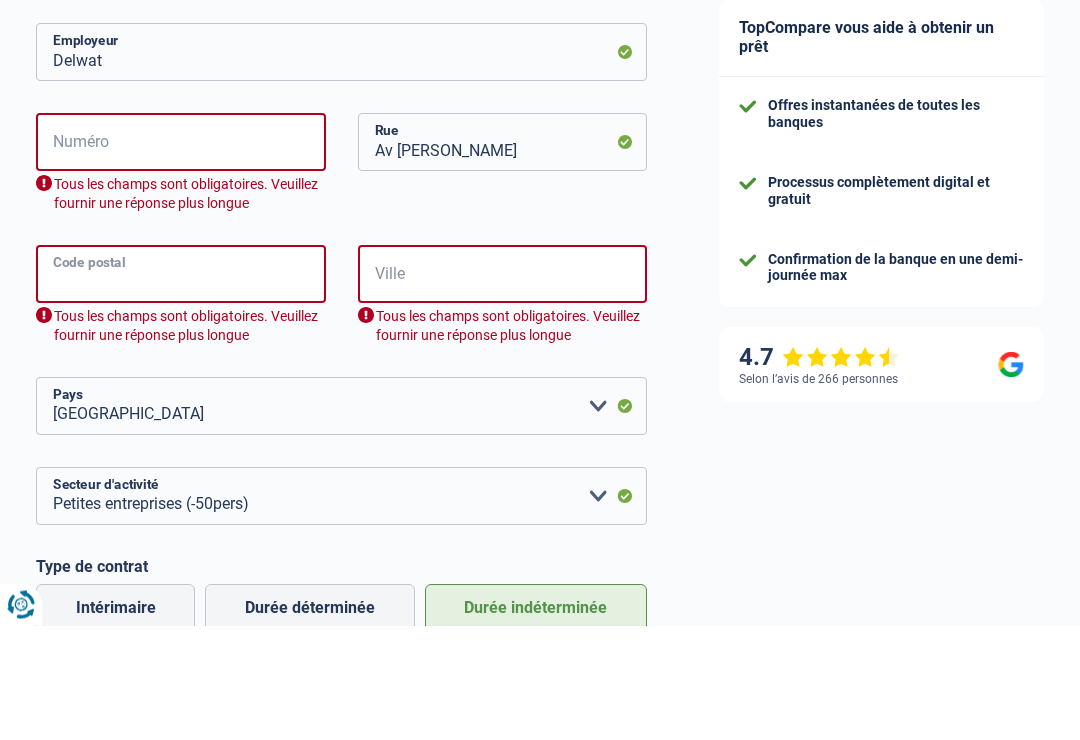 click on "Code postal" at bounding box center [181, 389] 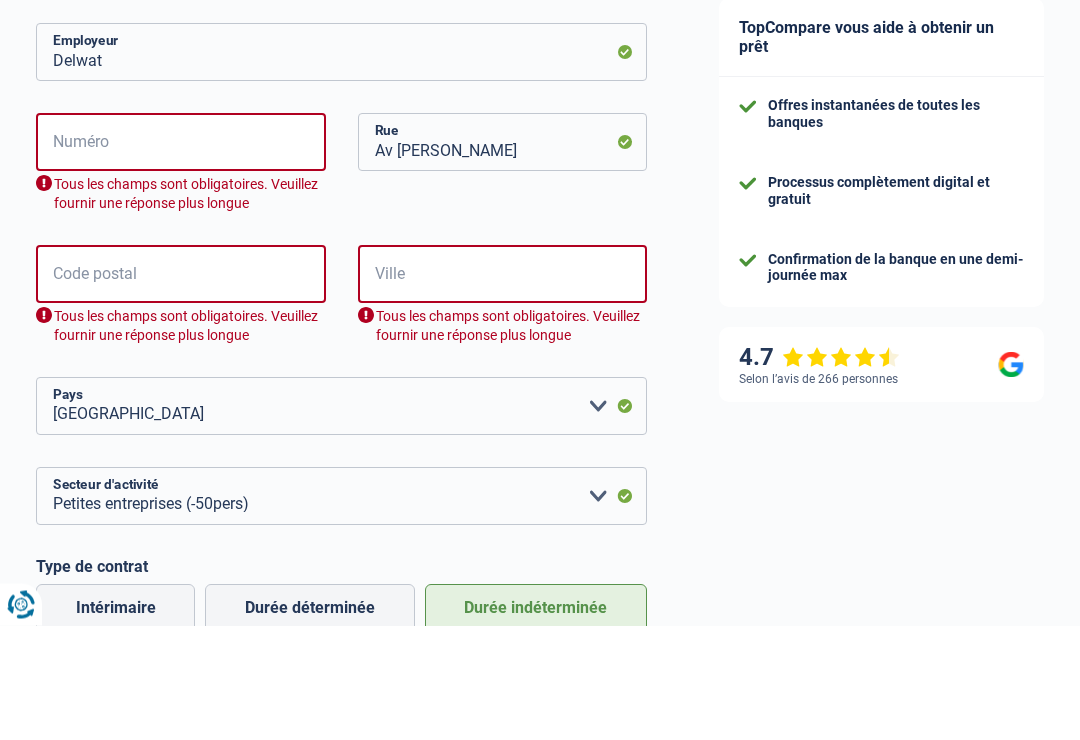click on "Av Henri Rolin" at bounding box center [503, 257] 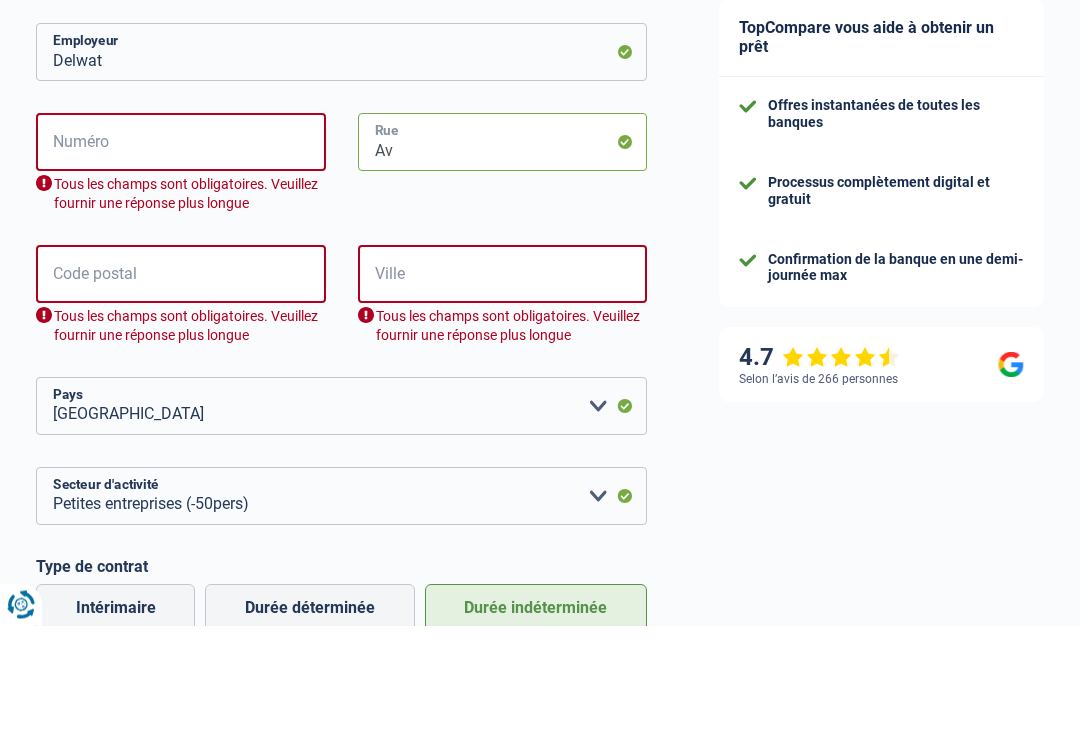 type on "A" 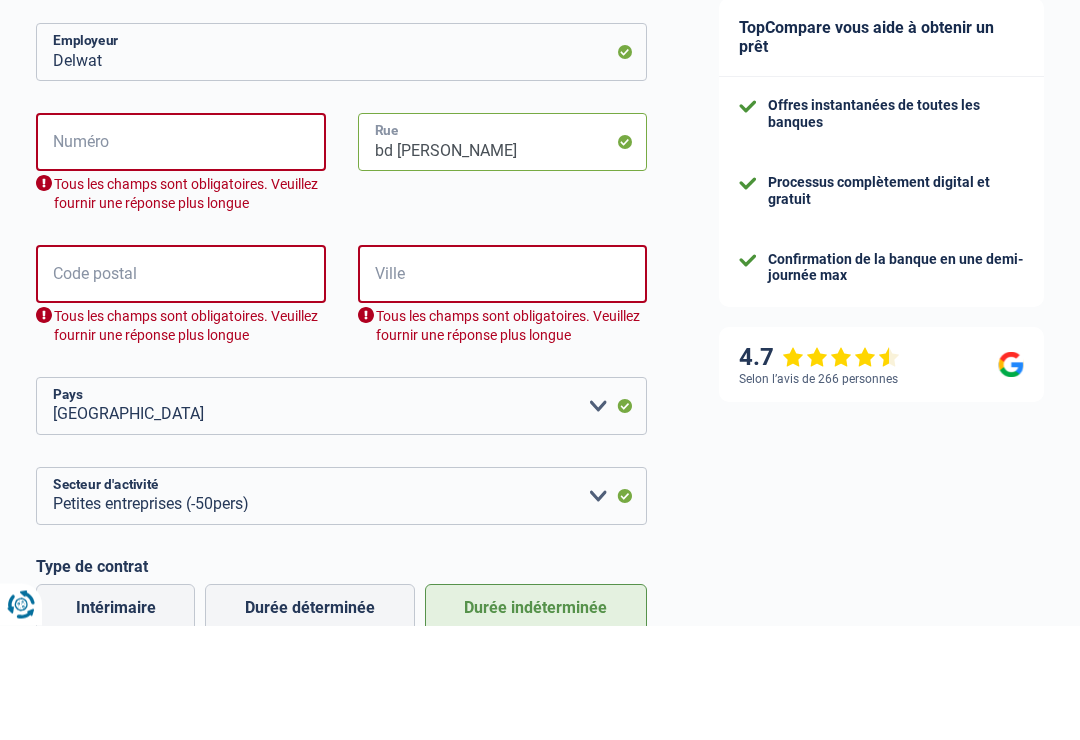 type on "bd Henri rolin" 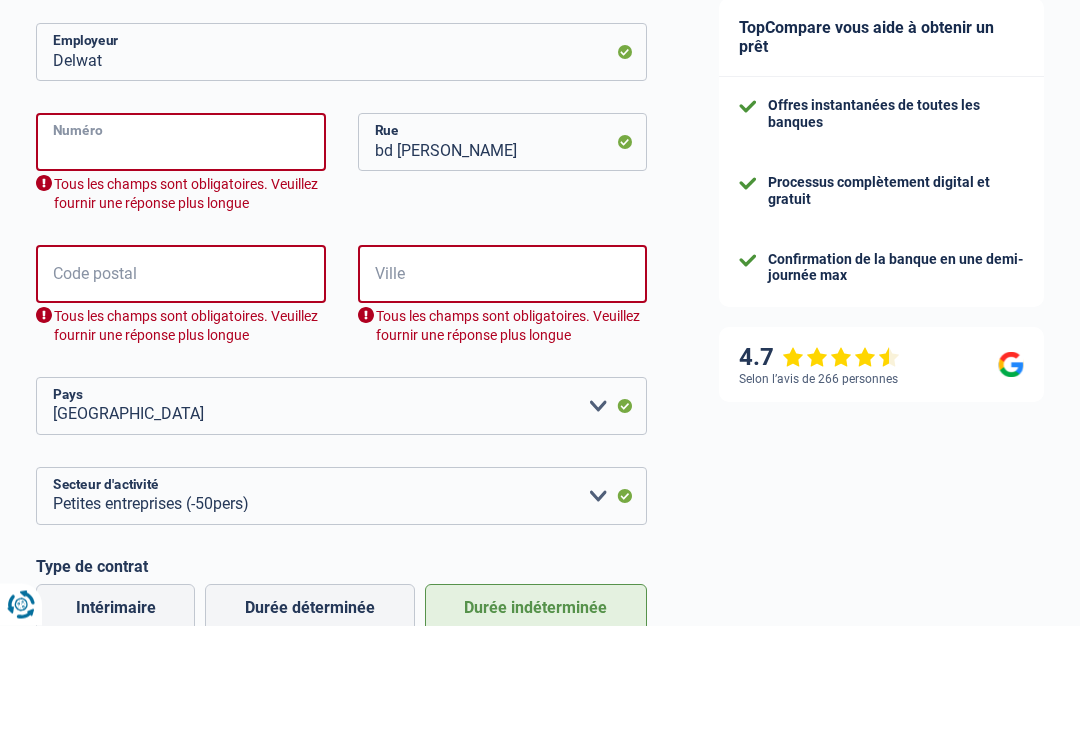 click on "Numéro" at bounding box center (181, 257) 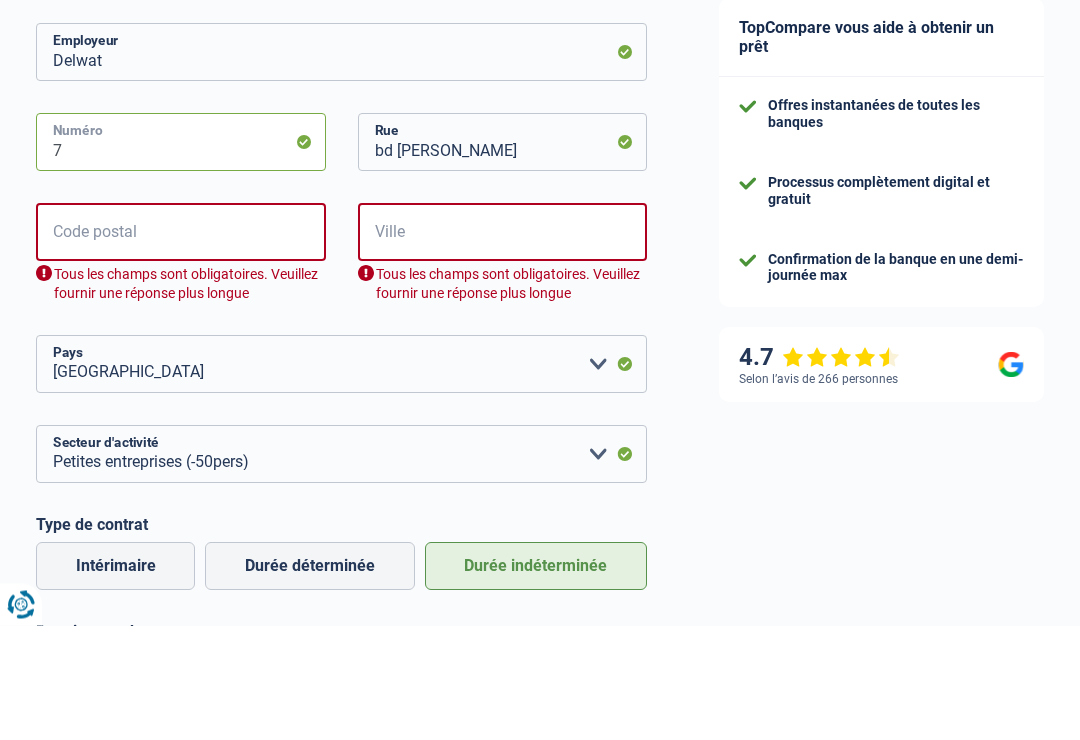 type on "7" 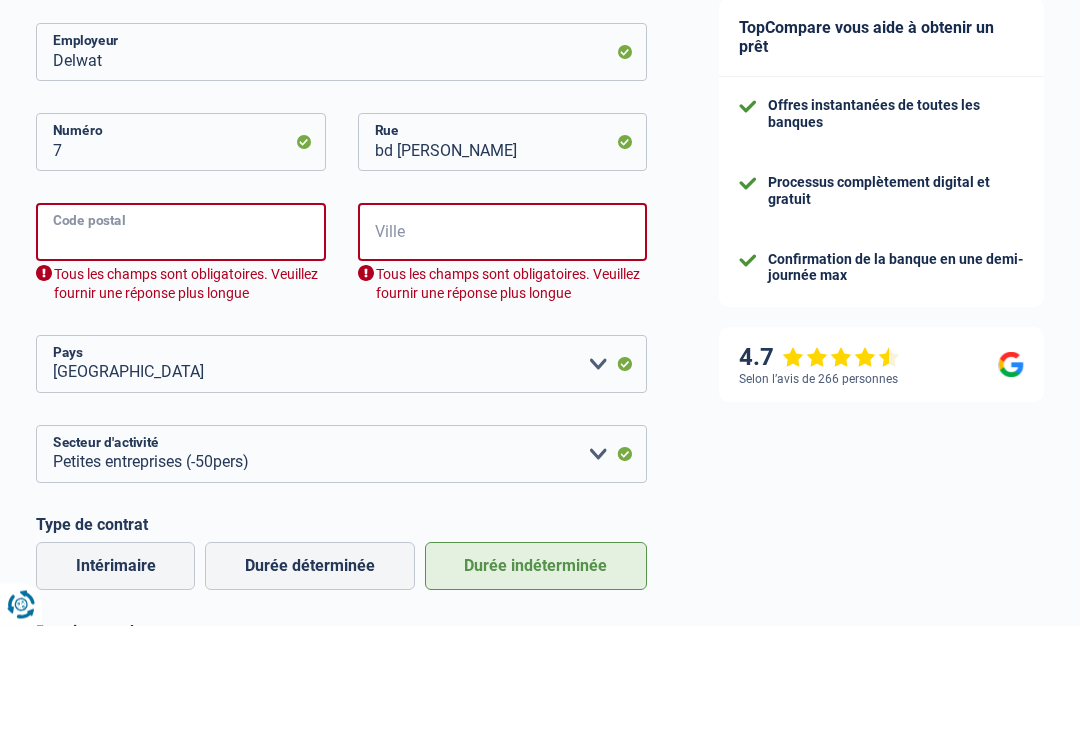 click on "Code postal" at bounding box center (181, 347) 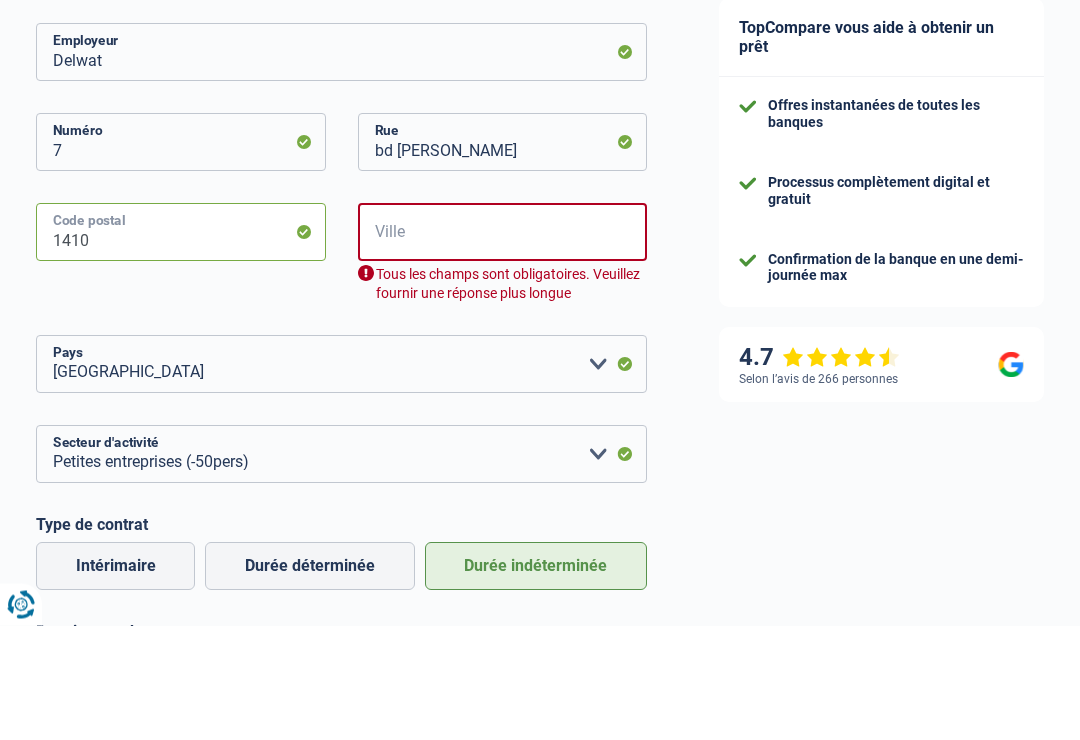 type on "1410" 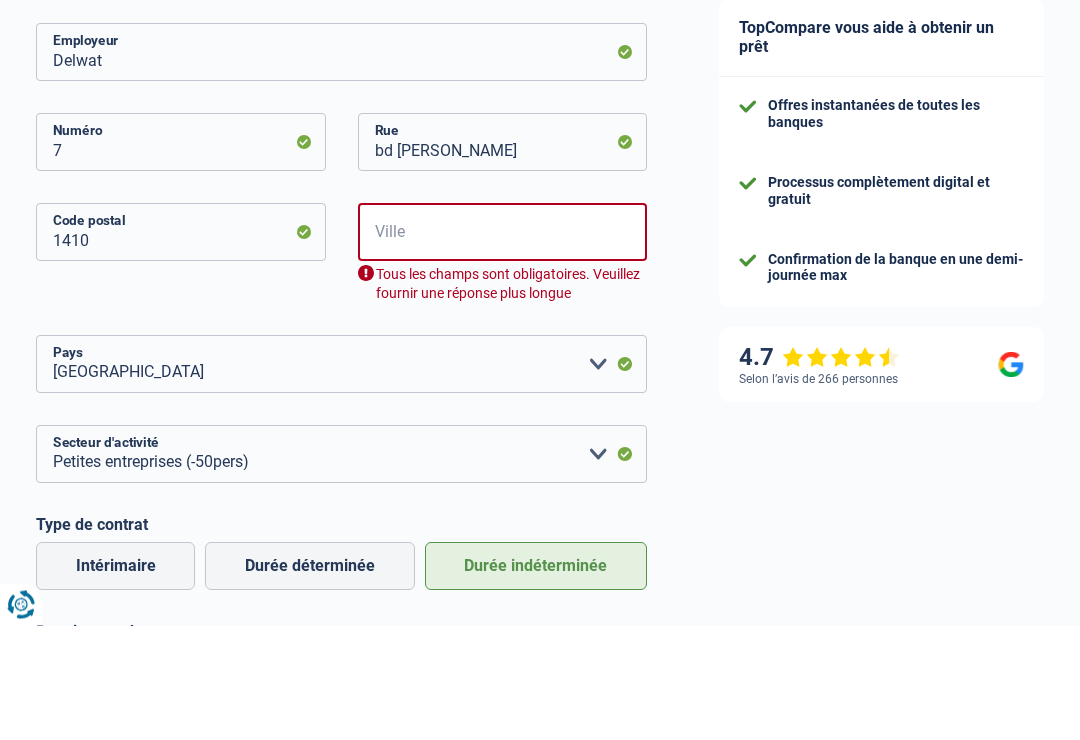 click on "Ville" at bounding box center [503, 347] 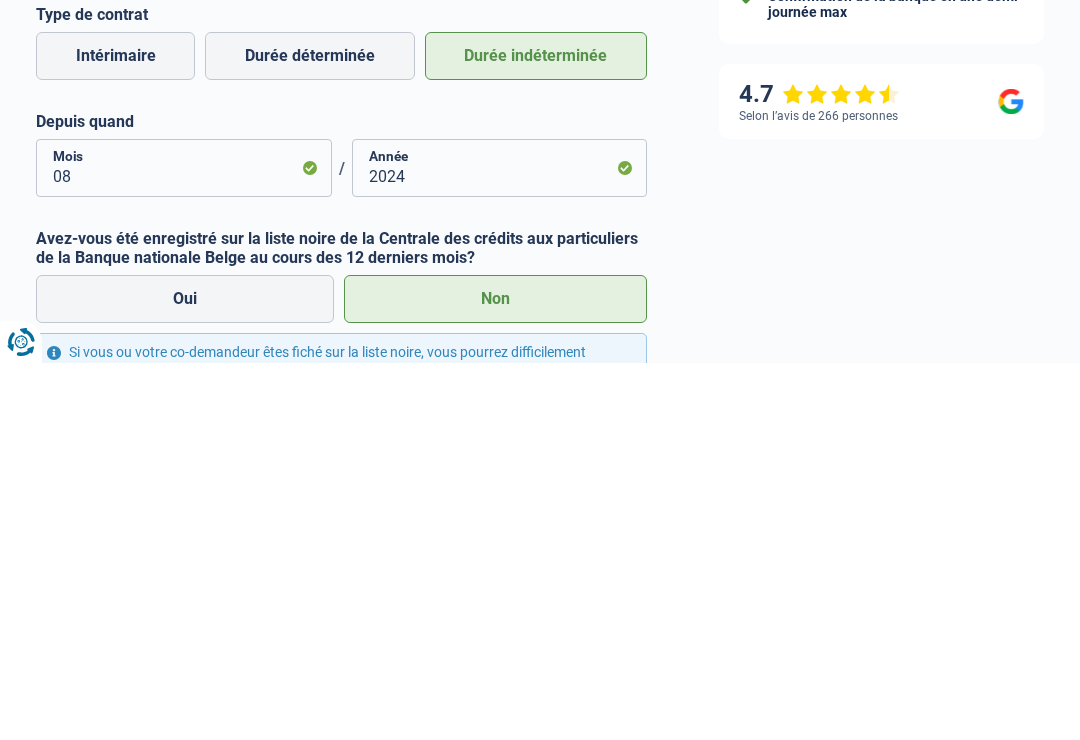 scroll, scrollTop: 603, scrollLeft: 0, axis: vertical 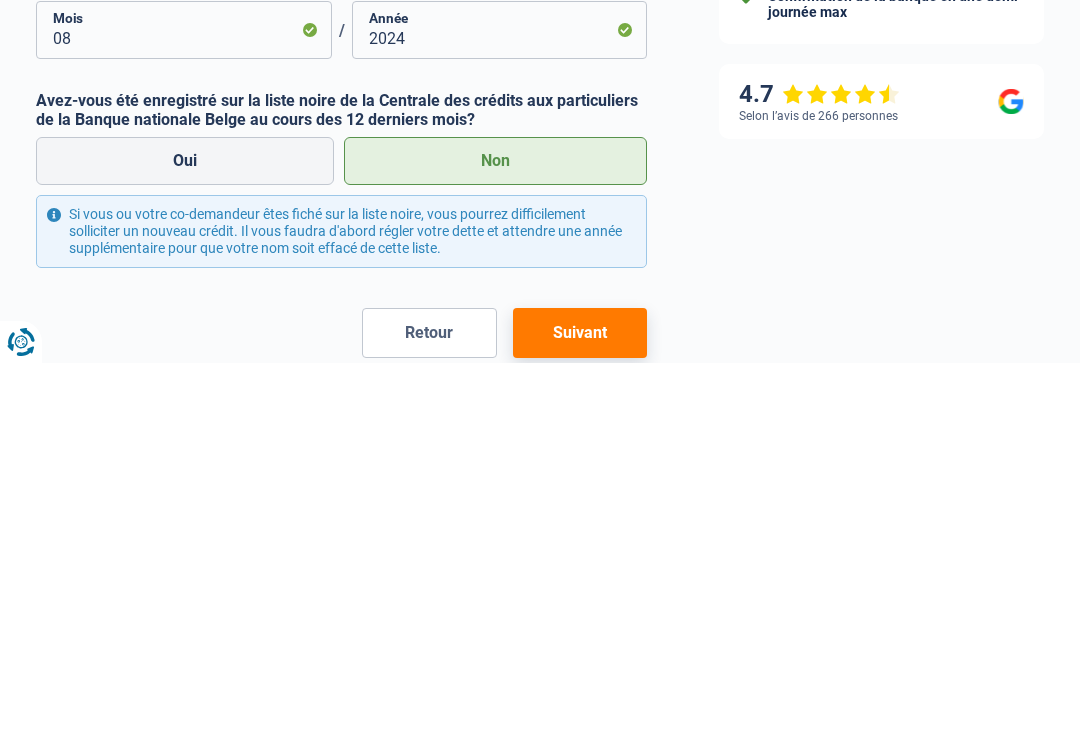 type on "Waterloo" 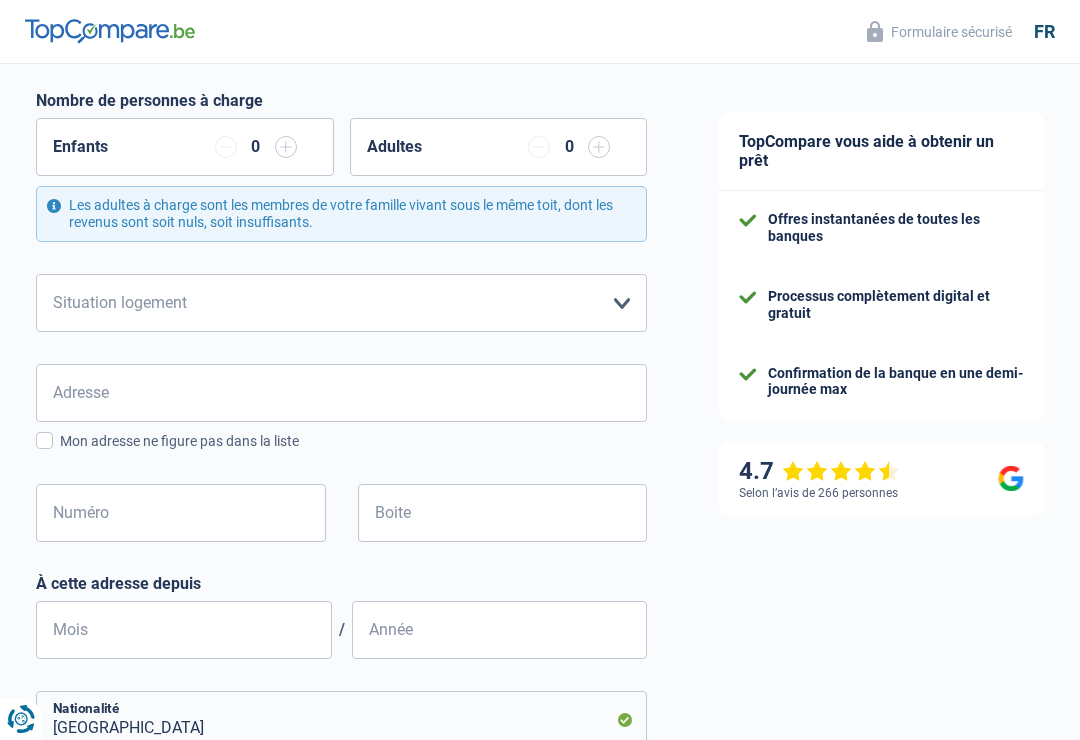 scroll, scrollTop: 343, scrollLeft: 0, axis: vertical 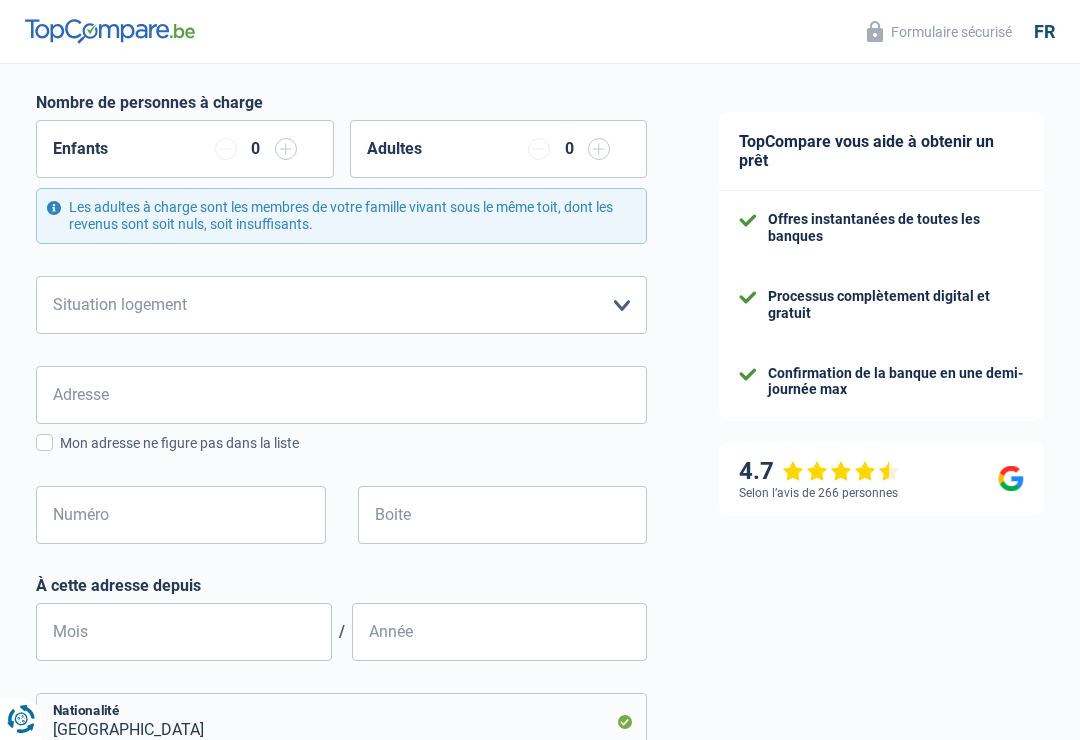 click at bounding box center (286, 149) 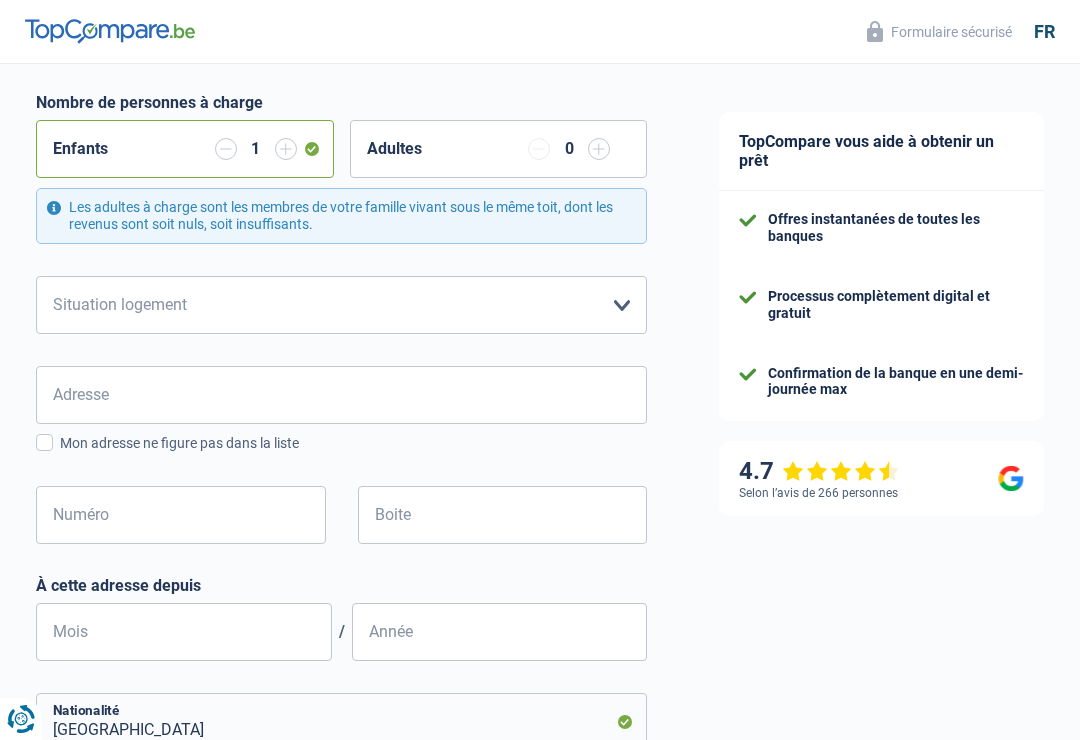 click on "Locataire Propriétaire avec prêt hypothécaire Propriétaire sans prêt hypothécaire Logé(e) par la famille Concierge
Veuillez sélectionner une option" at bounding box center (341, 305) 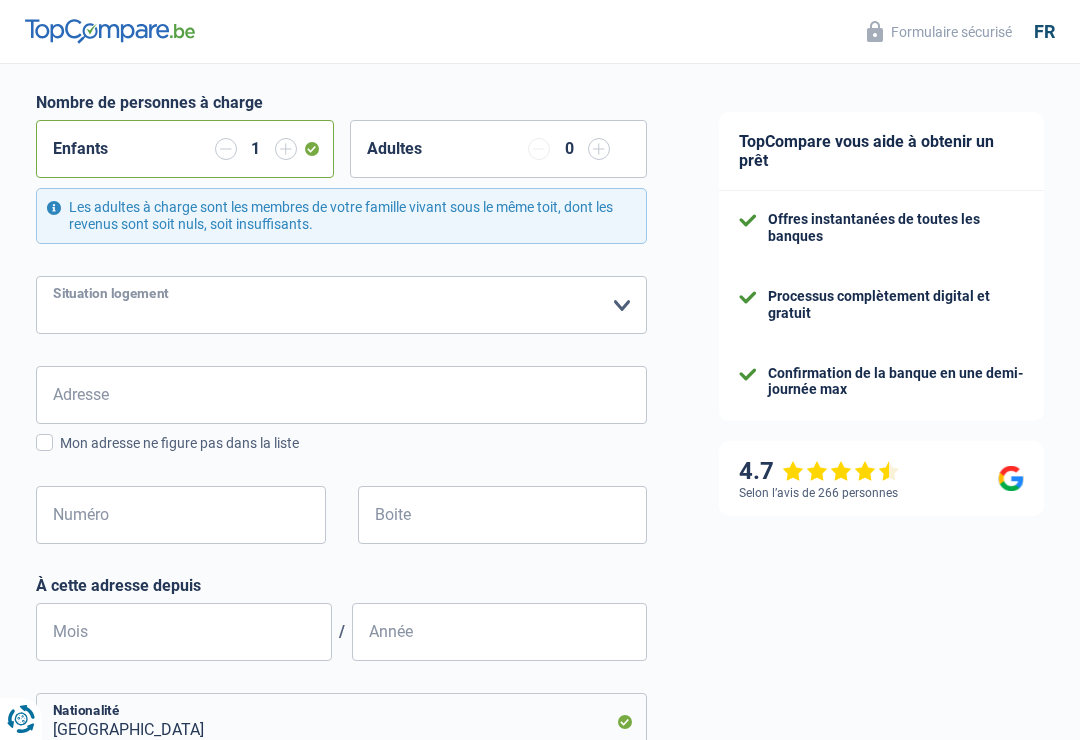 select on "rents" 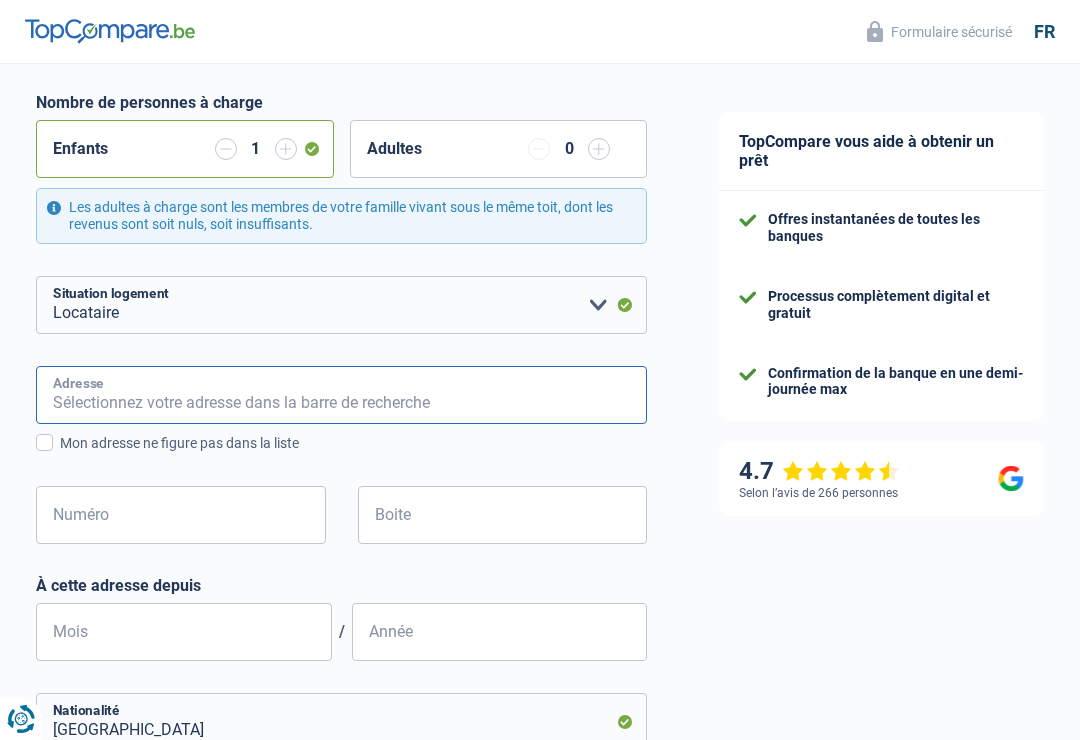 click on "Adresse" at bounding box center [341, 395] 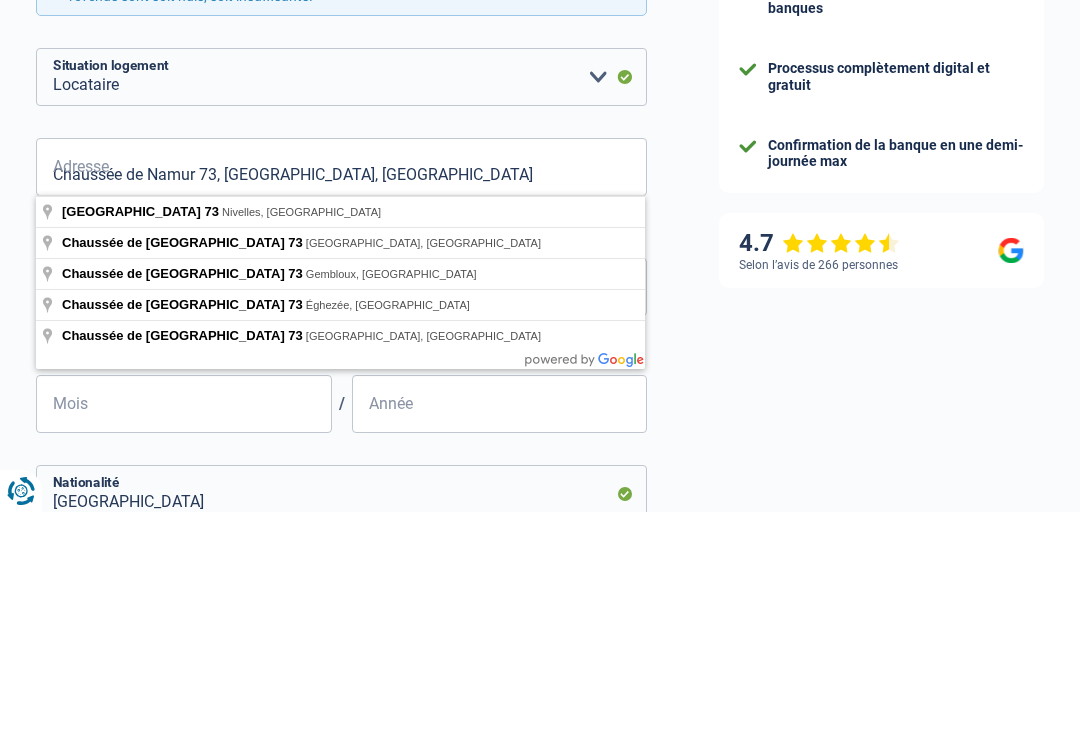 type on "Chaussée de Namur, 5030, Gembloux, BE" 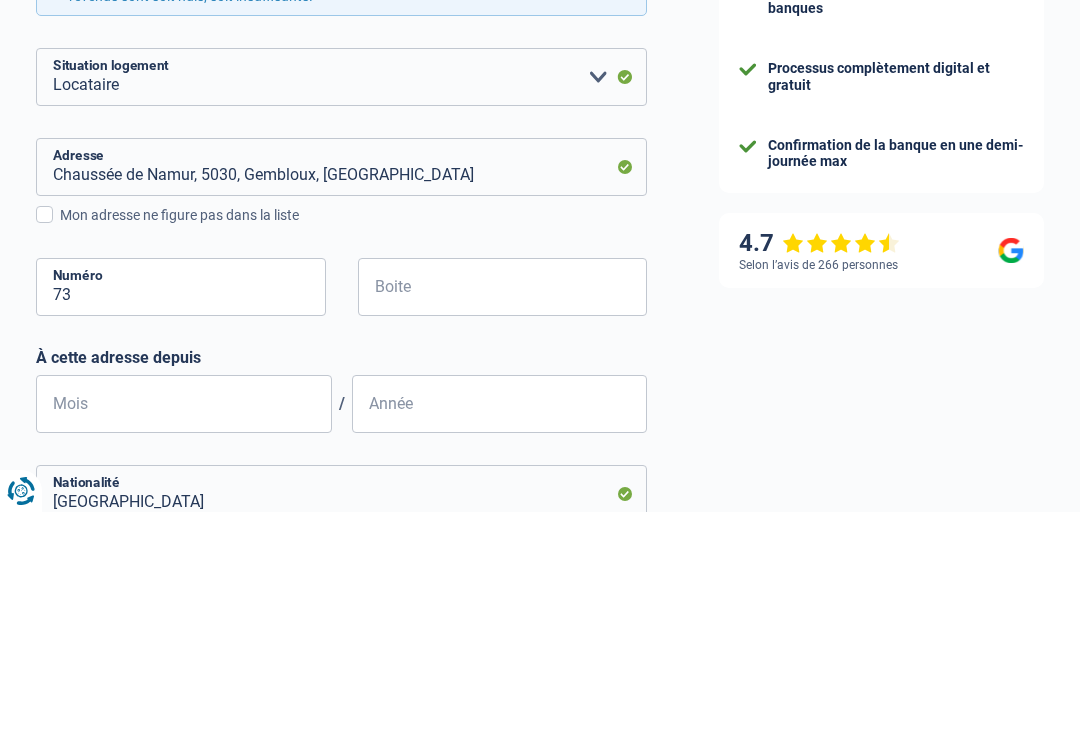 scroll, scrollTop: 571, scrollLeft: 0, axis: vertical 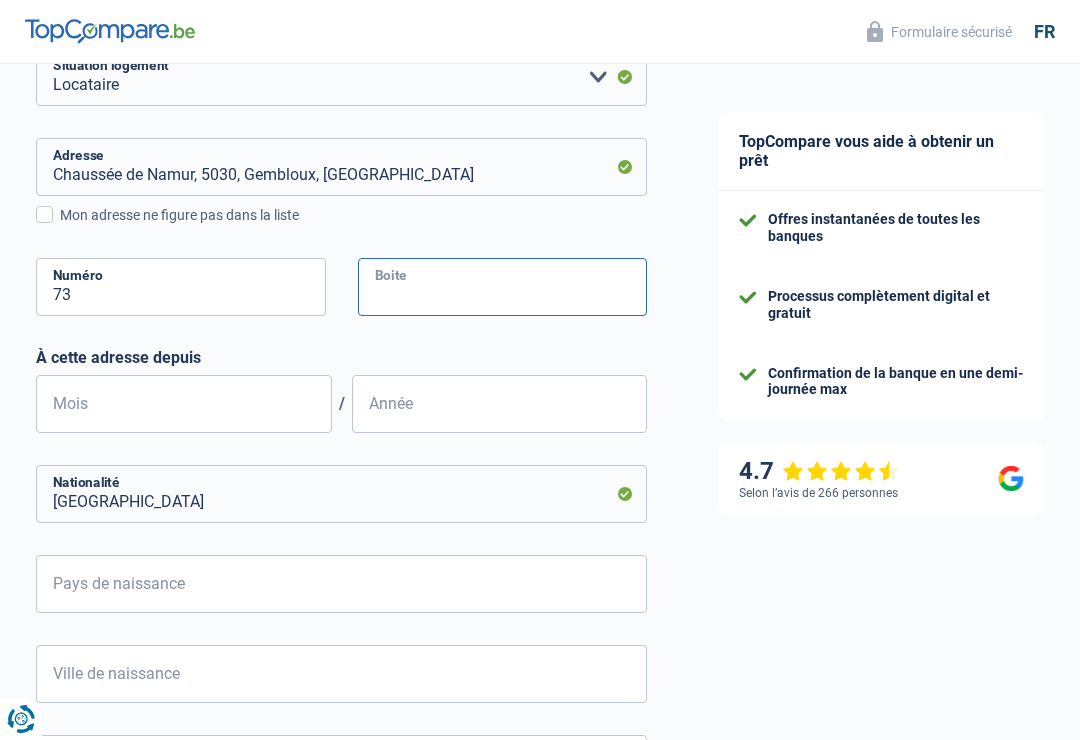 click on "Boite" at bounding box center (503, 287) 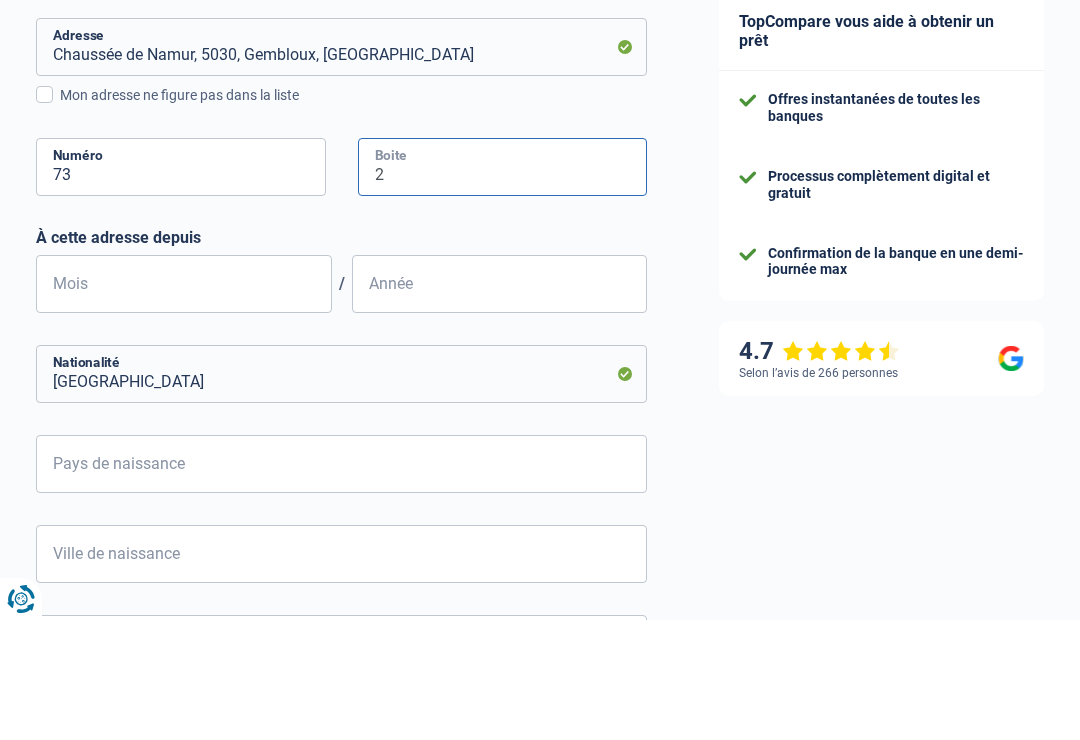 type on "2" 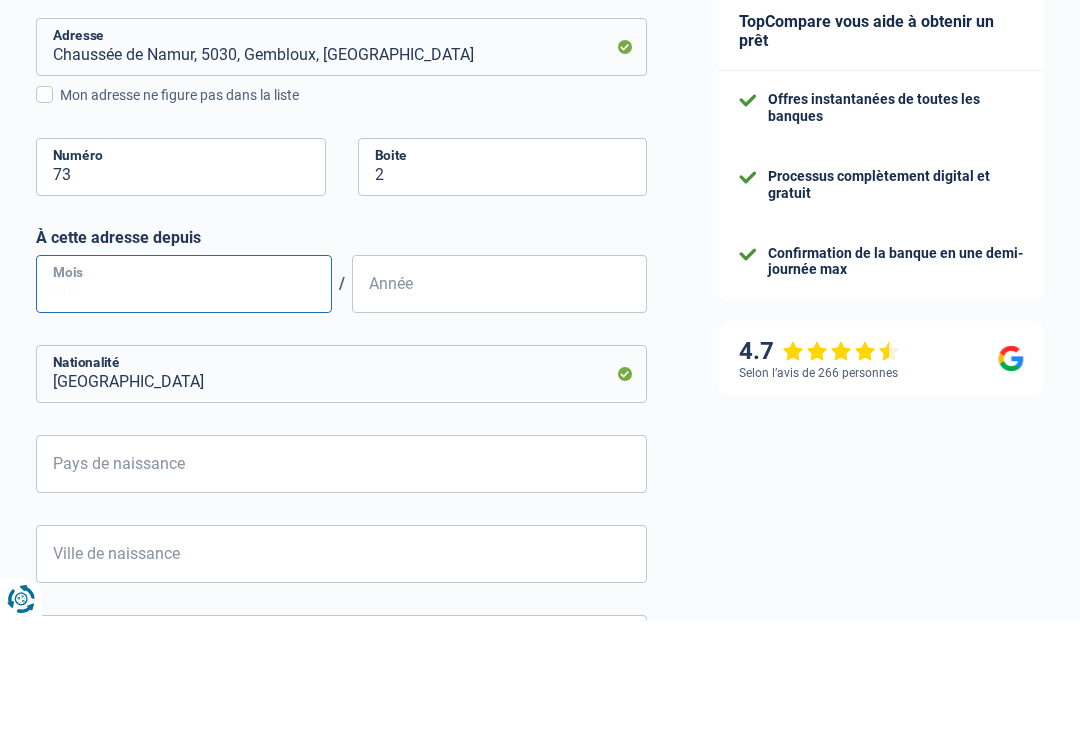 click on "Mois" at bounding box center (184, 404) 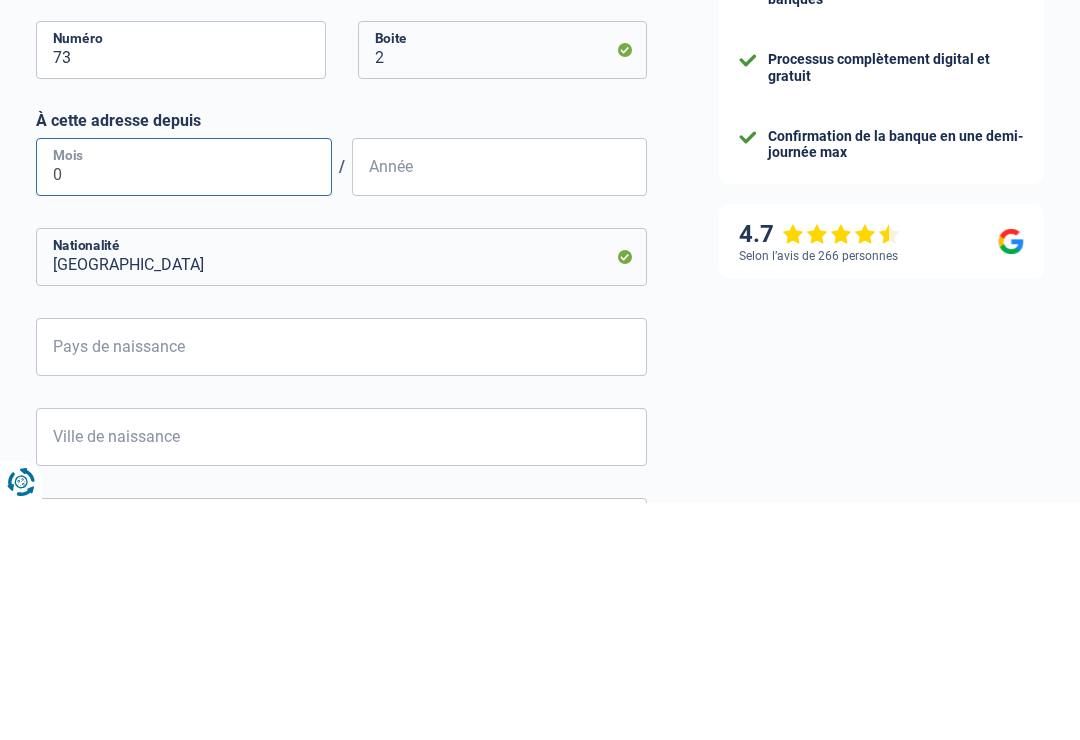 type on "01" 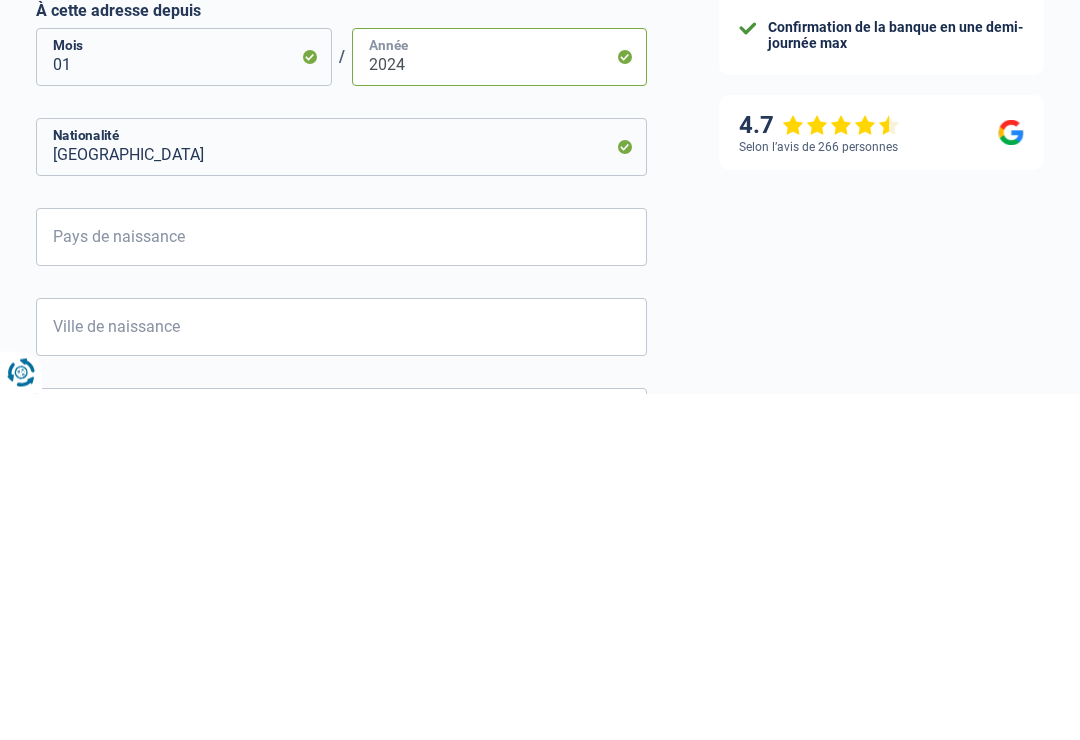 type on "2024" 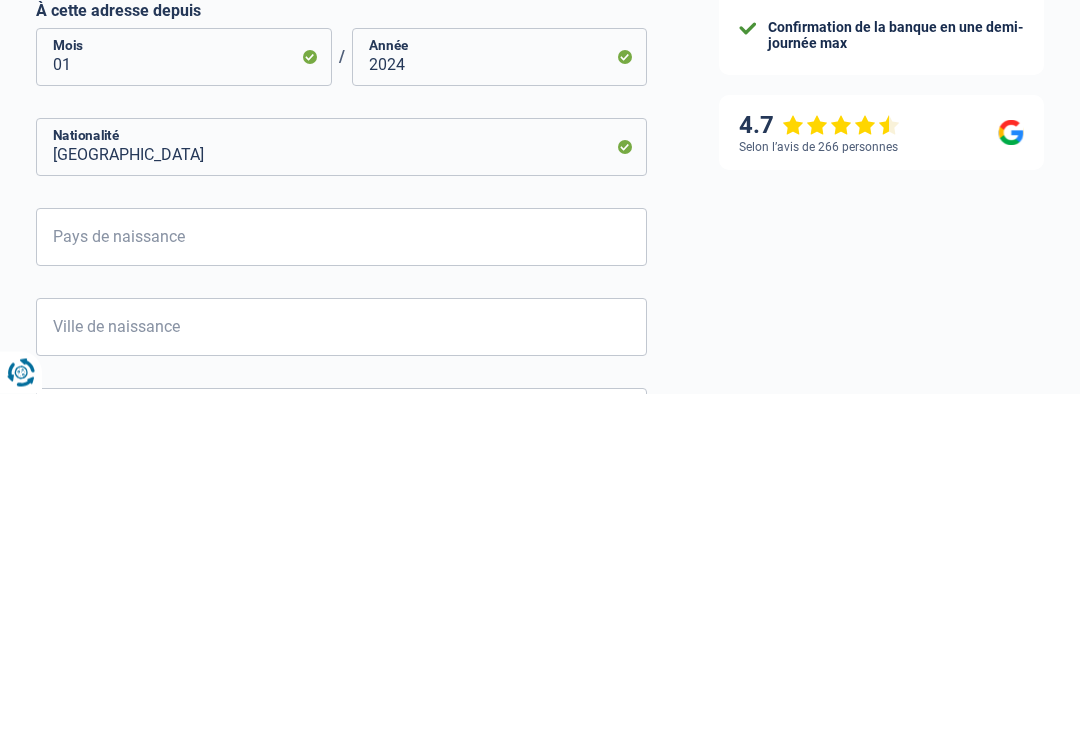 click on "Pays de naissance" at bounding box center (341, 584) 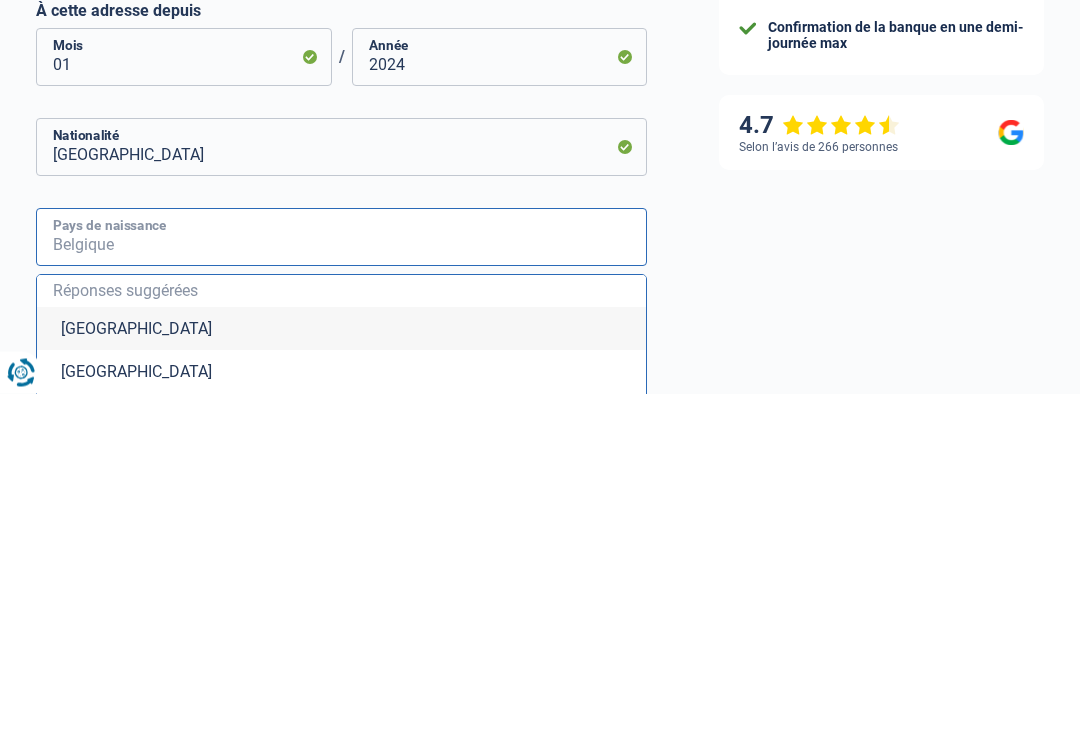 type on "1" 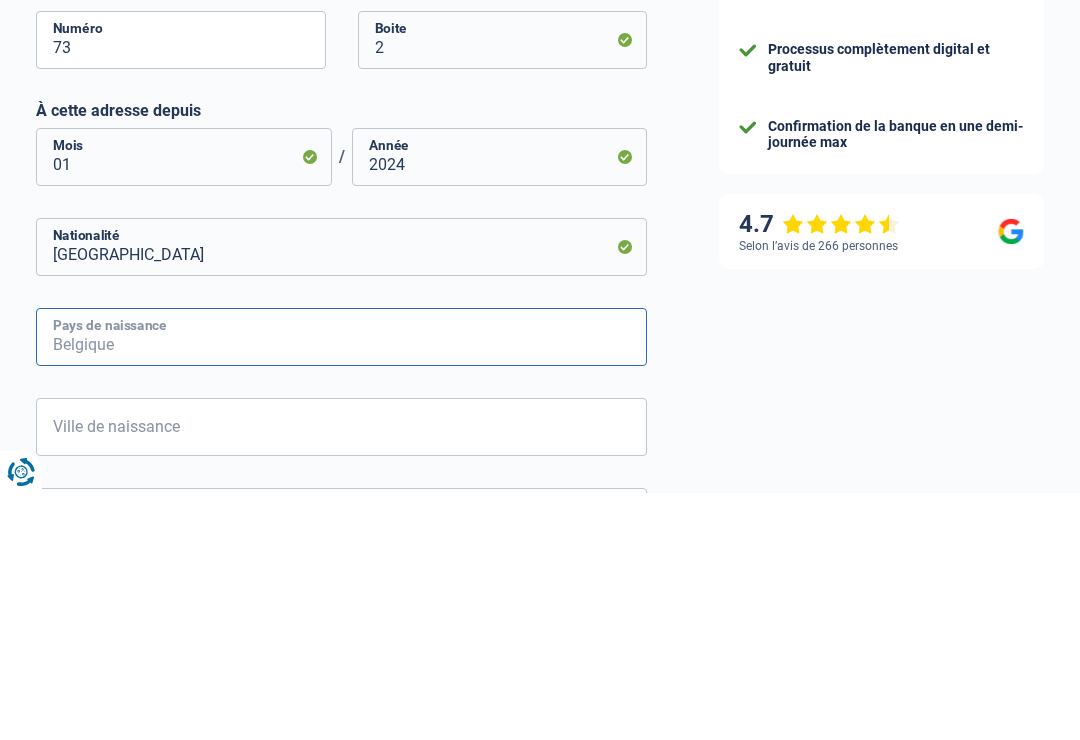 type on "0" 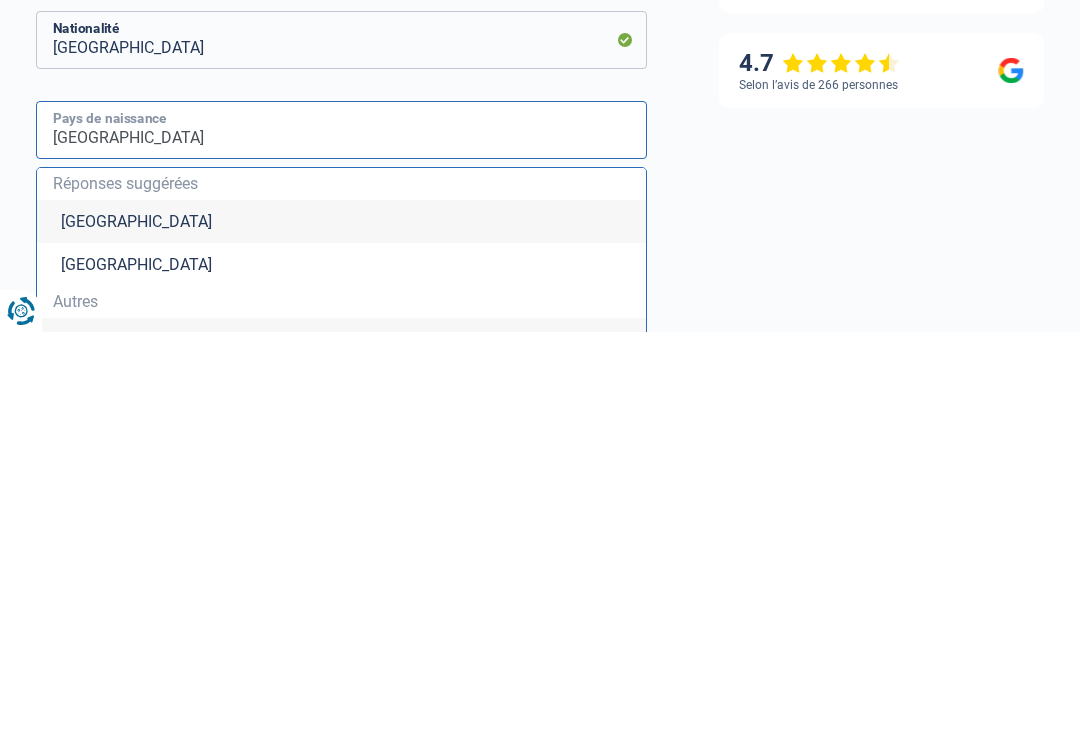 scroll, scrollTop: 619, scrollLeft: 0, axis: vertical 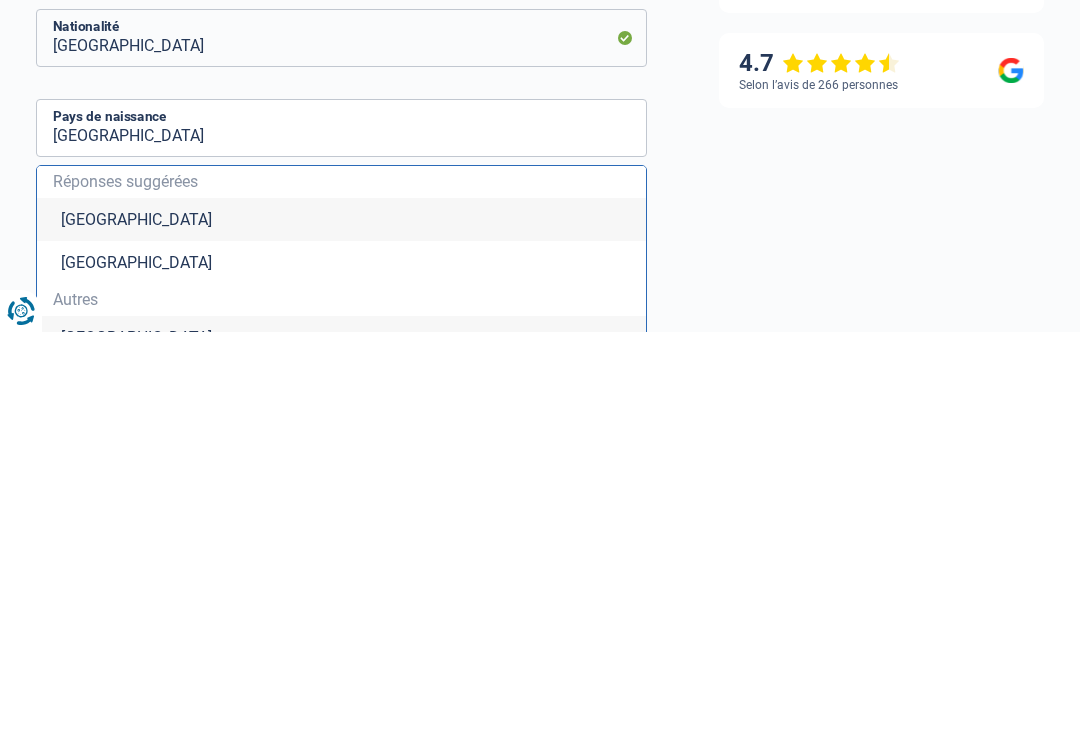 click on "Belgique" at bounding box center (341, 627) 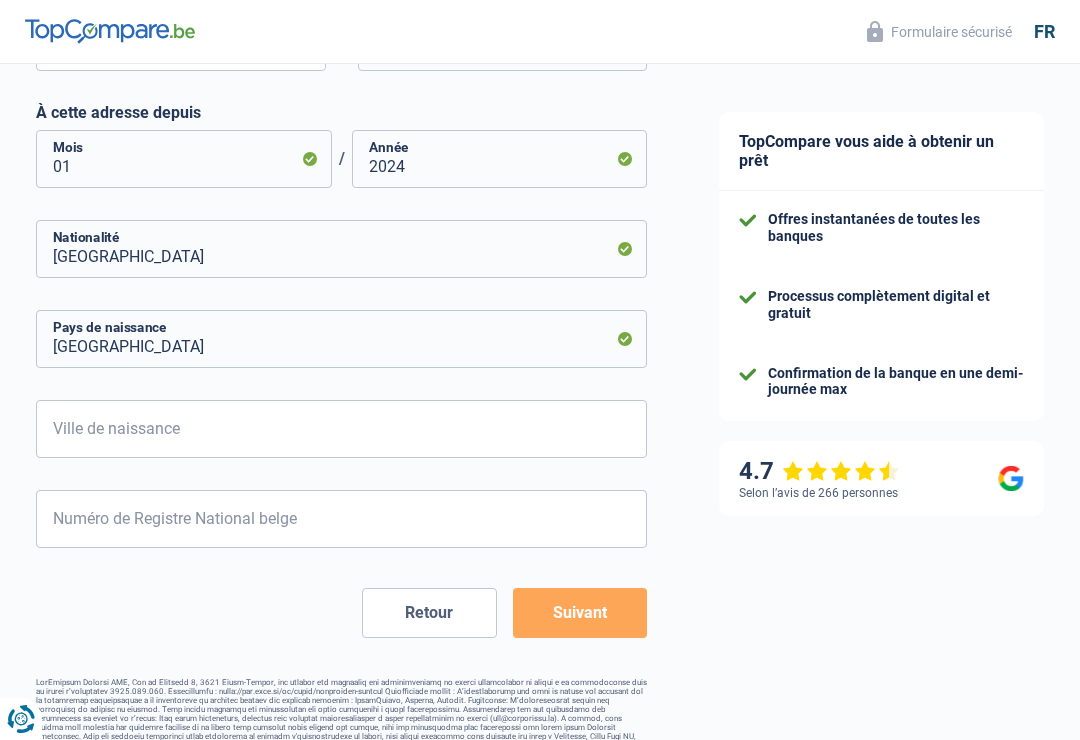 scroll, scrollTop: 818, scrollLeft: 0, axis: vertical 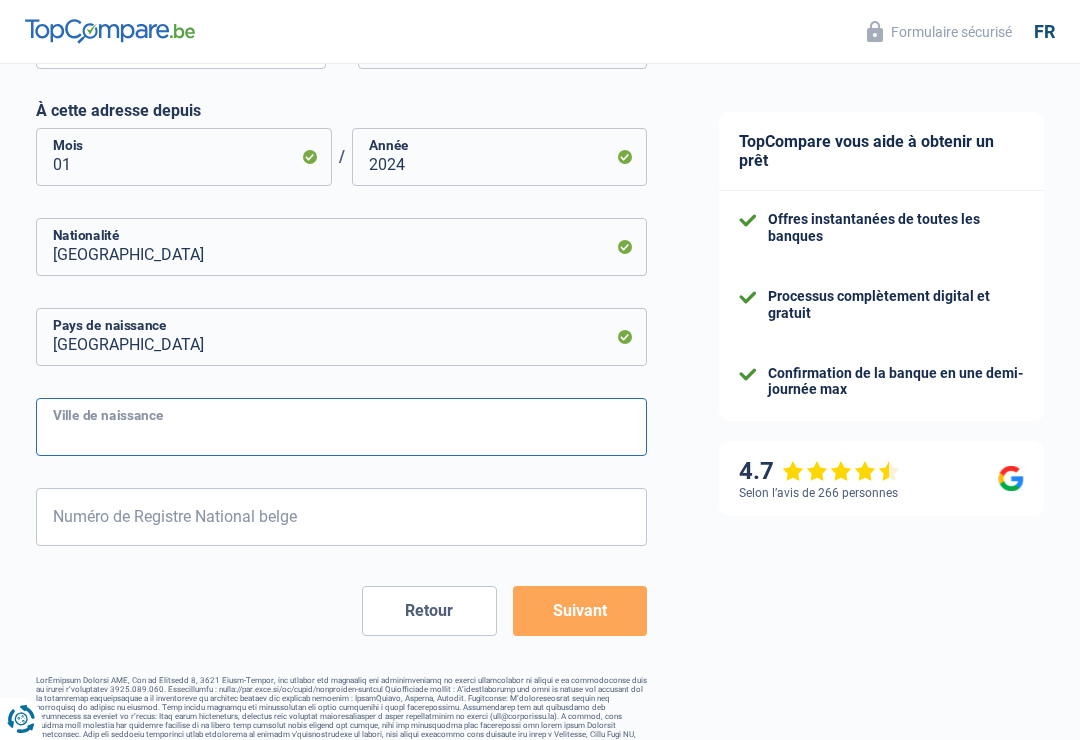 click on "Ville de naissance" at bounding box center [341, 427] 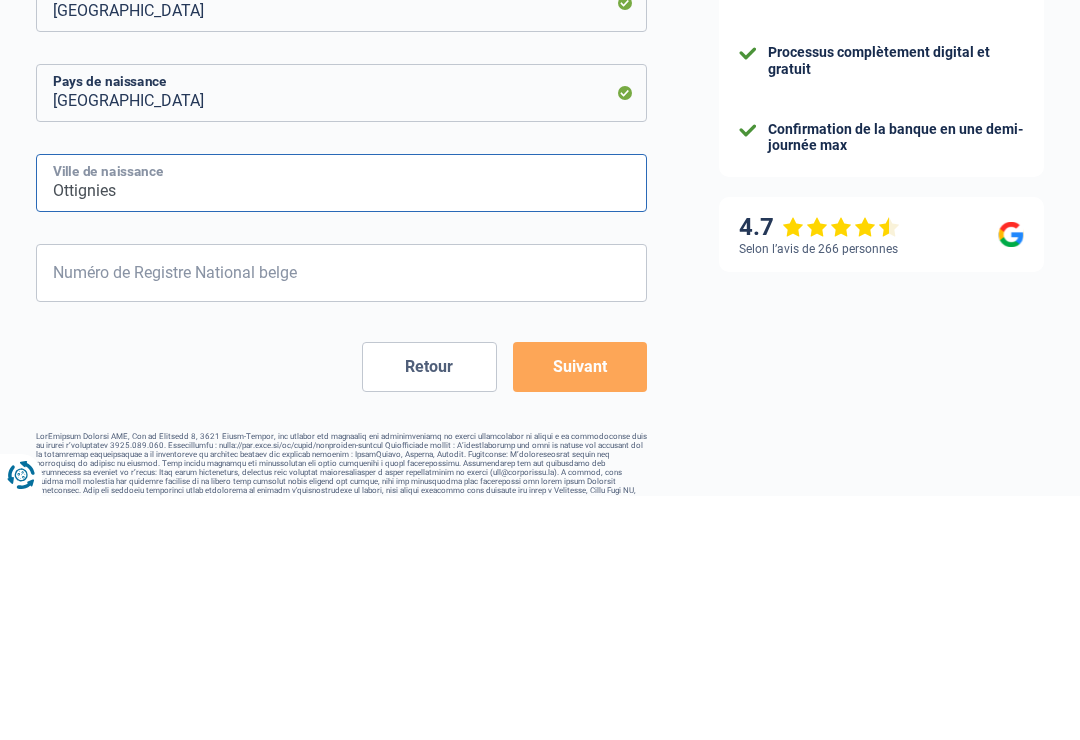 type on "Ottignies" 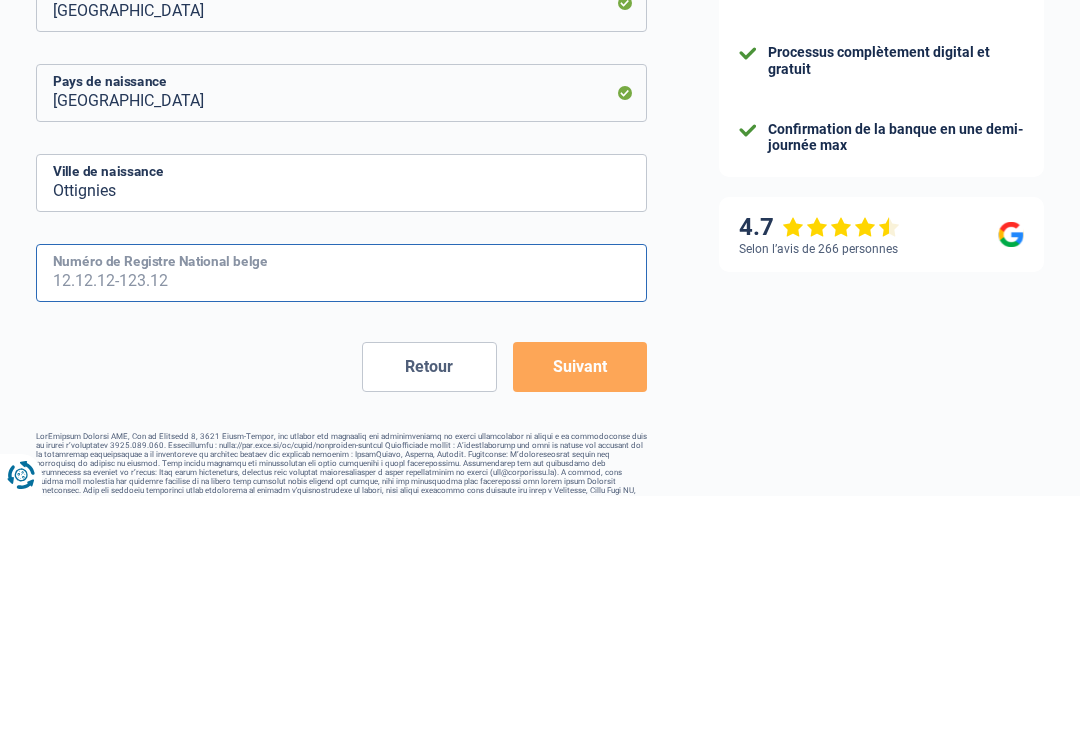 click on "Numéro de Registre National belge" at bounding box center (341, 517) 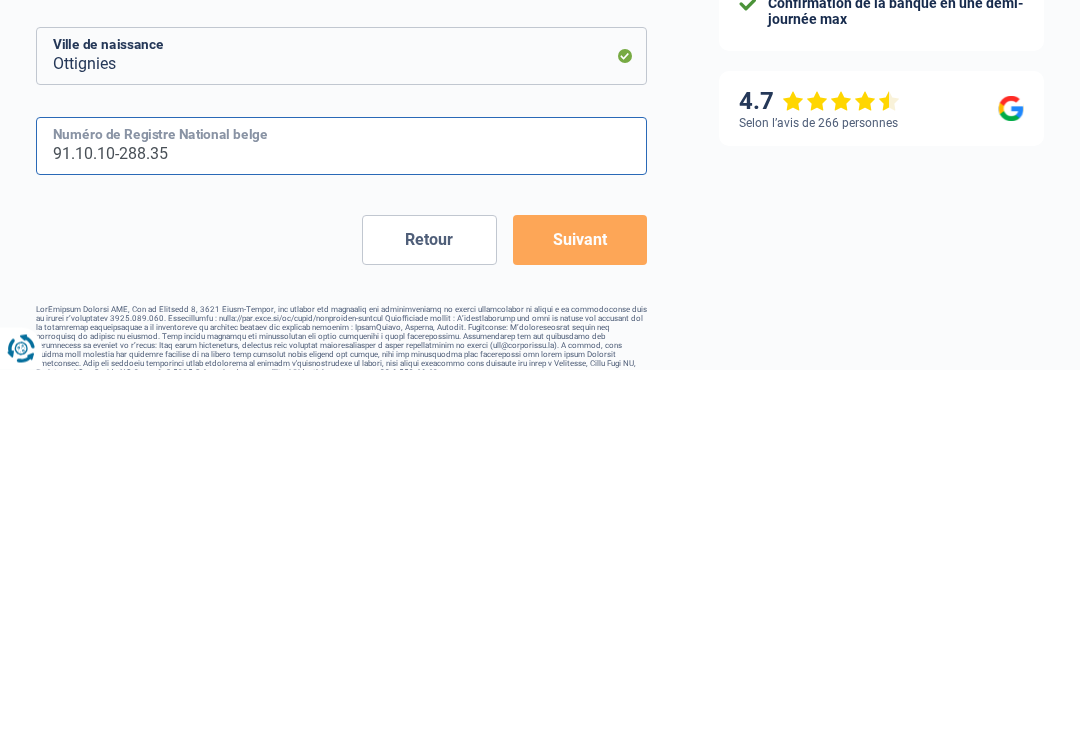 type on "91.10.10-288.35" 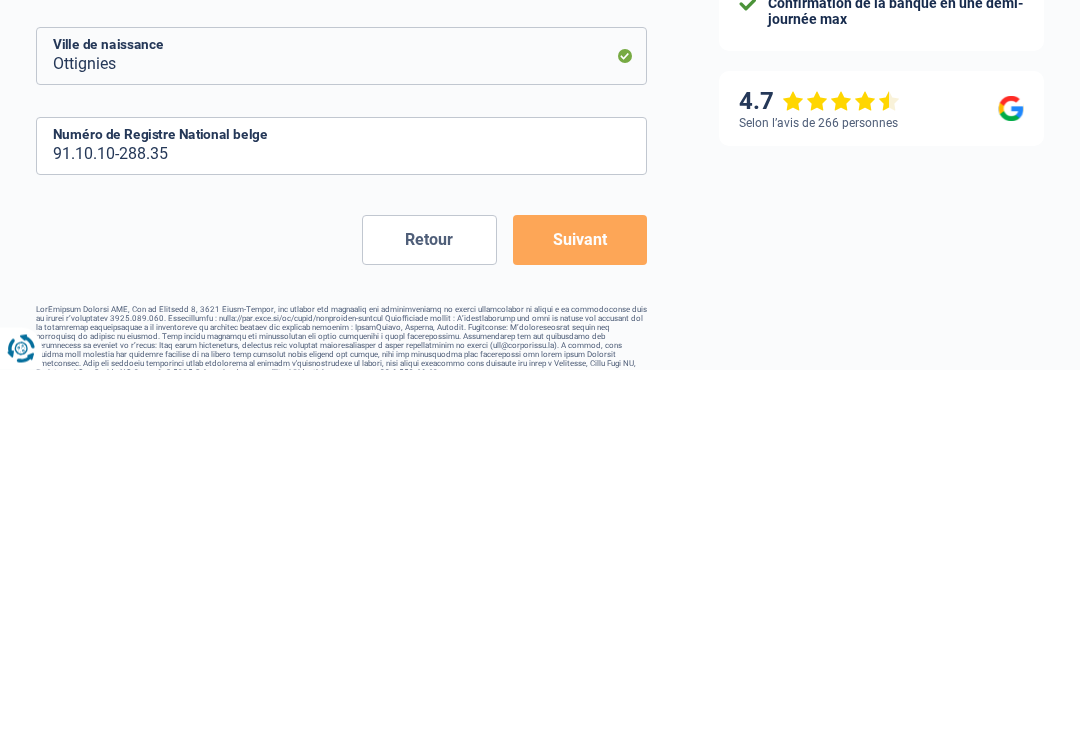 click on "Suivant" at bounding box center [580, 611] 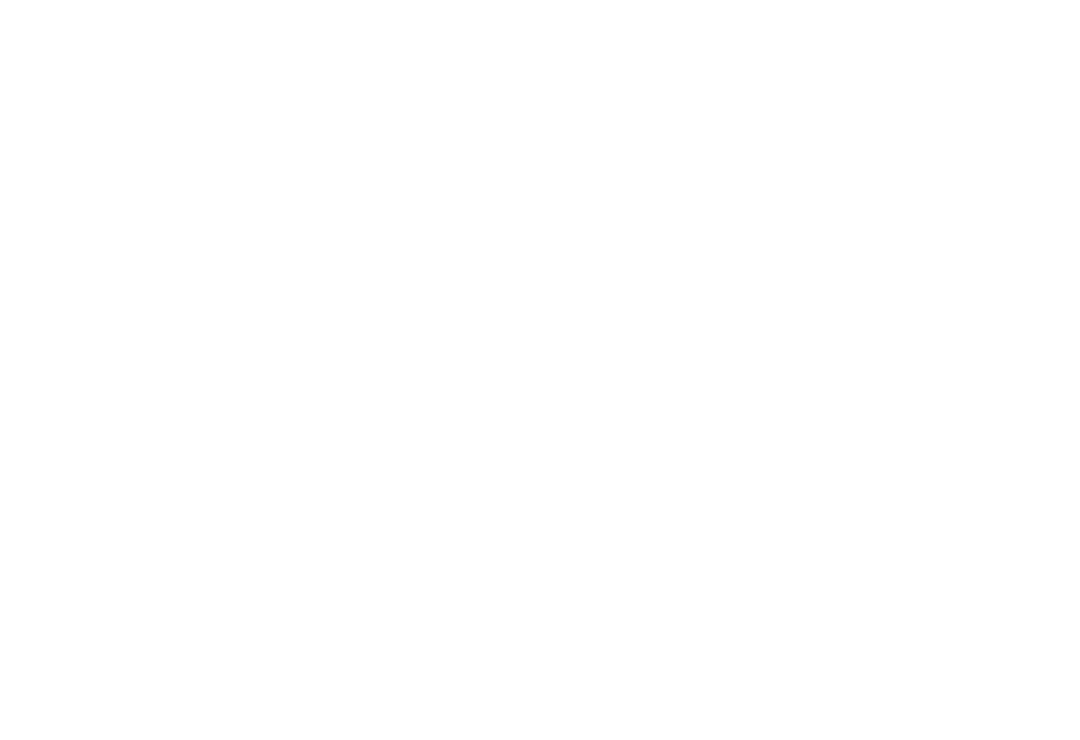 scroll, scrollTop: 279, scrollLeft: 0, axis: vertical 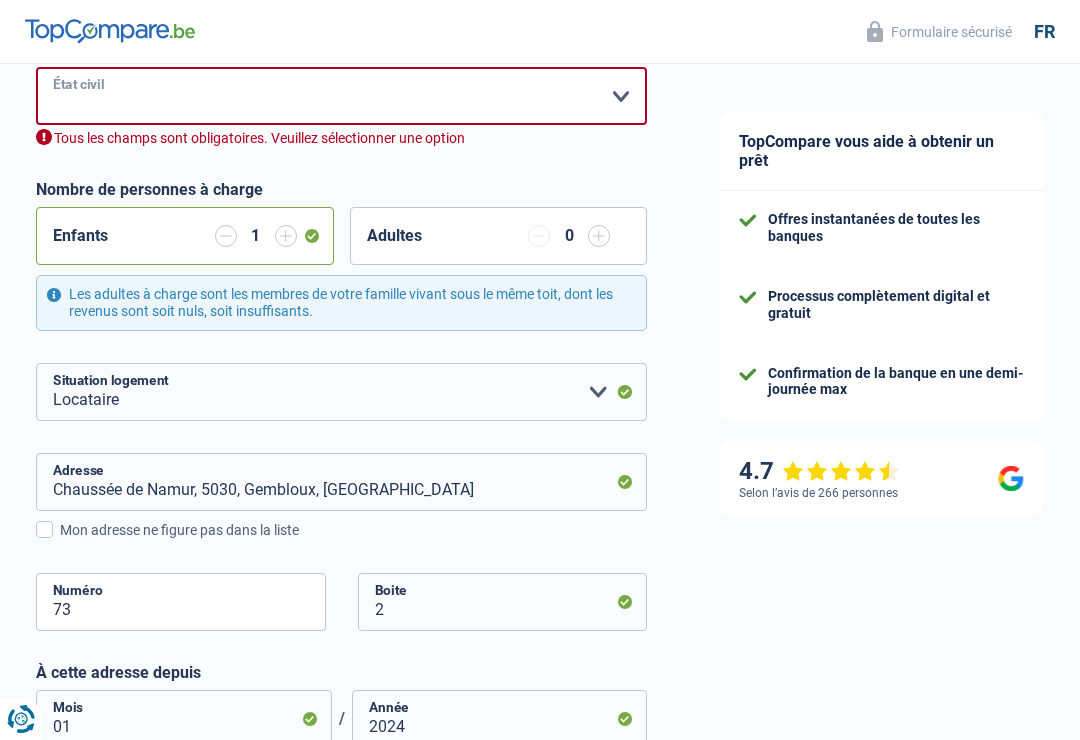 click on "Célibataire Marié(e) Cohabitant(e) légal(e) Divorcé(e) Veuf(ve) Séparé (de fait)
Veuillez sélectionner une option" at bounding box center [341, 96] 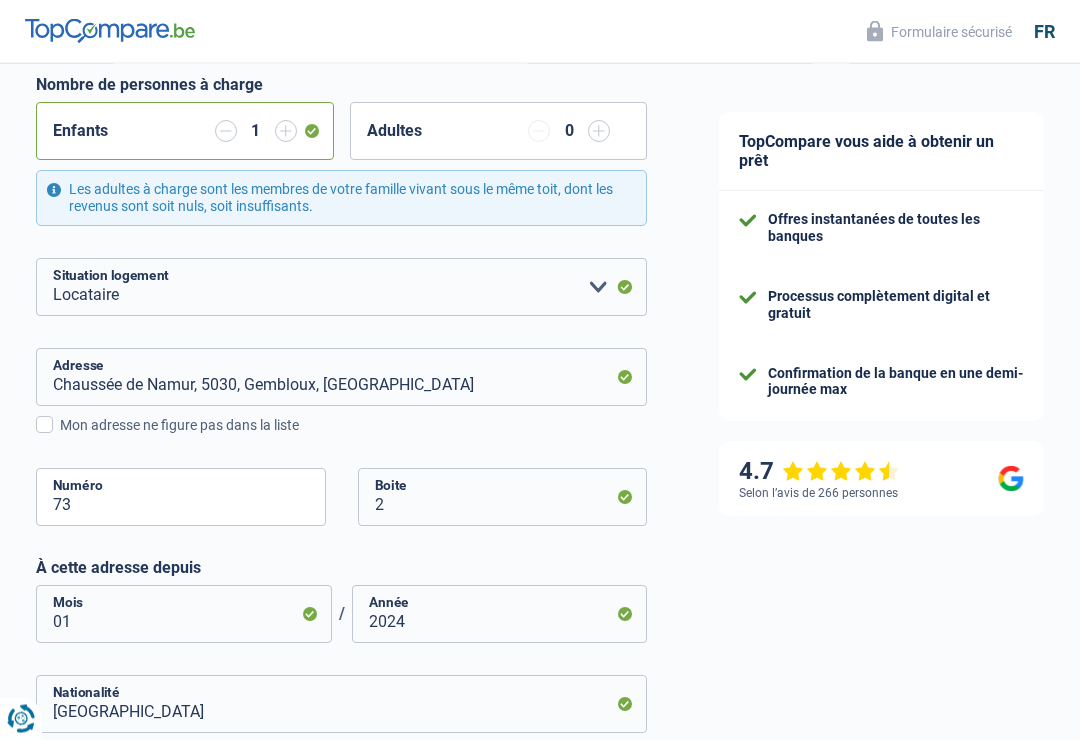 scroll, scrollTop: 818, scrollLeft: 0, axis: vertical 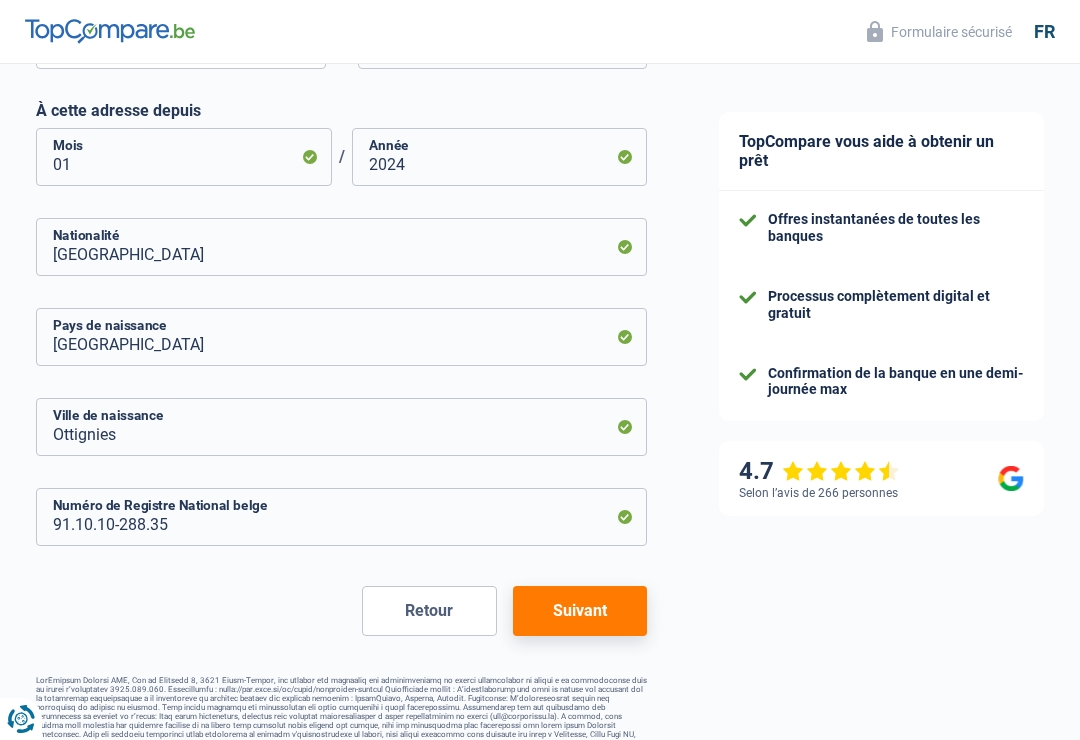 click on "Suivant" at bounding box center (580, 611) 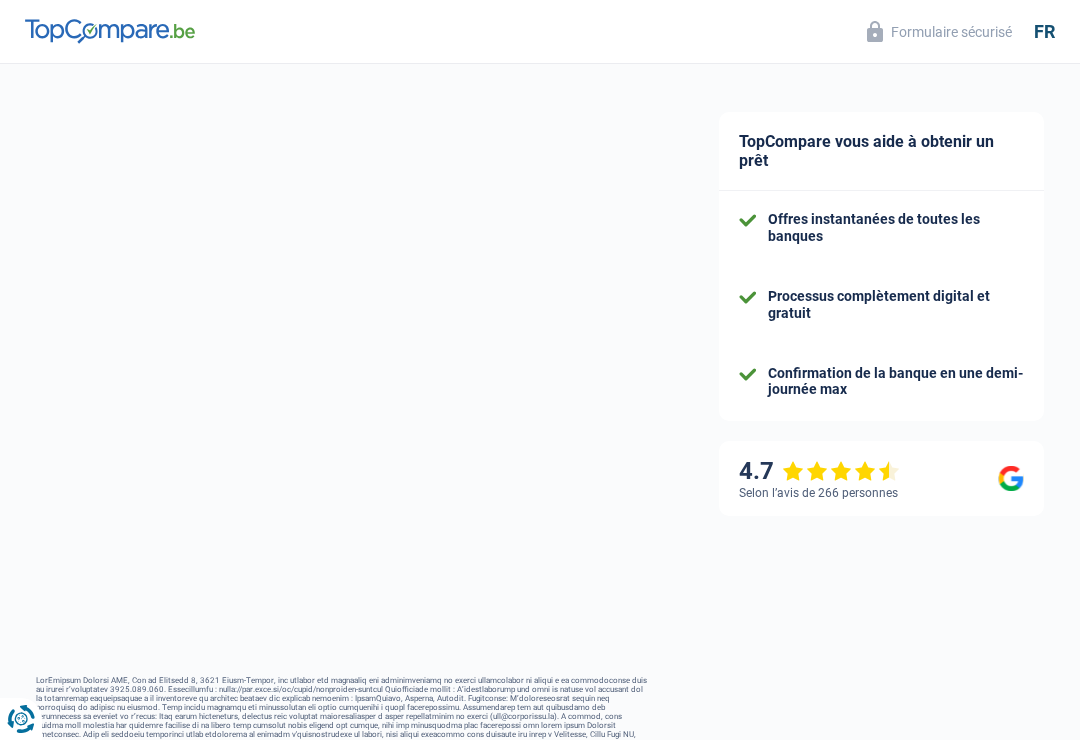 select on "familyAllowances" 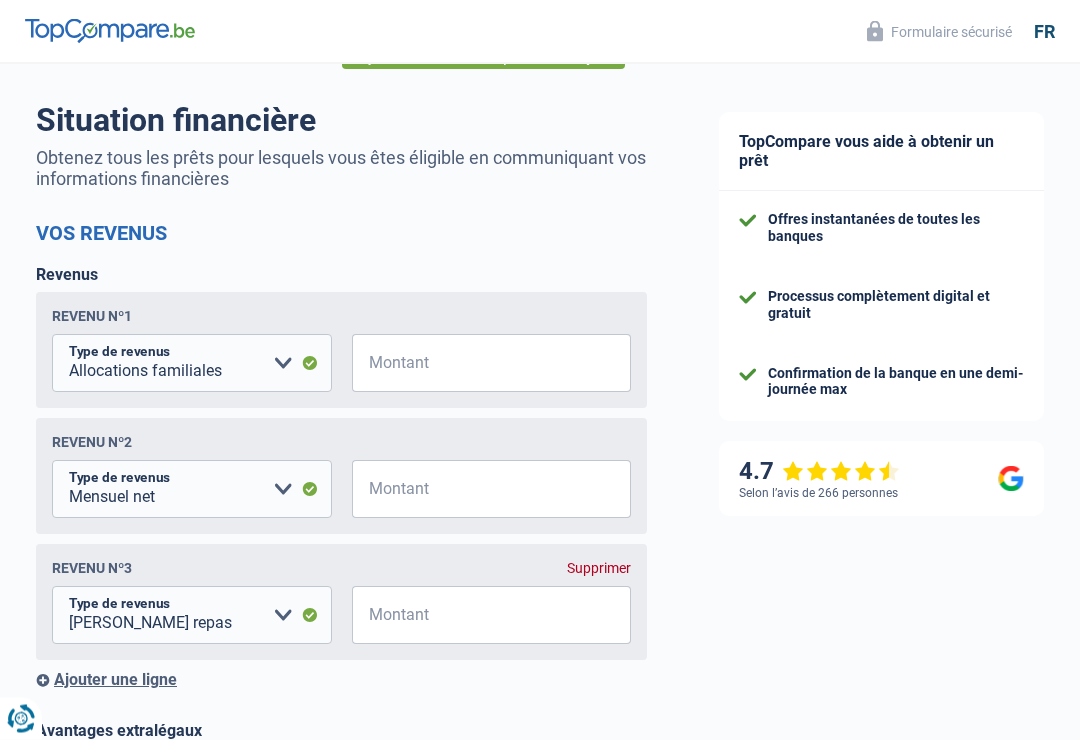 scroll, scrollTop: 0, scrollLeft: 0, axis: both 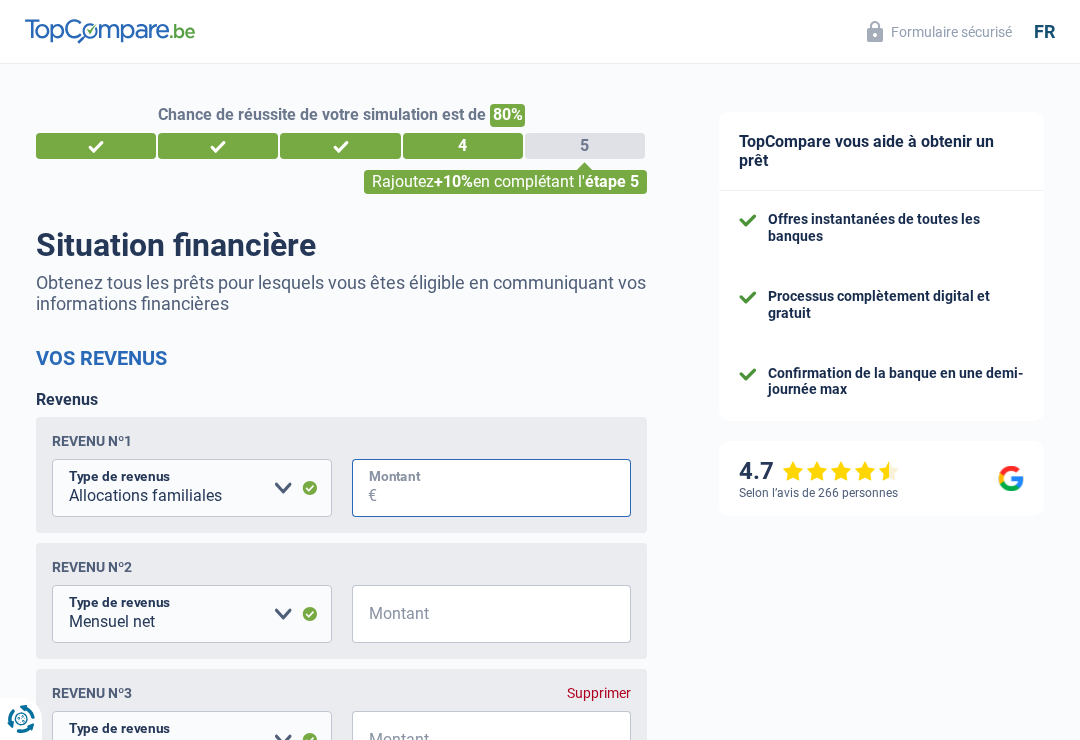 click on "Montant" at bounding box center (504, 488) 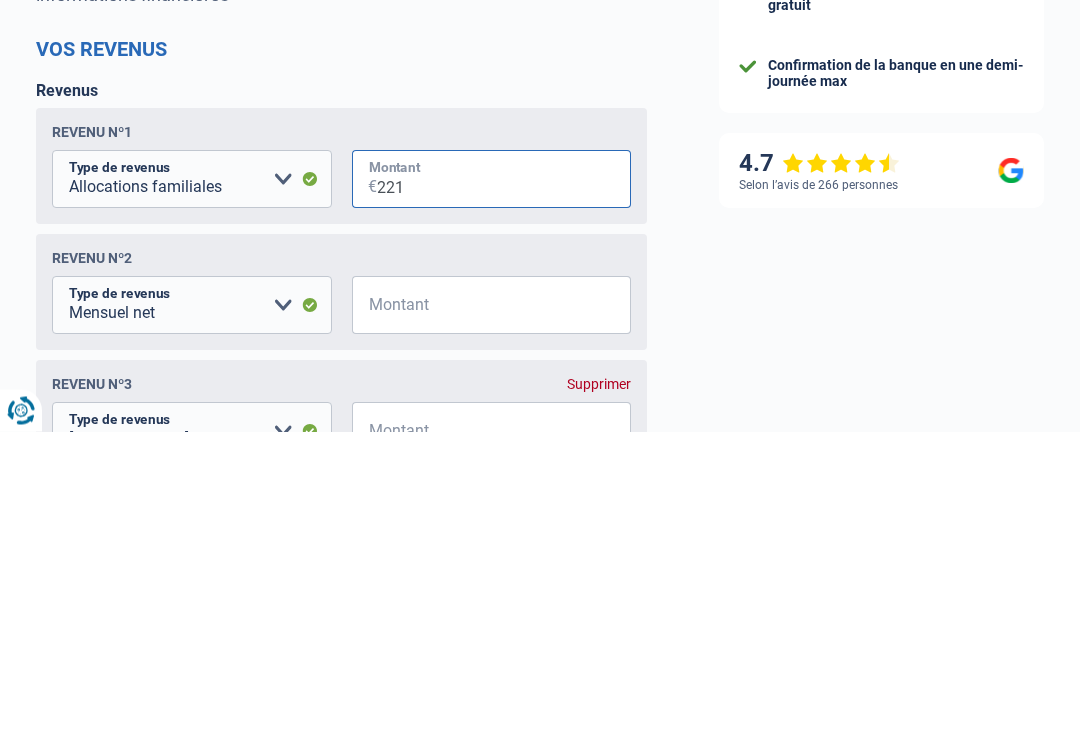 type on "221" 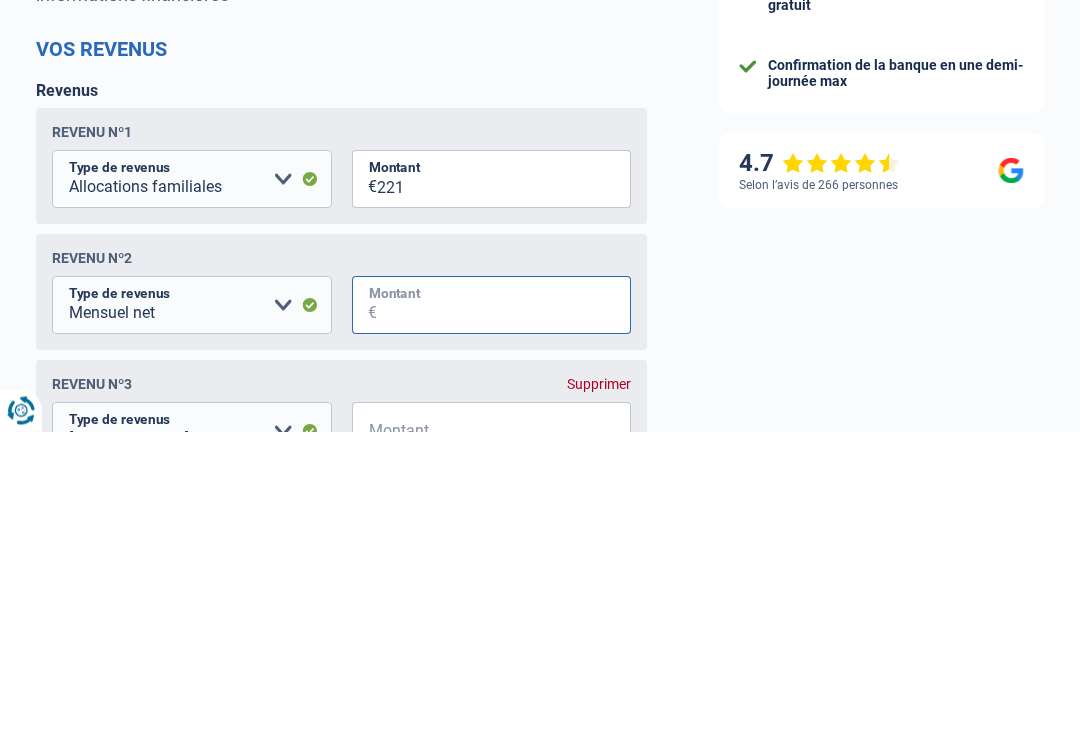click on "Montant" at bounding box center [504, 614] 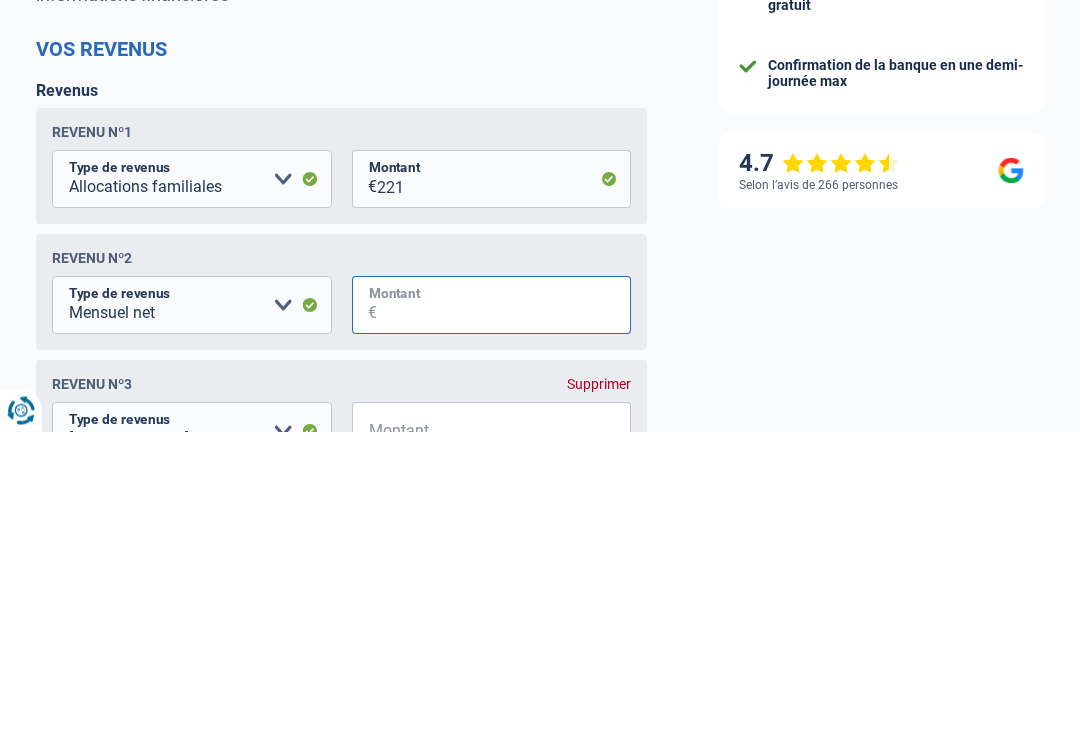 scroll, scrollTop: 27, scrollLeft: 0, axis: vertical 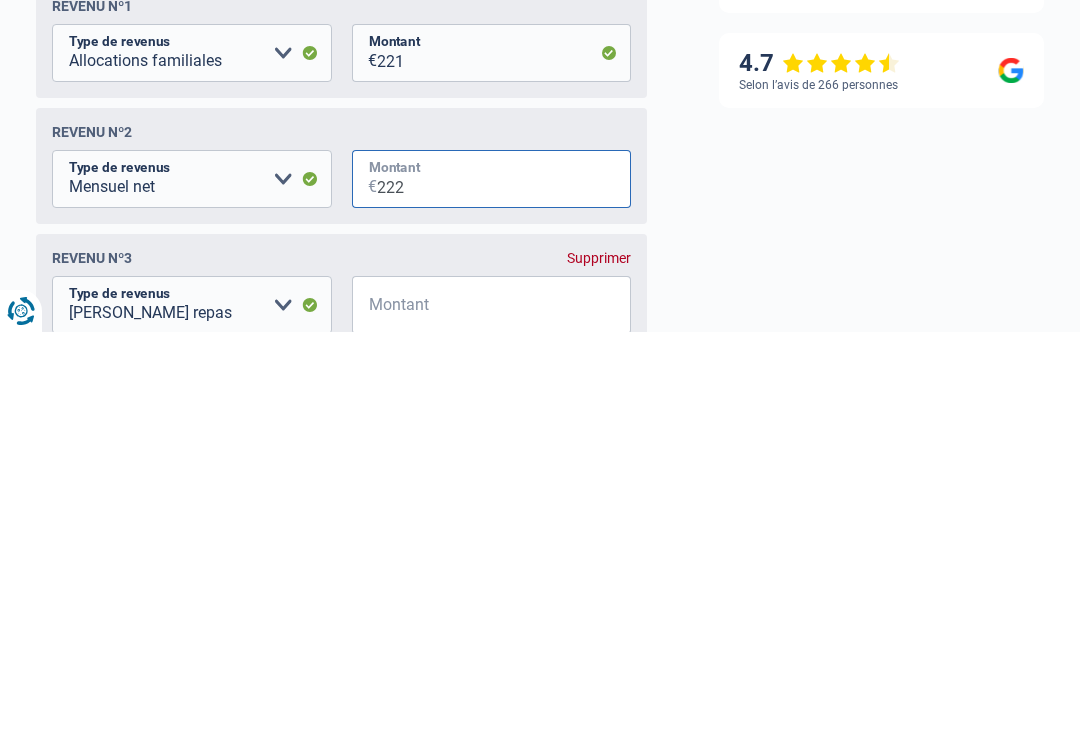 type on "2.225" 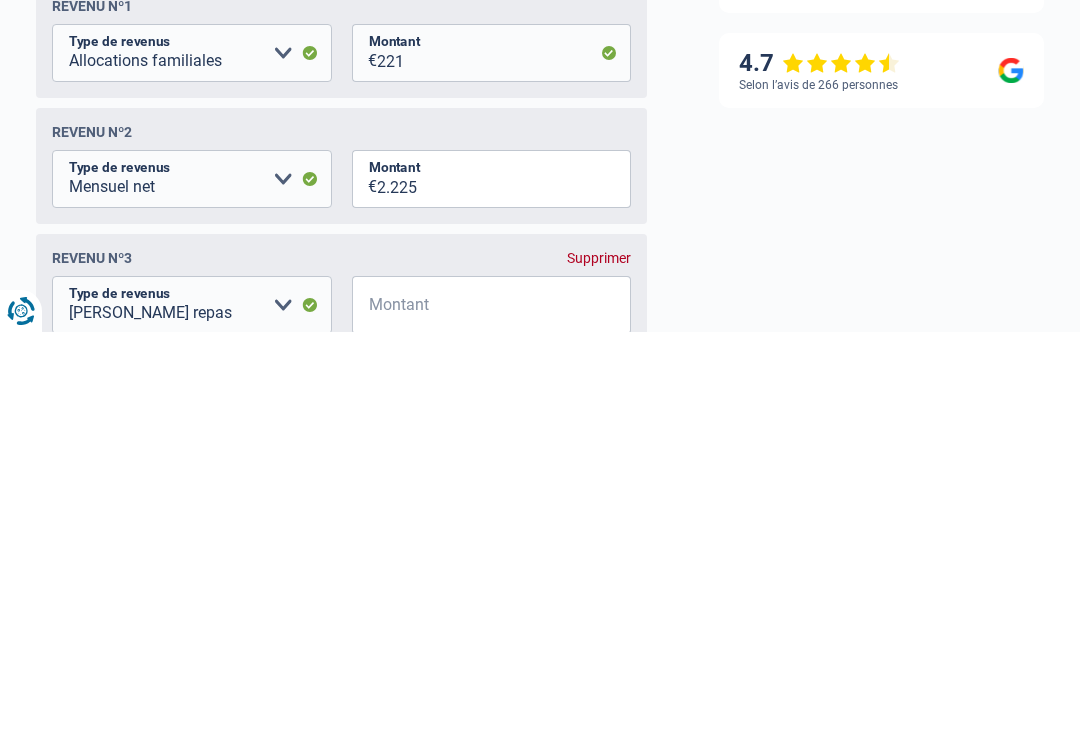 click on "Montant" at bounding box center (504, 713) 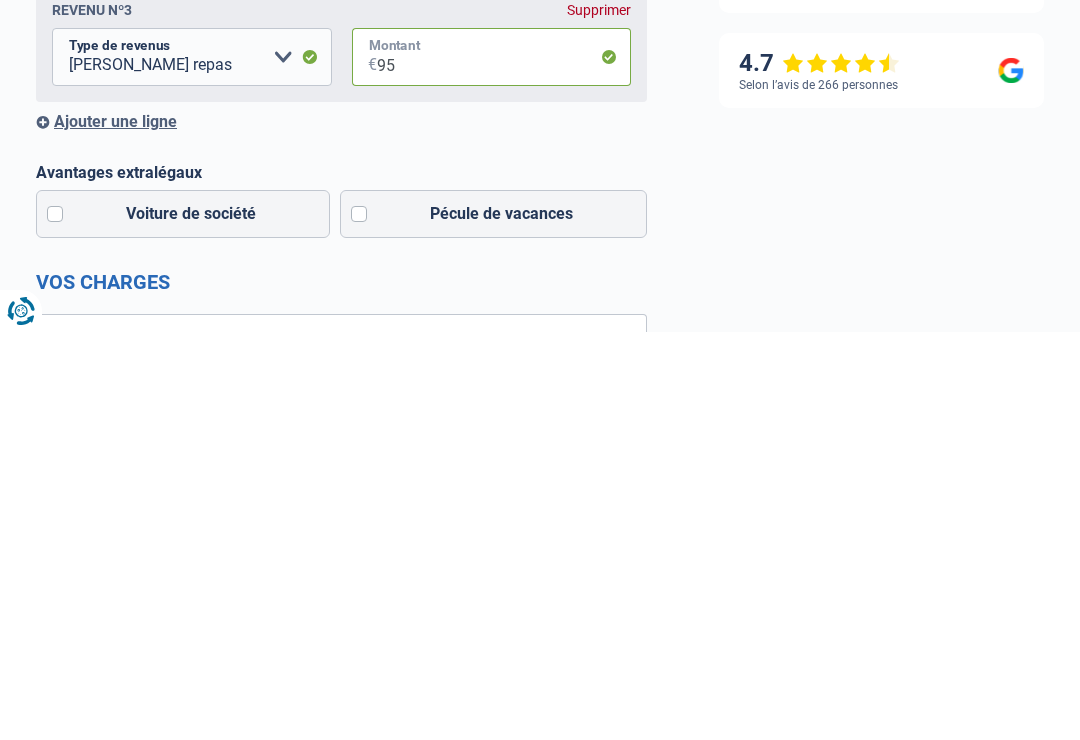 scroll, scrollTop: 281, scrollLeft: 0, axis: vertical 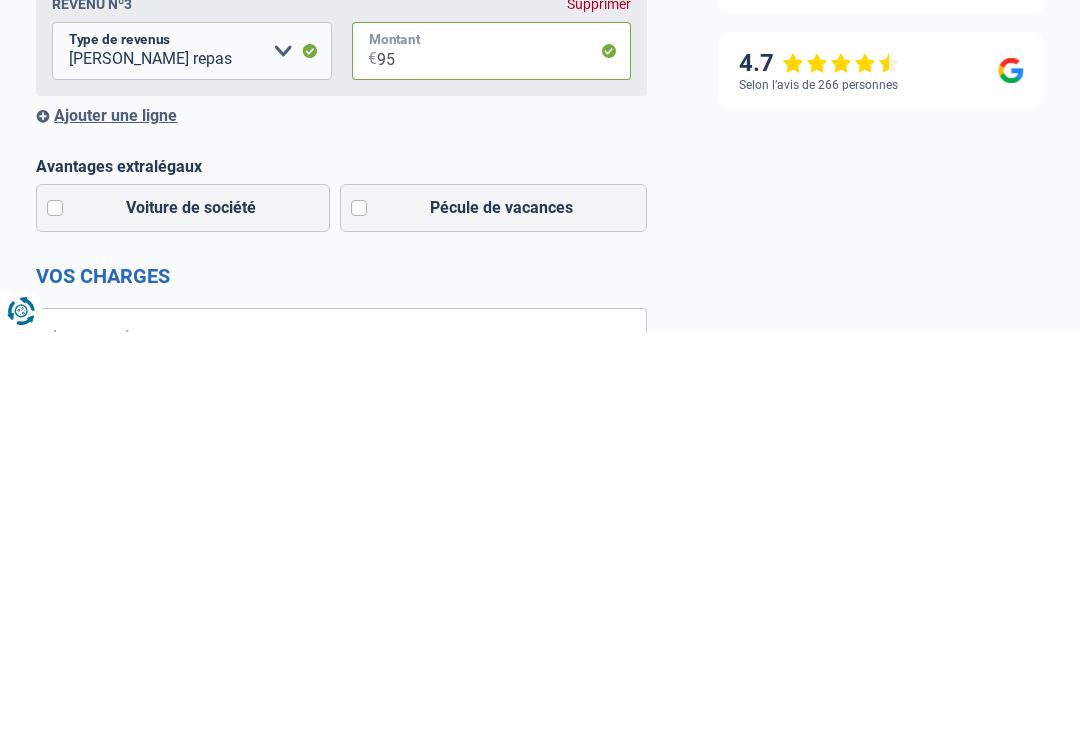 type on "95" 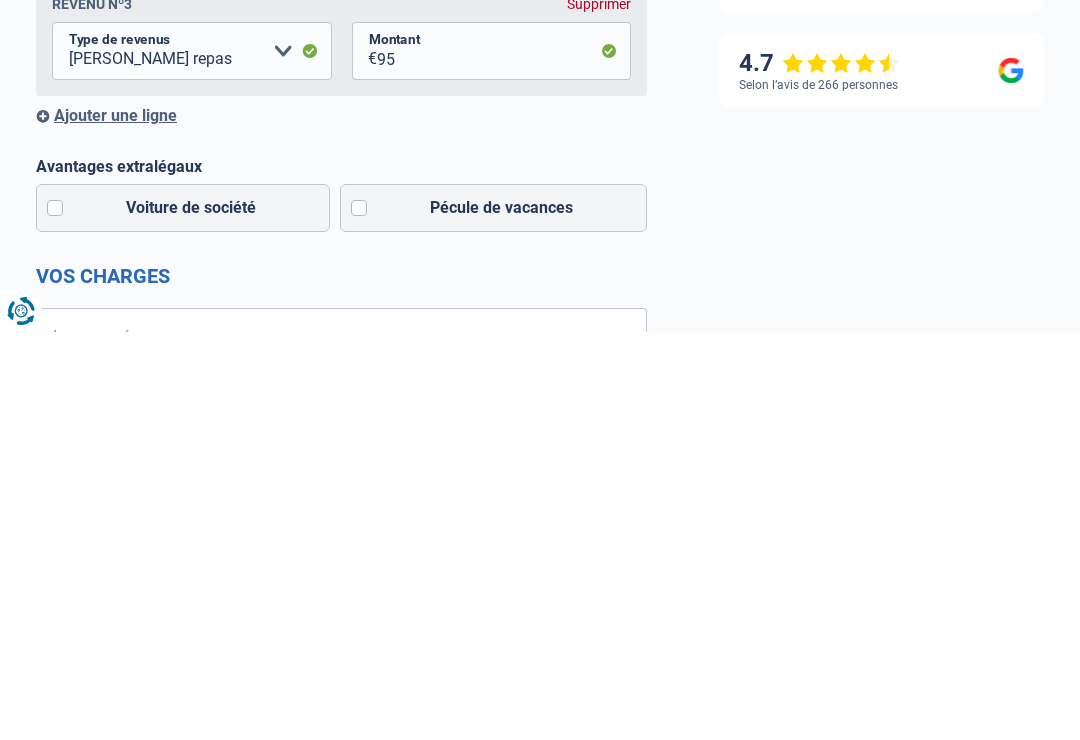 click on "Pécule de vacances" at bounding box center [493, 616] 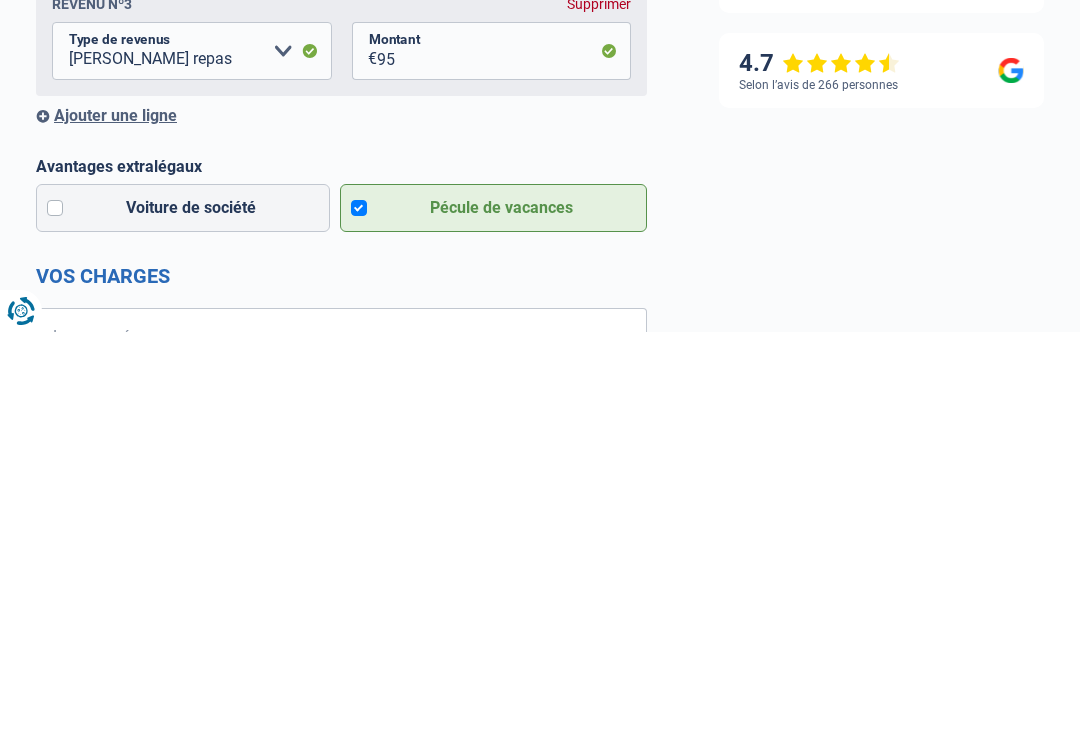 scroll, scrollTop: 690, scrollLeft: 0, axis: vertical 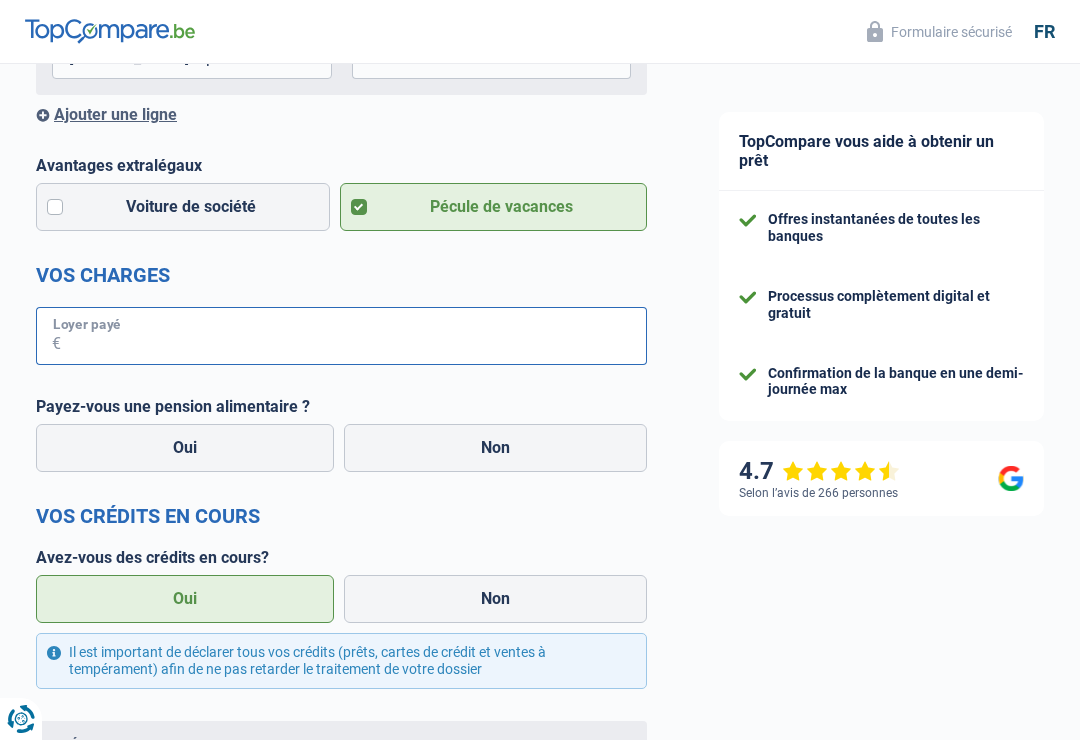 click on "Loyer payé" at bounding box center [354, 336] 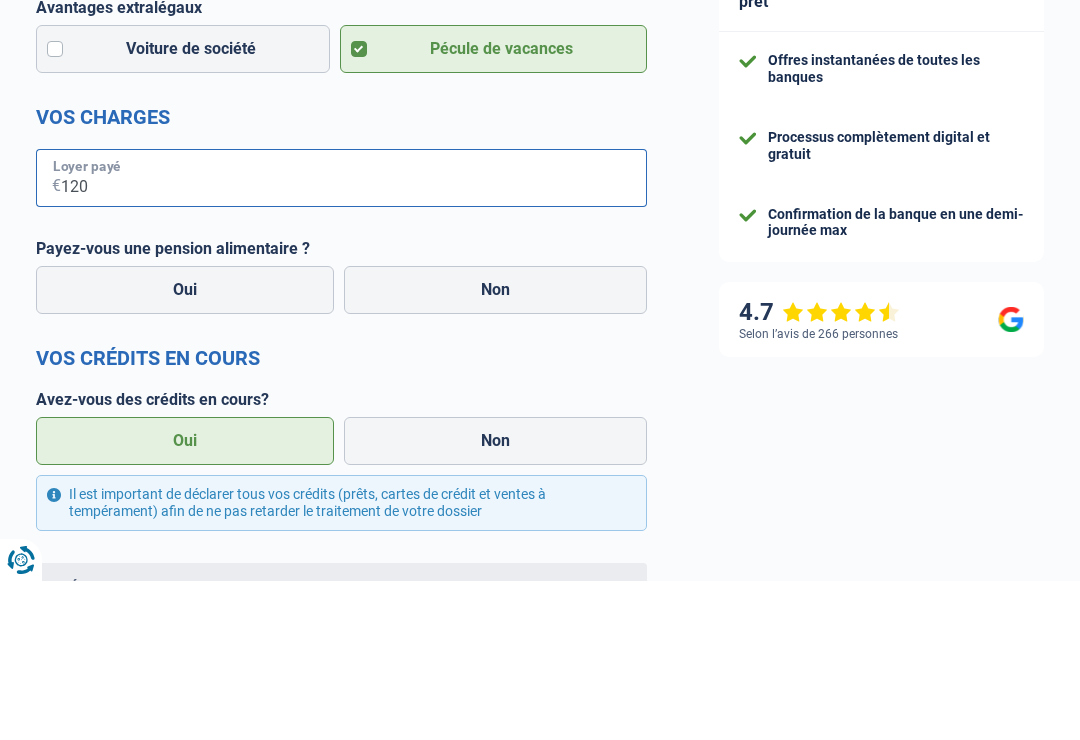 type on "1.200" 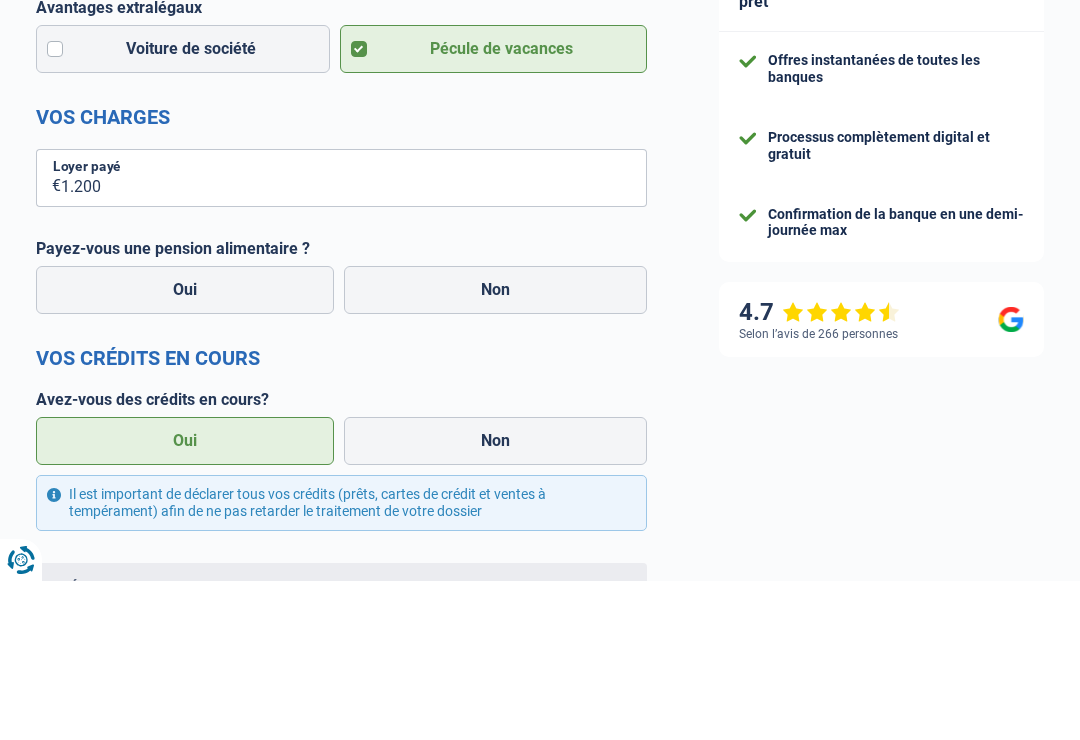 click on "Non" at bounding box center [495, 449] 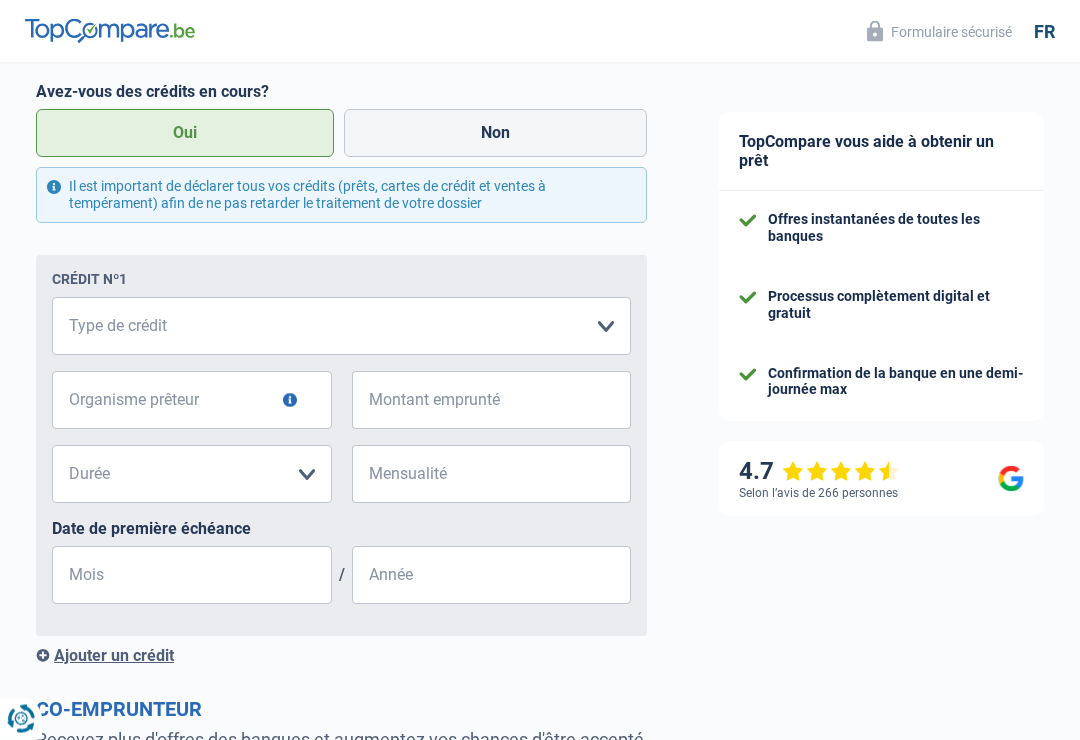 scroll, scrollTop: 1156, scrollLeft: 0, axis: vertical 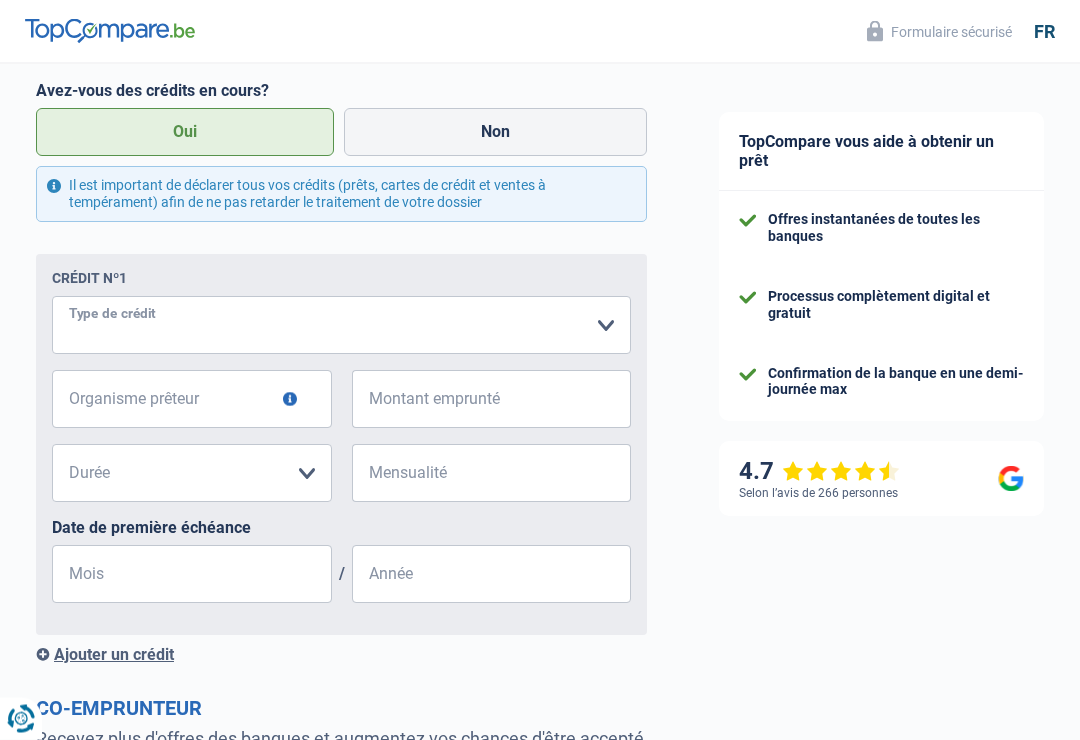 click on "Carte ou ouverture de crédit Prêt hypothécaire Vente à tempérament Prêt à tempérament Prêt rénovation Prêt voiture Regroupement d'un ou plusieurs crédits
Veuillez sélectionner une option" at bounding box center (341, 326) 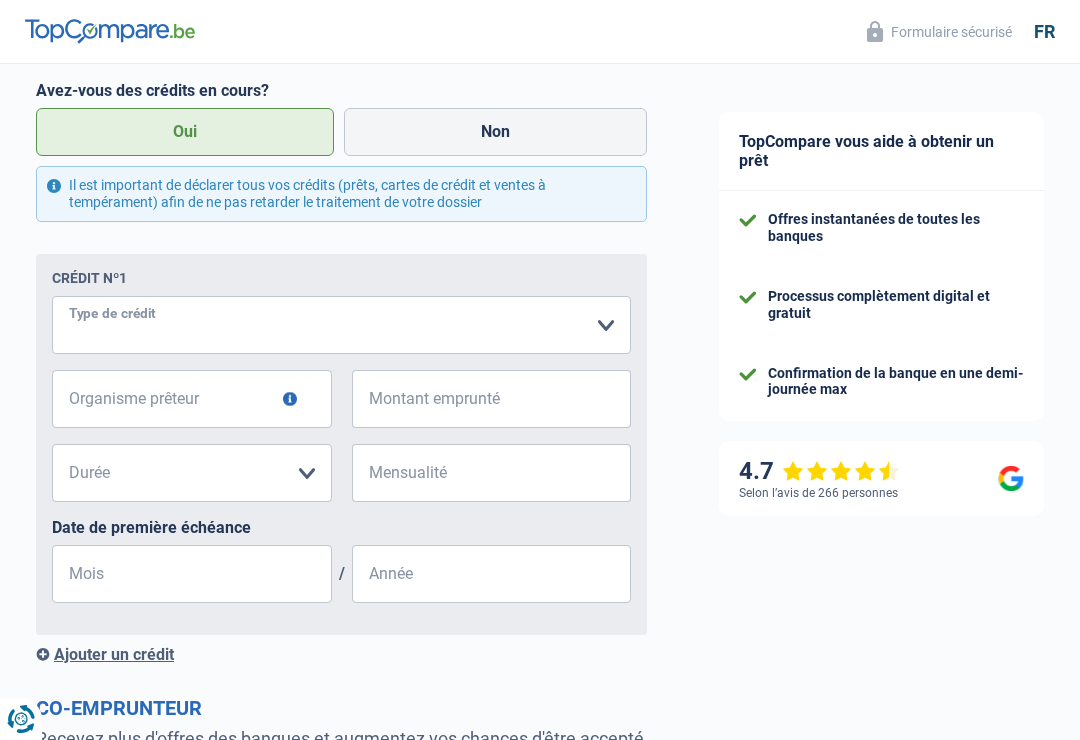 select on "personalLoan" 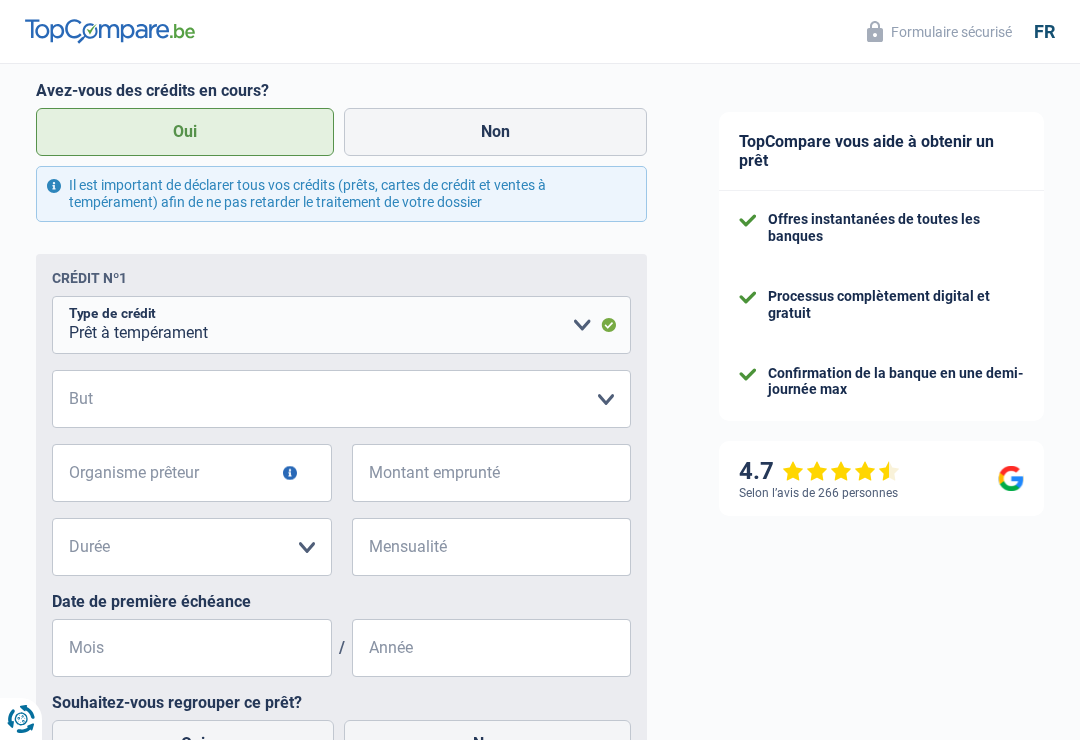 click on "Confort maison: meubles, textile, peinture, électroménager, outillage non-professionnel, Hifi, multimédia, gsm, ordinateur, Frais installation, déménagement Evénement familial: naissance, mariage, divorce, communion, décès Frais médicaux Frais d'études Remboursement prêt Frais permis de conduire Loisirs: voyage, sport, musique Petits travaux maison et jardin Frais divers (max 2.000€) Frais judiciaires Réparation voiture Autre
Veuillez sélectionner une option" at bounding box center [341, 399] 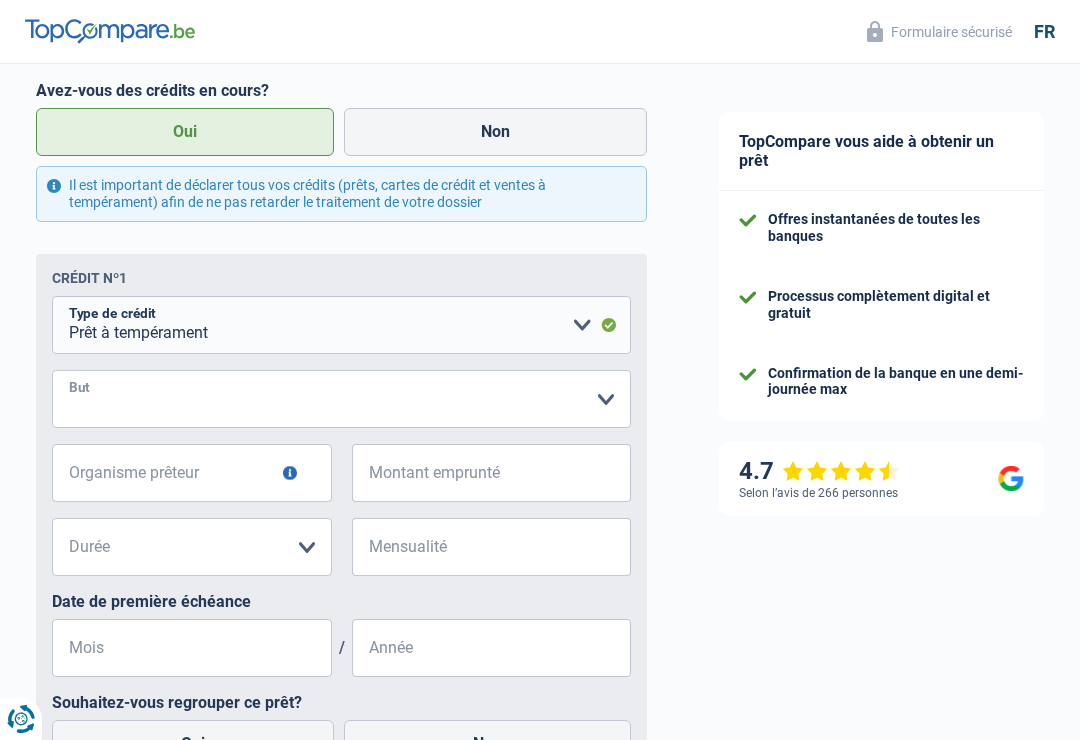 select on "homeFurnishingOrRelocation" 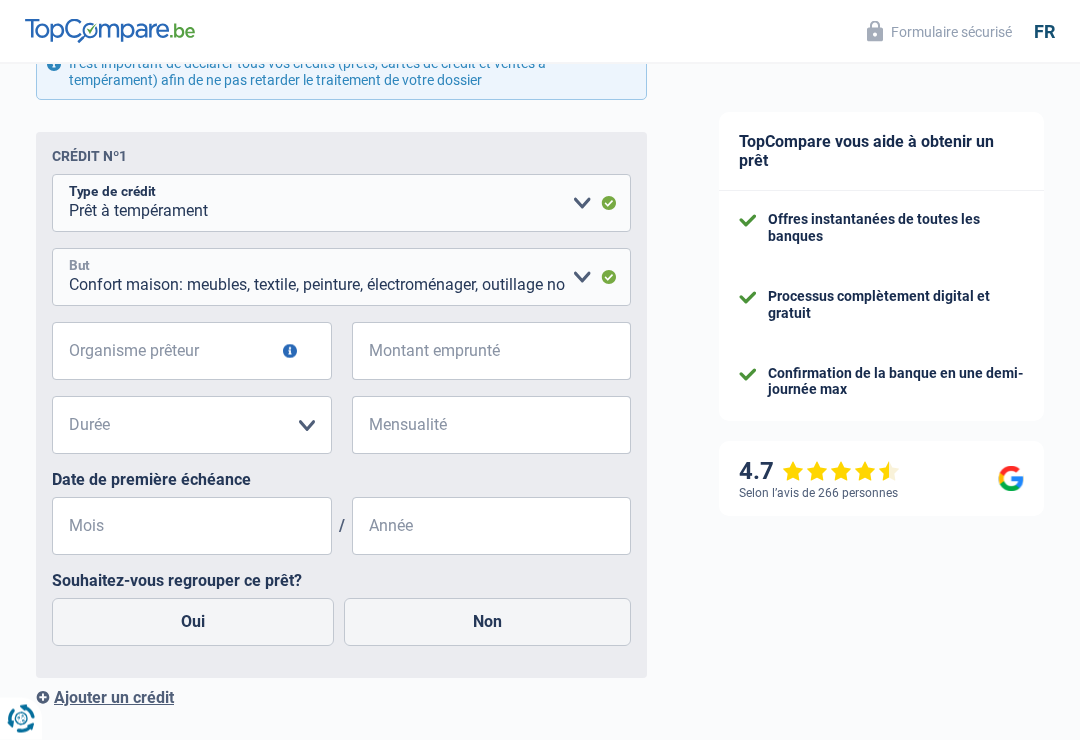 scroll, scrollTop: 1279, scrollLeft: 0, axis: vertical 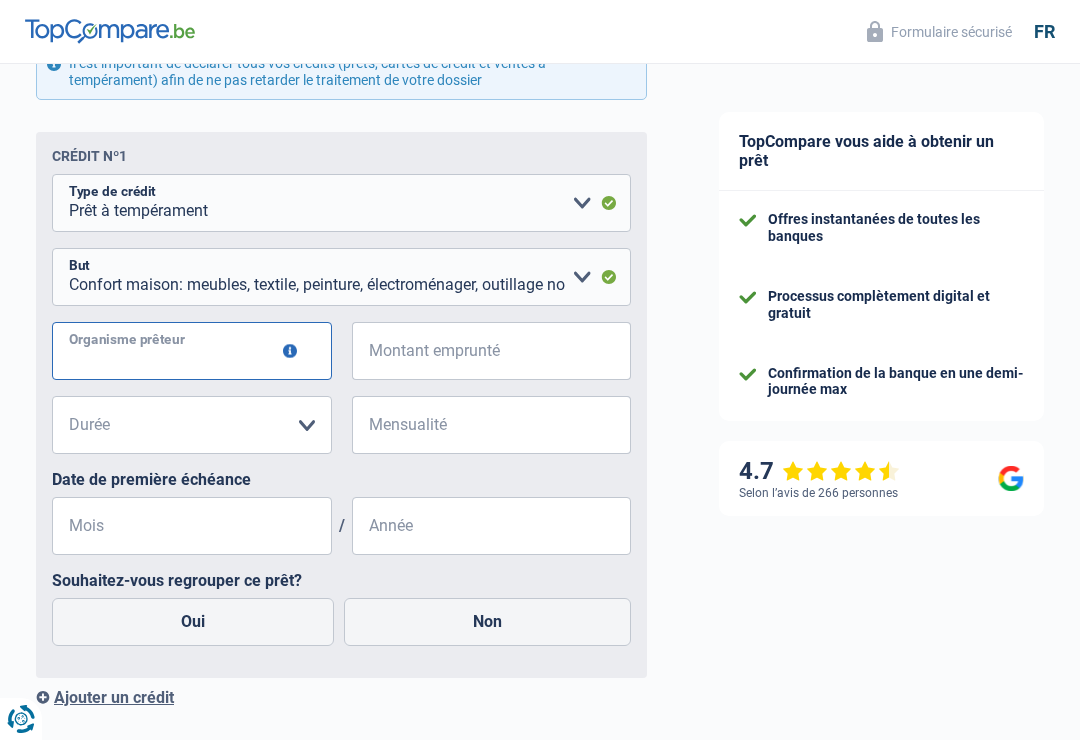 click on "Organisme prêteur" at bounding box center [192, 351] 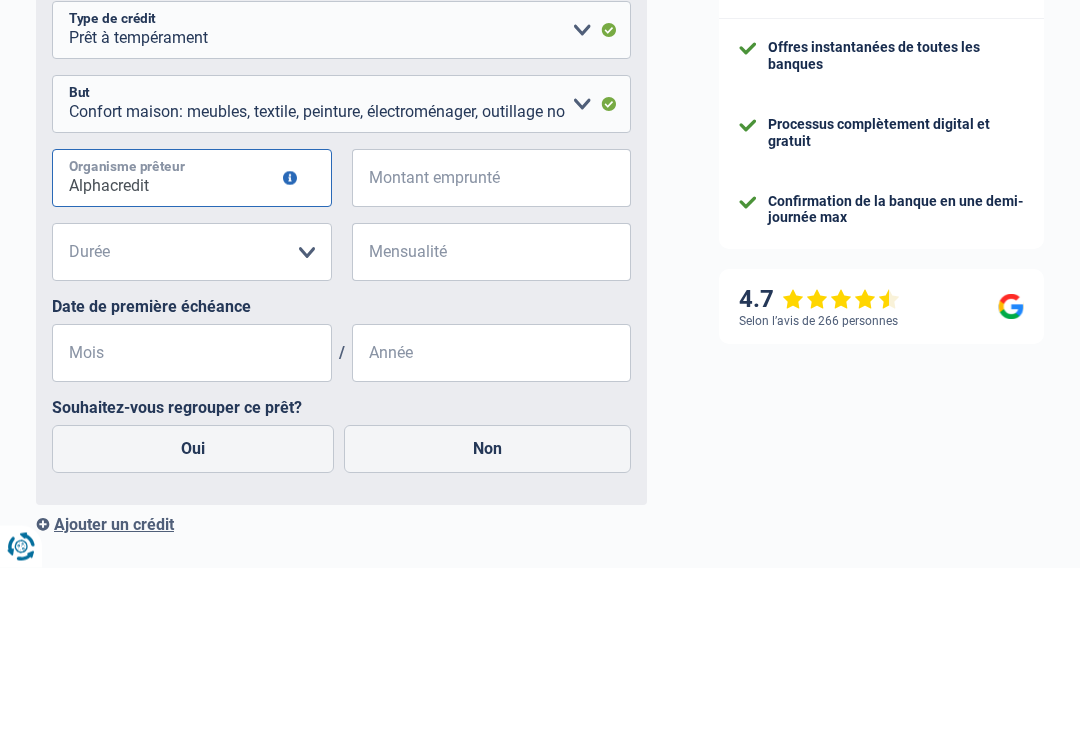 type on "Alphacredit" 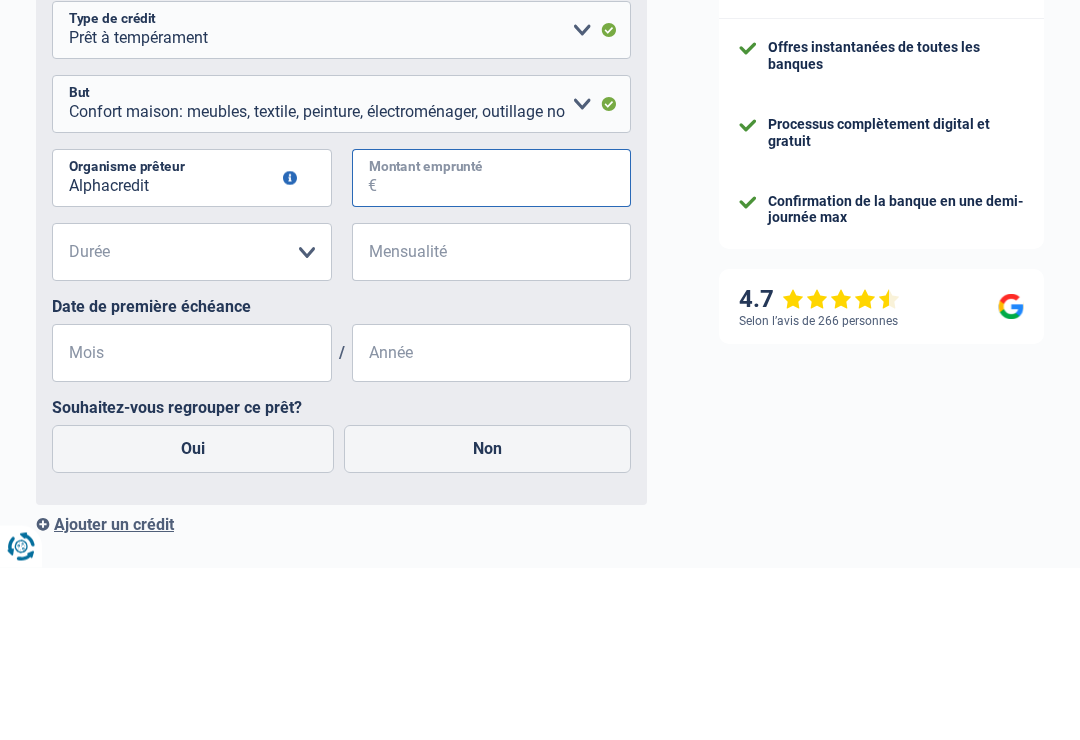 click on "Montant emprunté" at bounding box center [504, 351] 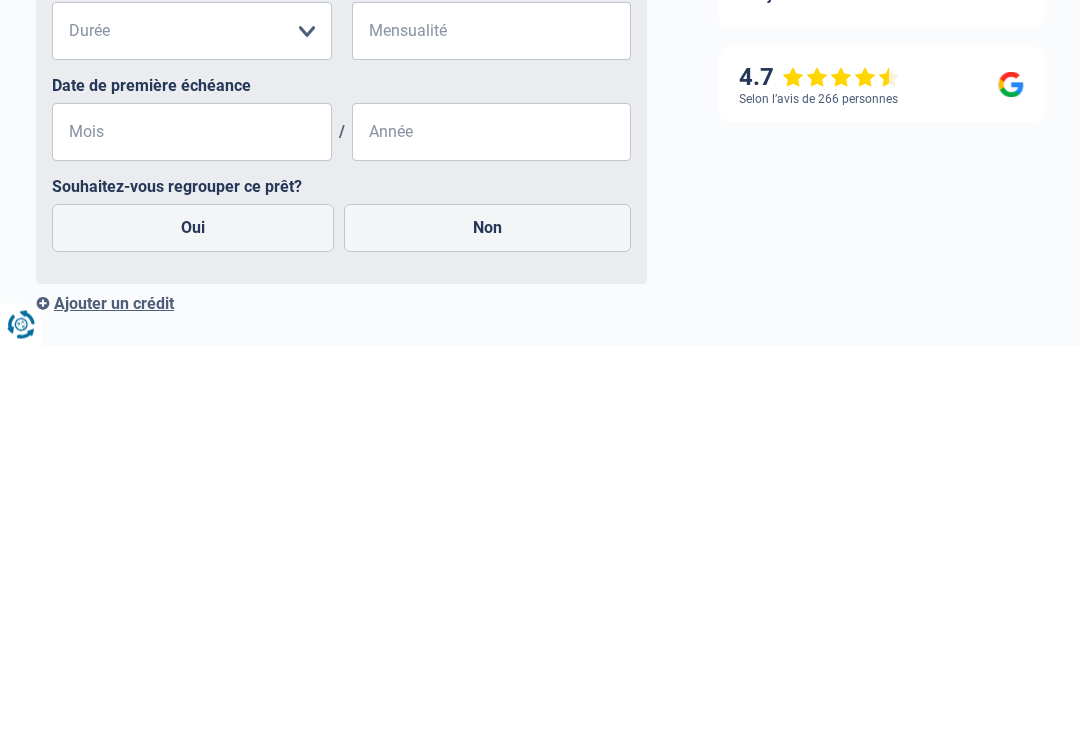 scroll, scrollTop: 1296, scrollLeft: 0, axis: vertical 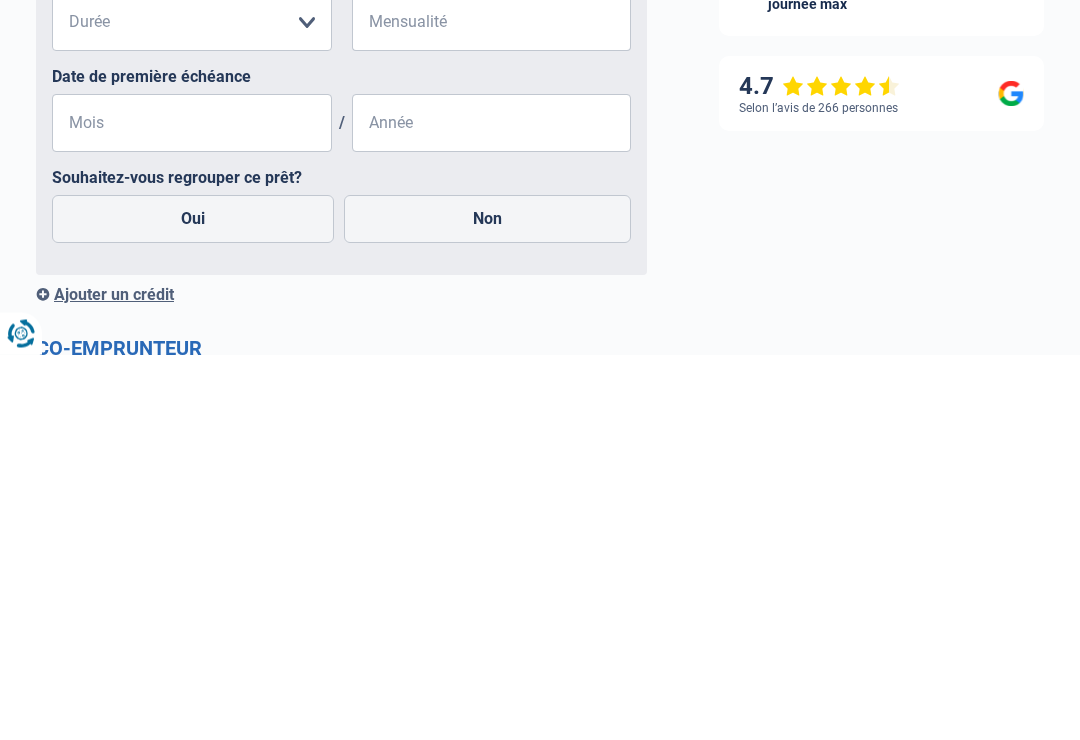 click on "Oui" at bounding box center (193, 605) 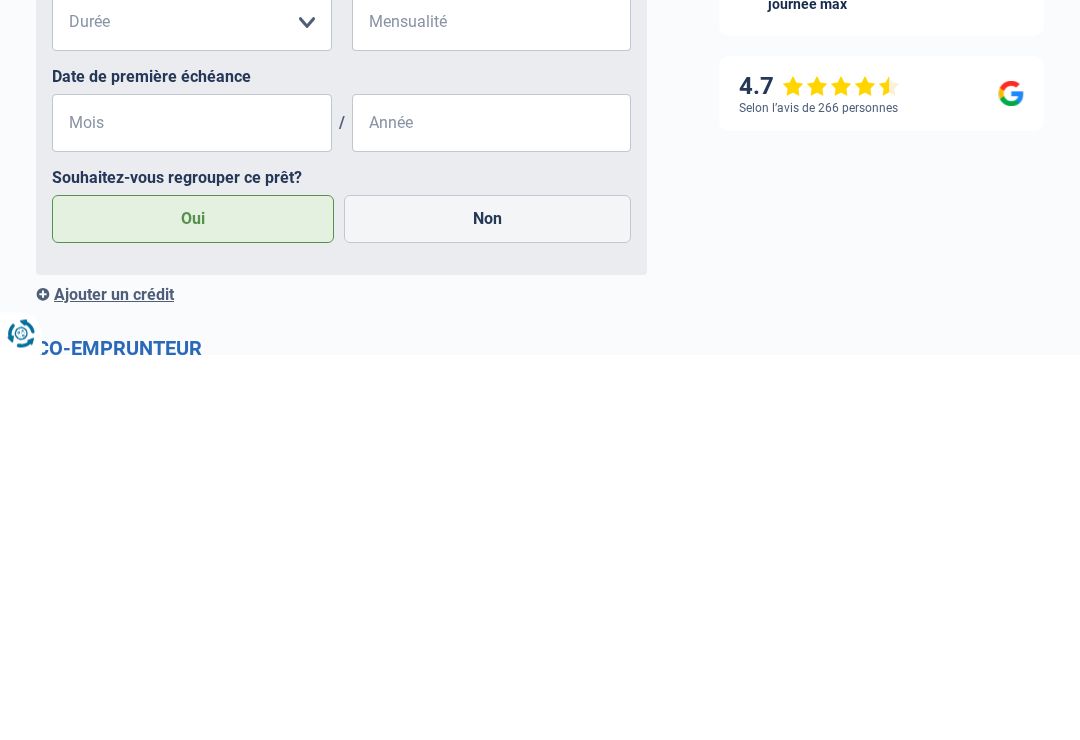 scroll, scrollTop: 1659, scrollLeft: 0, axis: vertical 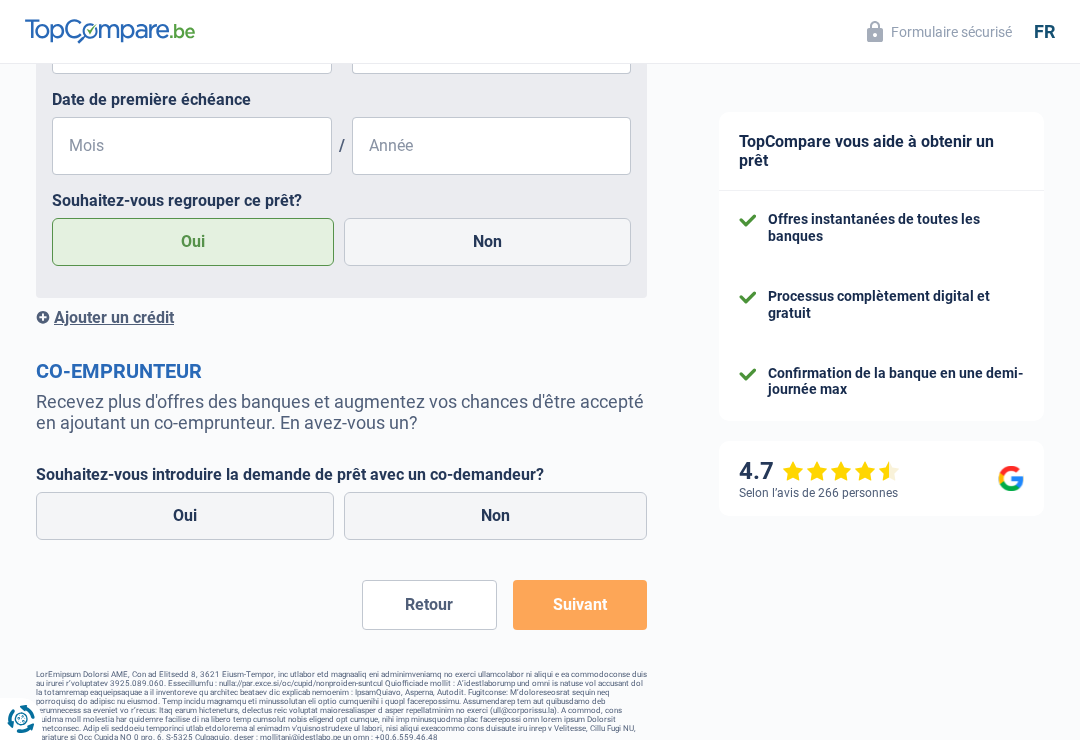 click on "Non" at bounding box center (495, 516) 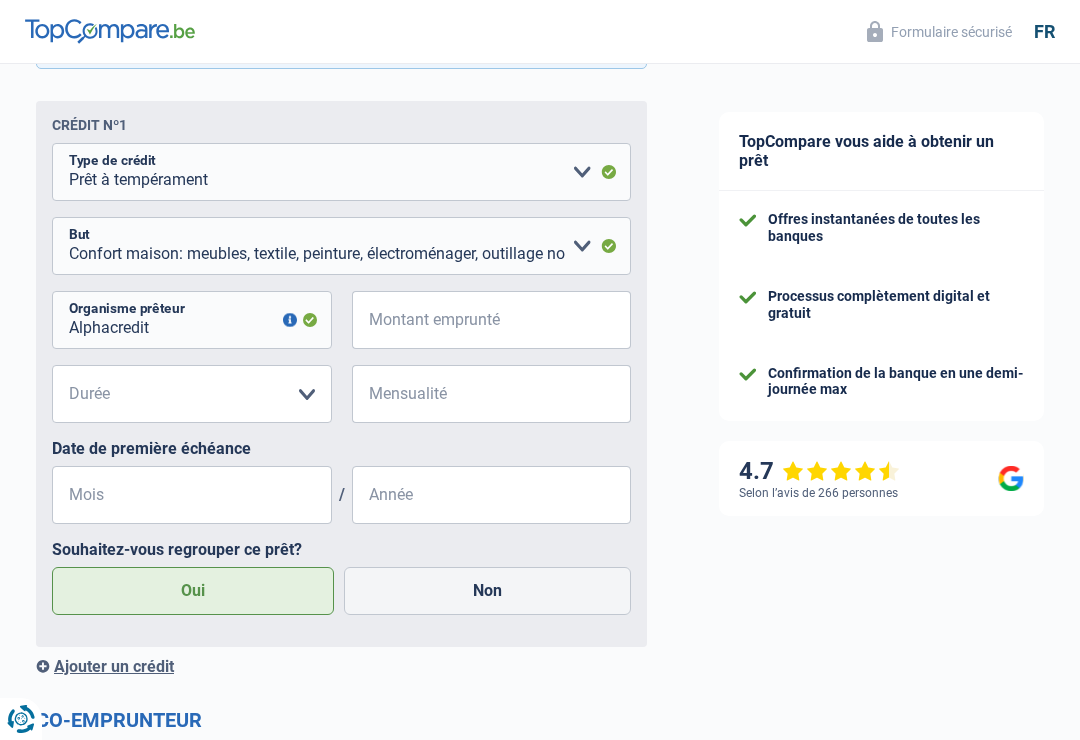 scroll, scrollTop: 1317, scrollLeft: 0, axis: vertical 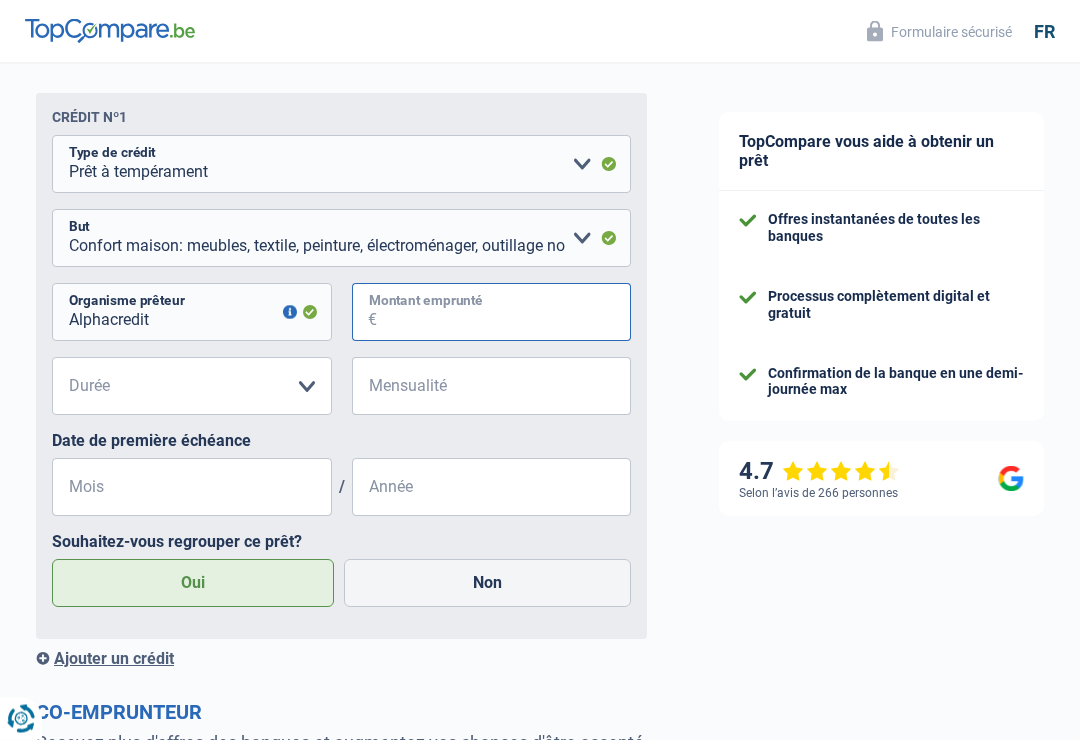 click on "Montant emprunté" at bounding box center (504, 313) 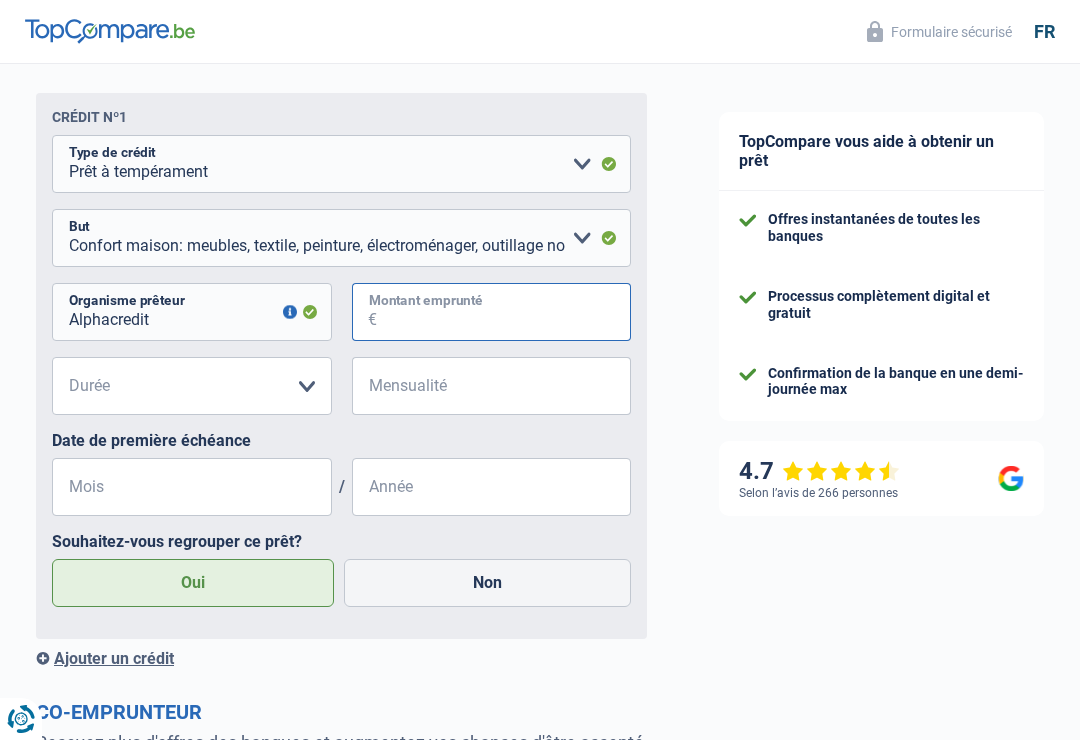 scroll, scrollTop: 1317, scrollLeft: 0, axis: vertical 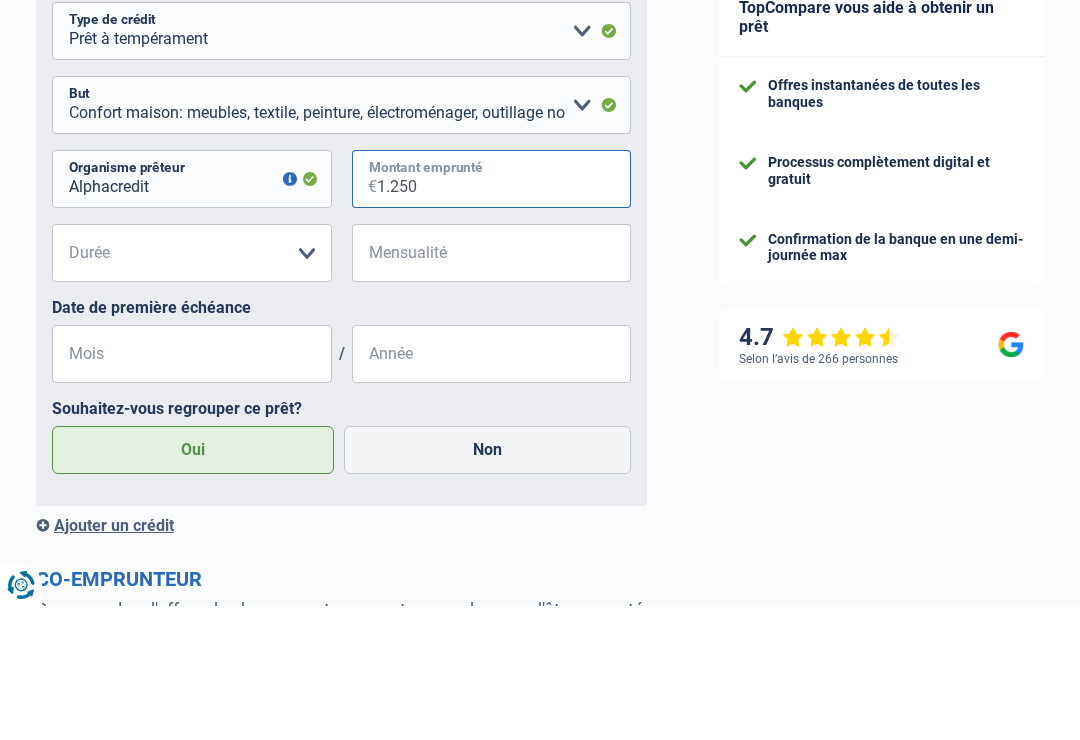 type on "12.500" 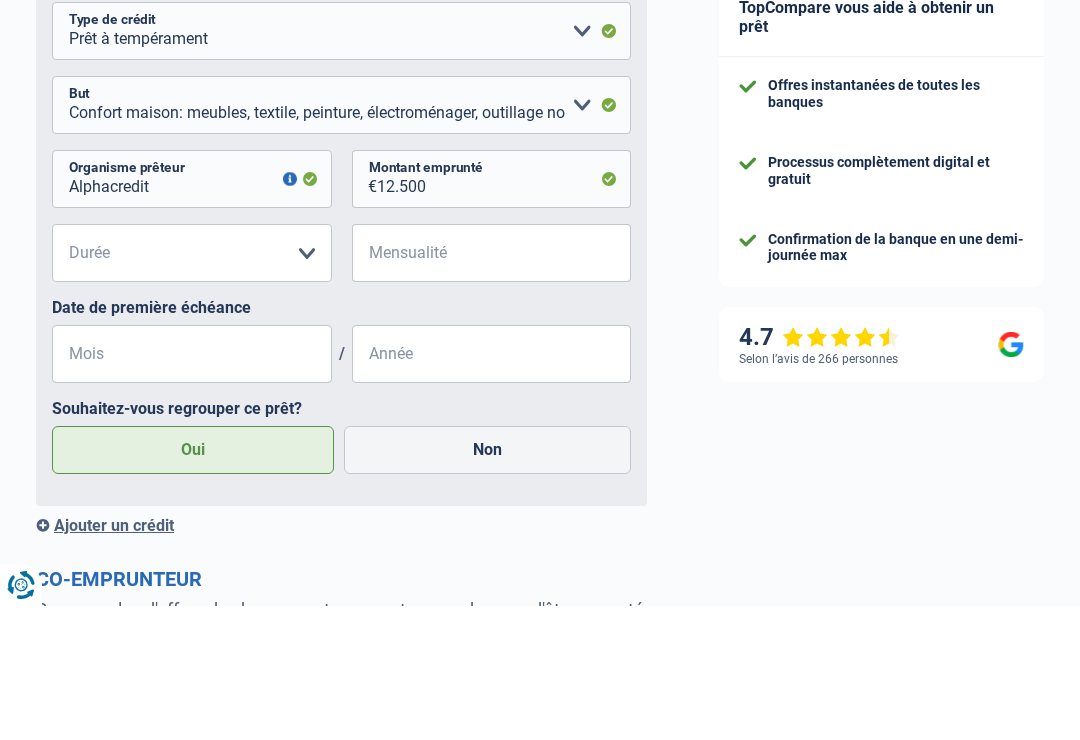 click on "12 mois 18 mois 24 mois 30 mois 36 mois 42 mois 48 mois 60 mois
Veuillez sélectionner une option" at bounding box center (192, 387) 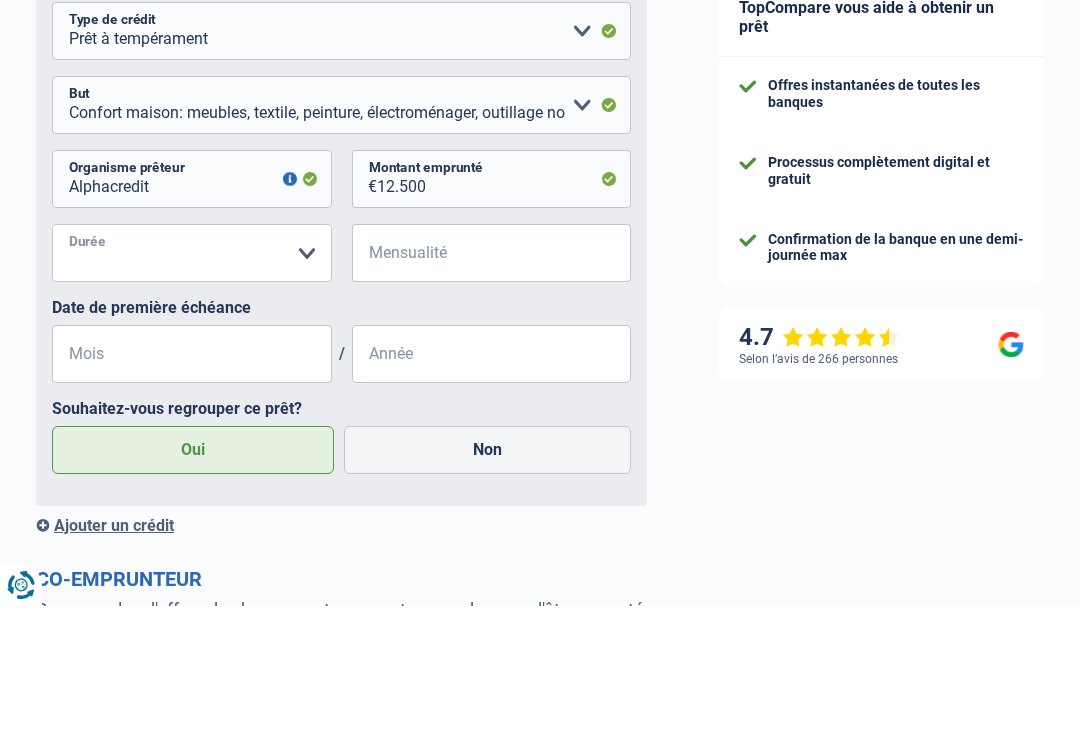 scroll, scrollTop: 1452, scrollLeft: 0, axis: vertical 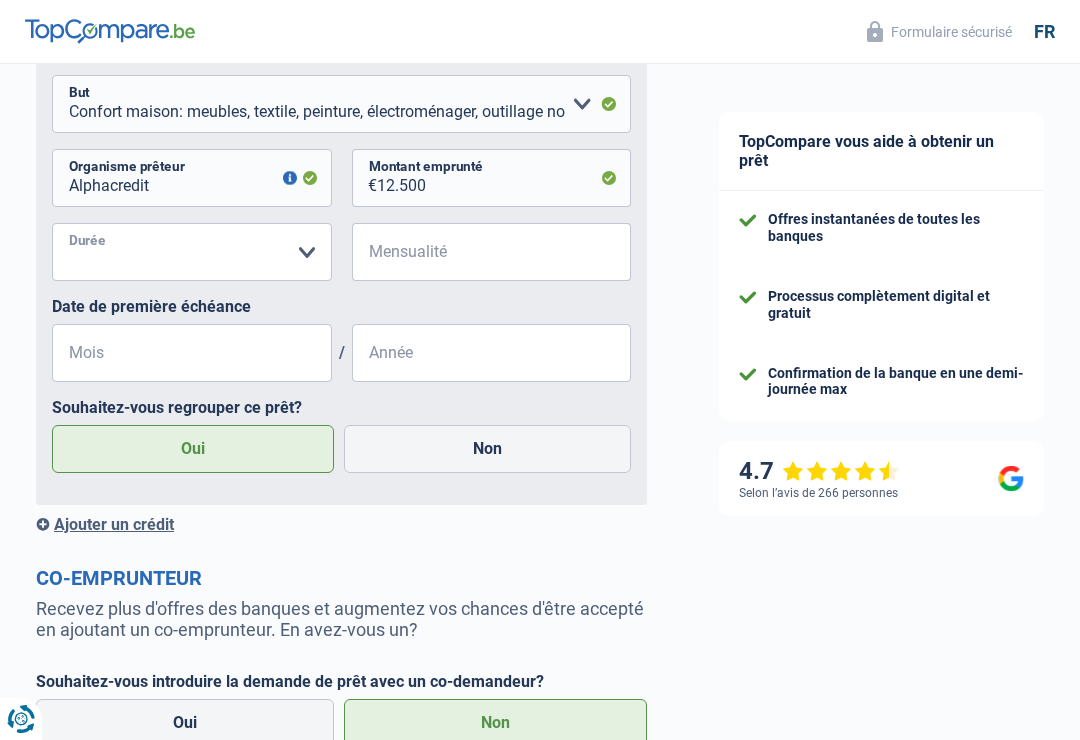 select on "60" 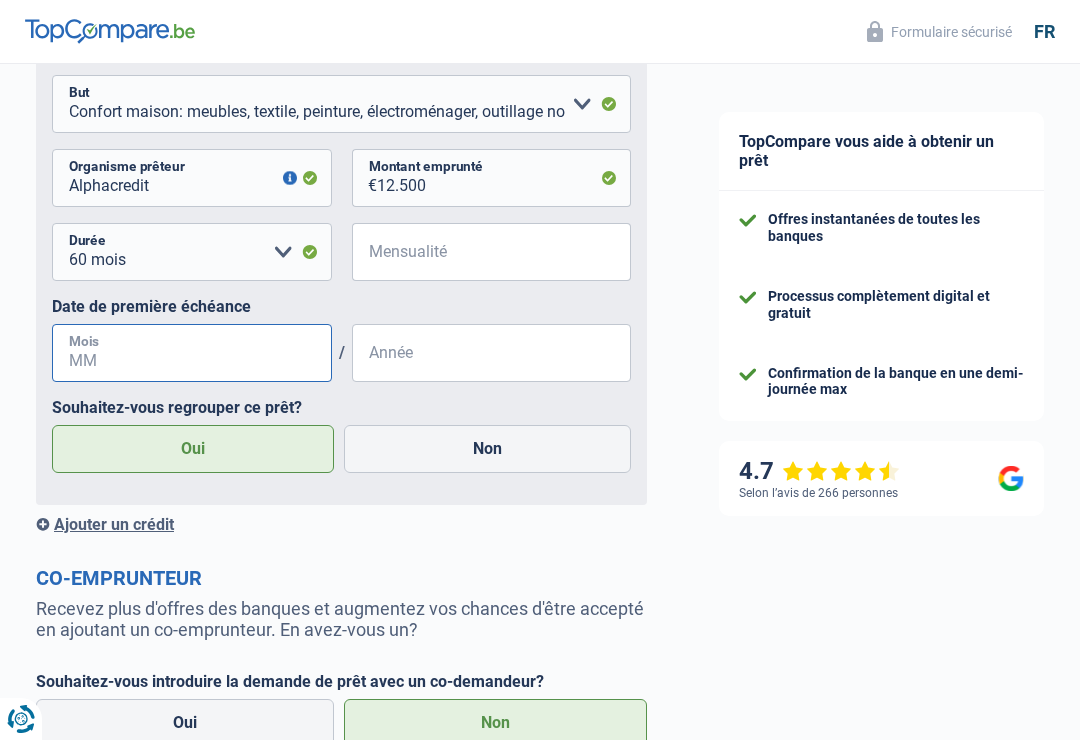 click on "Mois" at bounding box center [192, 353] 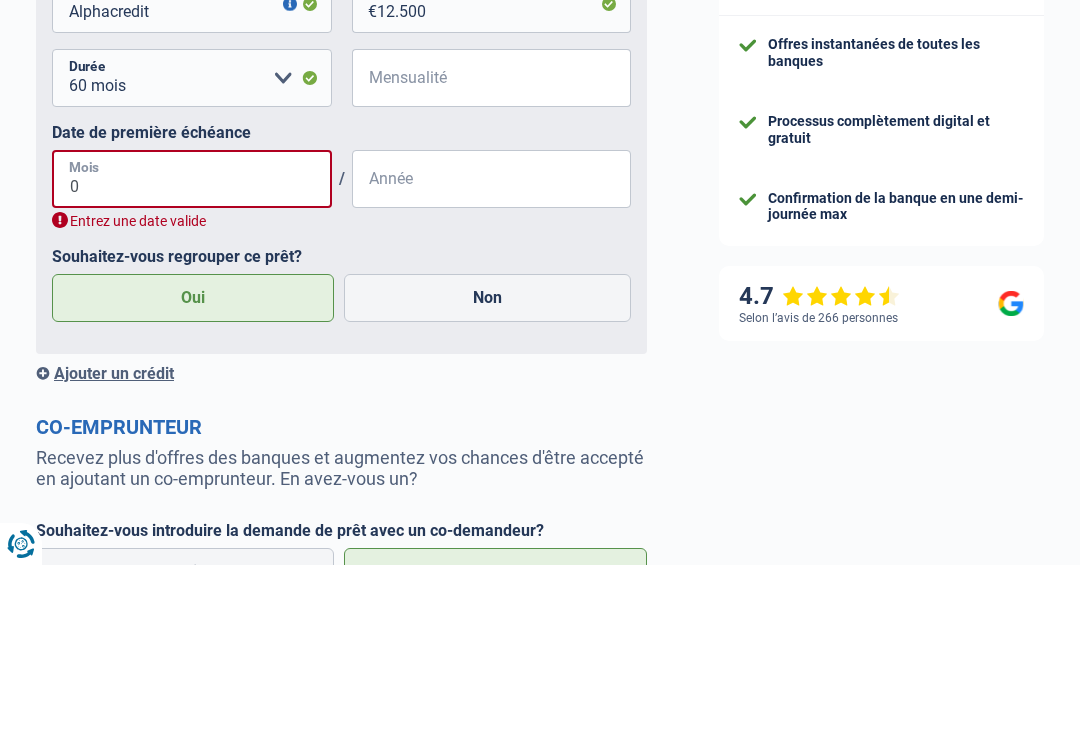 type on "02" 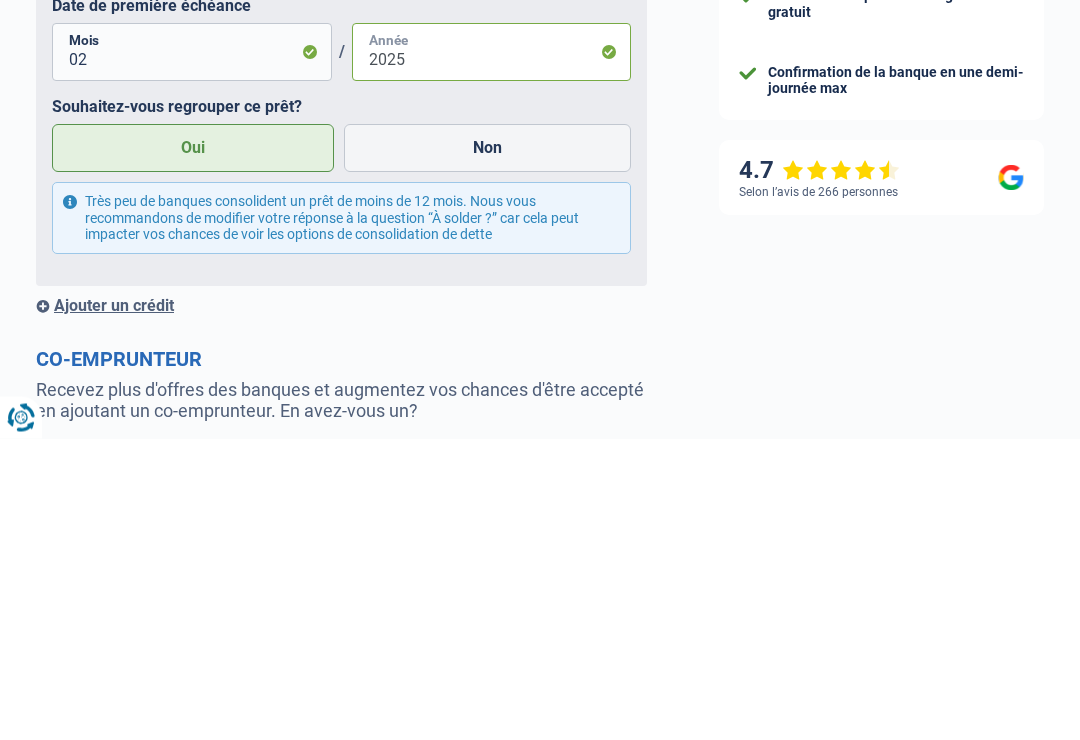 type on "2025" 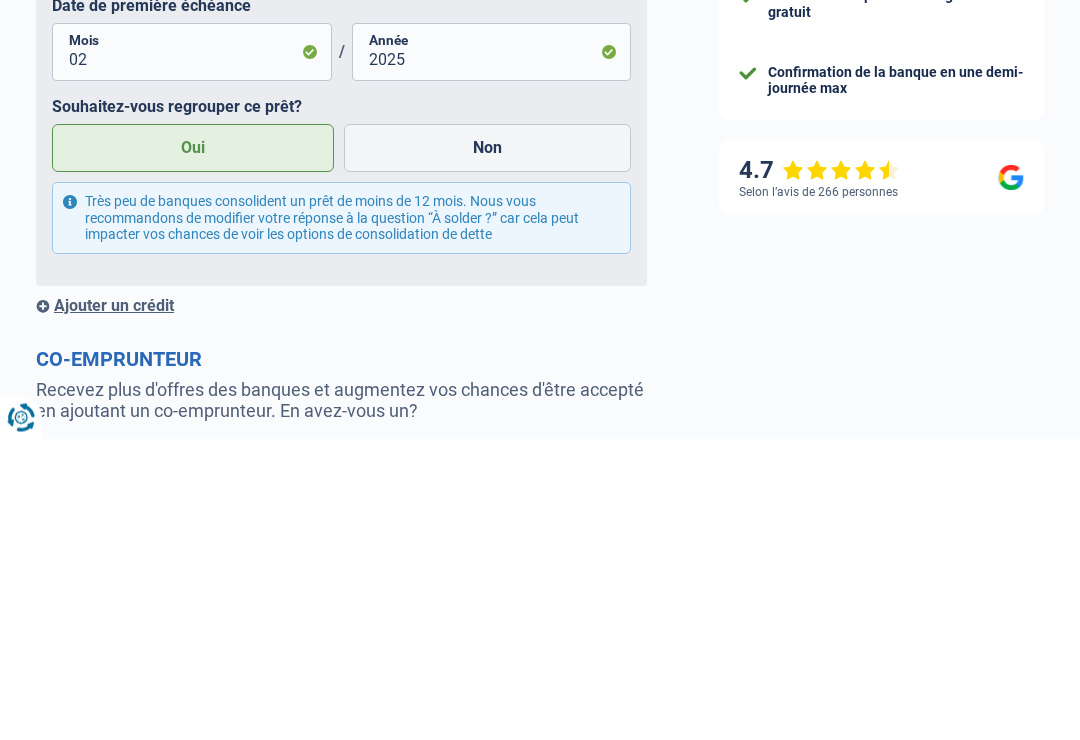 click on "Ajouter un crédit" at bounding box center [341, 607] 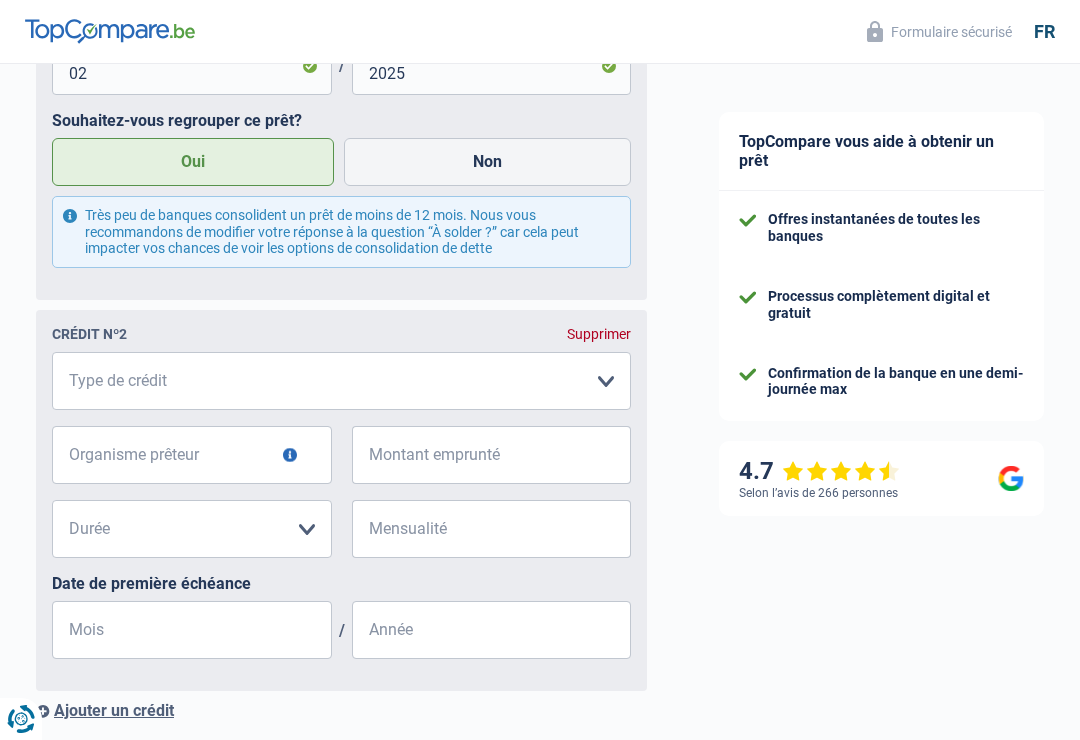 click on "Carte ou ouverture de crédit Prêt hypothécaire Vente à tempérament Prêt à tempérament Prêt rénovation Prêt voiture Regroupement d'un ou plusieurs crédits
Veuillez sélectionner une option" at bounding box center [341, 381] 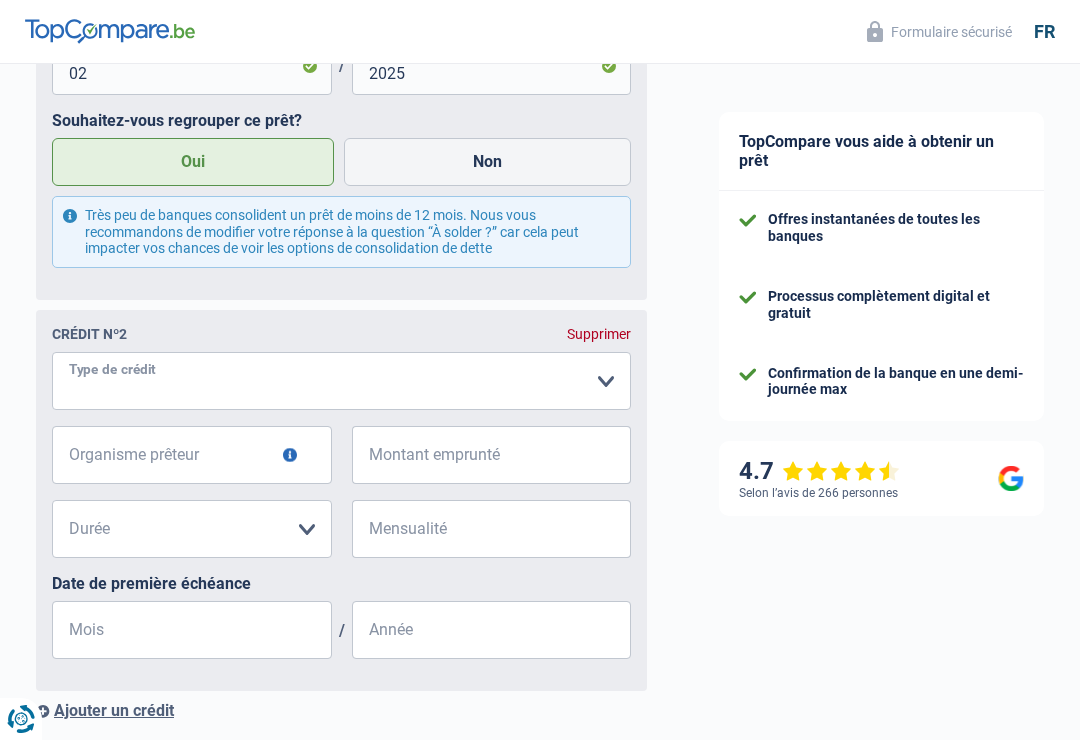 select on "cardOrCredit" 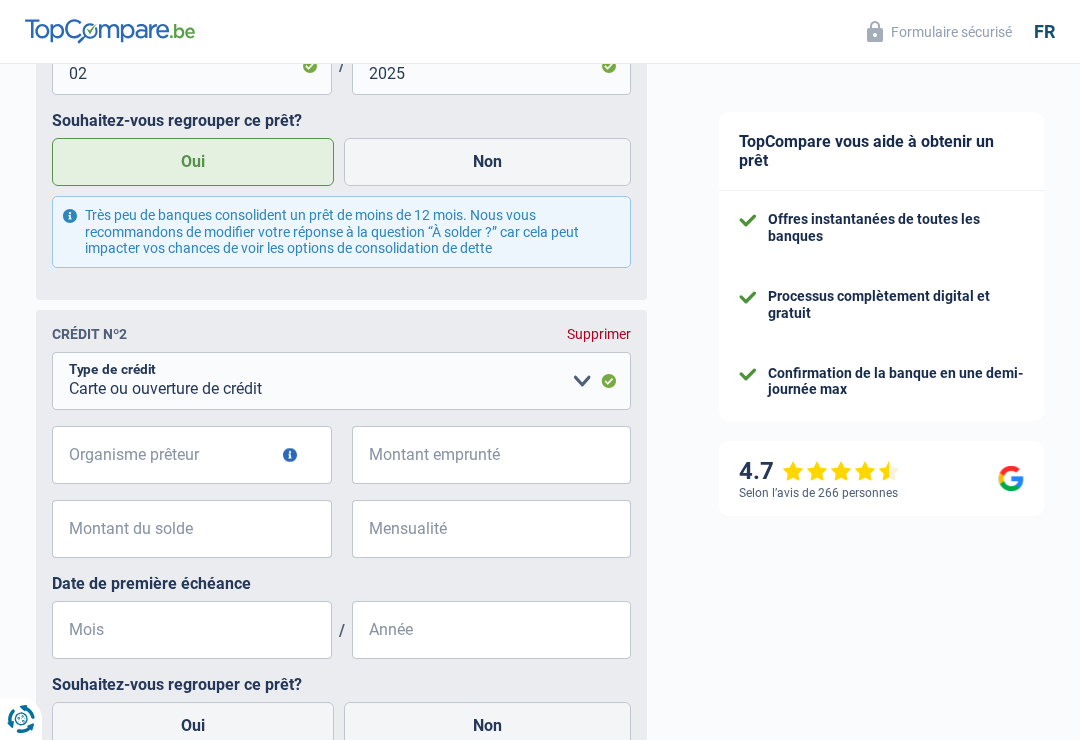 click at bounding box center (290, 455) 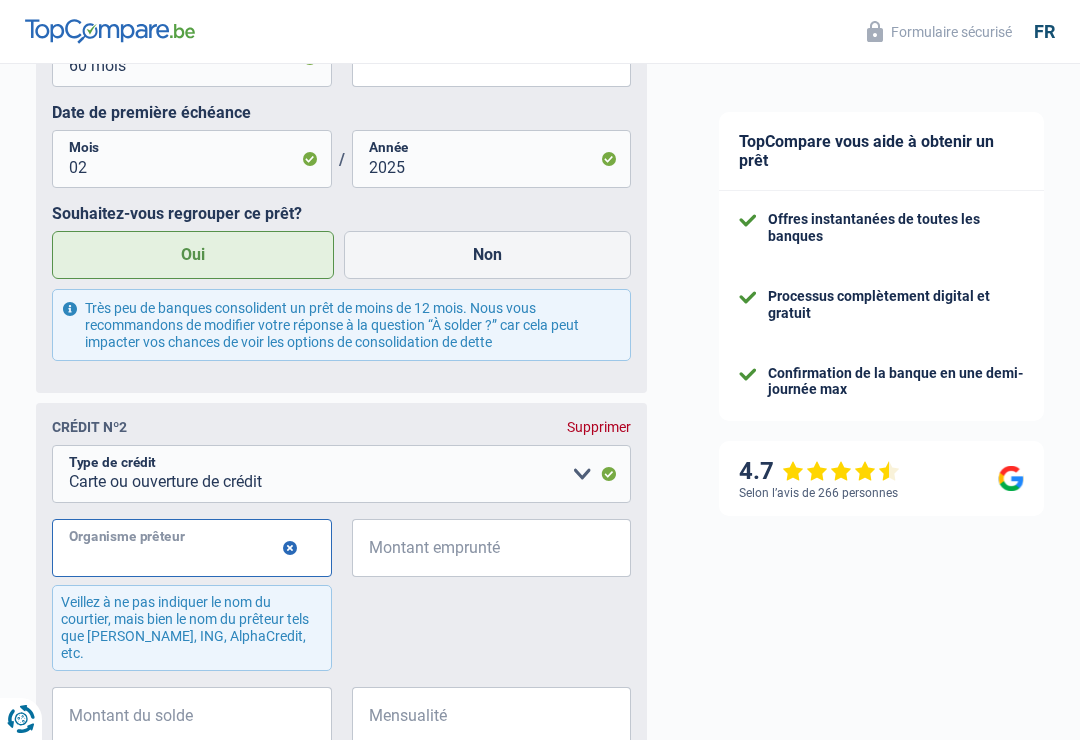 click on "Organisme prêteur" at bounding box center (192, 548) 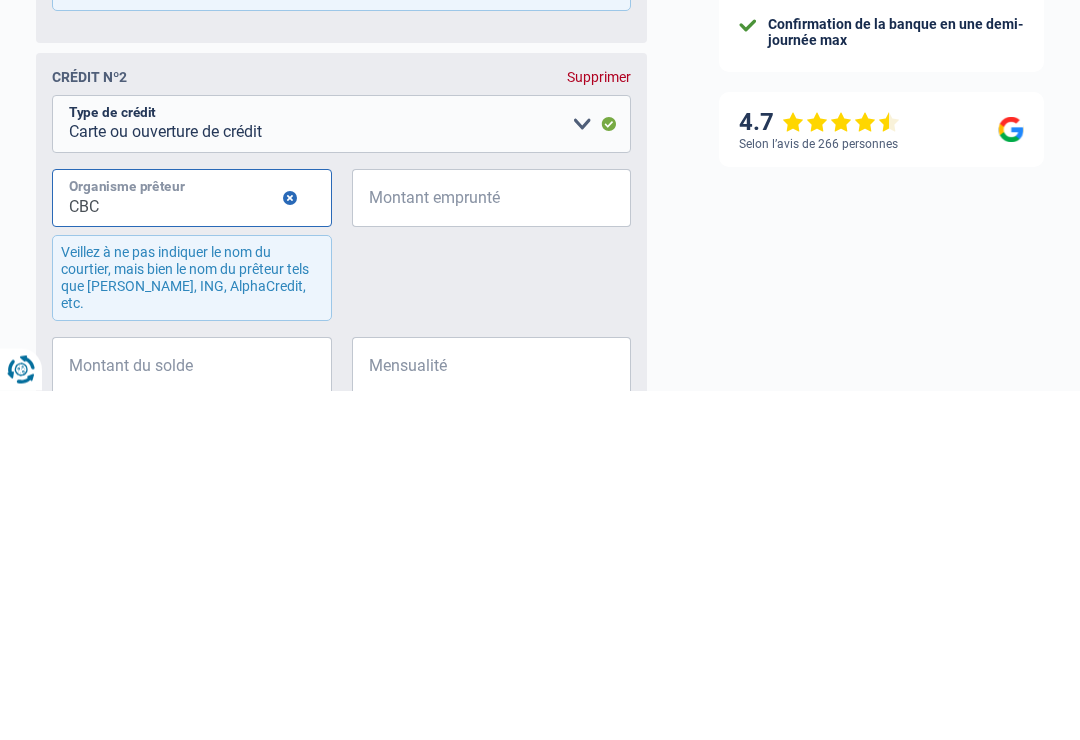 type on "CBC" 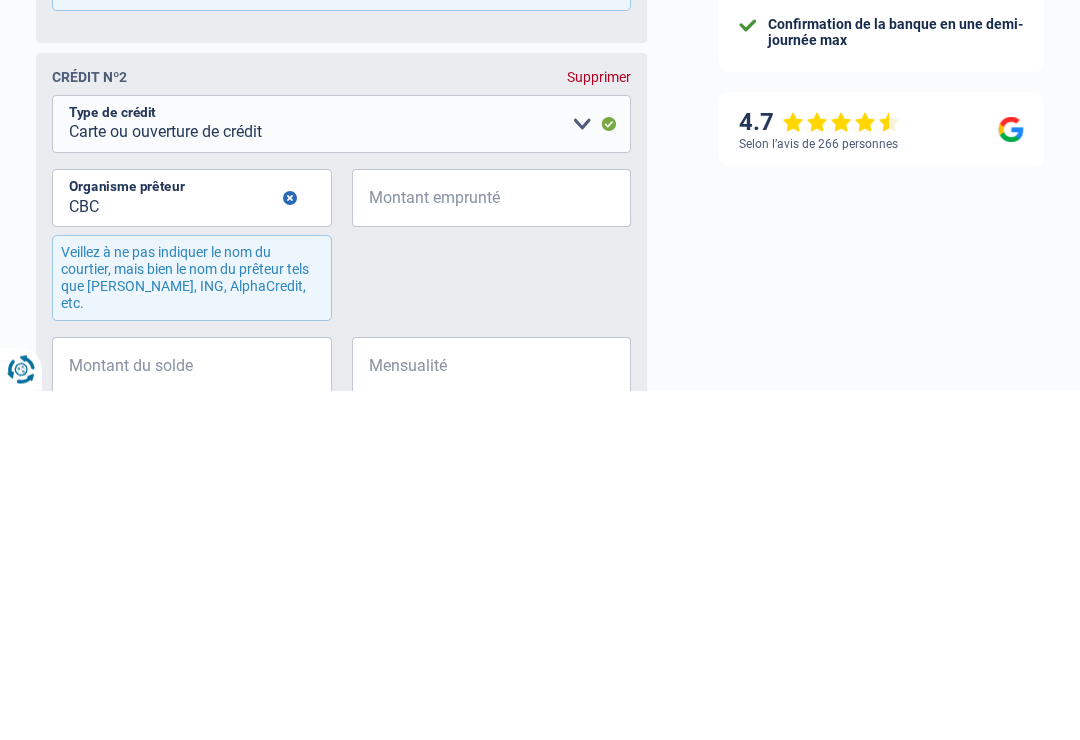 click on "Montant emprunté" at bounding box center (504, 548) 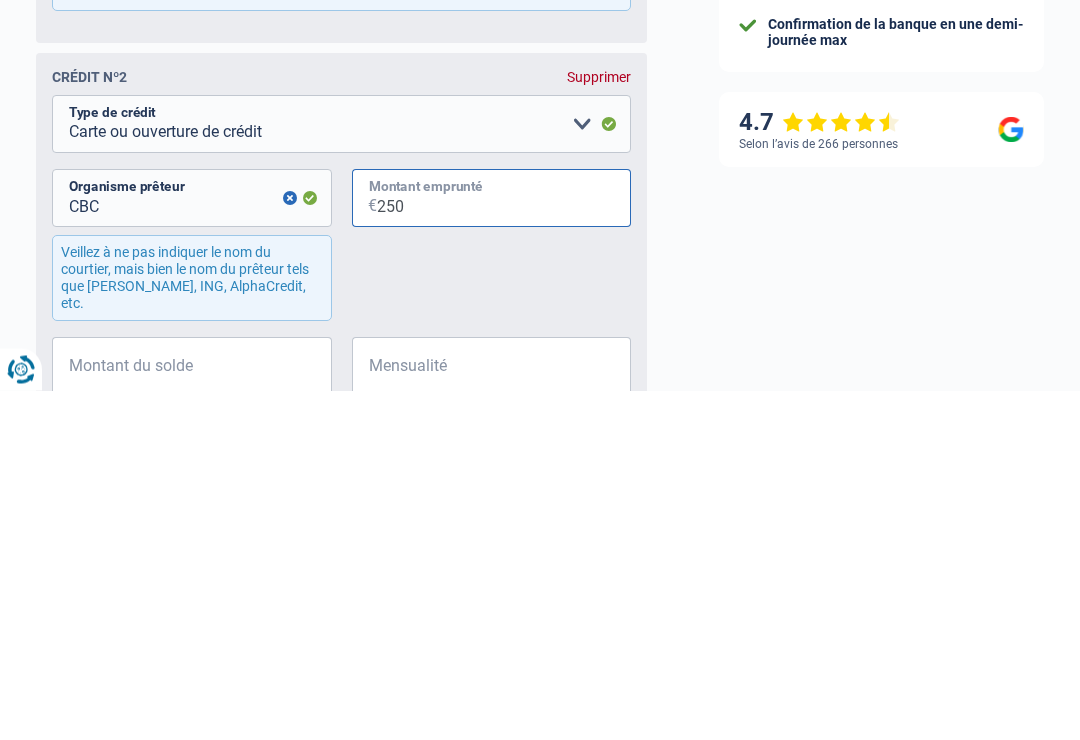 type on "2.500" 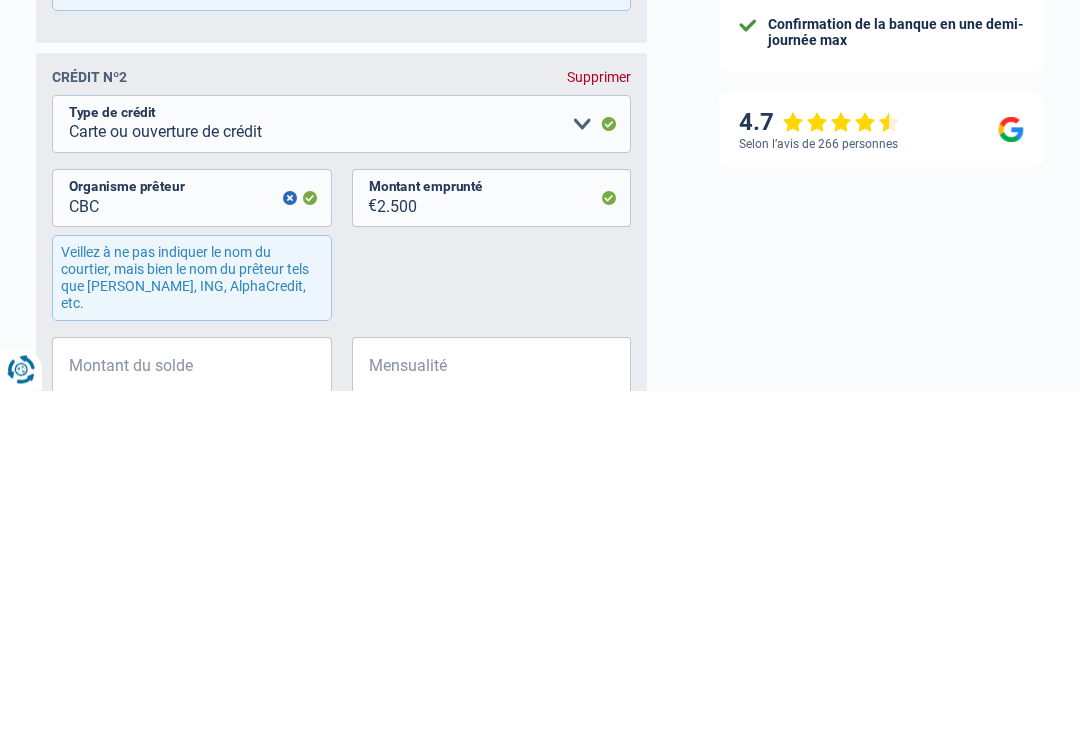 click on "Montant du solde" at bounding box center [204, 716] 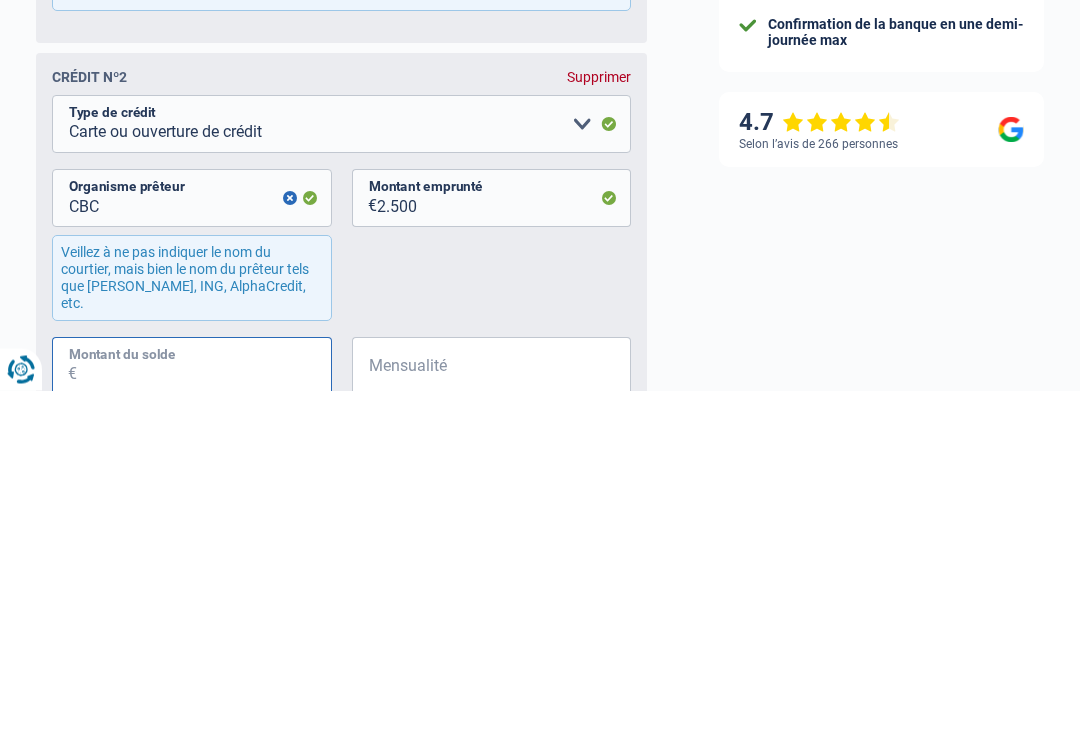 scroll, scrollTop: 1828, scrollLeft: 0, axis: vertical 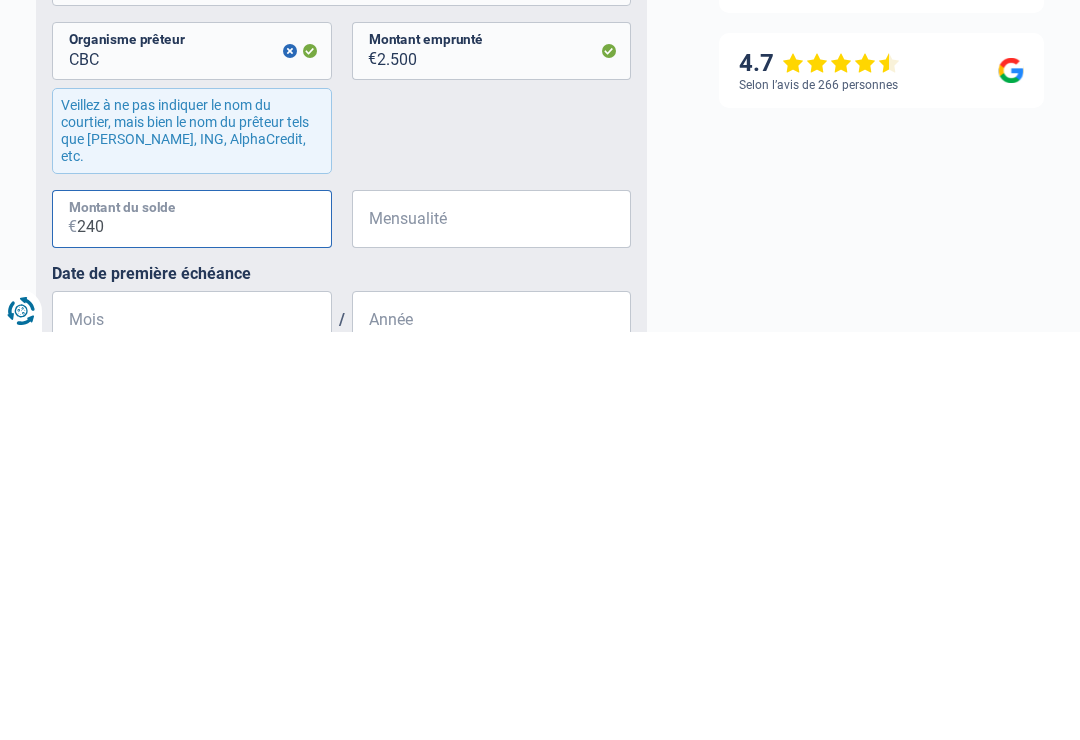 type on "2.400" 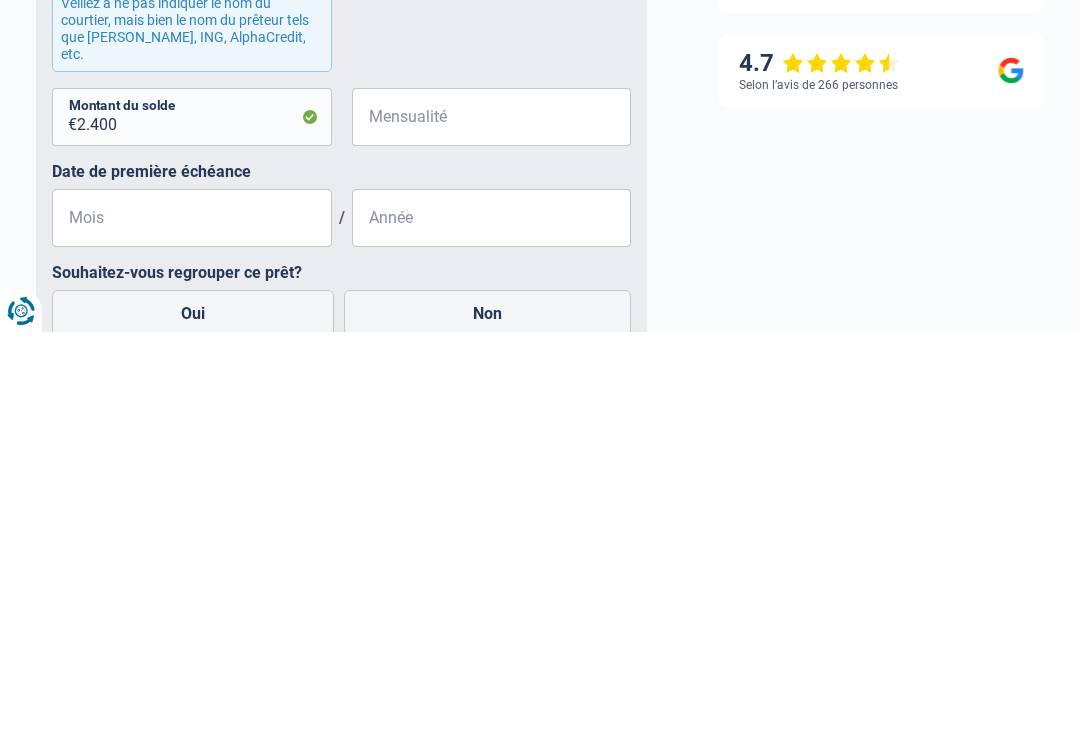 click on "Oui" at bounding box center [193, 722] 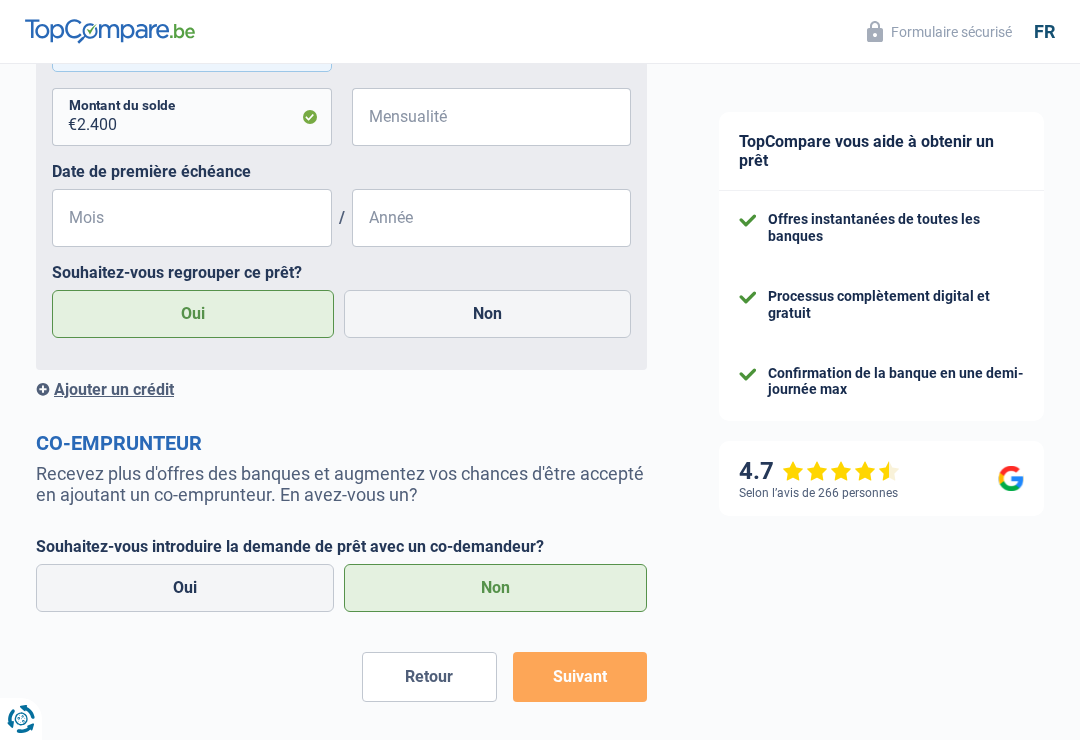 click on "Suivant" at bounding box center [580, 677] 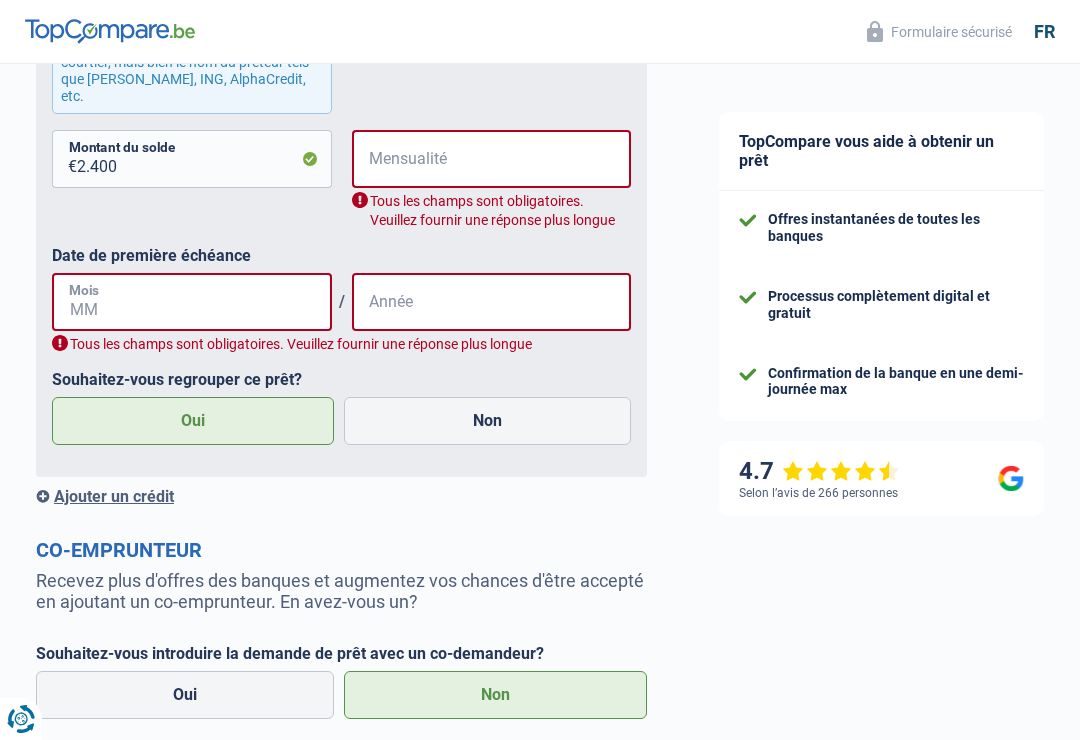 click on "Mois" at bounding box center (192, 302) 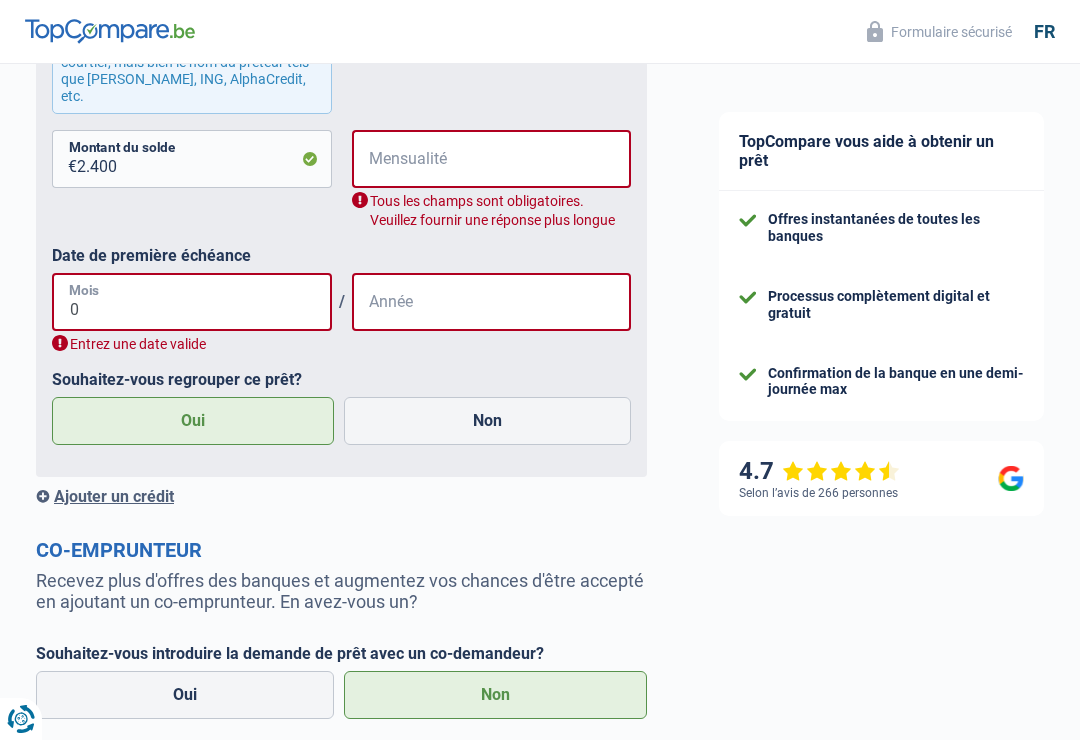 type on "07" 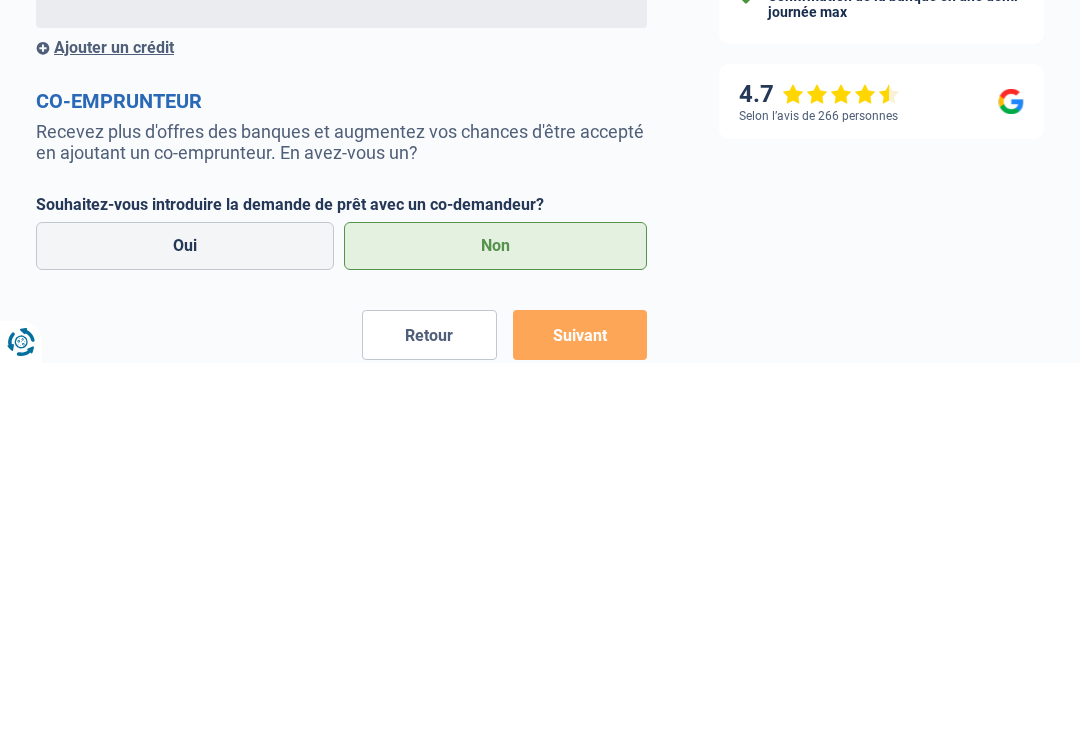 type on "2025" 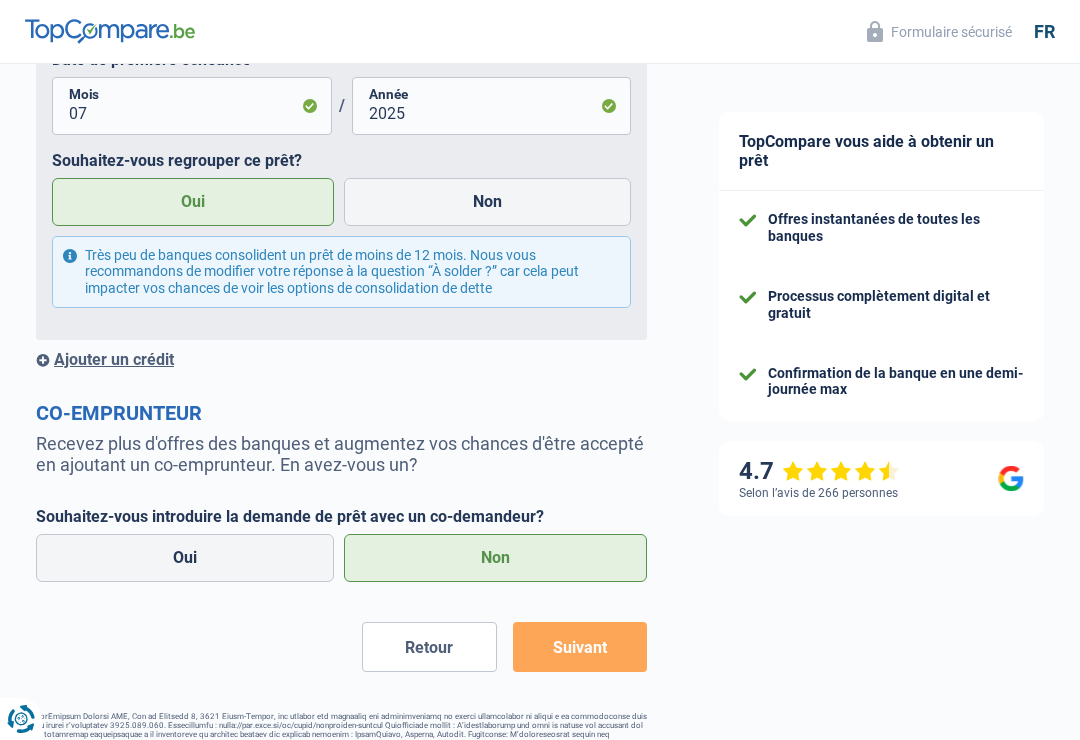 click on "Suivant" at bounding box center [580, 647] 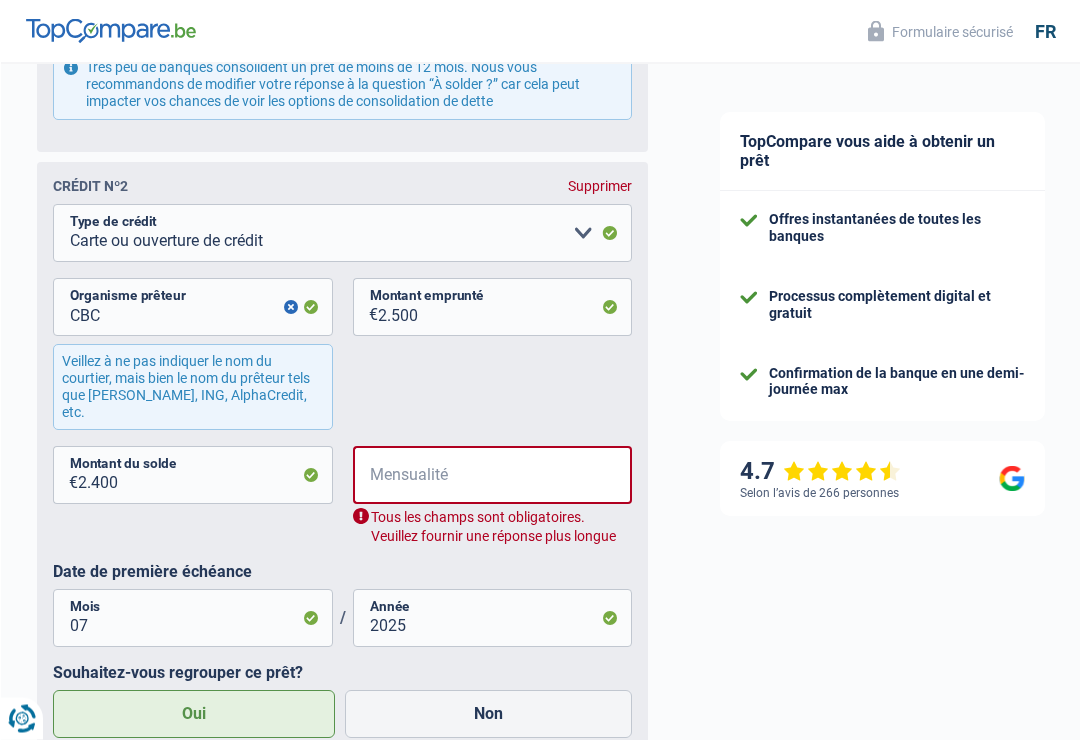 scroll, scrollTop: 2022, scrollLeft: 0, axis: vertical 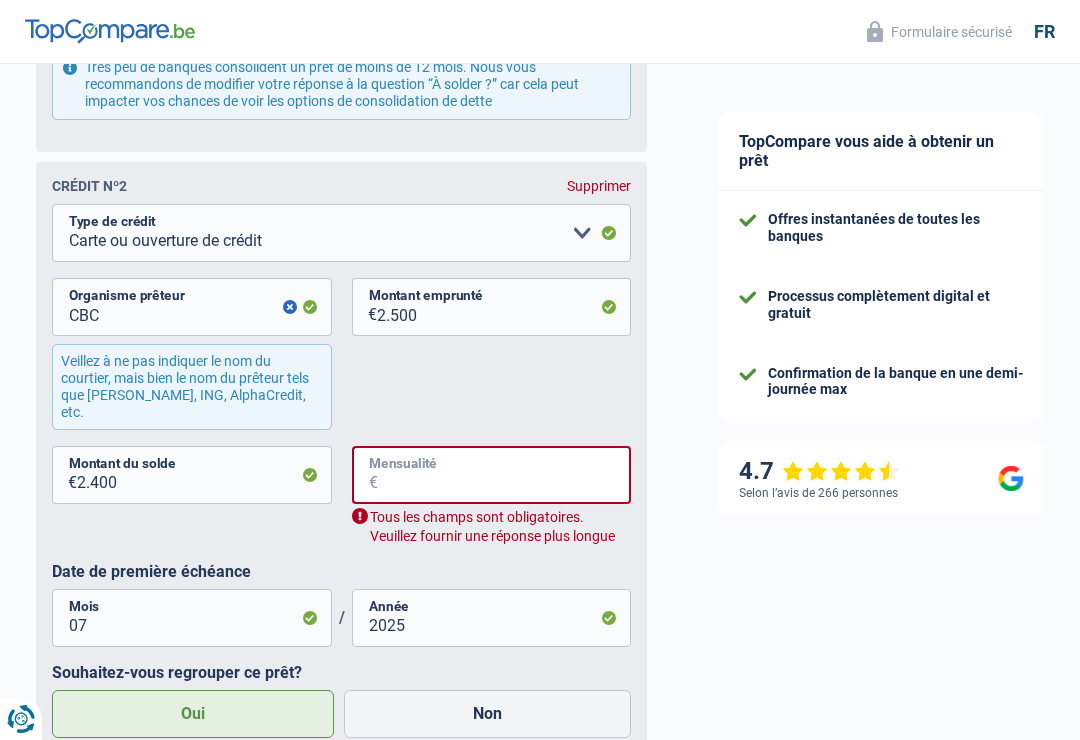 click on "Mensualité" at bounding box center [505, 475] 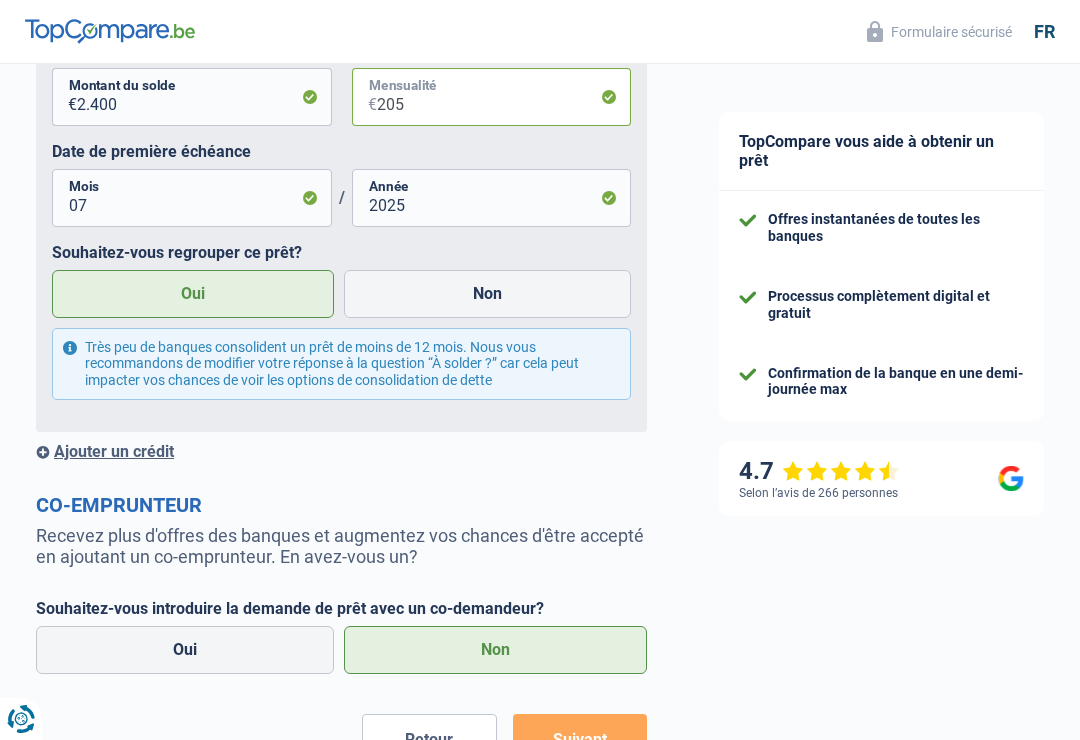 scroll, scrollTop: 2399, scrollLeft: 0, axis: vertical 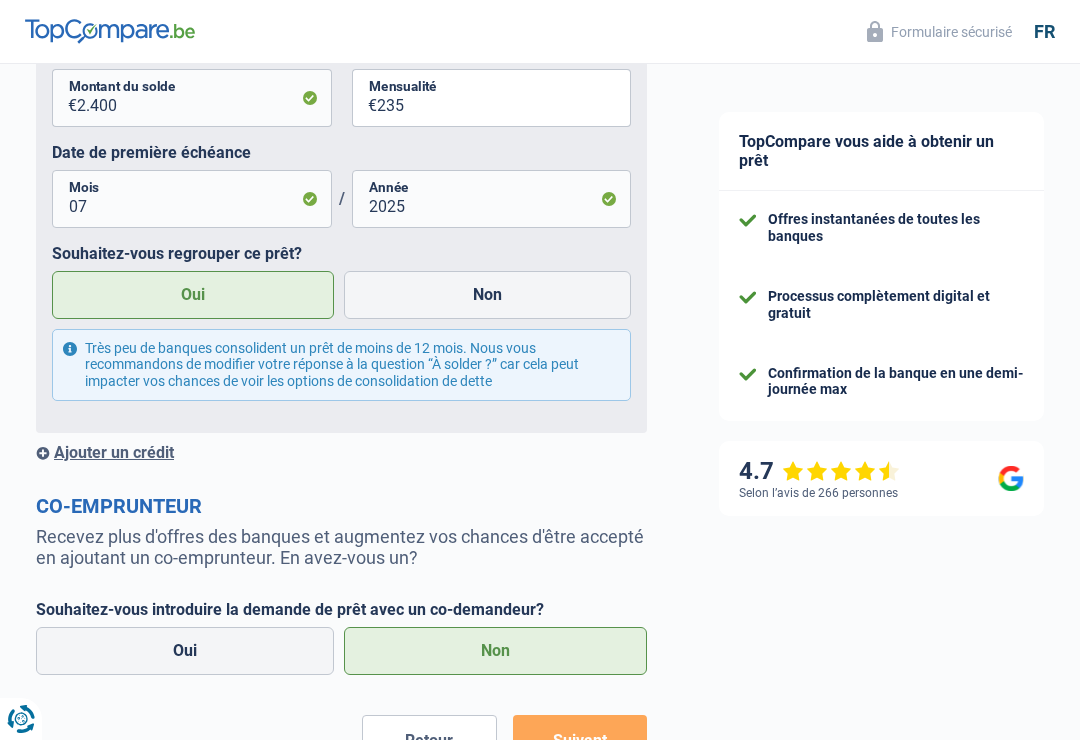 click on "TopCompare vous aide à obtenir un prêt
Offres instantanées de toutes les banques
Processus complètement digital et gratuit
Confirmation de la banque en une demi-journée max
4.7
Selon l’avis de 266 personnes
Formulaire sécurisé" at bounding box center [881, -721] 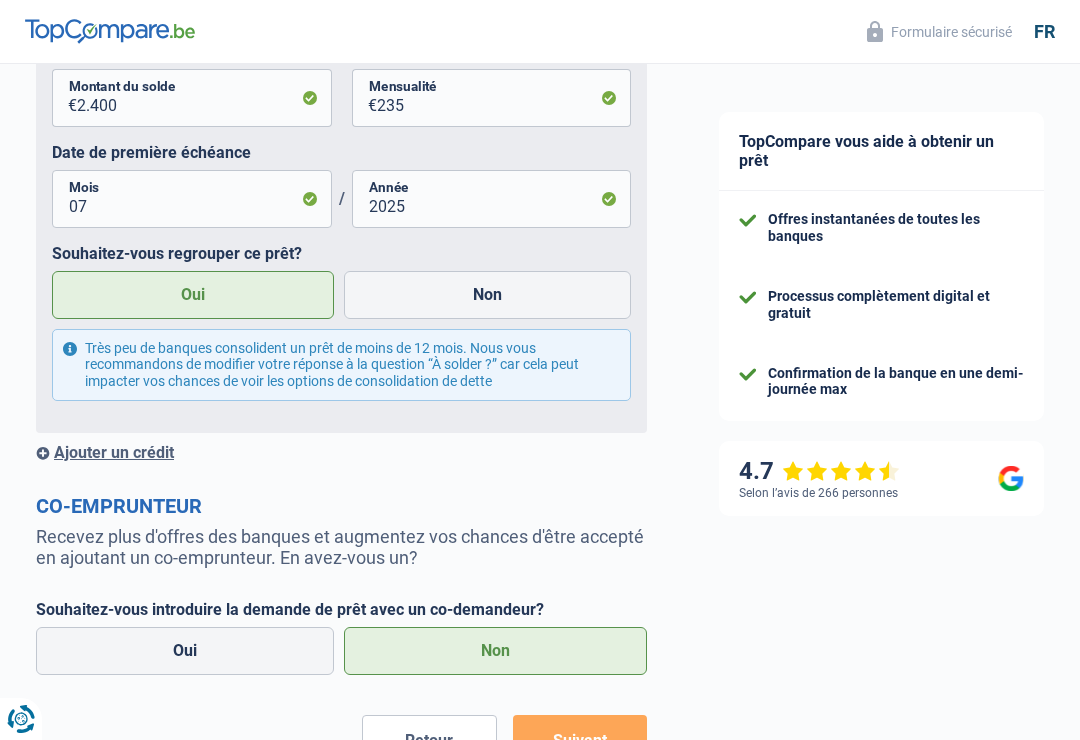 click on "Suivant" at bounding box center [580, 740] 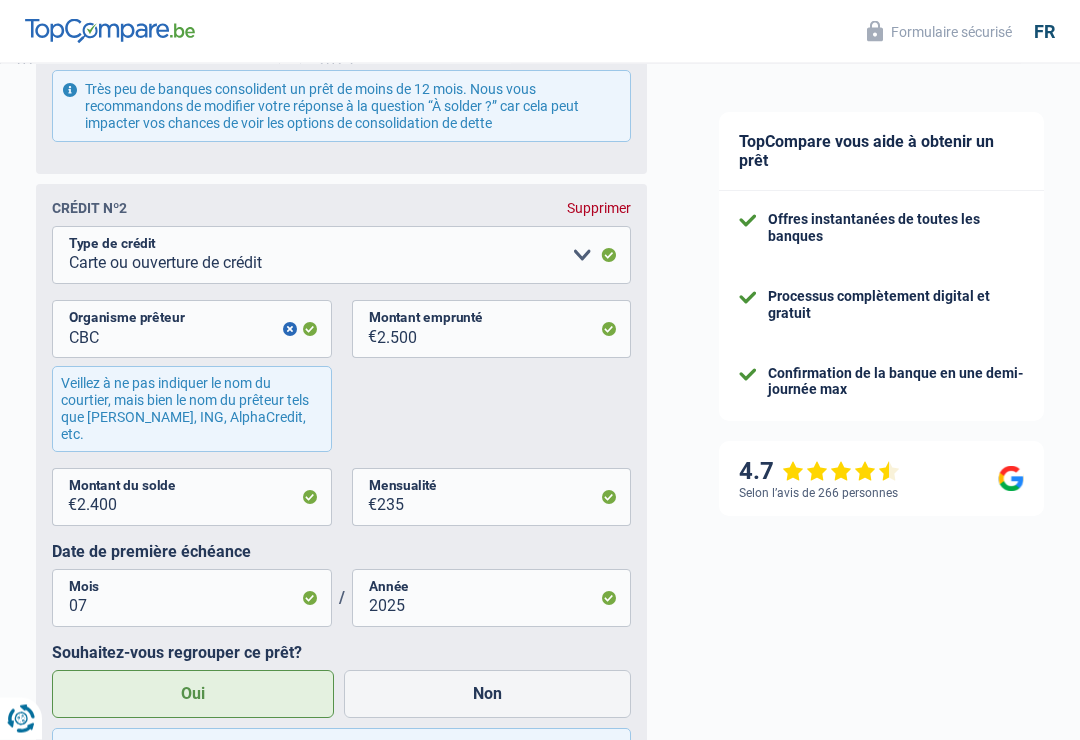 scroll, scrollTop: 2019, scrollLeft: 0, axis: vertical 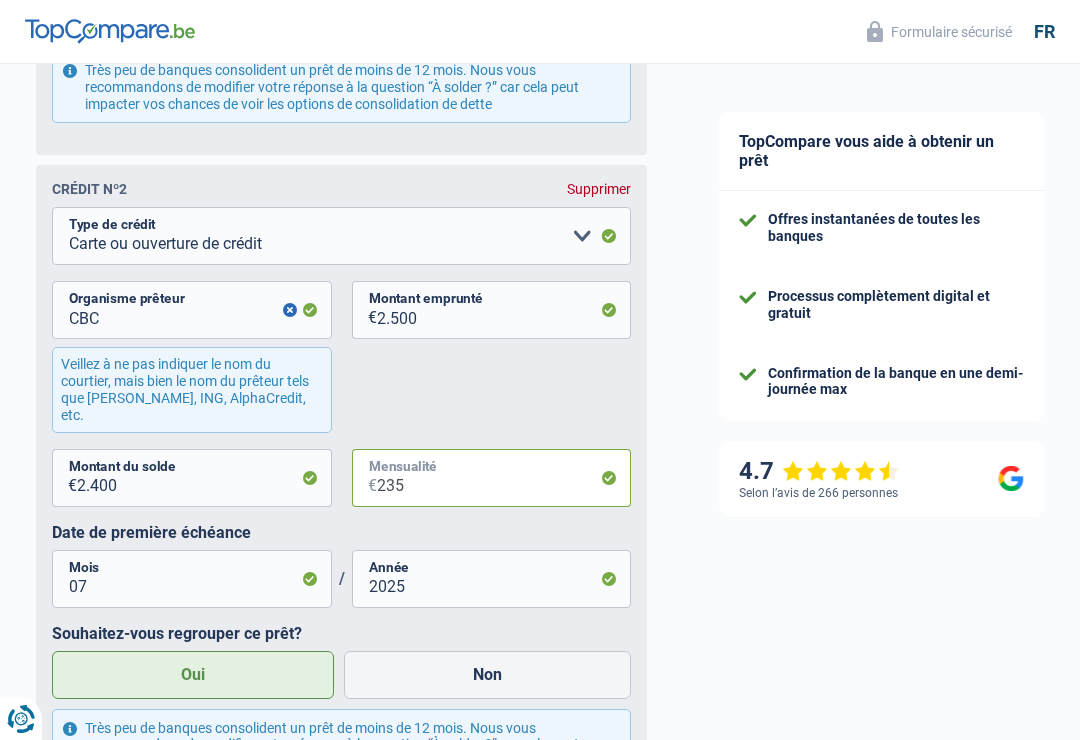 click on "235" at bounding box center (504, 478) 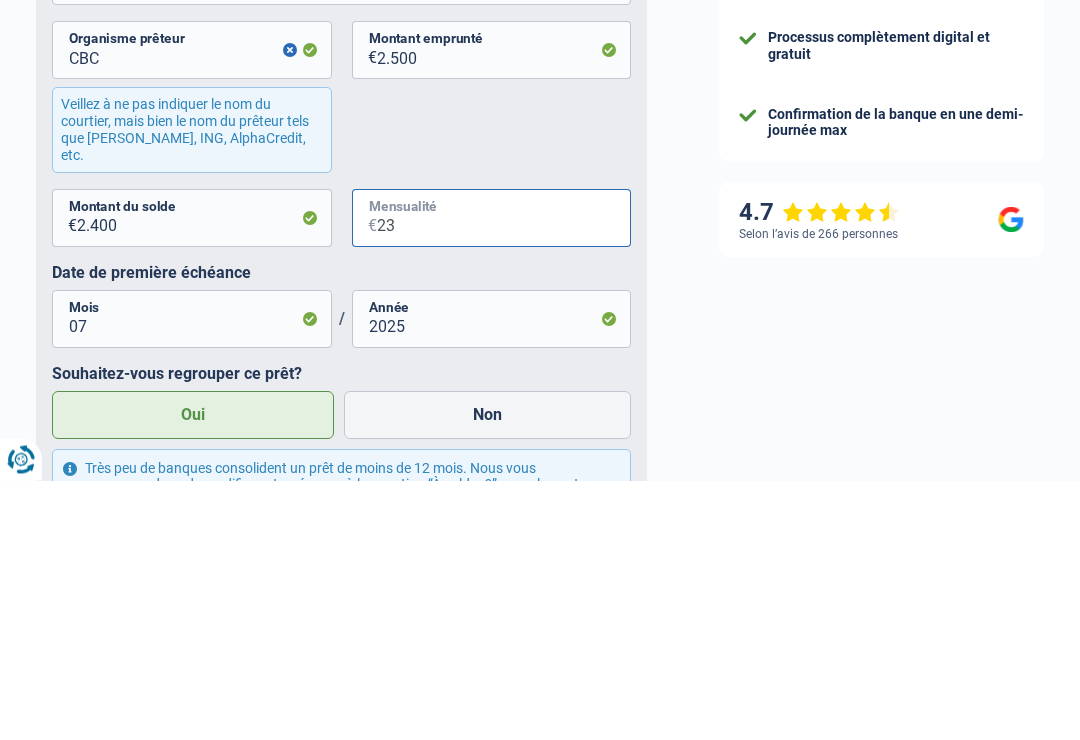 type on "2" 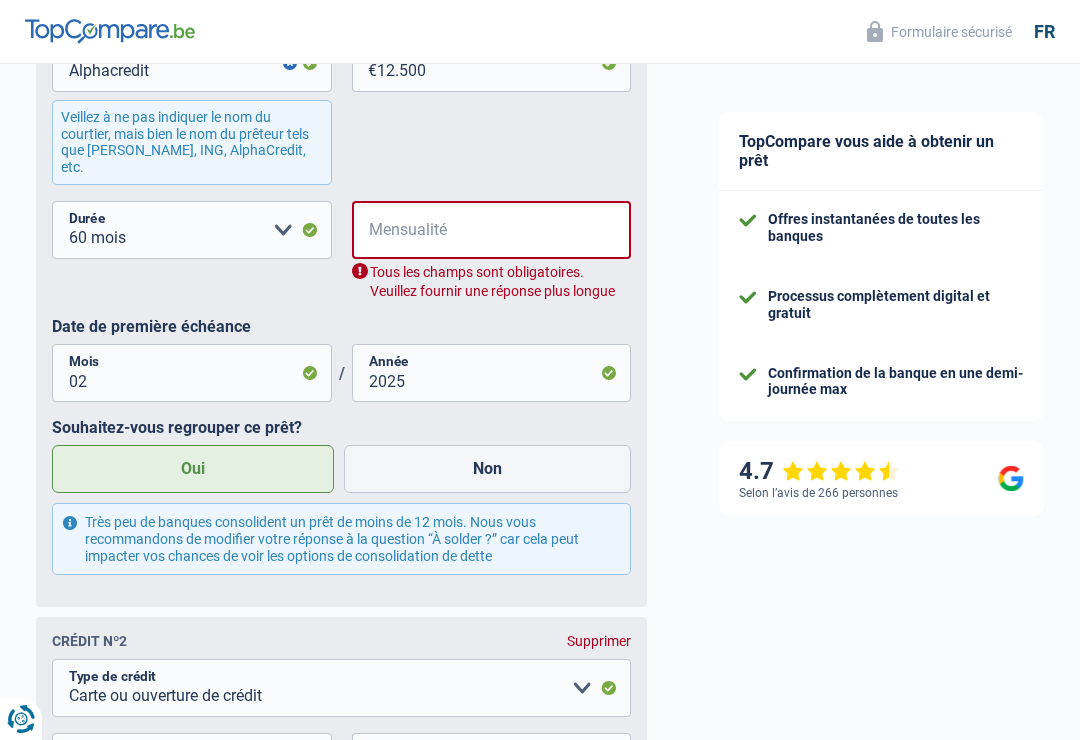 scroll, scrollTop: 1564, scrollLeft: 0, axis: vertical 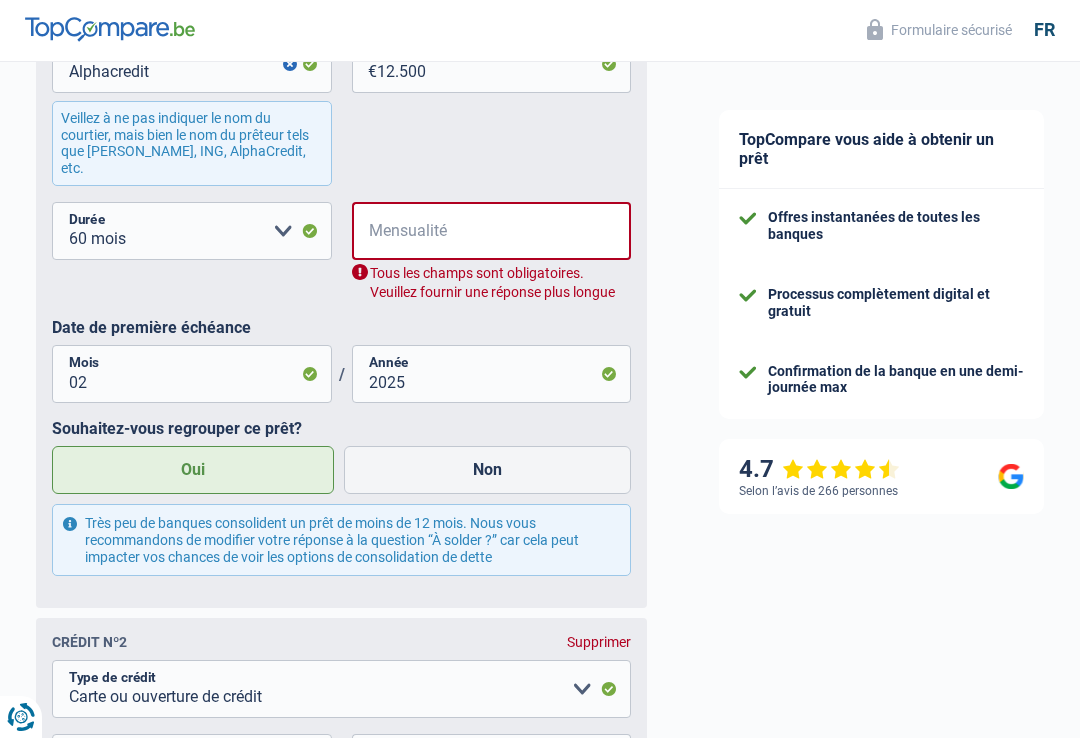 type on "0" 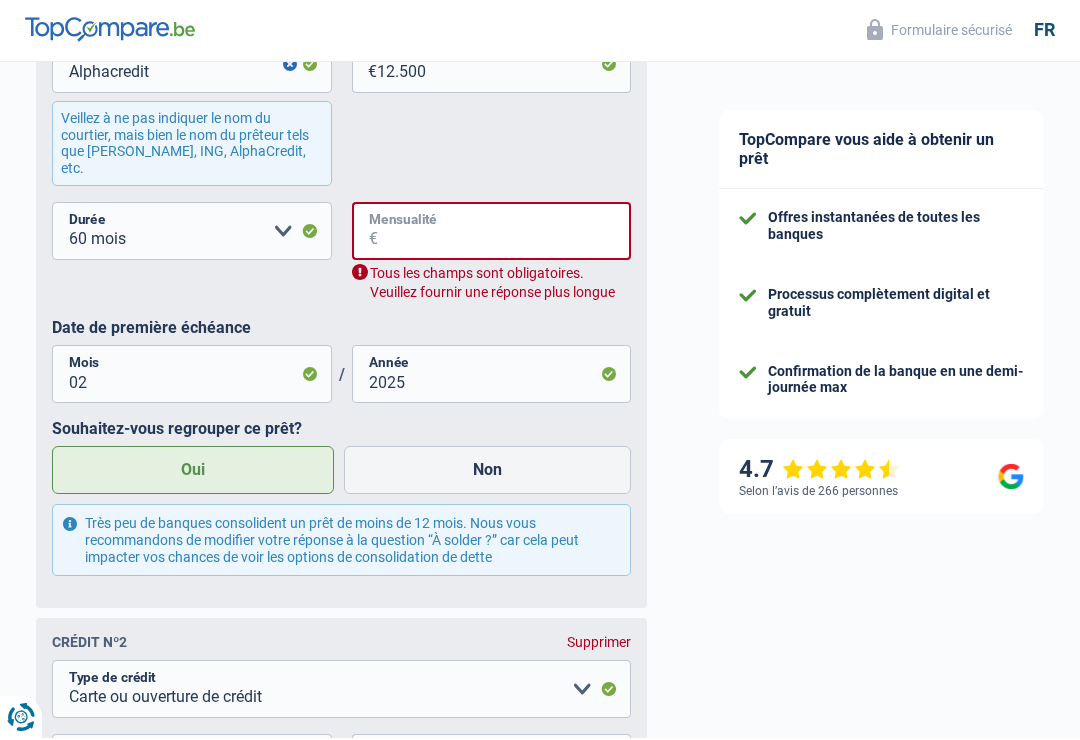 click on "Mensualité" at bounding box center (505, 233) 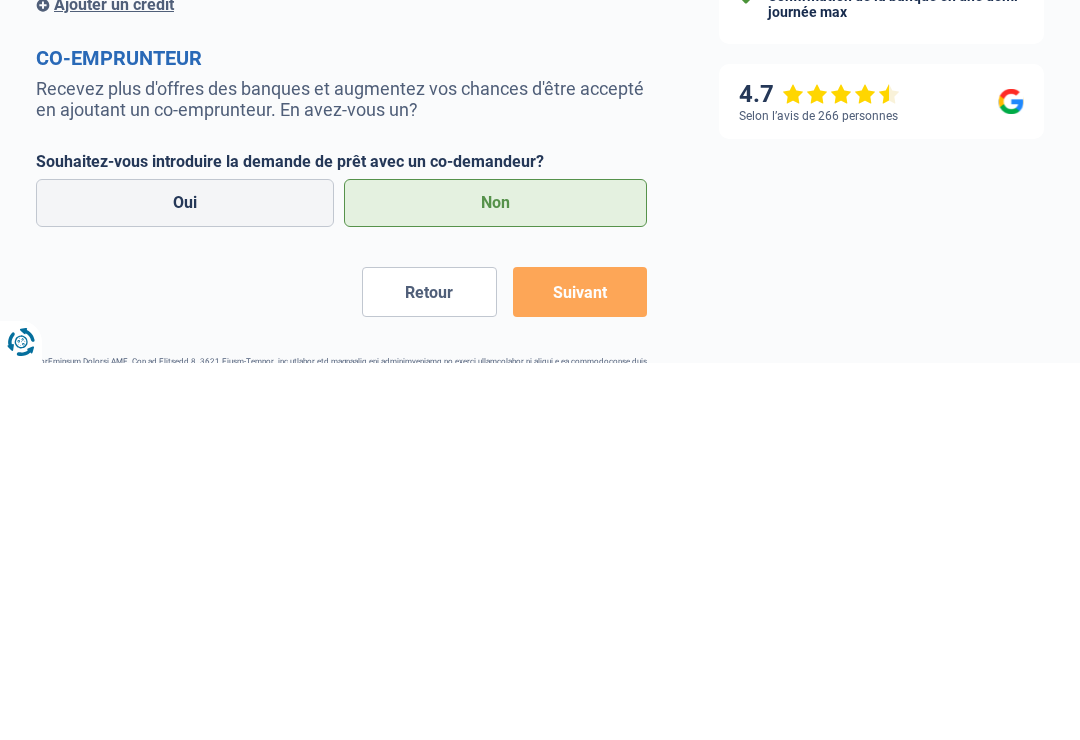 scroll, scrollTop: 2523, scrollLeft: 0, axis: vertical 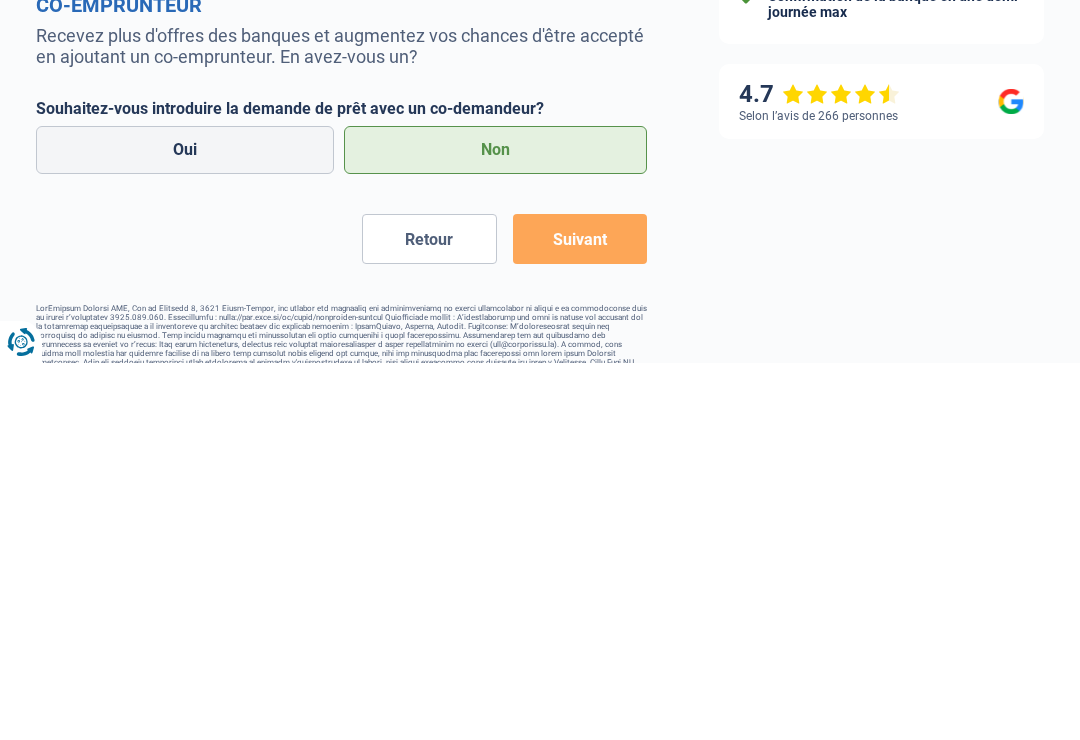 type on "235" 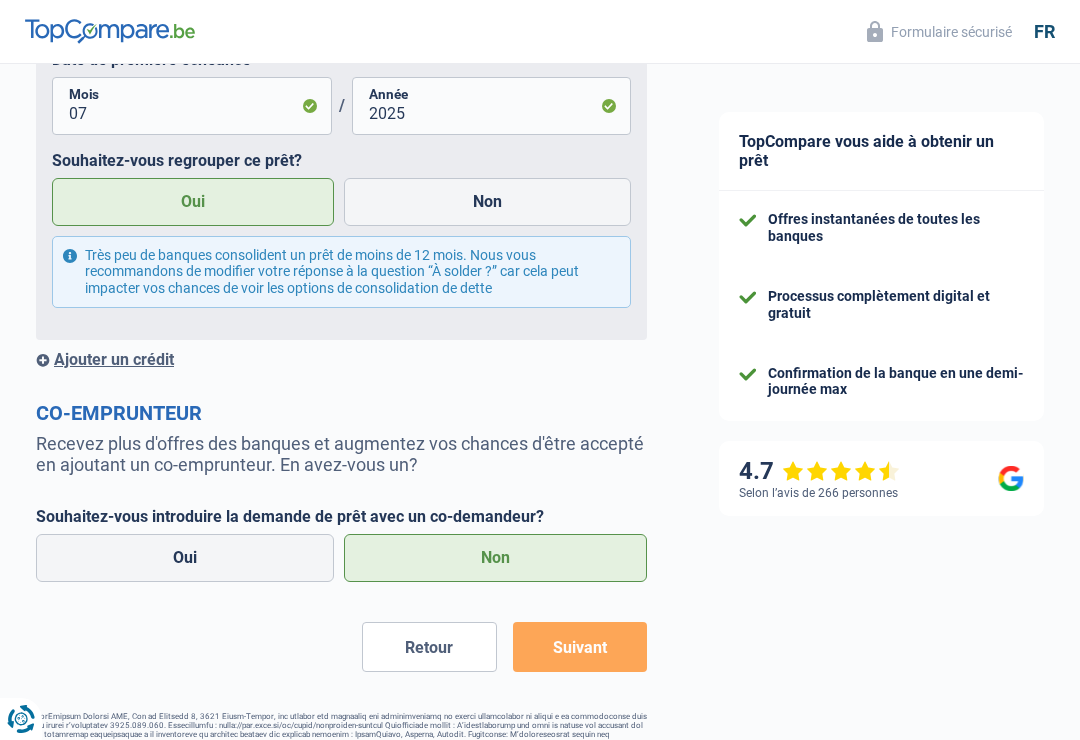 click on "Suivant" at bounding box center [580, 647] 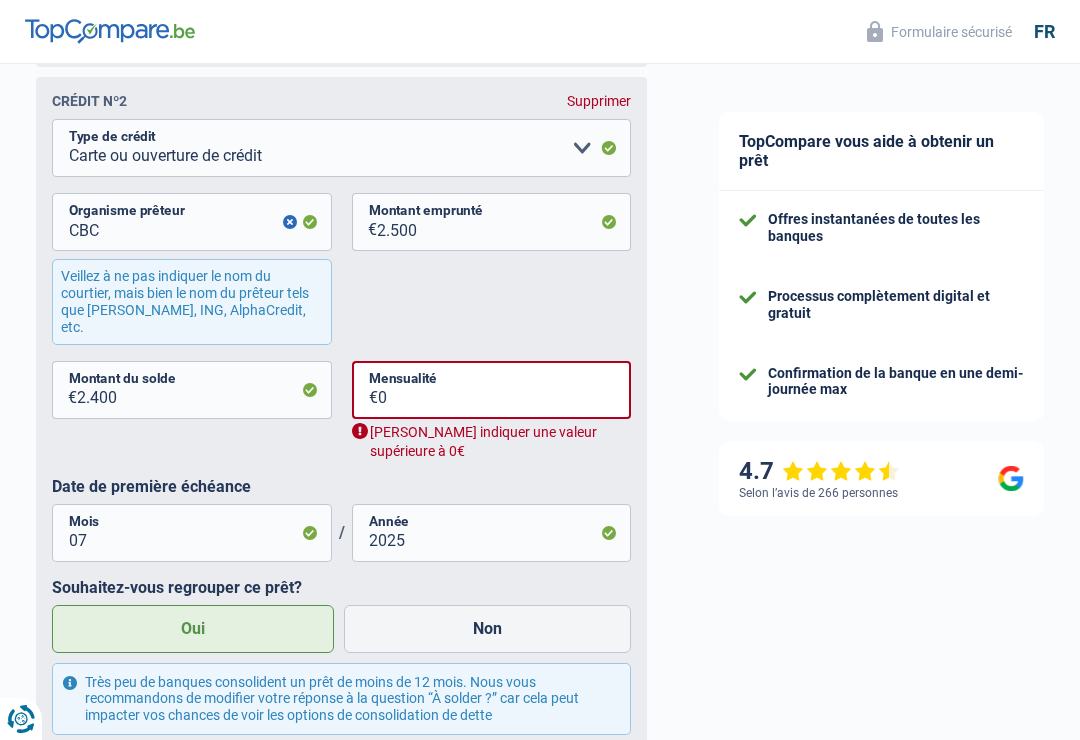 scroll, scrollTop: 2044, scrollLeft: 0, axis: vertical 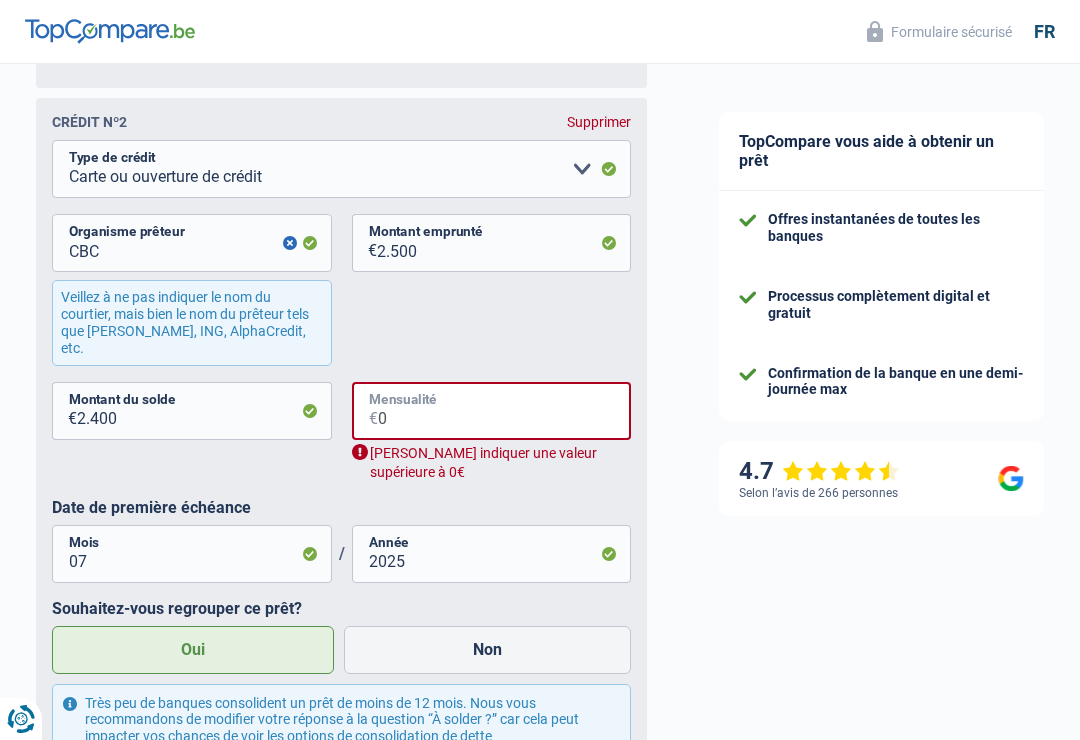 click on "0" at bounding box center (505, 411) 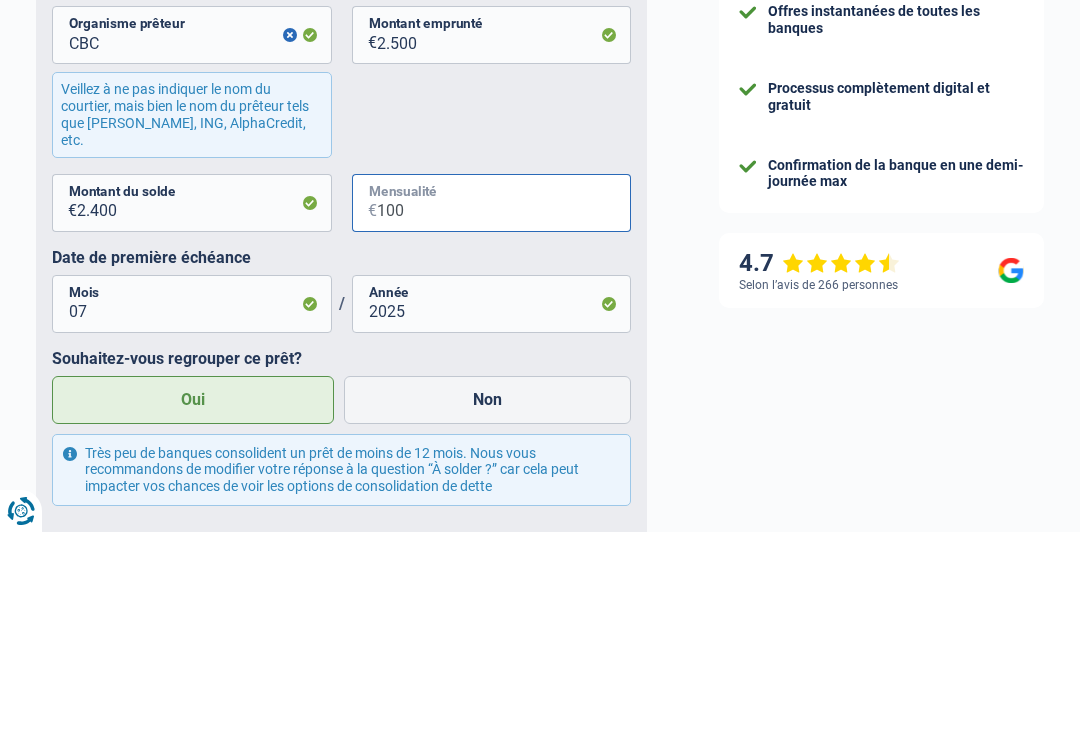 type on "100" 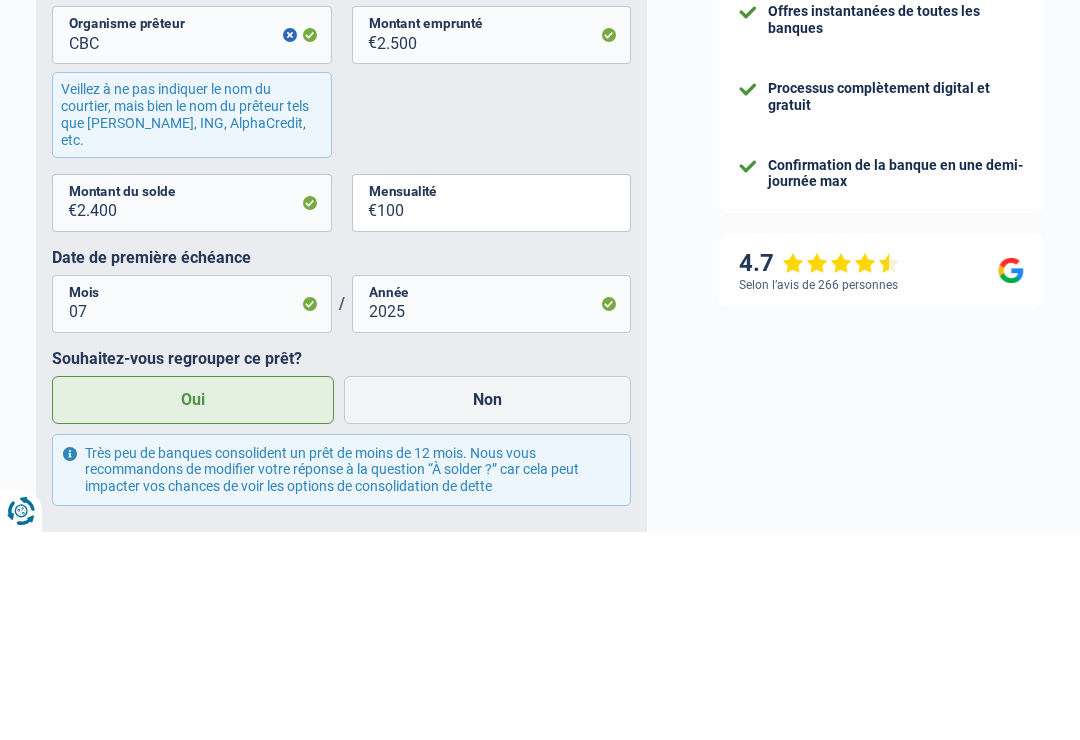click on "TopCompare vous aide à obtenir un prêt
Offres instantanées de toutes les banques
Processus complètement digital et gratuit
Confirmation de la banque en une demi-journée max
4.7
Selon l’avis de 266 personnes
Formulaire sécurisé" at bounding box center (881, -387) 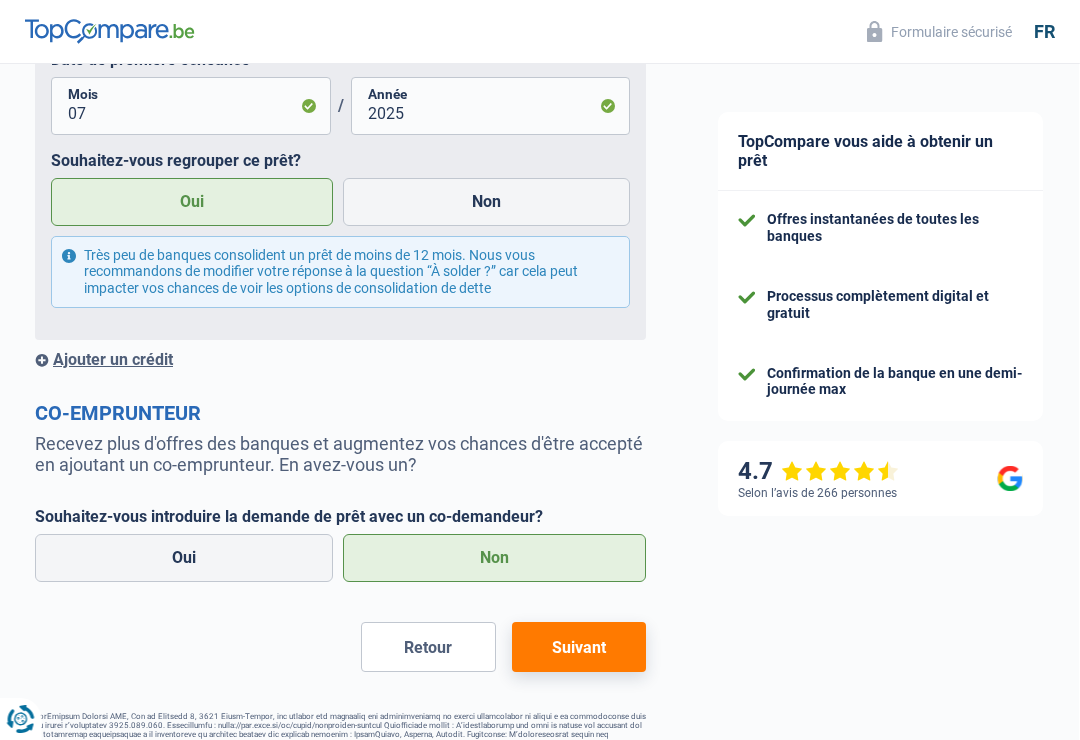 scroll, scrollTop: 2450, scrollLeft: 14, axis: both 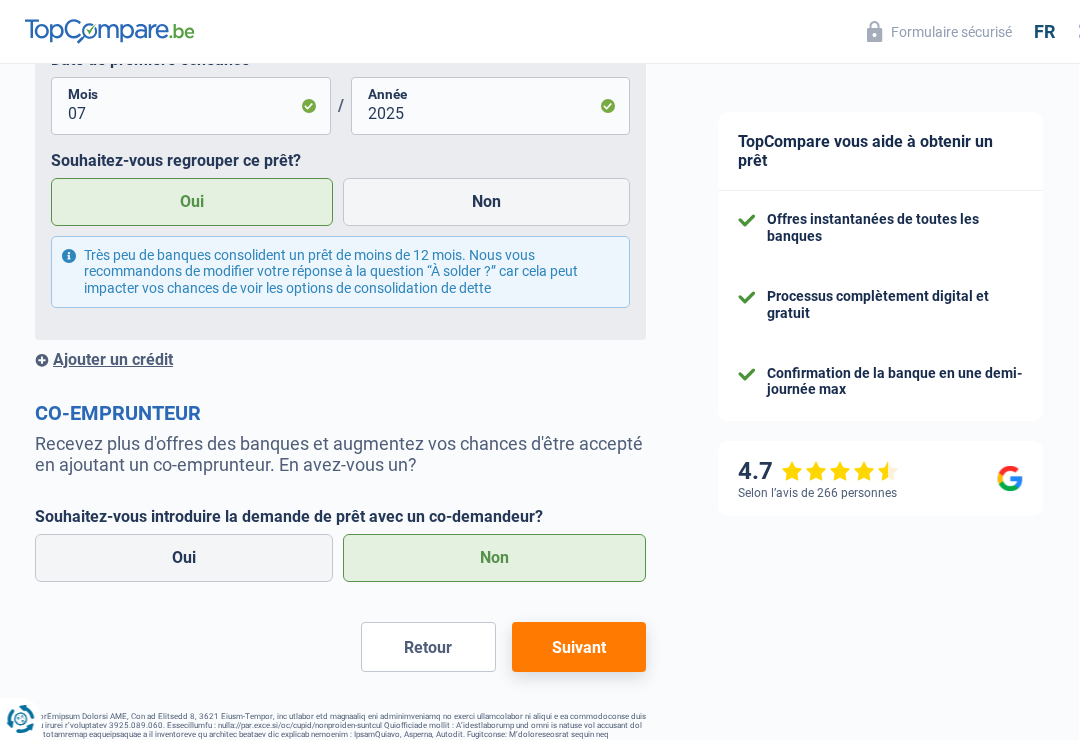 click on "Suivant" at bounding box center [580, 647] 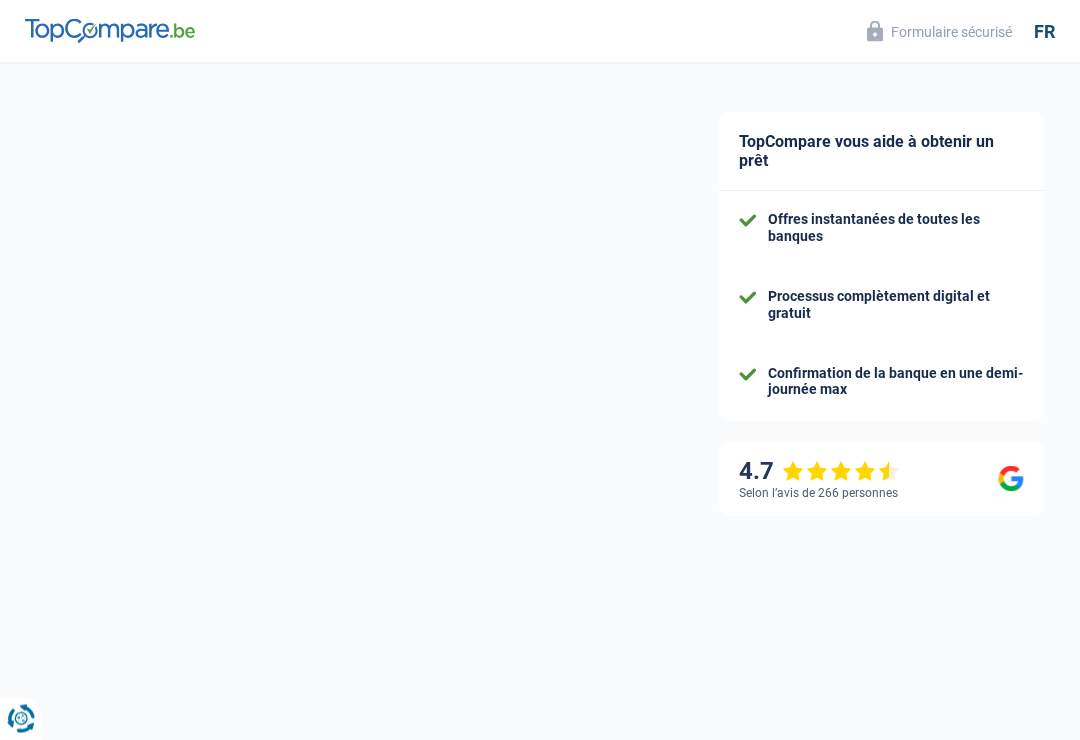 select on "refinancing" 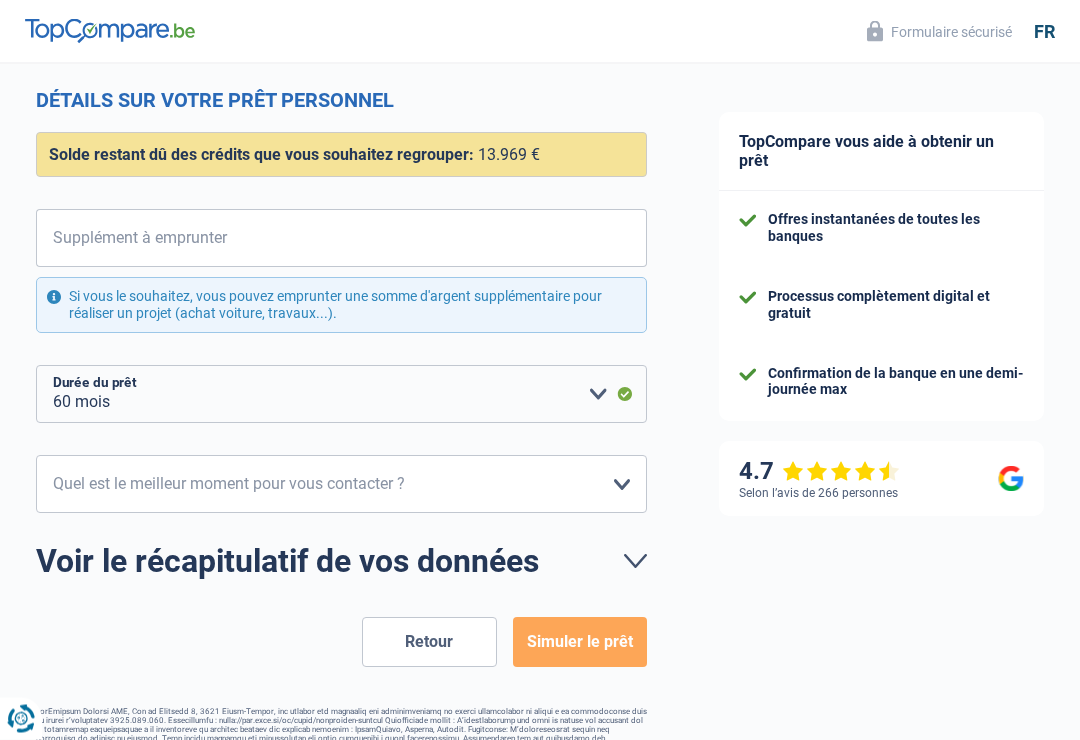 scroll, scrollTop: 289, scrollLeft: 0, axis: vertical 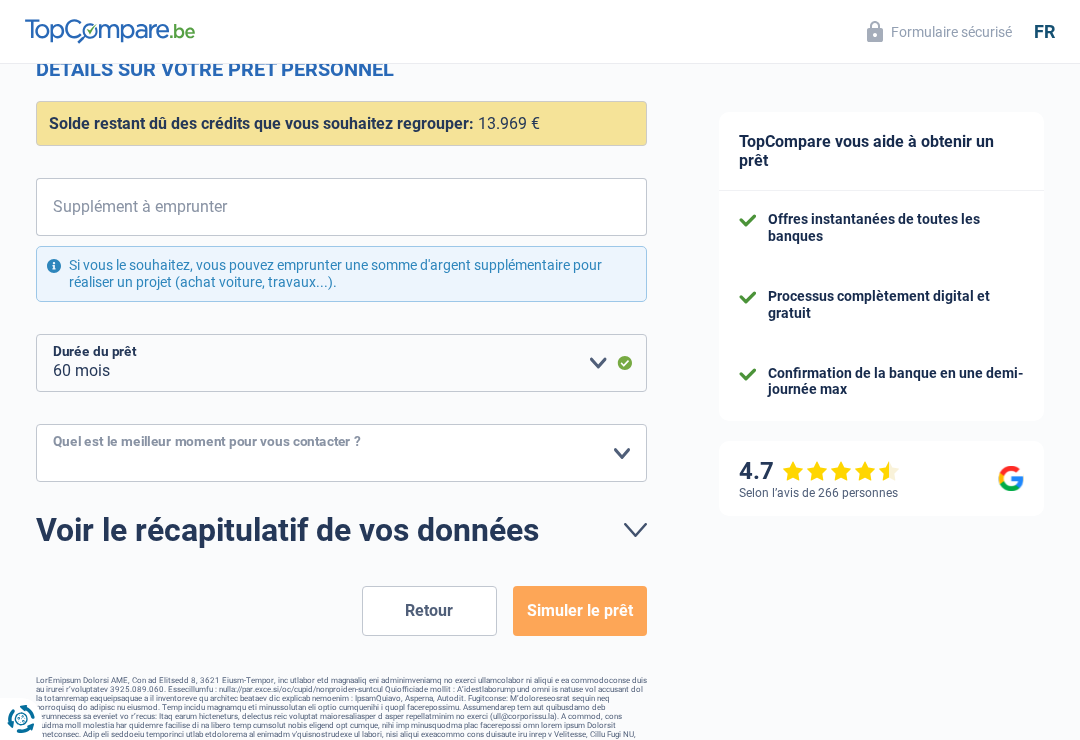 click on "10h-12h 12h-14h 14h-16h 16h-18h
Veuillez sélectionner une option" at bounding box center [341, 453] 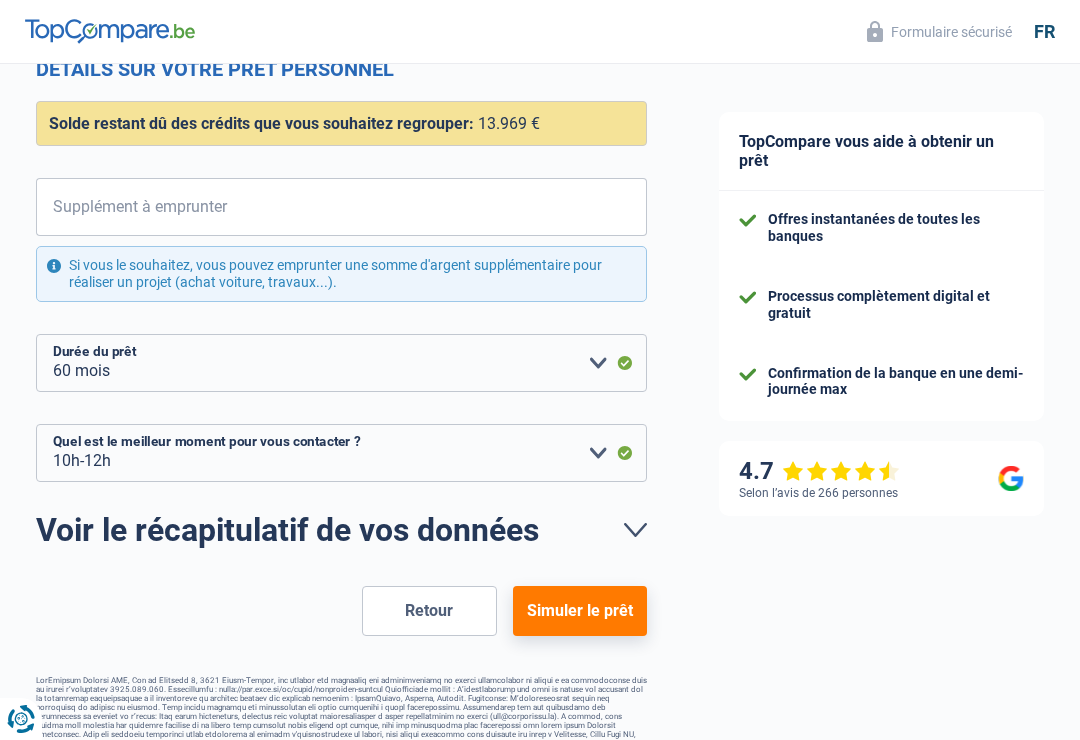 click on "Simuler le prêt" at bounding box center [580, 611] 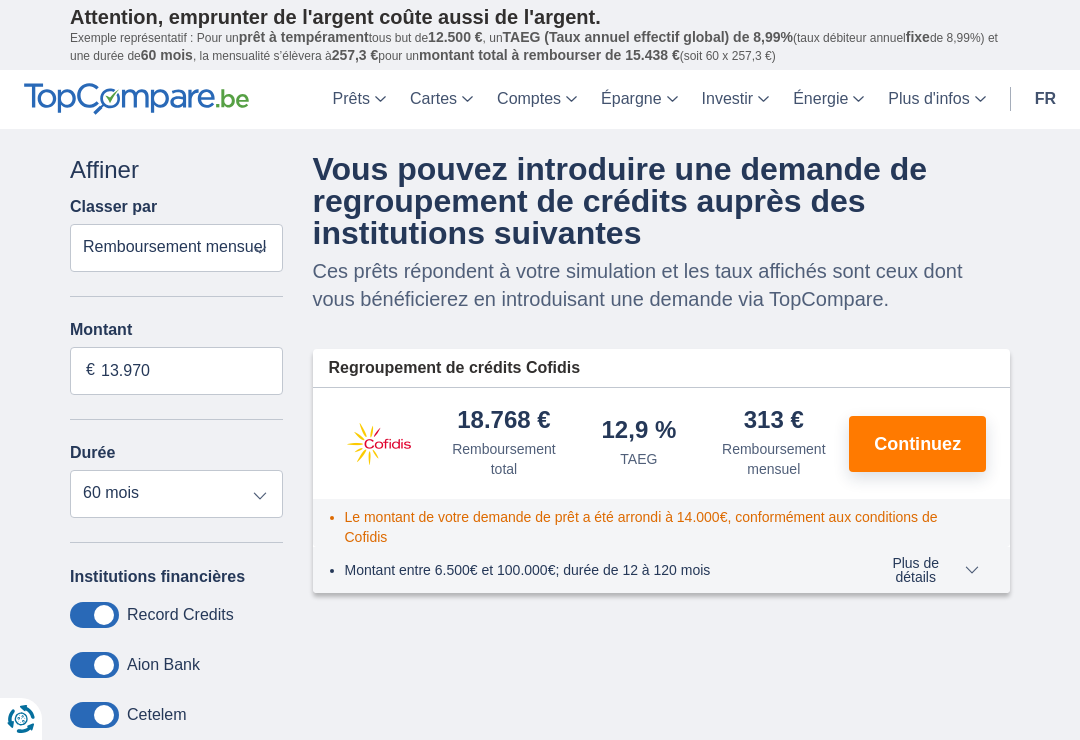 scroll, scrollTop: 0, scrollLeft: 0, axis: both 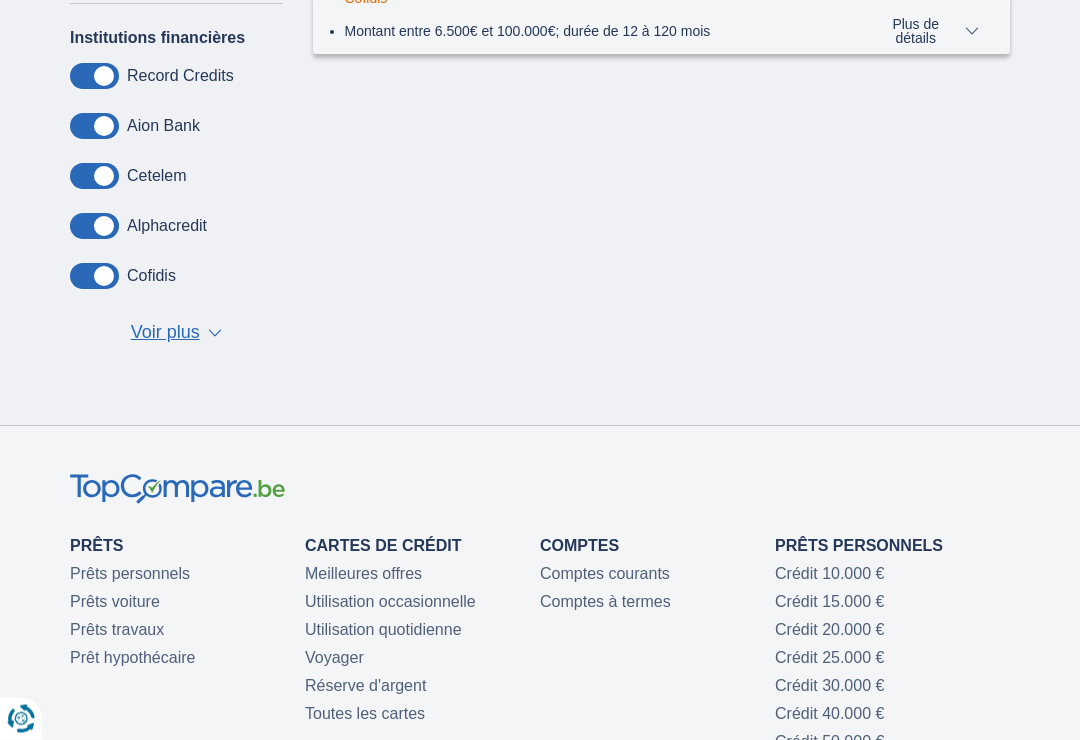 click on "▼" at bounding box center [215, 334] 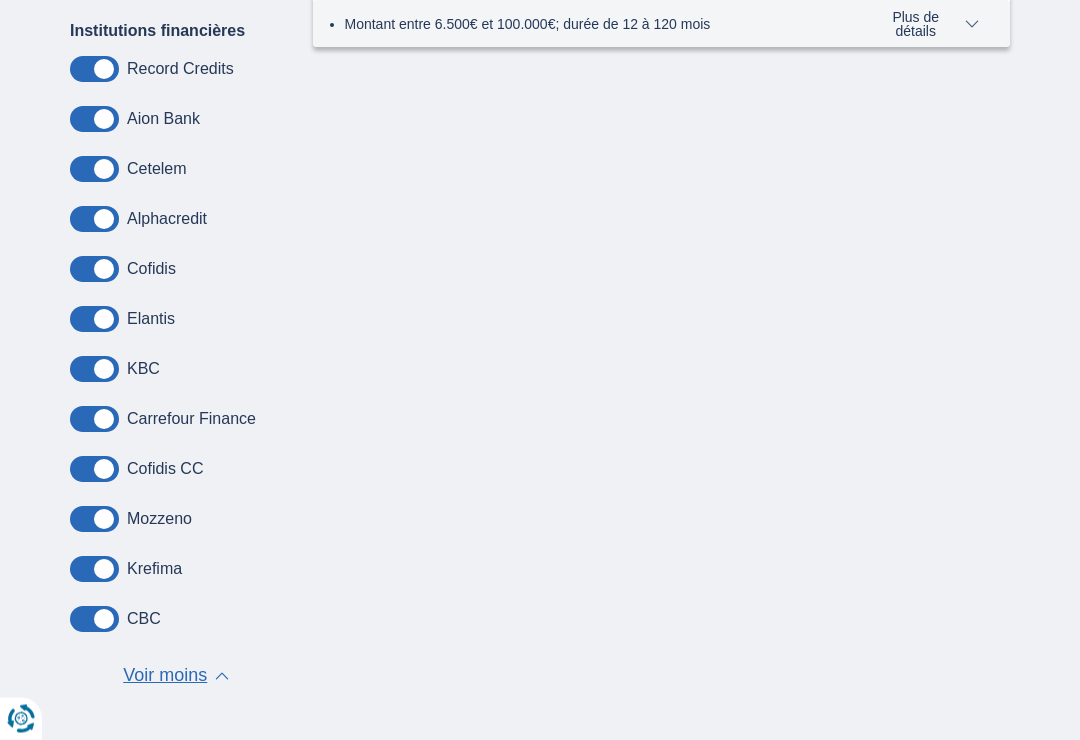 scroll, scrollTop: 476, scrollLeft: 0, axis: vertical 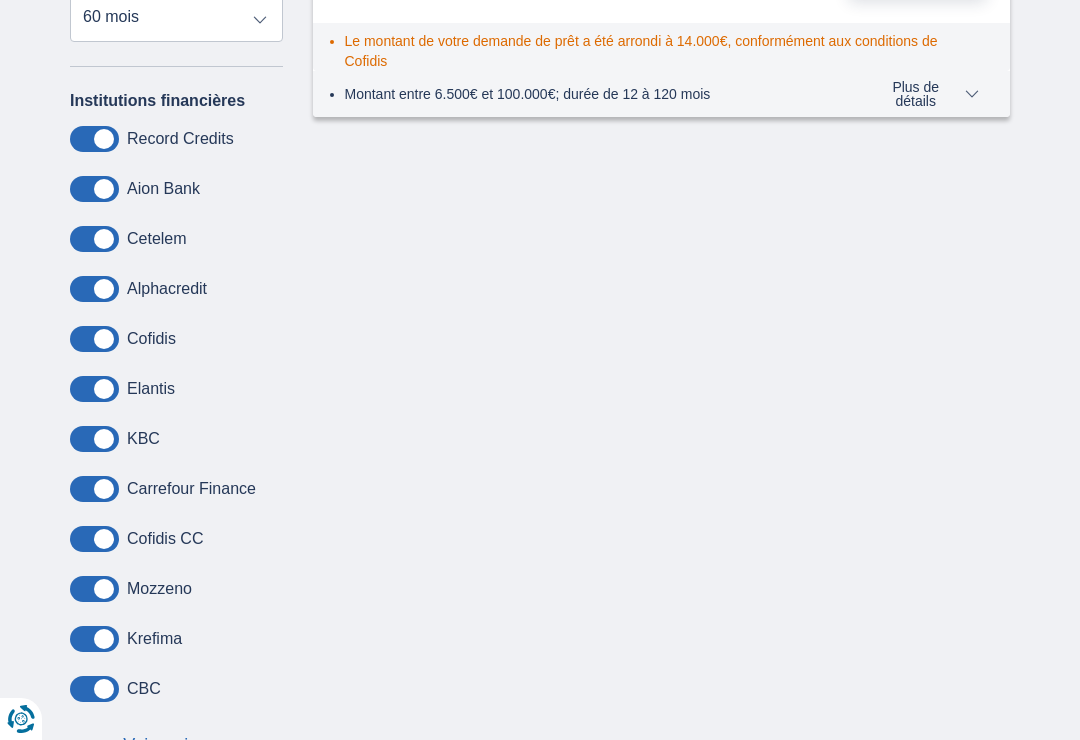 click on "KBC" at bounding box center (143, 439) 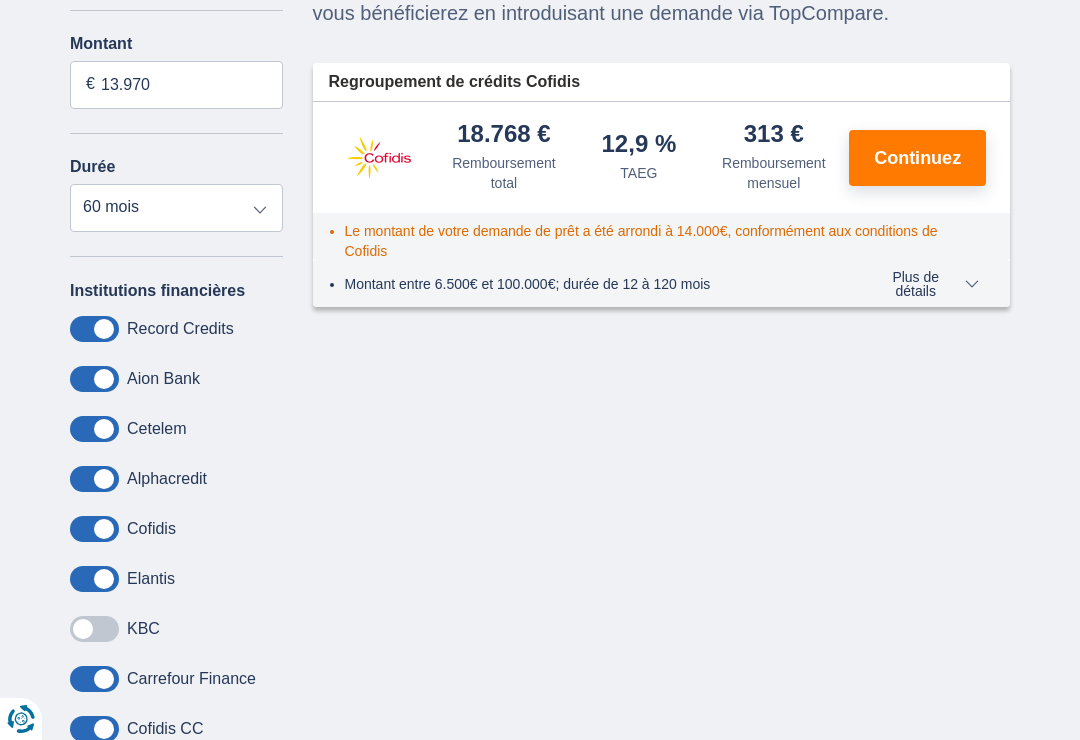 scroll, scrollTop: 263, scrollLeft: 0, axis: vertical 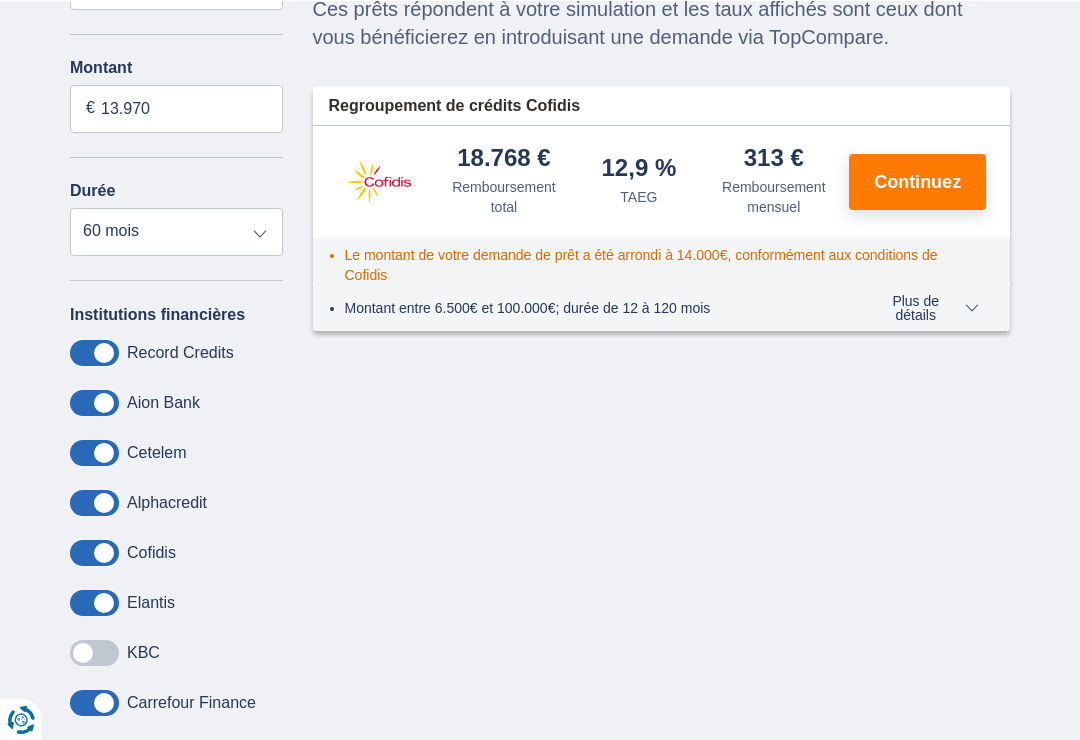 click on "Plus de détails" at bounding box center (924, 307) 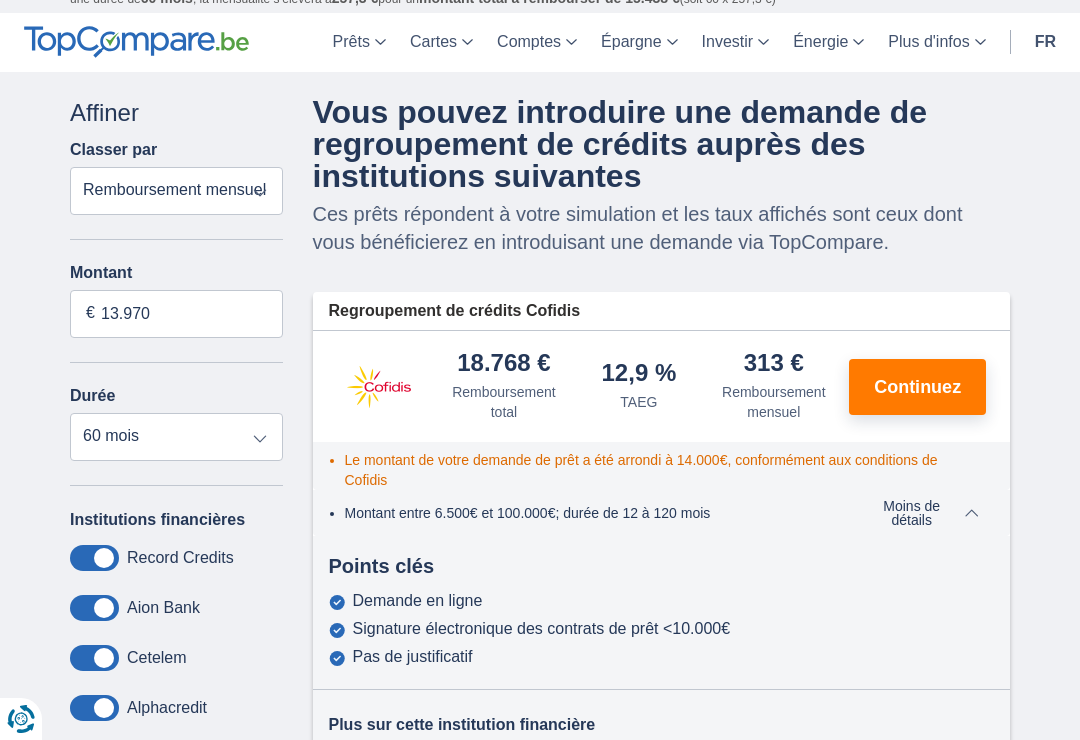 scroll, scrollTop: 56, scrollLeft: 0, axis: vertical 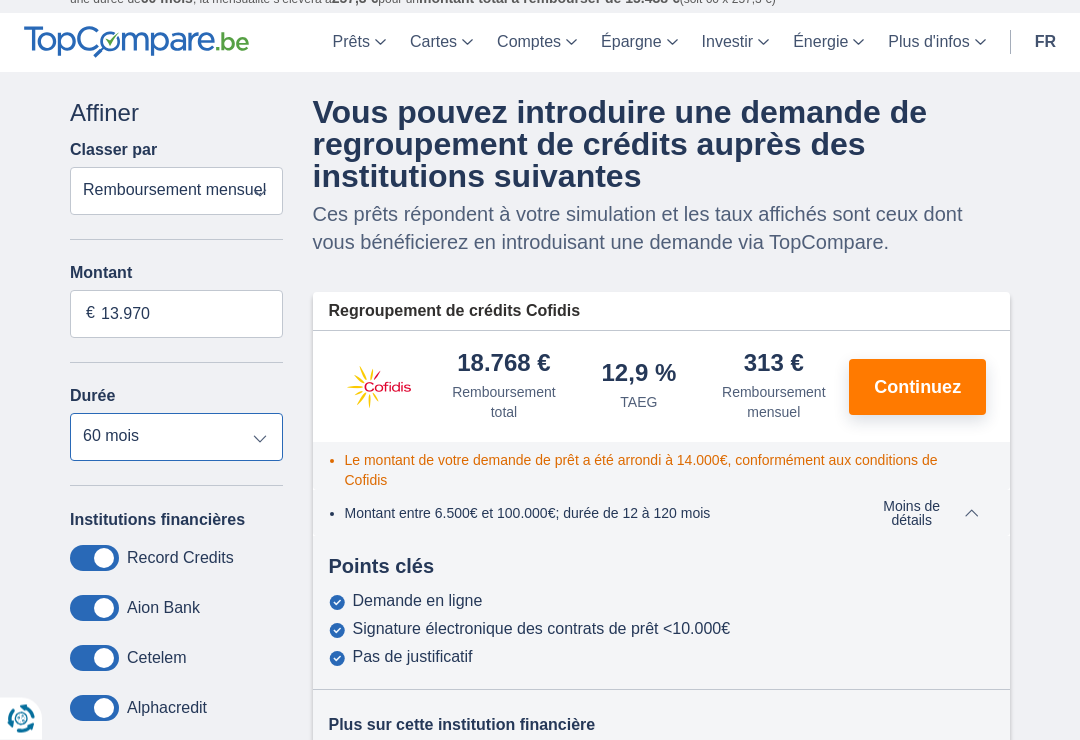 click on "12 mois
18 mois
24 mois
30 mois
36 mois
42 mois
48 mois
60 mois" at bounding box center [176, 438] 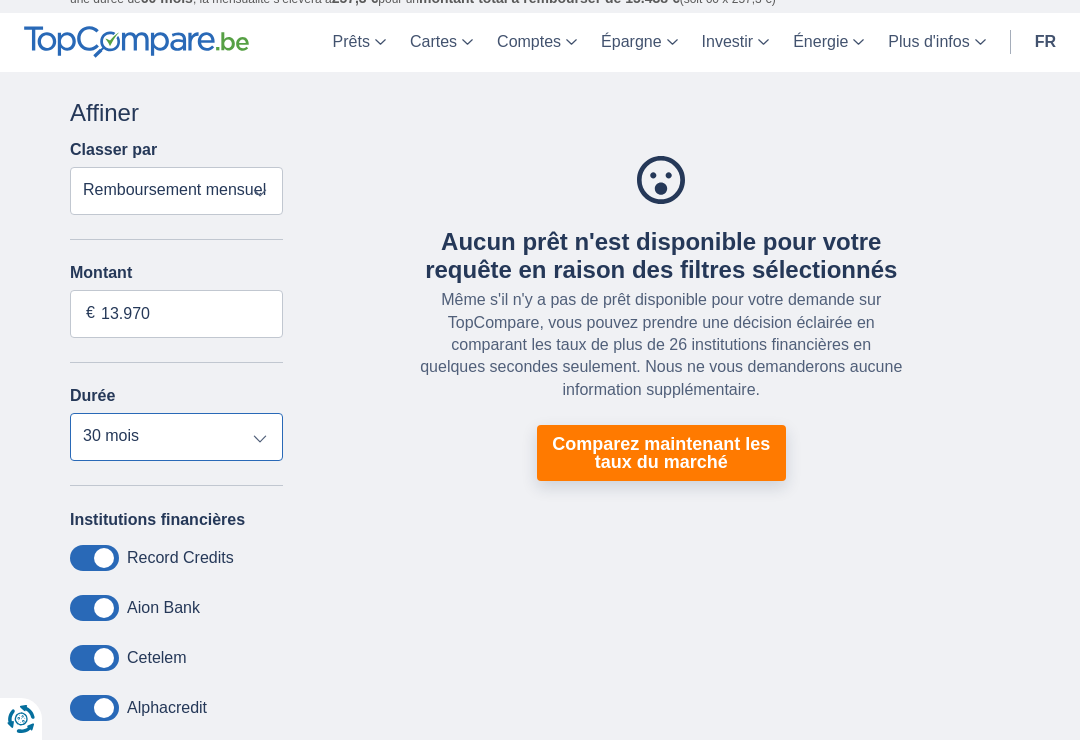 click on "12 mois
18 mois
24 mois
30 mois
36 mois
42 mois
48 mois
60 mois" at bounding box center (176, 437) 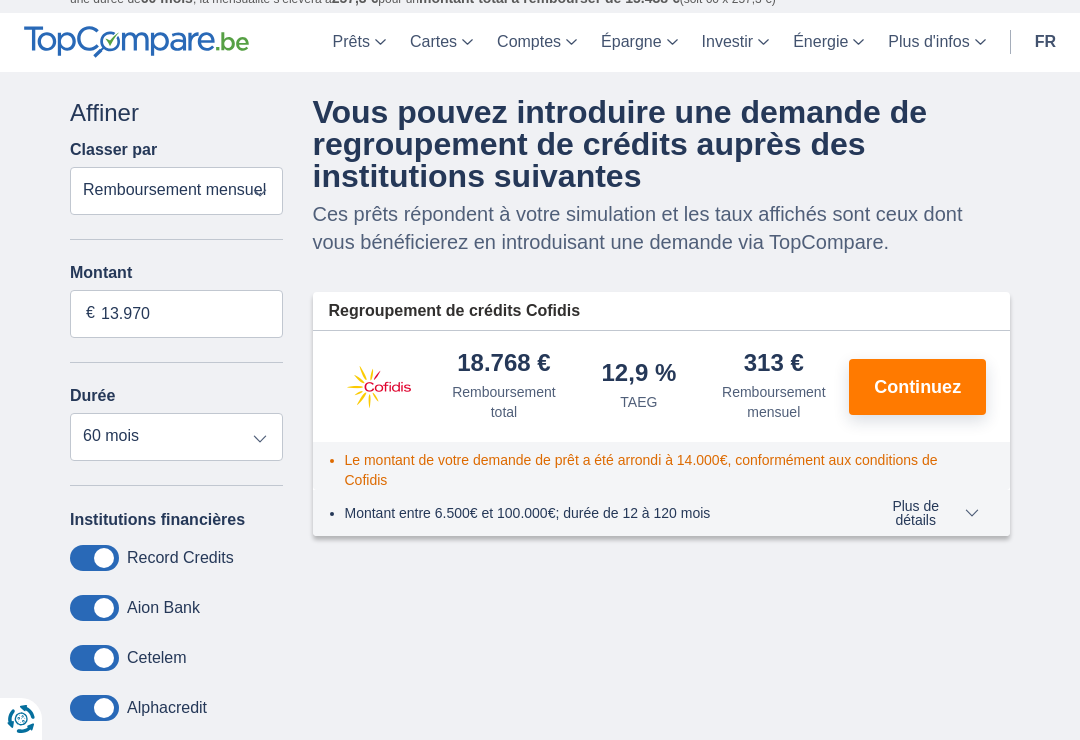 click on "Continuez" at bounding box center (917, 387) 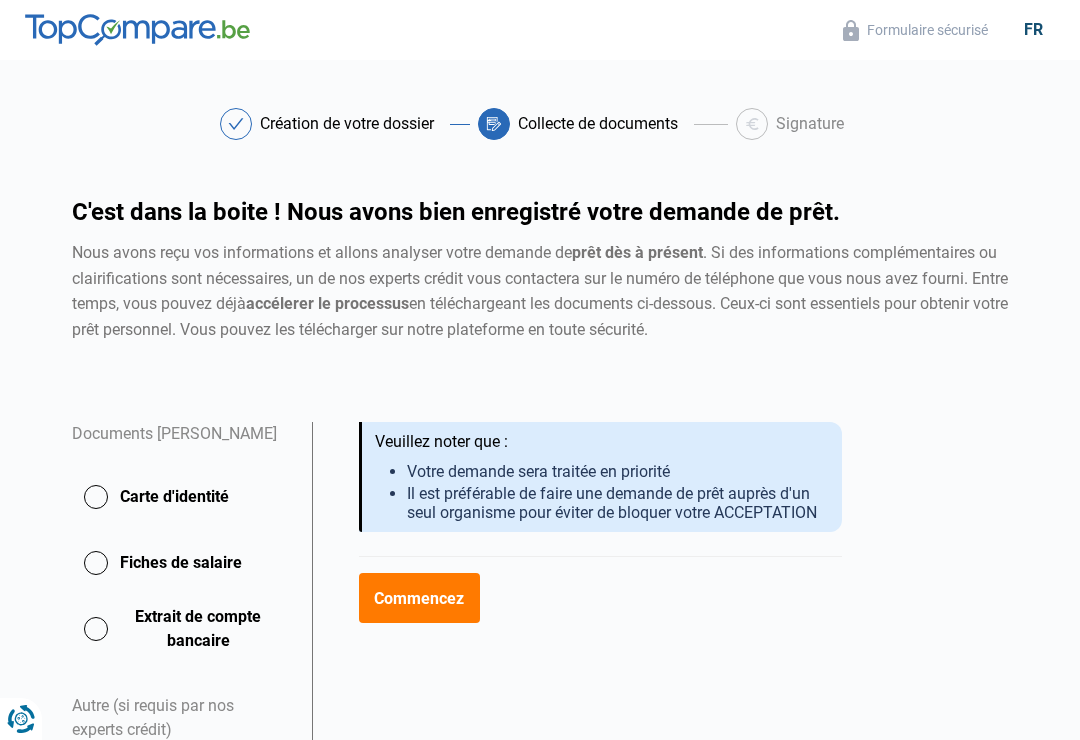 scroll, scrollTop: 0, scrollLeft: 0, axis: both 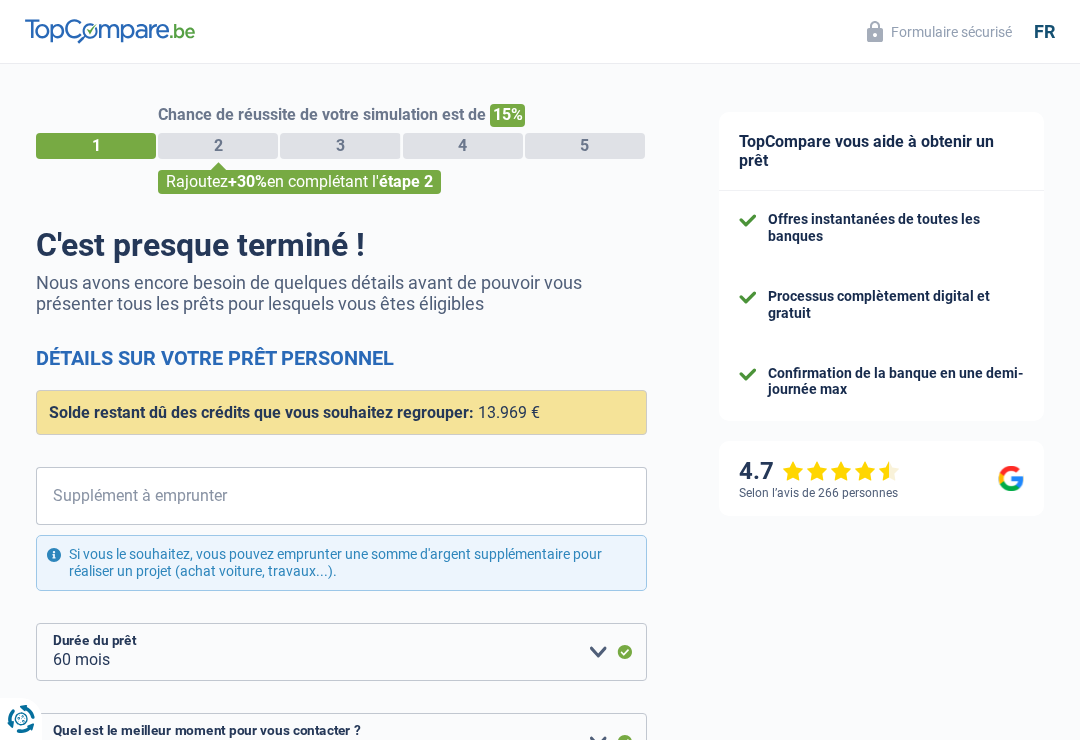 select on "refinancing" 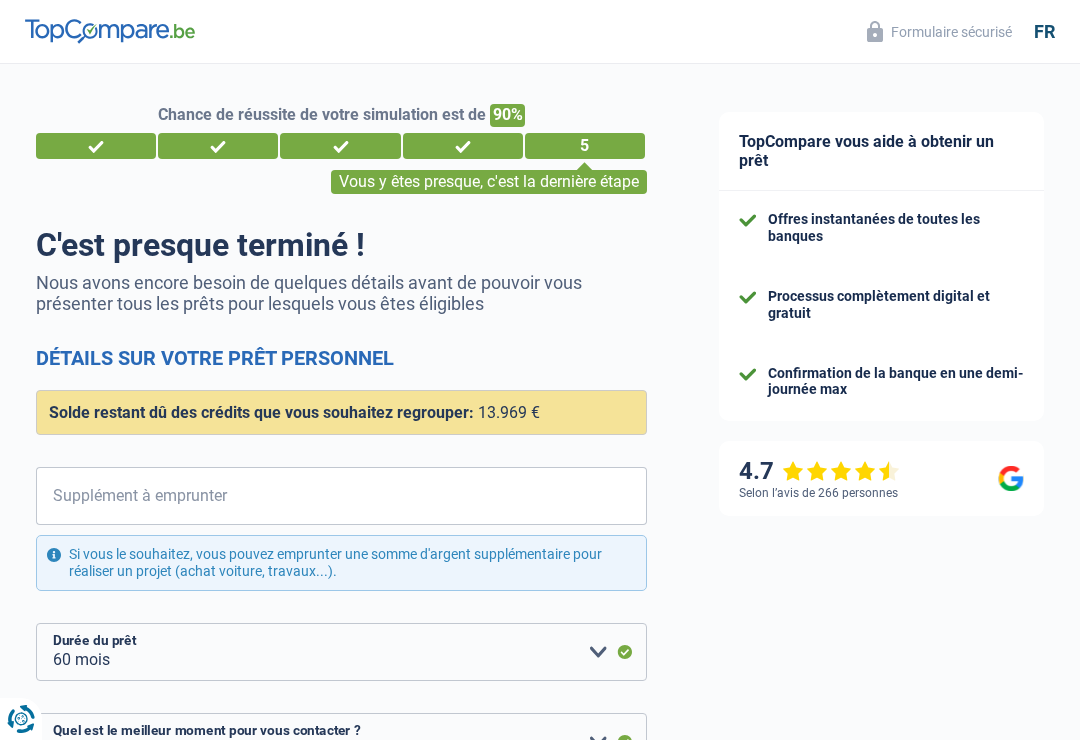select on "single" 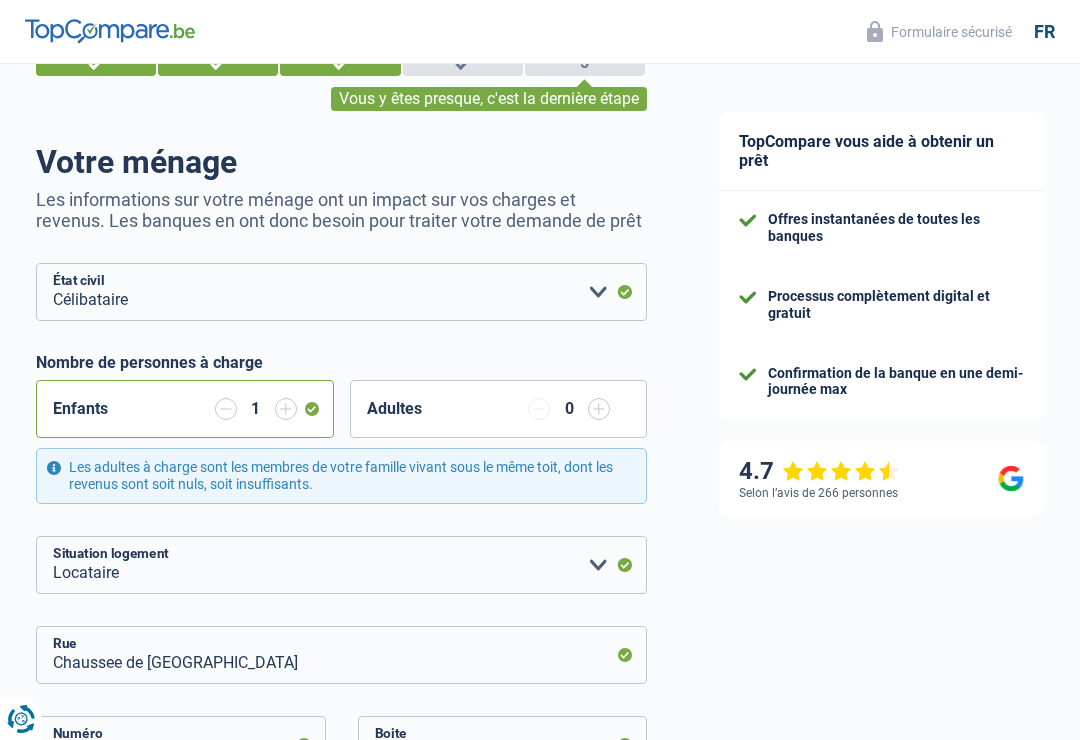 scroll, scrollTop: 0, scrollLeft: 0, axis: both 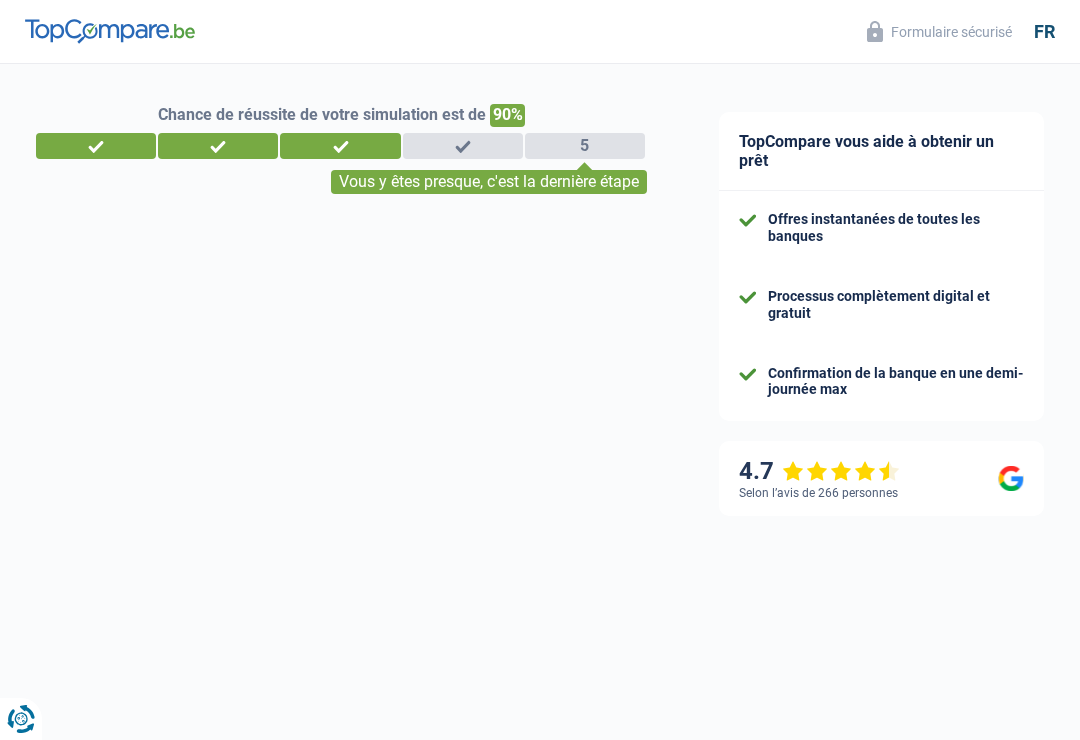 select on "publicEmployee" 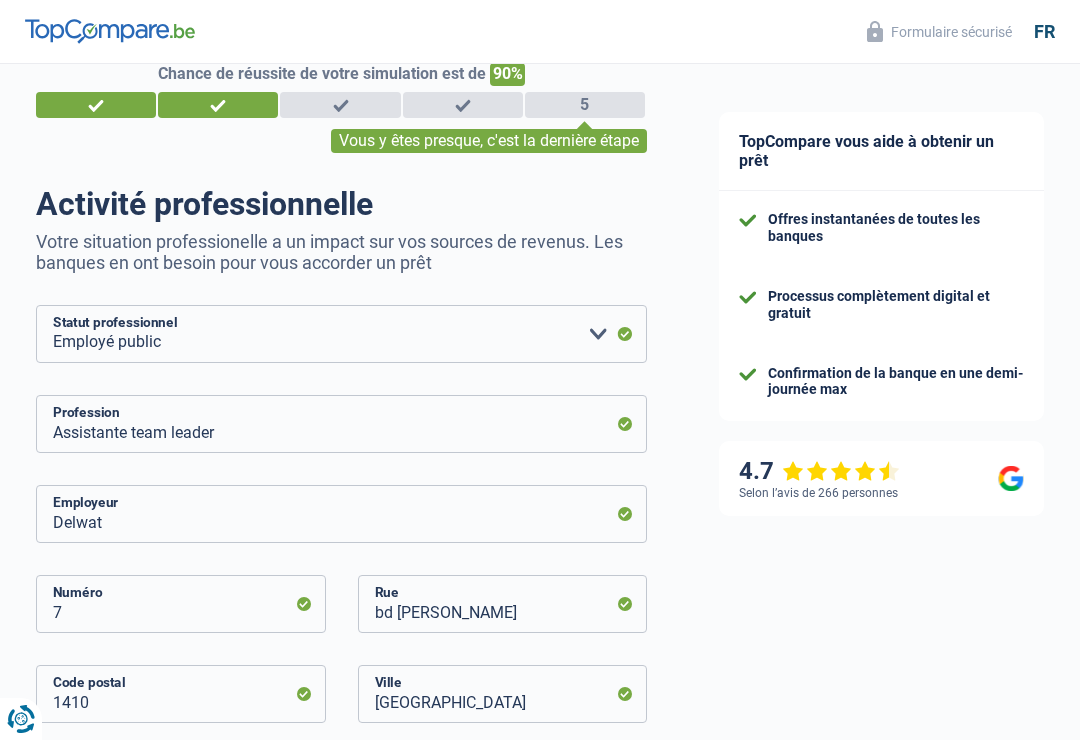 scroll, scrollTop: 0, scrollLeft: 0, axis: both 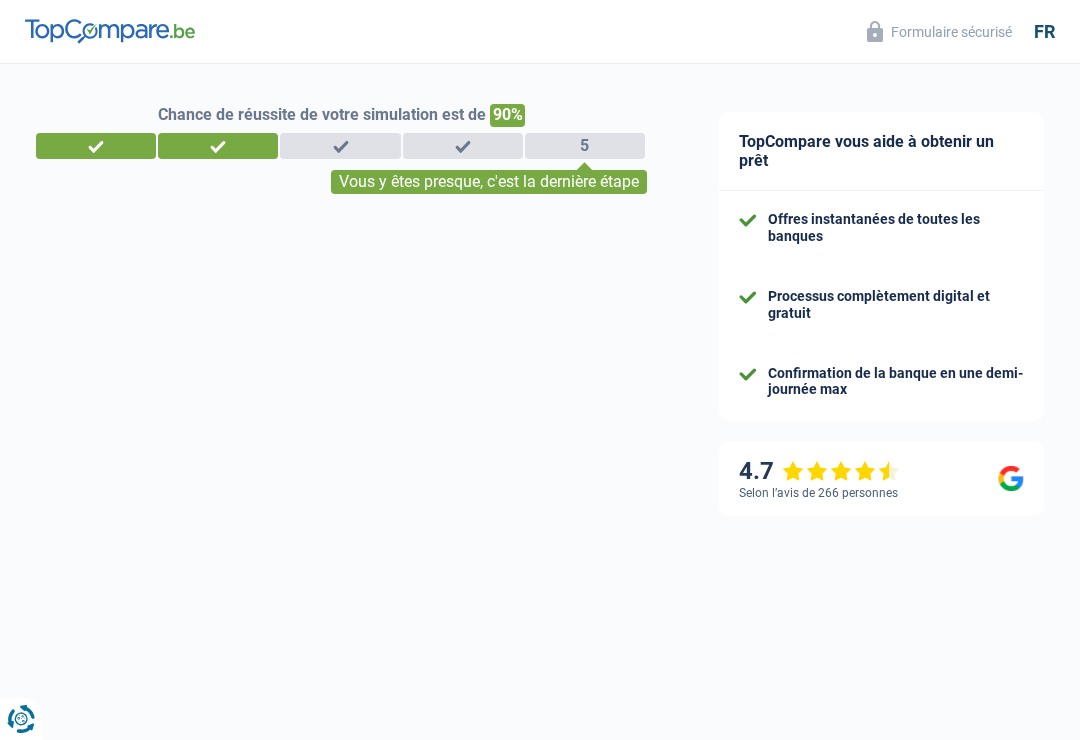 select on "32" 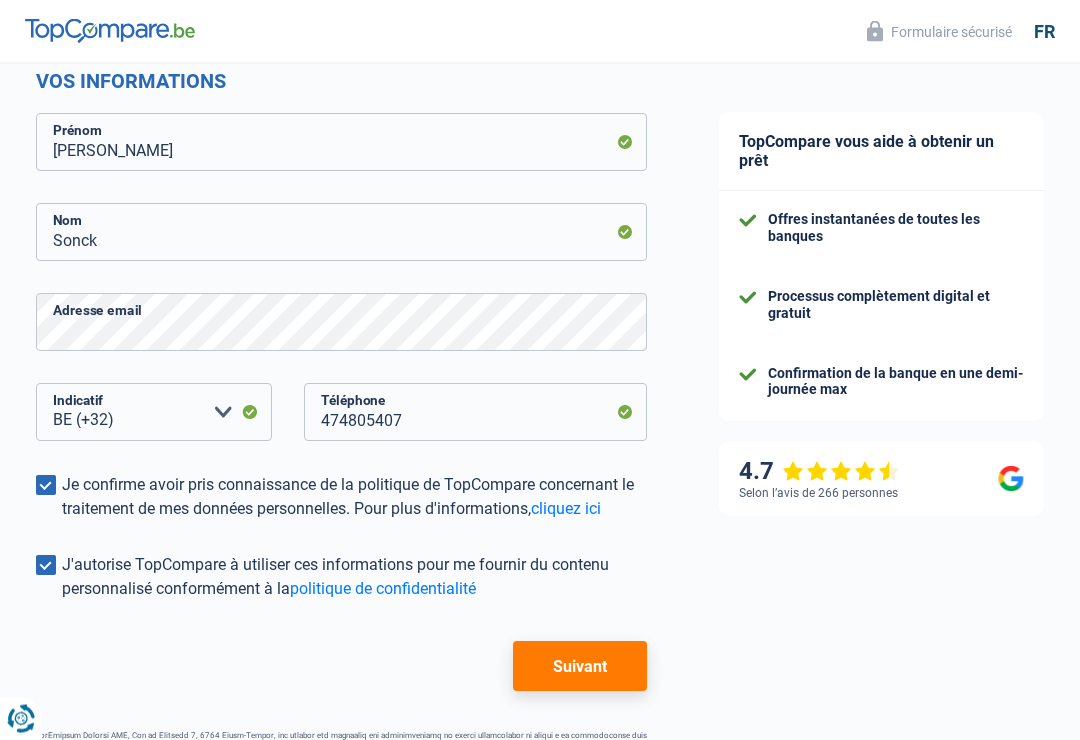scroll, scrollTop: 356, scrollLeft: 0, axis: vertical 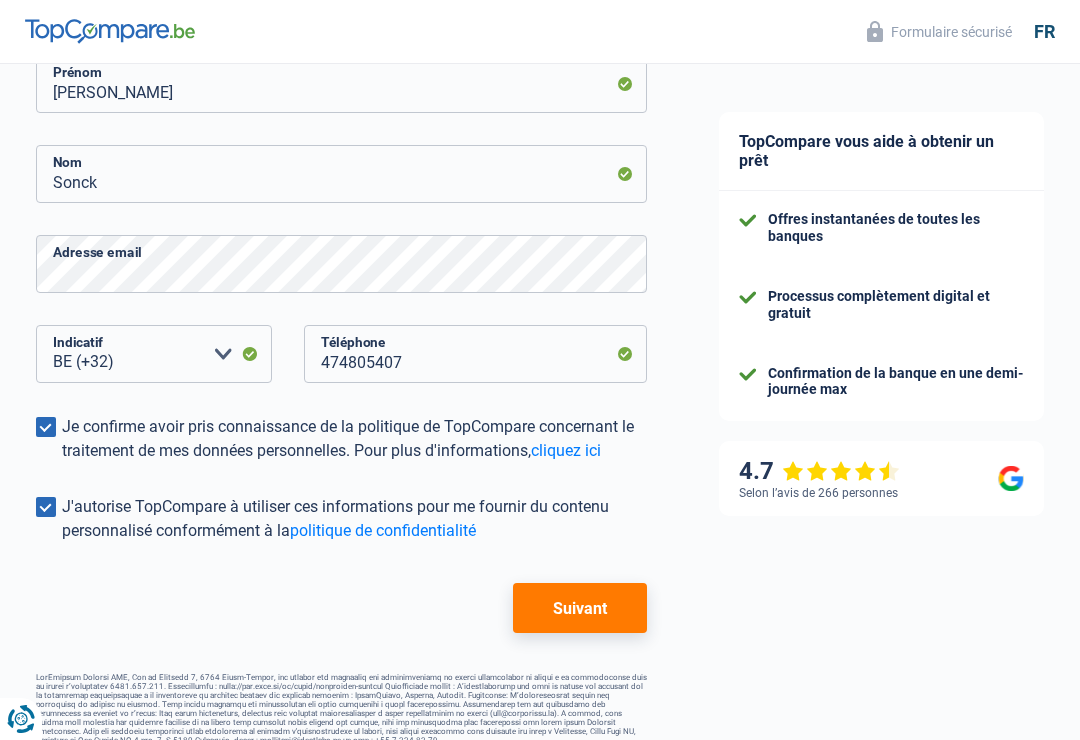 click on "Suivant" at bounding box center (580, 608) 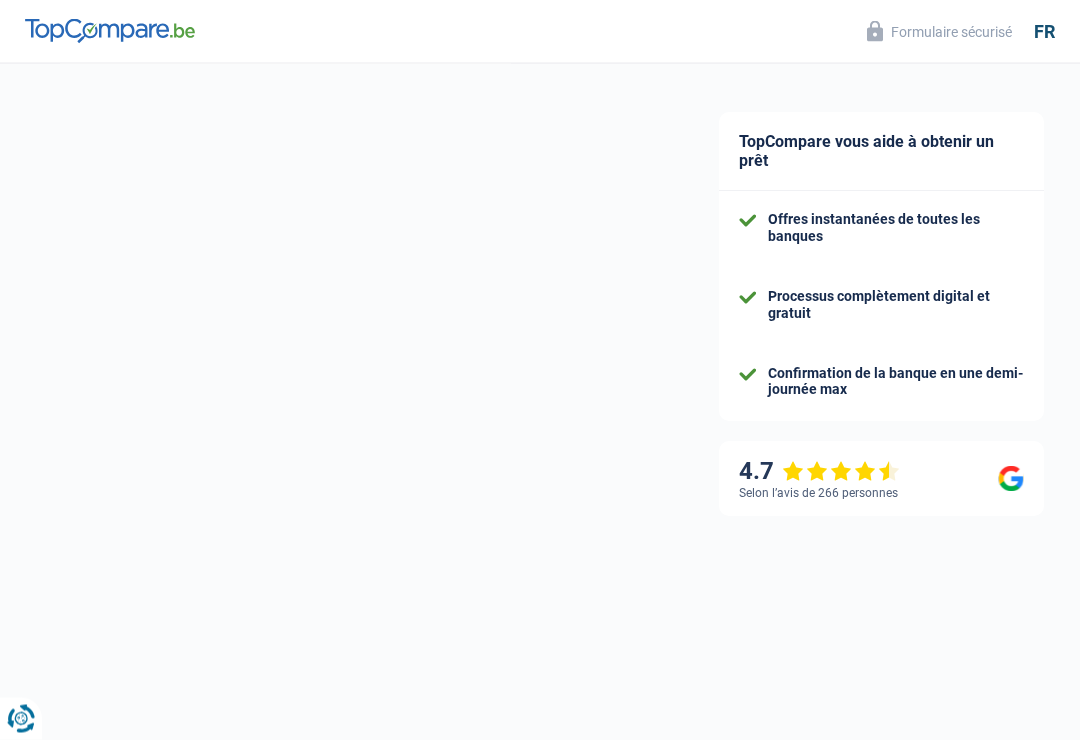 select on "publicEmployee" 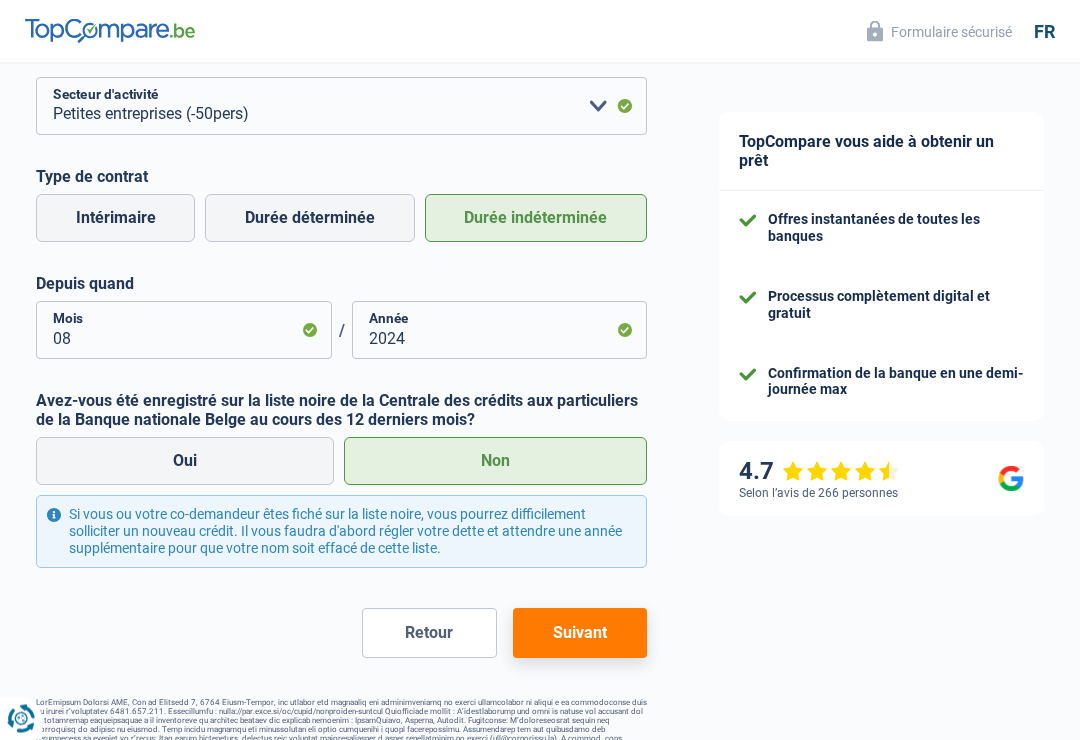 scroll, scrollTop: 814, scrollLeft: 0, axis: vertical 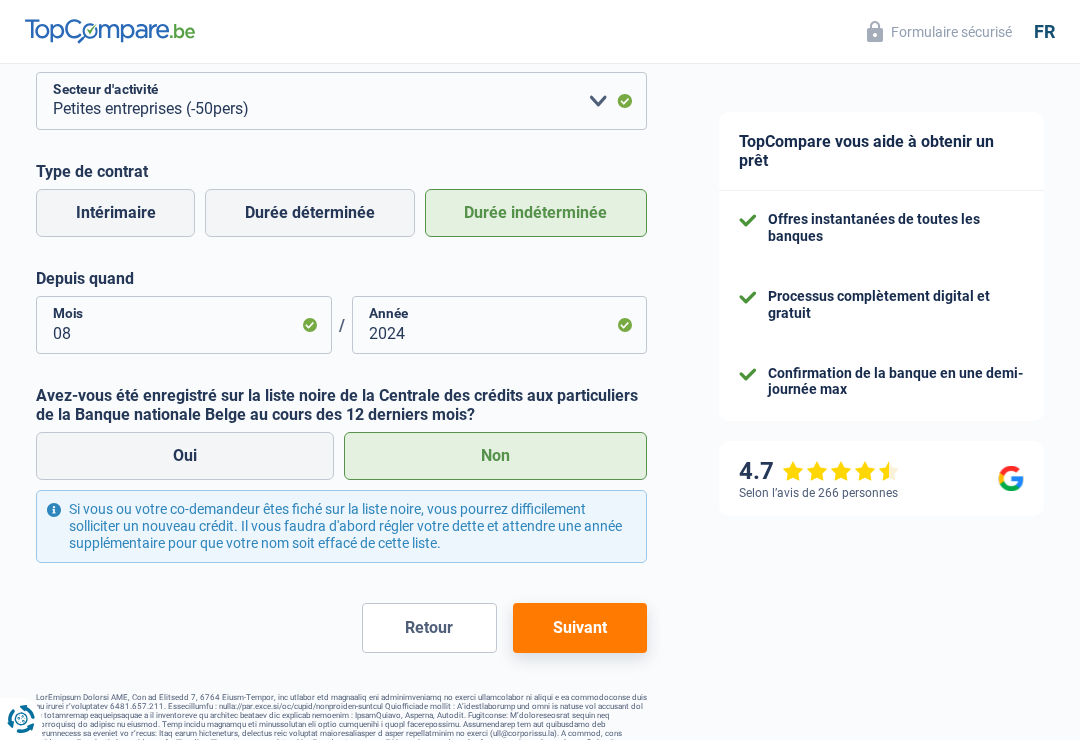 click on "Suivant" at bounding box center [580, 628] 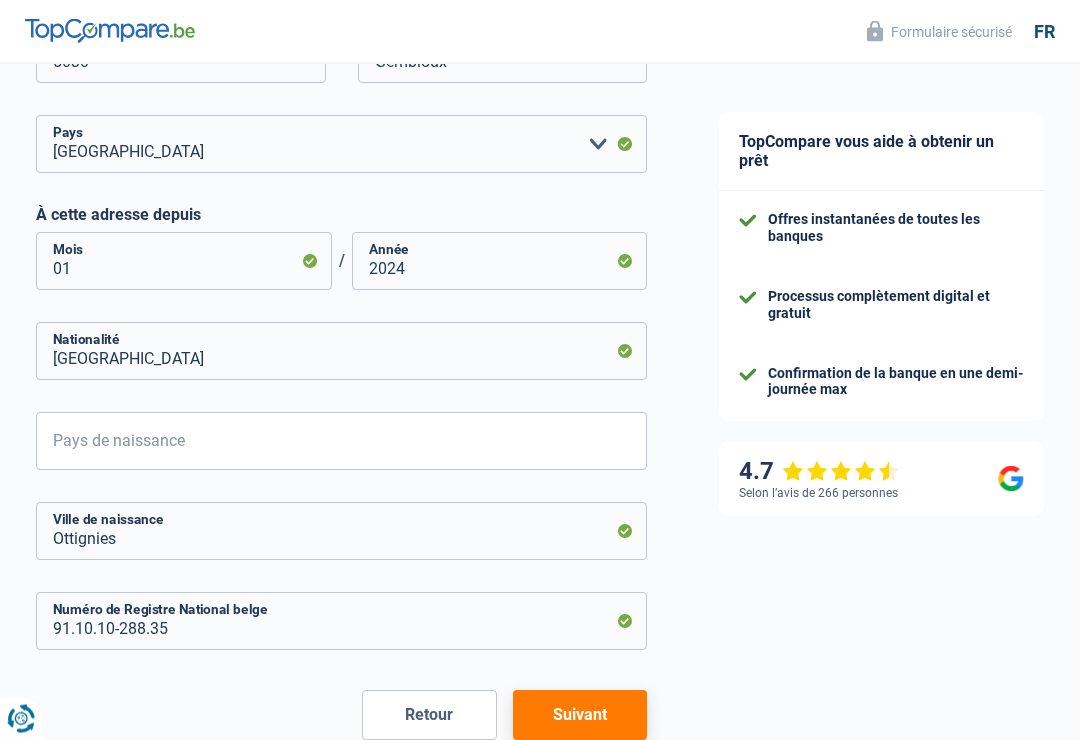 scroll, scrollTop: 864, scrollLeft: 0, axis: vertical 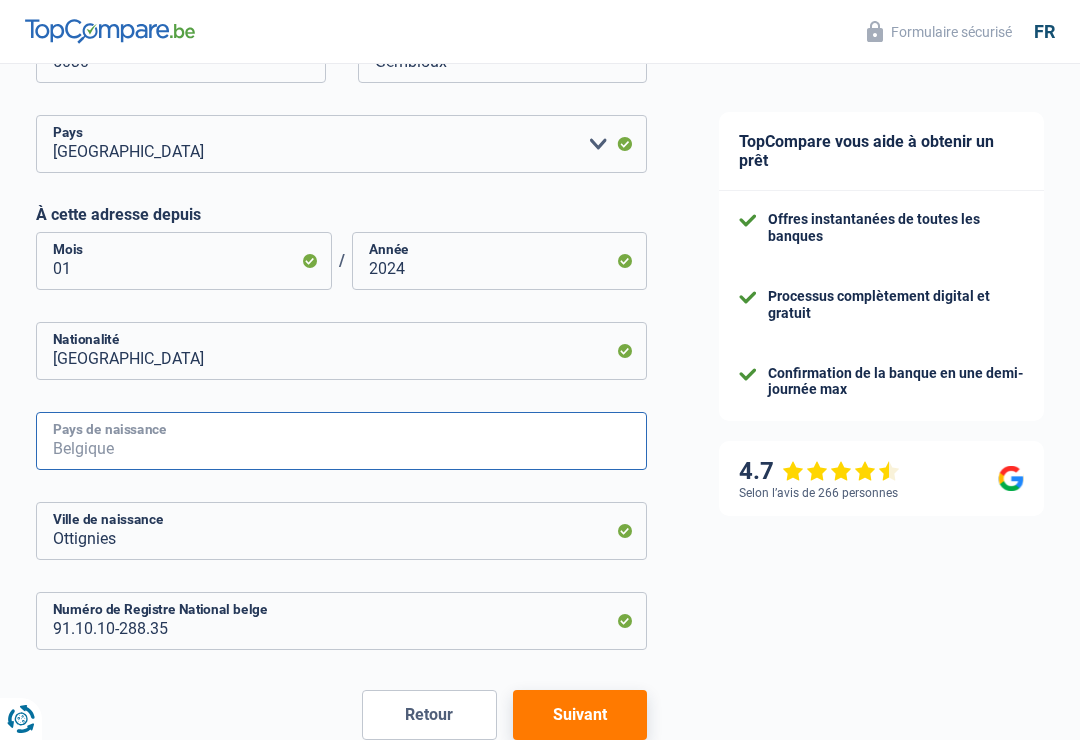 click on "Pays de naissance" at bounding box center [341, 441] 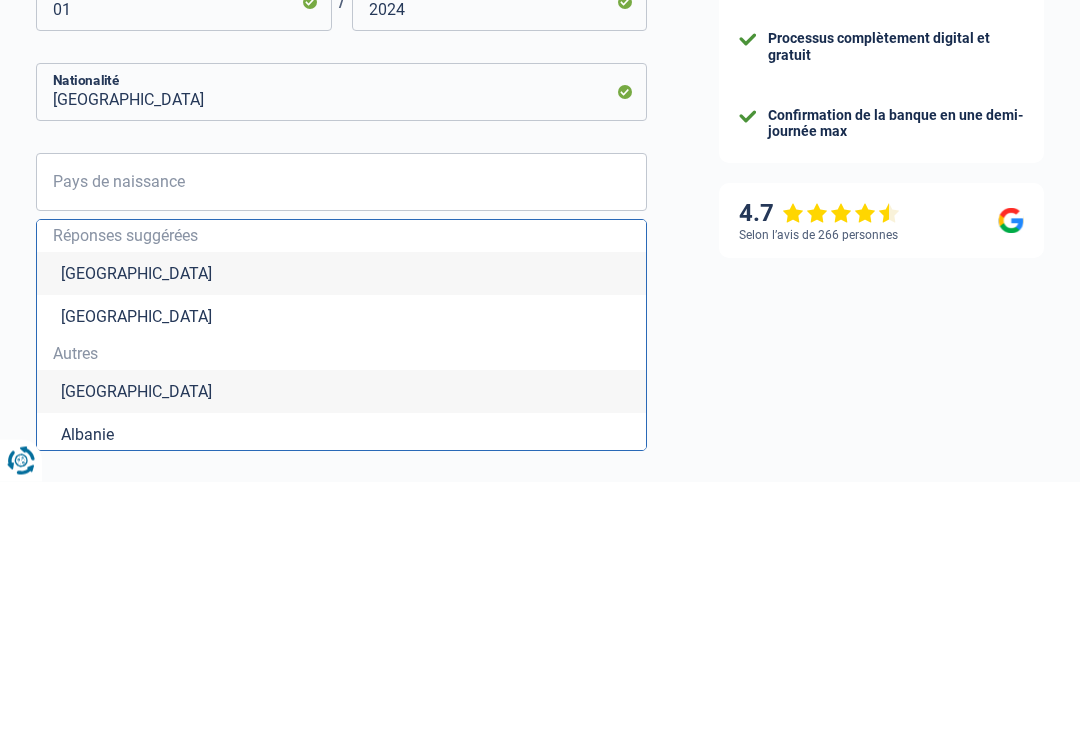 click on "Belgique" at bounding box center (341, 532) 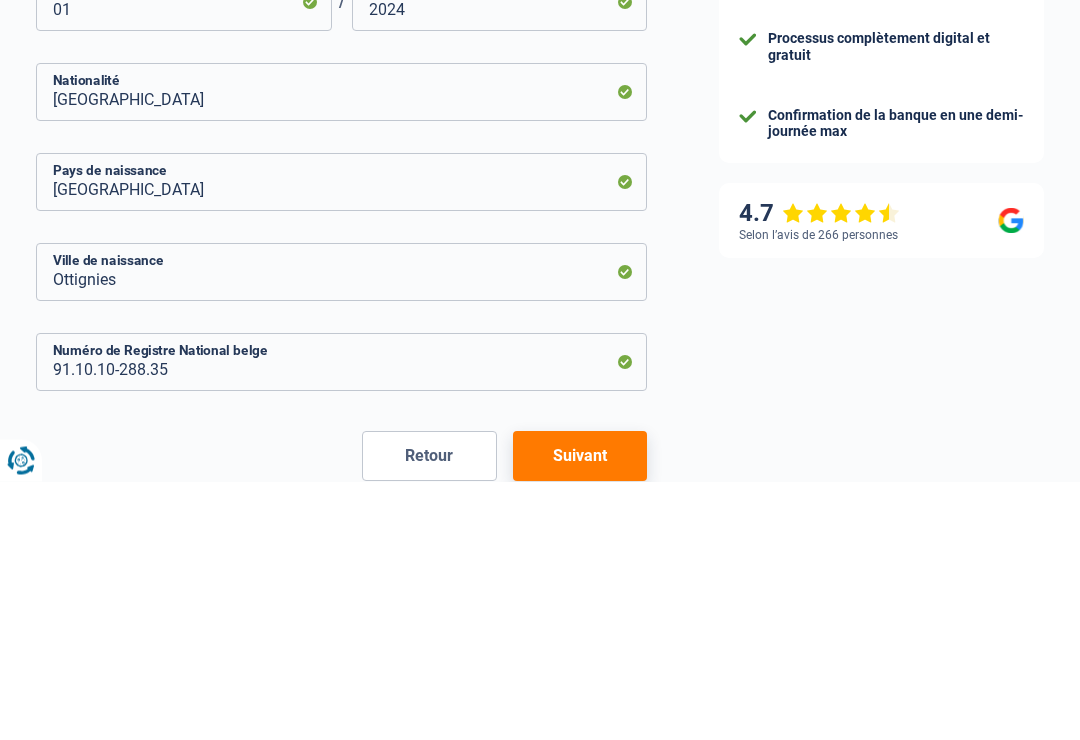scroll, scrollTop: 968, scrollLeft: 0, axis: vertical 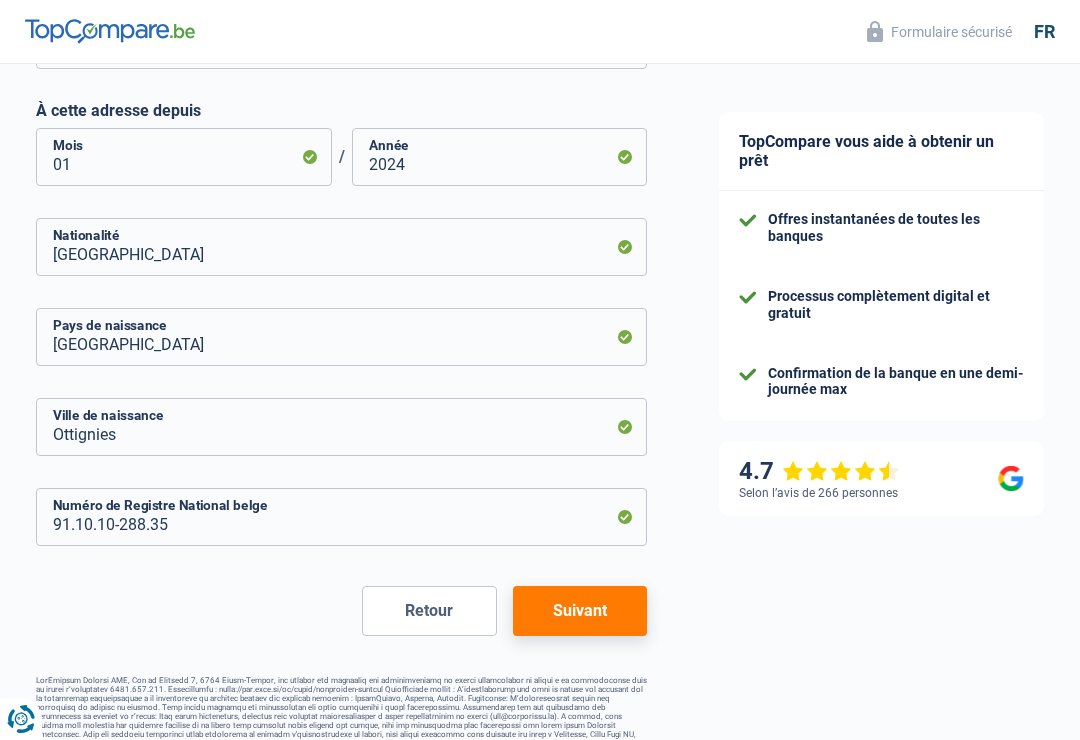 click on "Suivant" at bounding box center [580, 611] 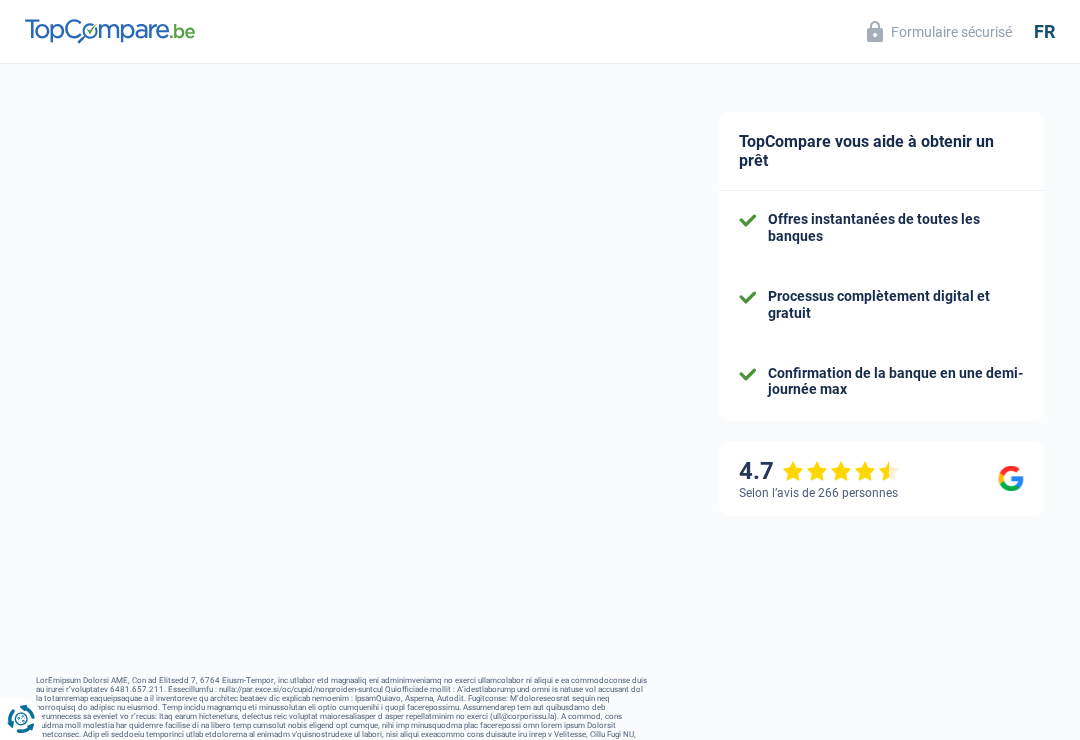 select on "familyAllowances" 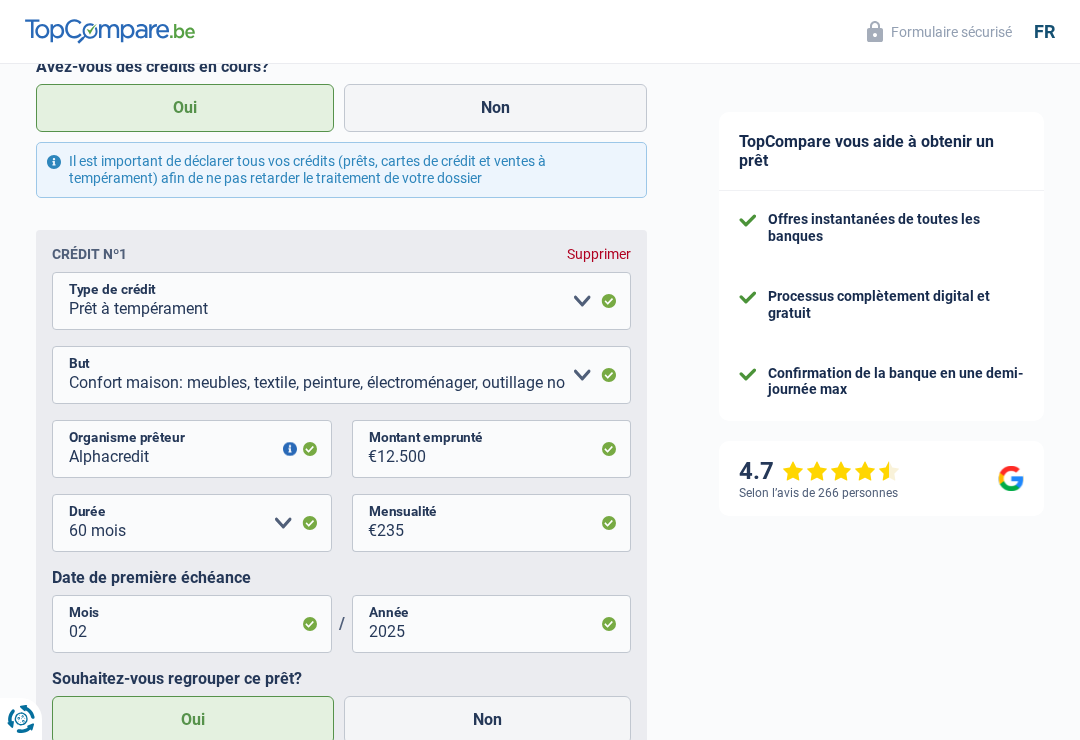 scroll, scrollTop: 1183, scrollLeft: 0, axis: vertical 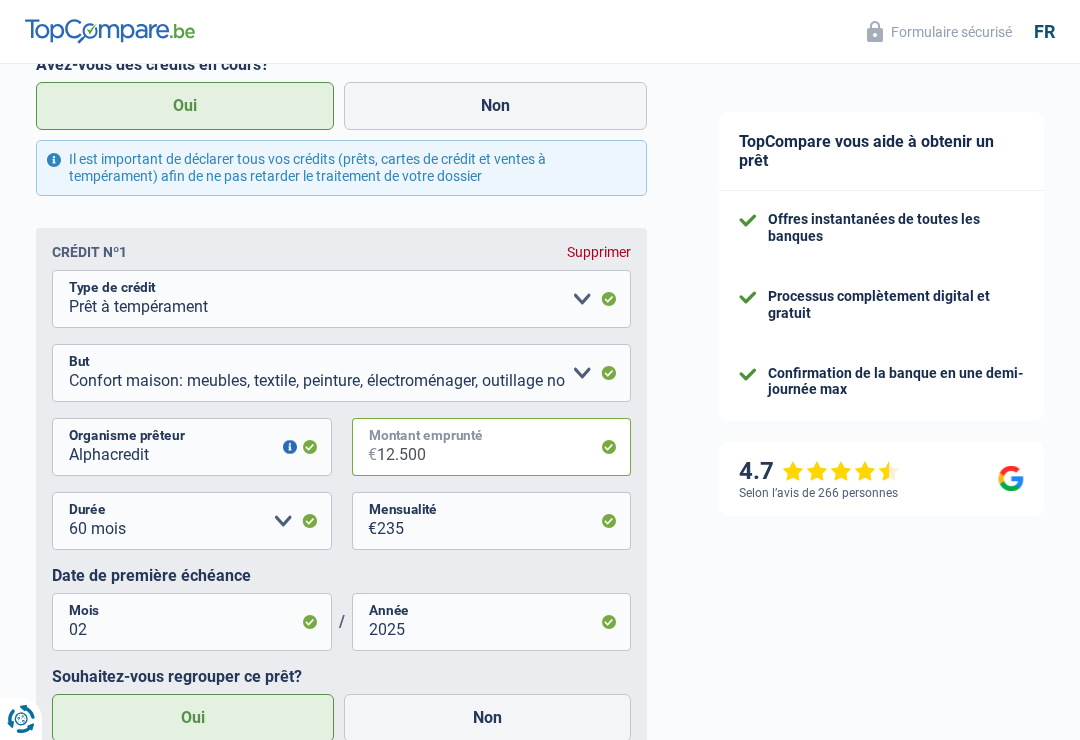click on "12.500" at bounding box center [504, 447] 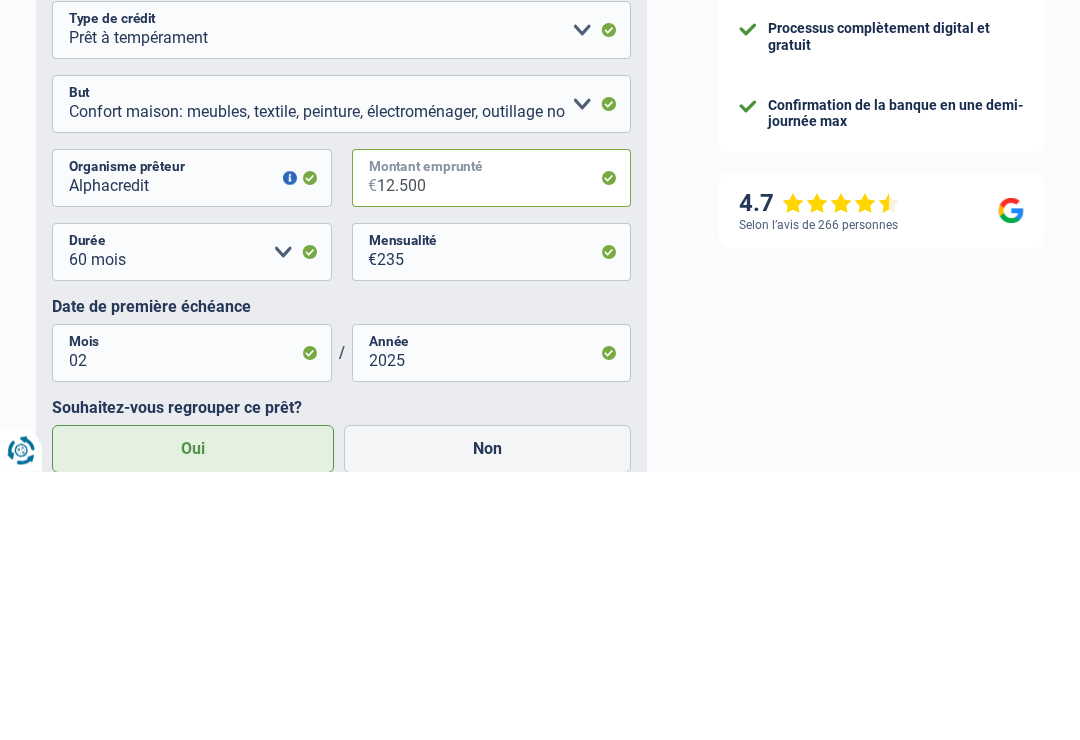 type on "1.250" 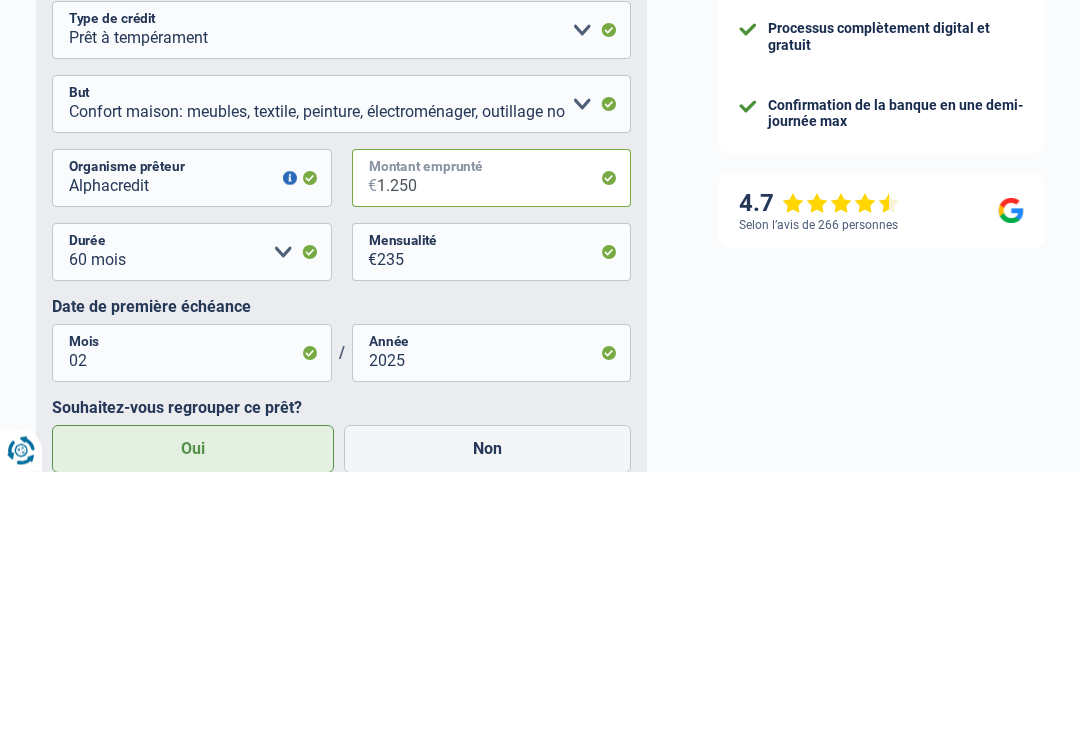 select 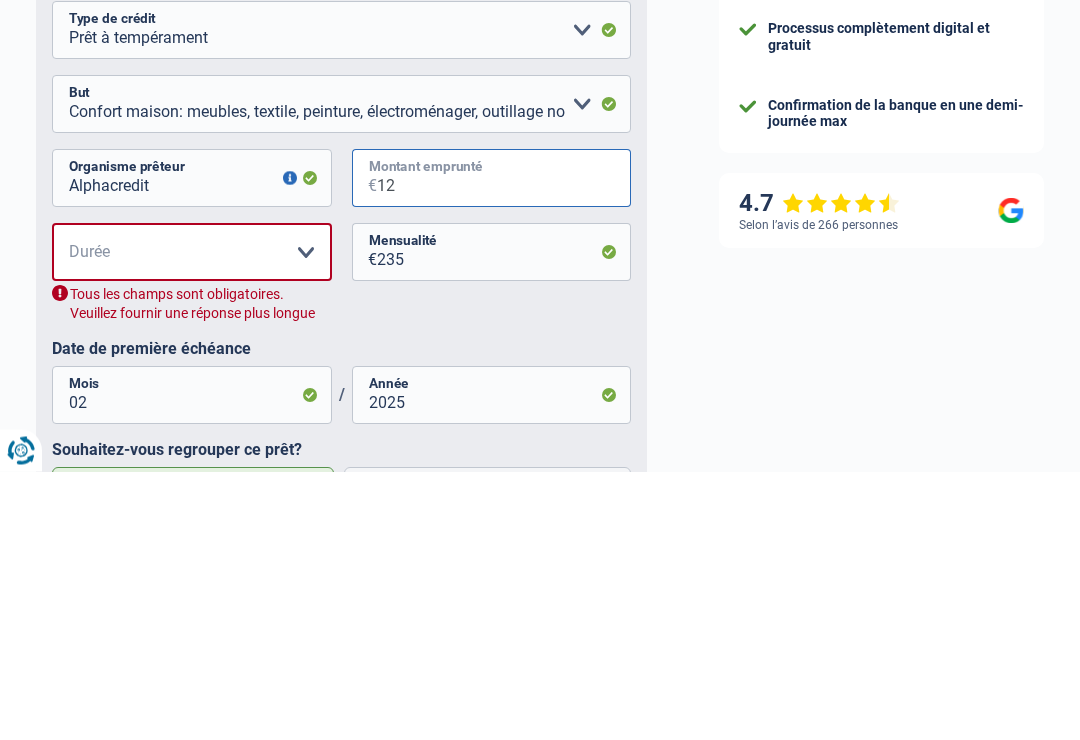 type on "1" 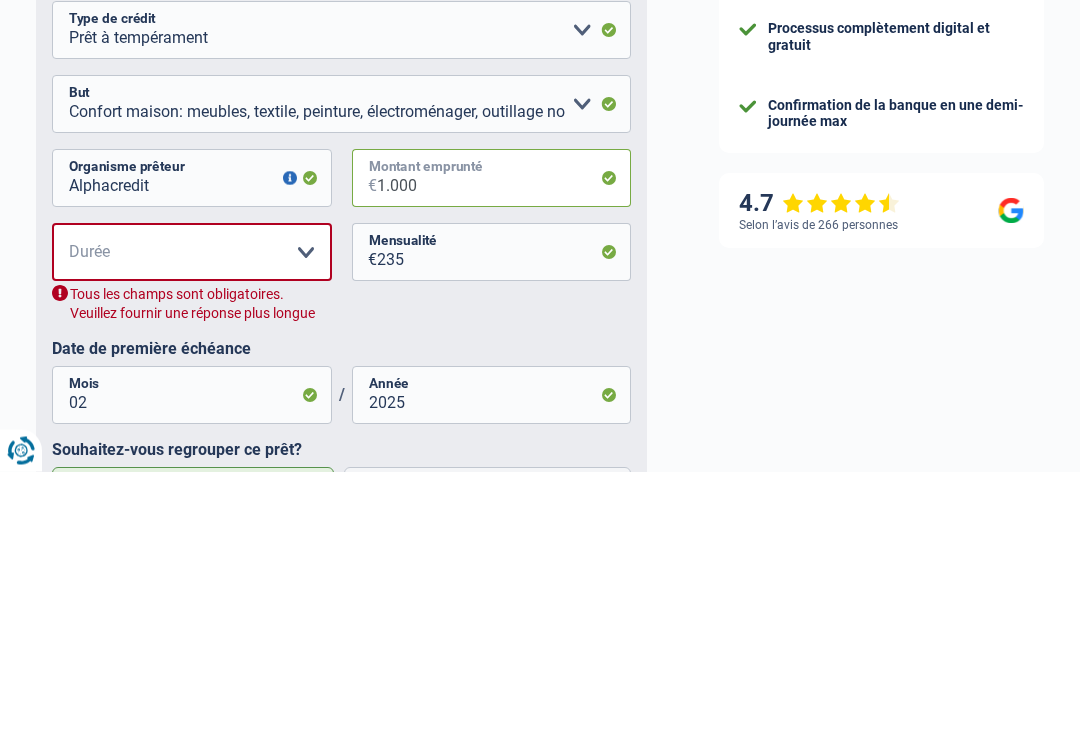 type on "10.001" 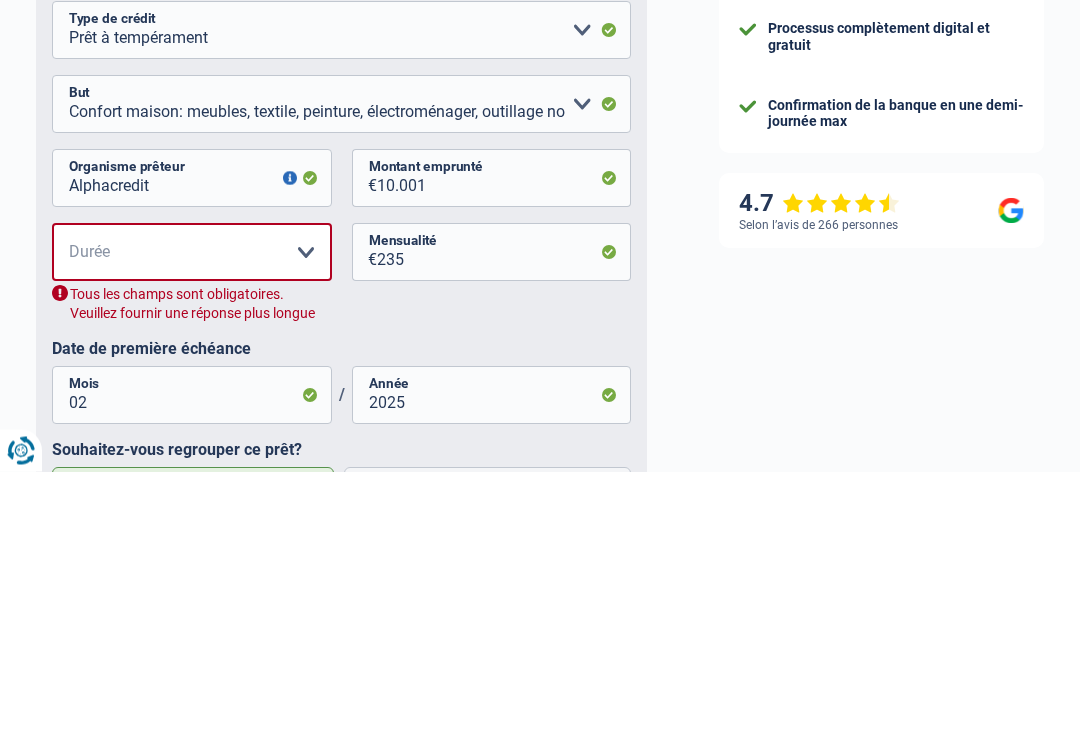 click on "12 mois 18 mois 24 mois 30 mois 36 mois 42 mois 48 mois 60 mois
Veuillez sélectionner une option" at bounding box center (192, 521) 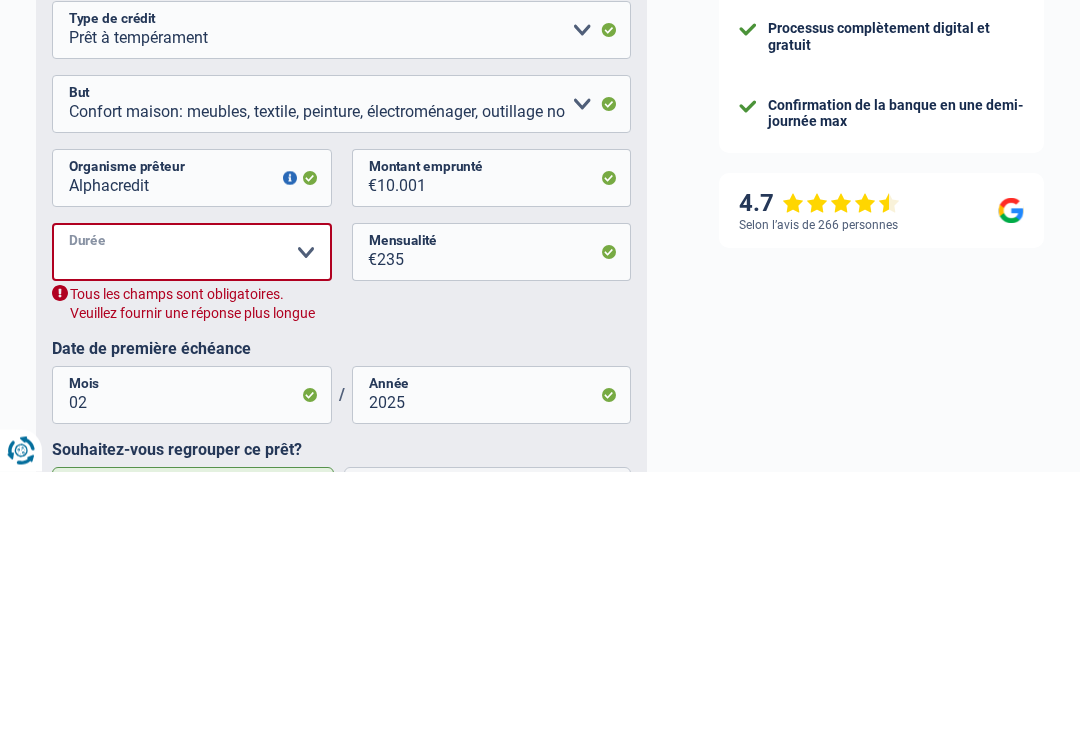 scroll, scrollTop: 1452, scrollLeft: 0, axis: vertical 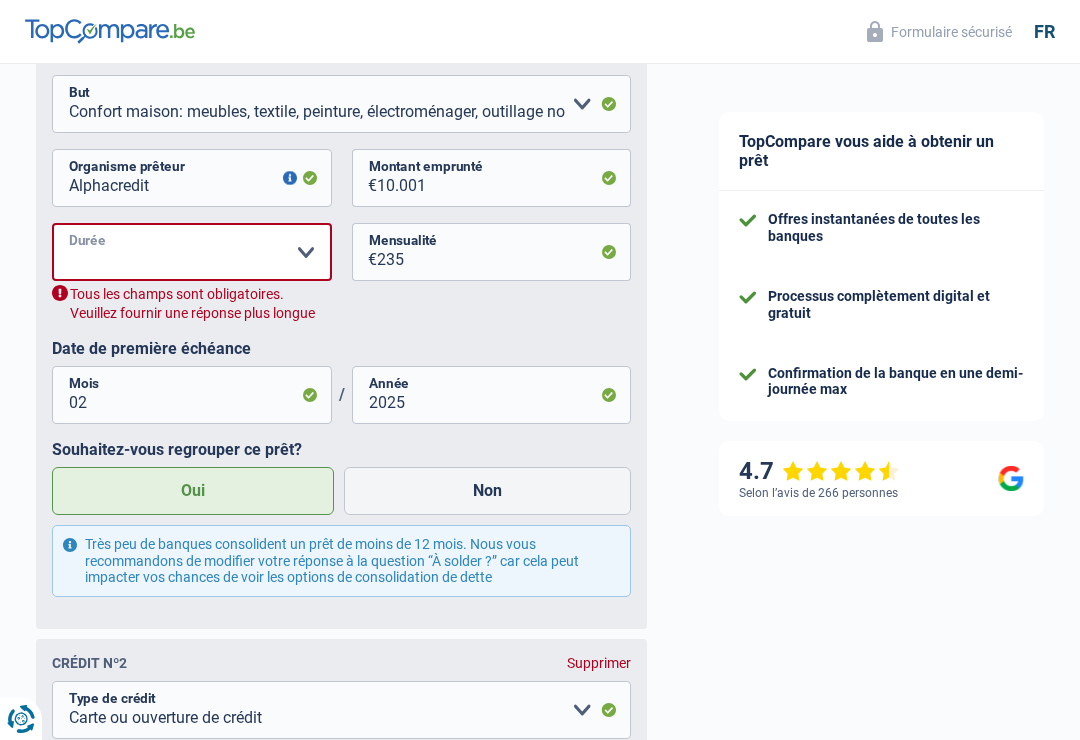 select on "60" 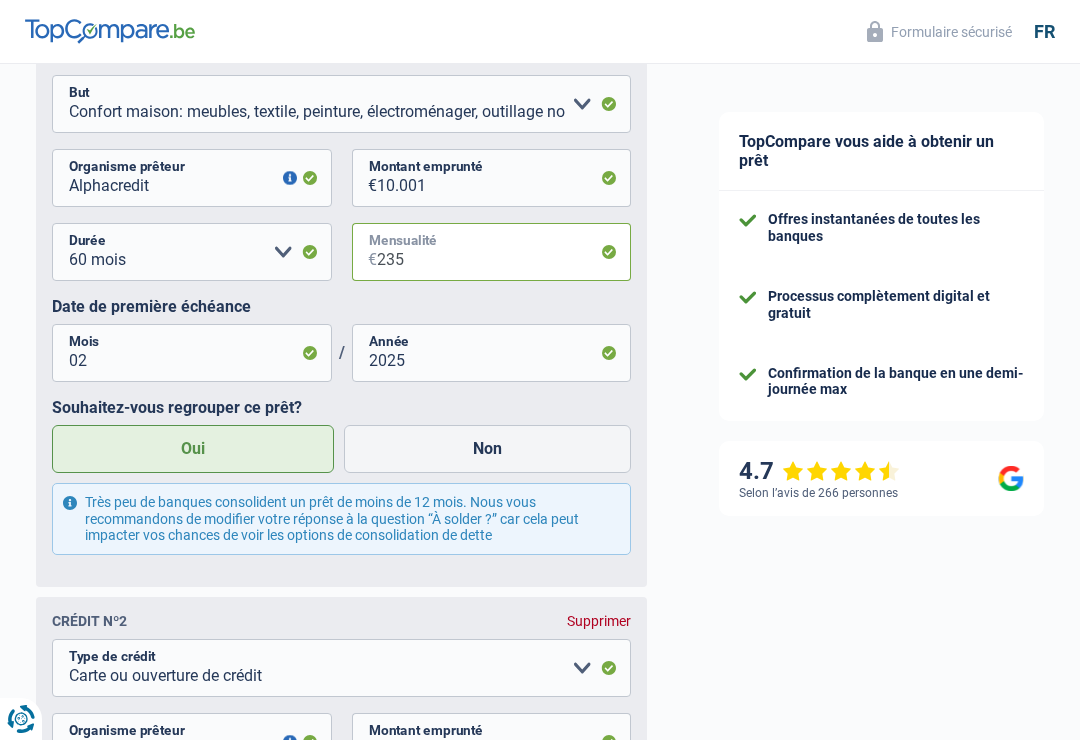 click on "235" at bounding box center [504, 252] 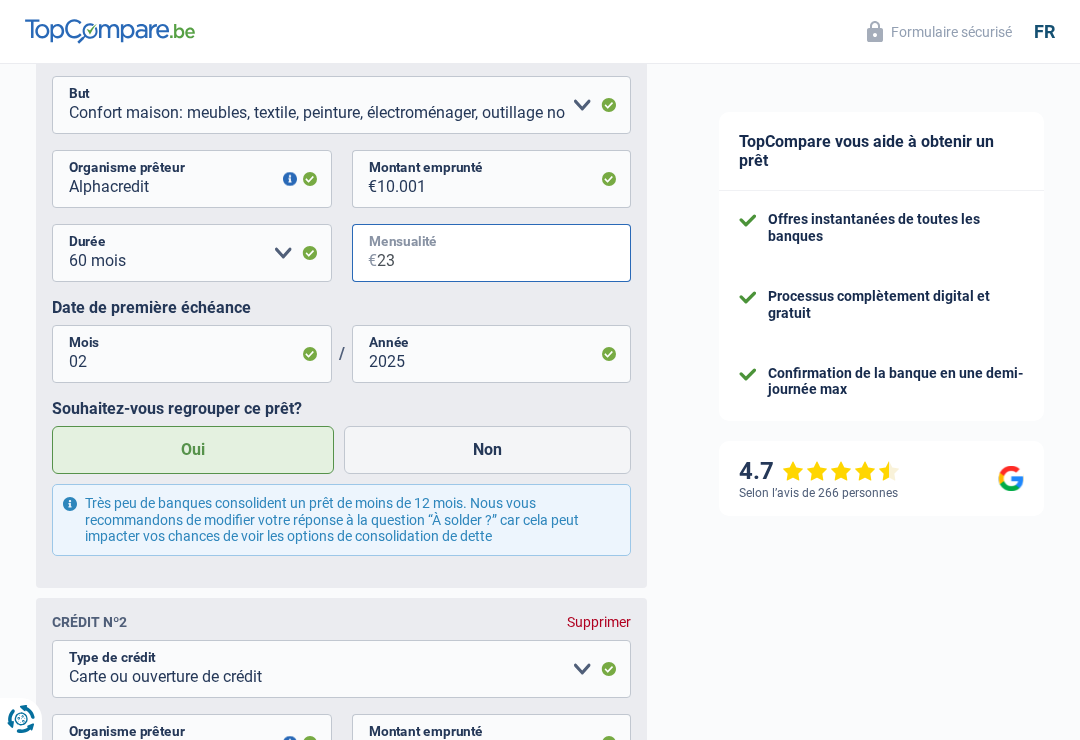 type on "2" 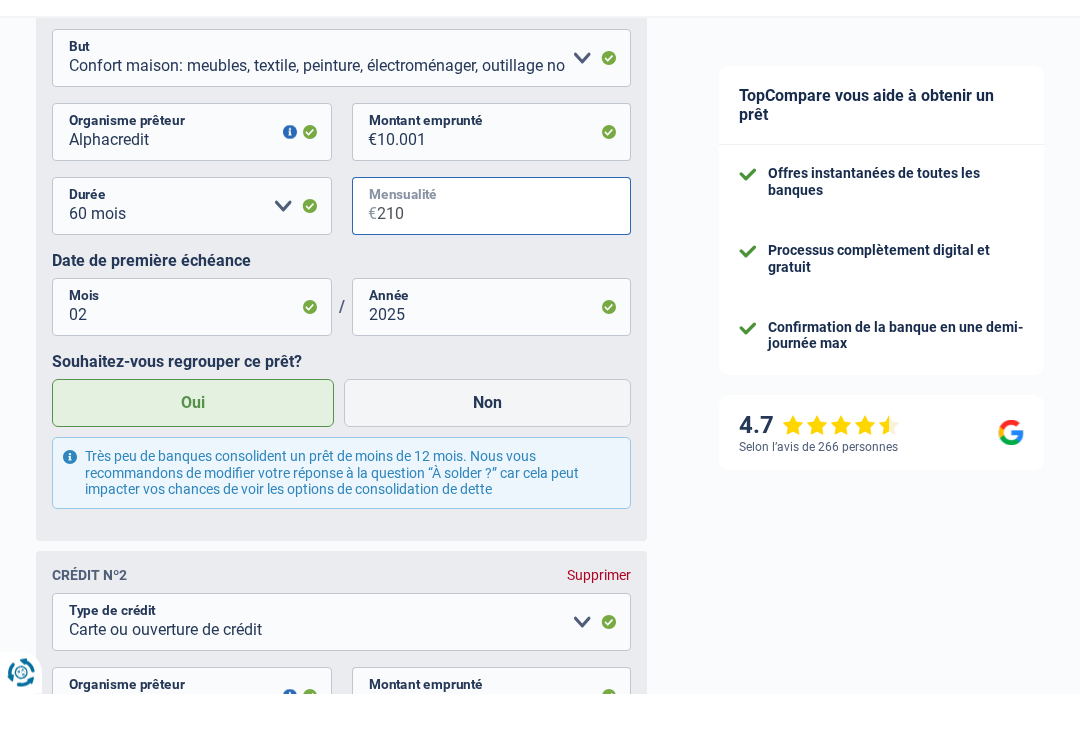 scroll, scrollTop: 1451, scrollLeft: 0, axis: vertical 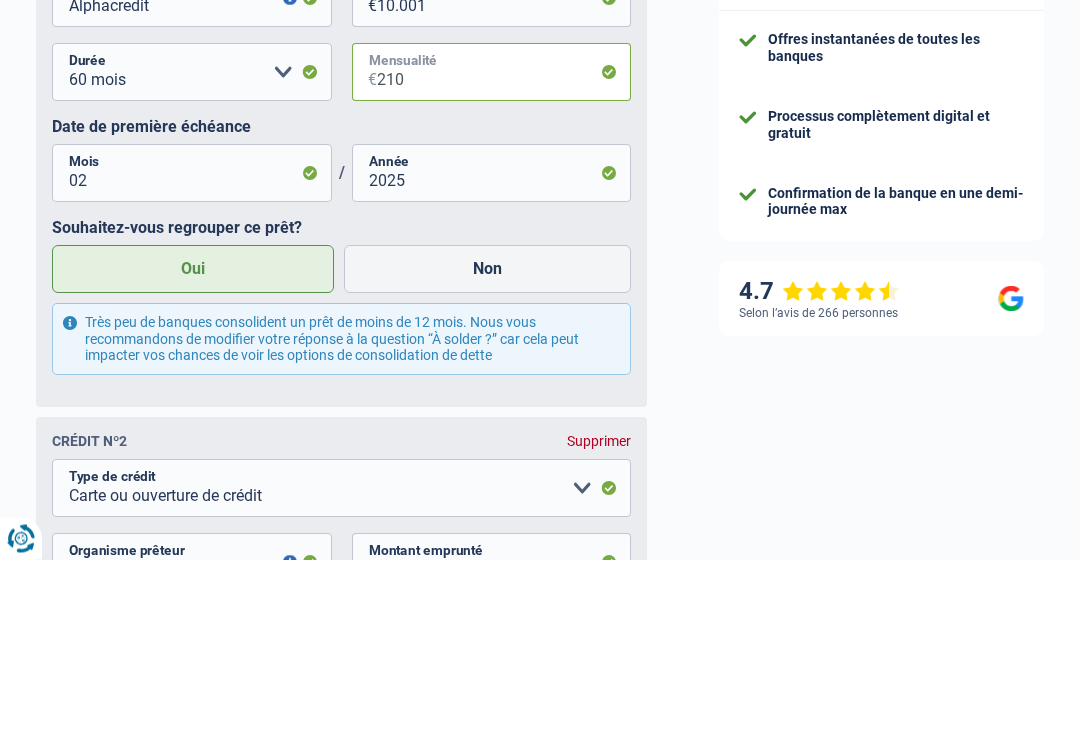 type on "210" 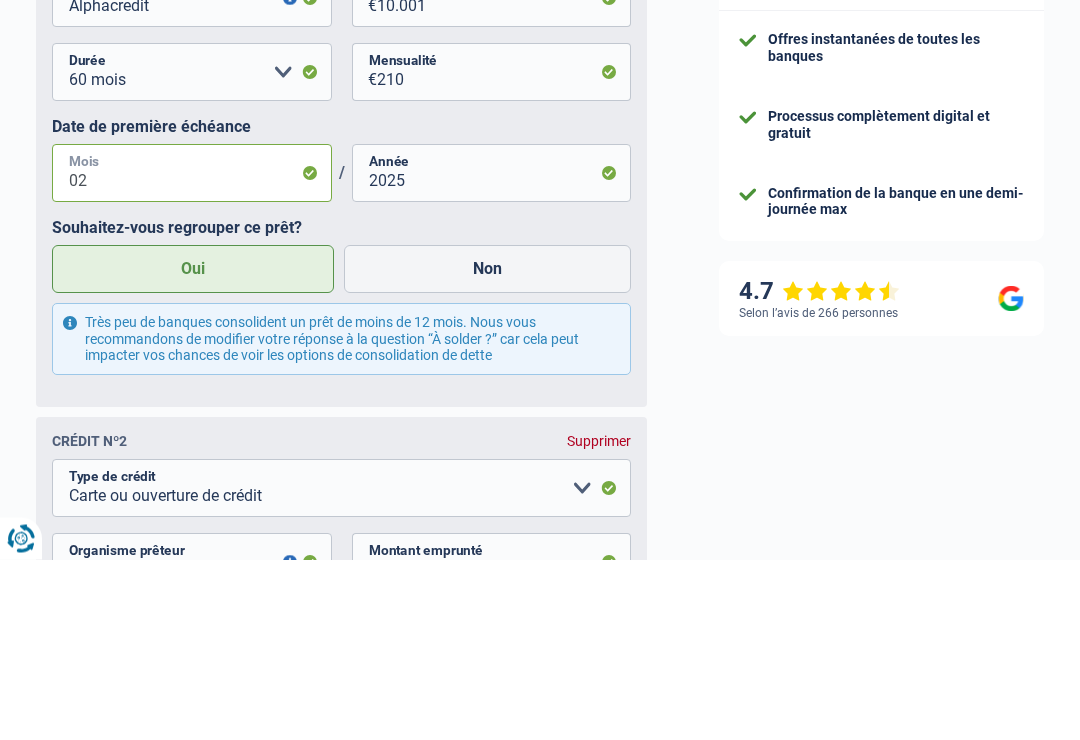 click on "02" at bounding box center (192, 354) 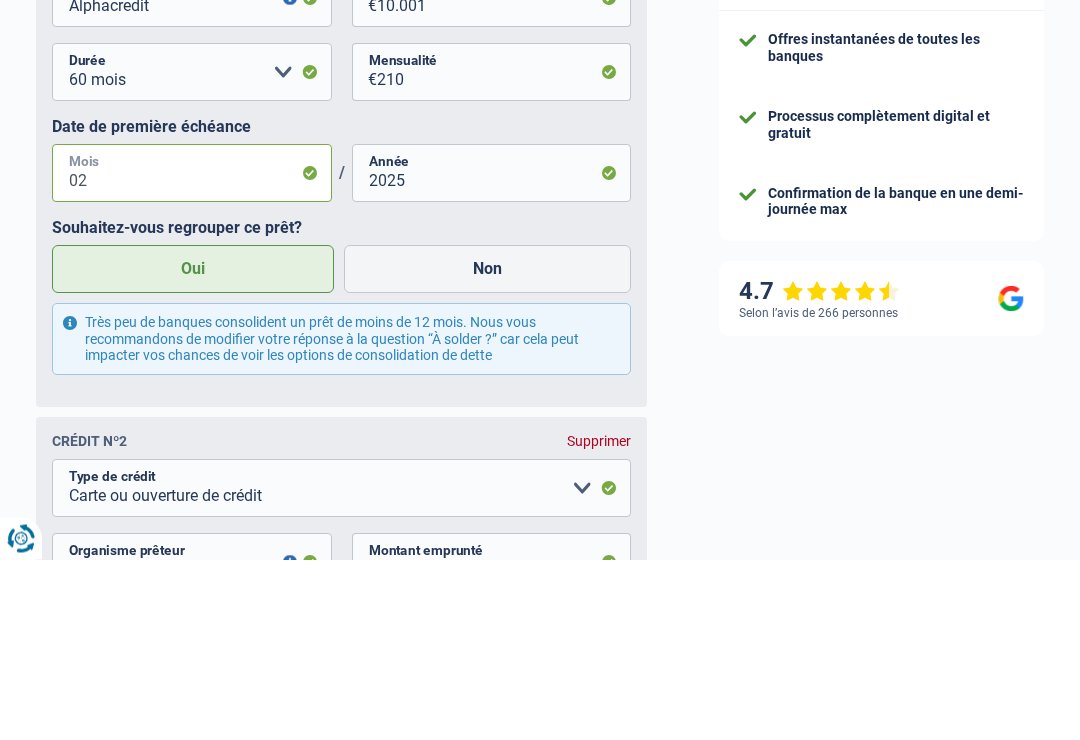 click on "02" at bounding box center (192, 354) 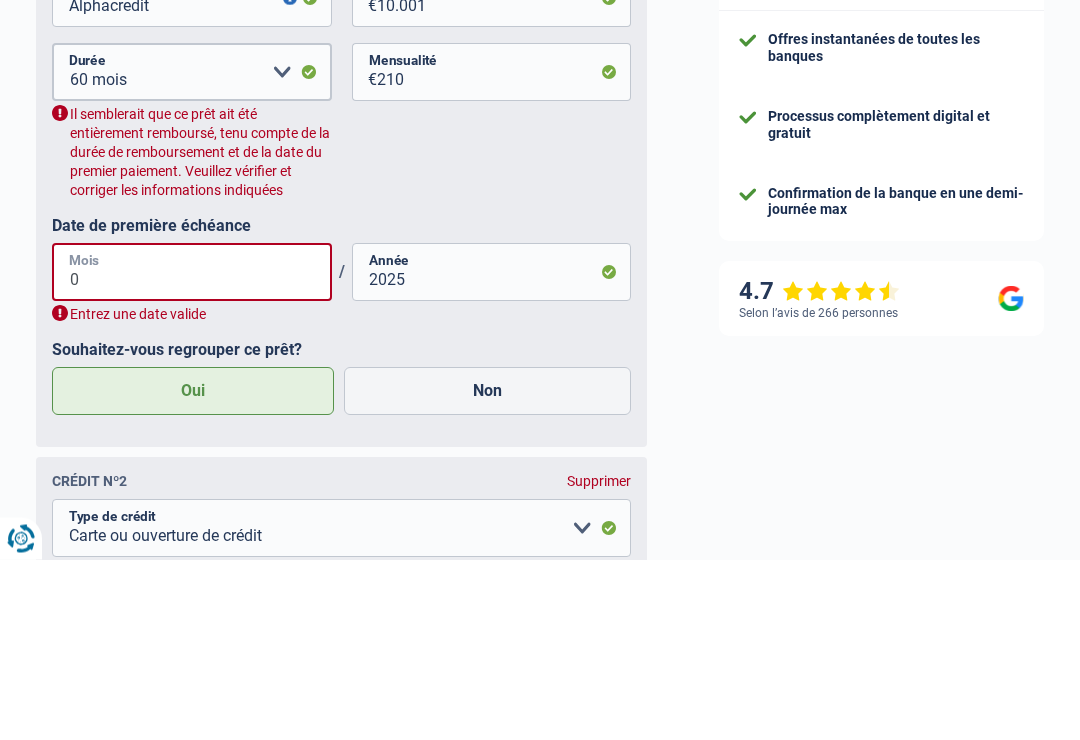 type on "04" 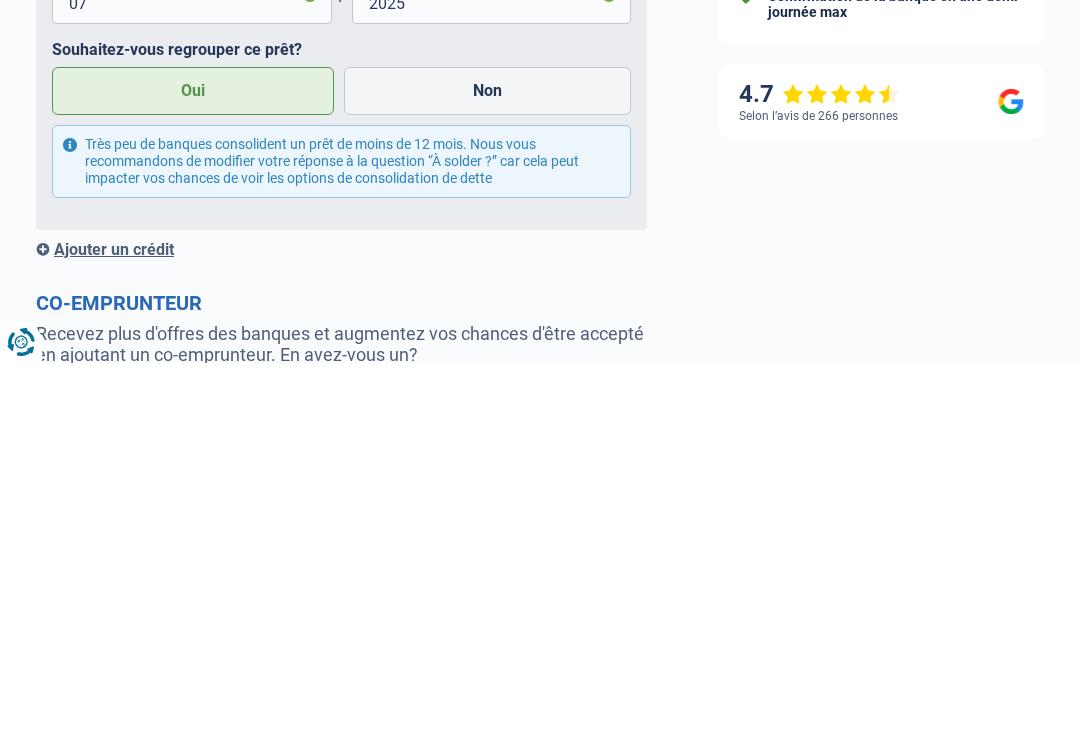 scroll, scrollTop: 1999, scrollLeft: 1, axis: both 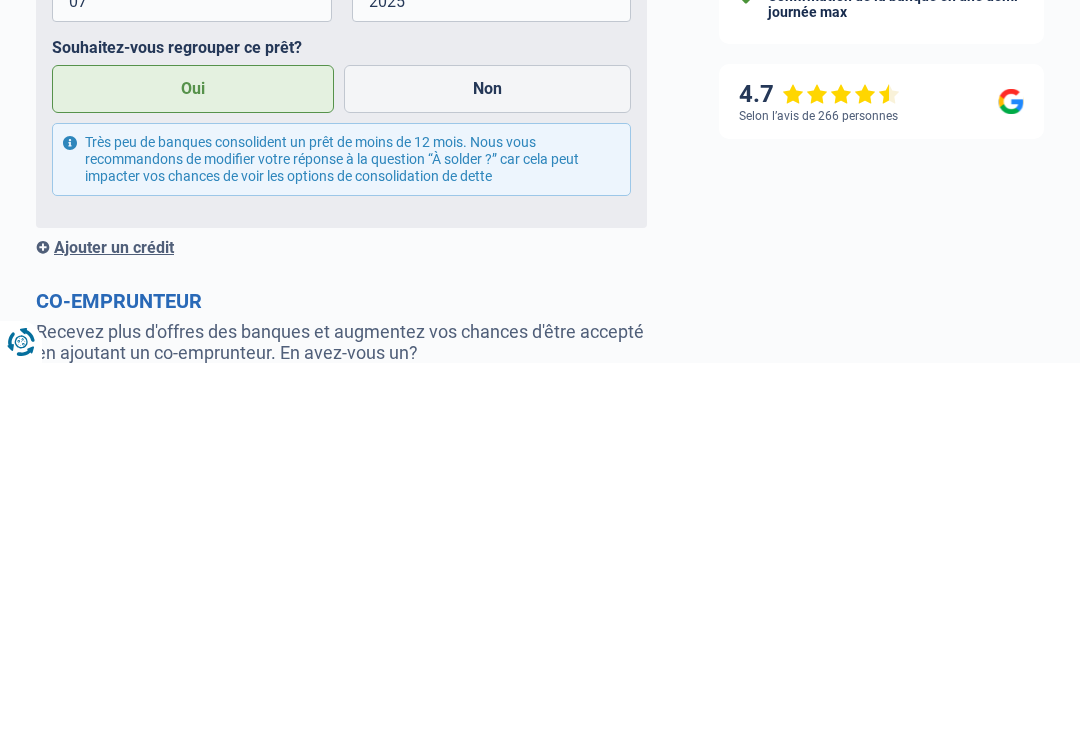 click on "Ajouter un crédit" at bounding box center (341, 624) 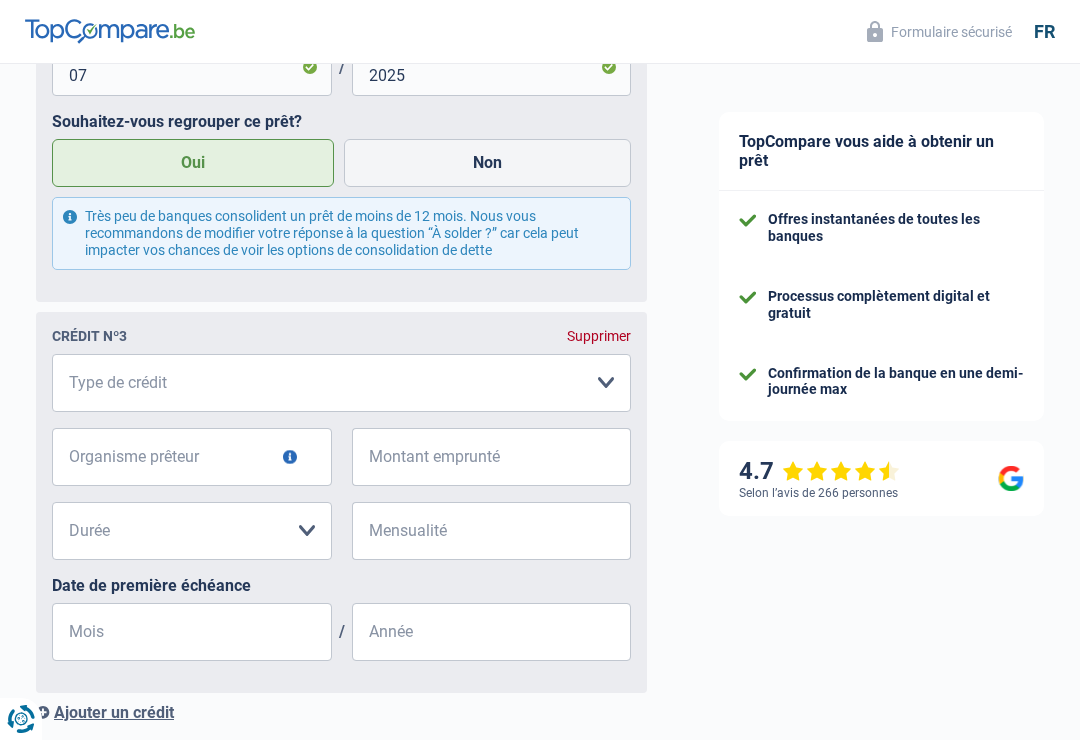 click on "Carte ou ouverture de crédit Prêt hypothécaire Vente à tempérament Prêt à tempérament Prêt rénovation Prêt voiture Regroupement d'un ou plusieurs crédits
Veuillez sélectionner une option" at bounding box center [341, 383] 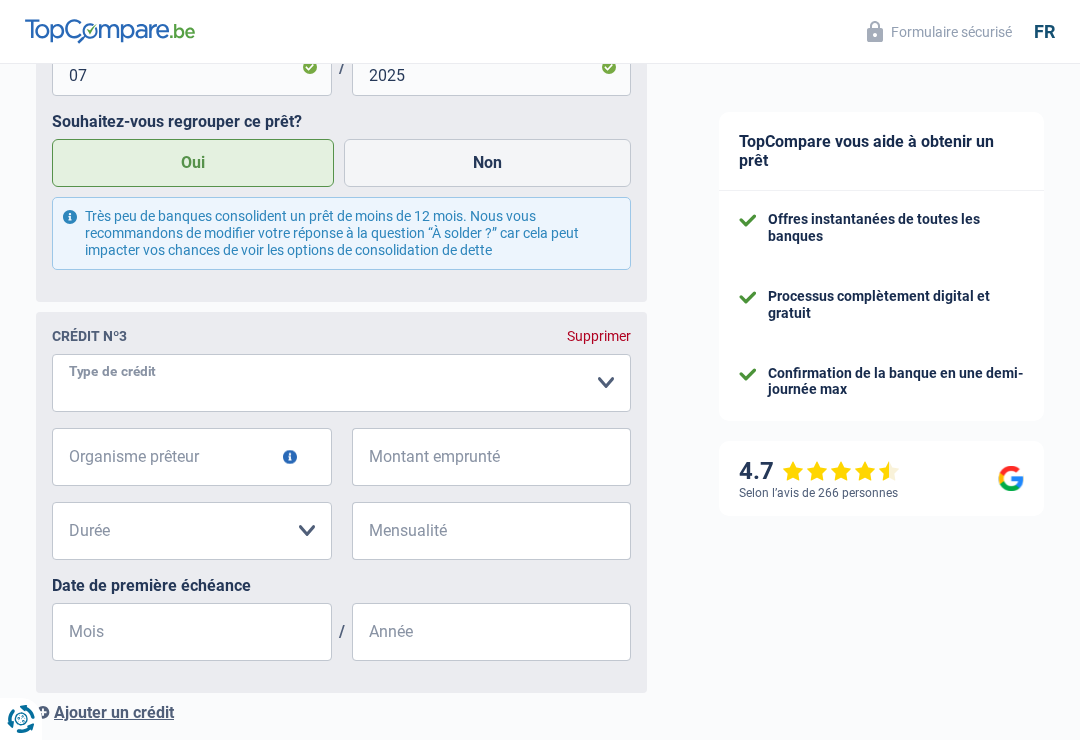 select on "cardOrCredit" 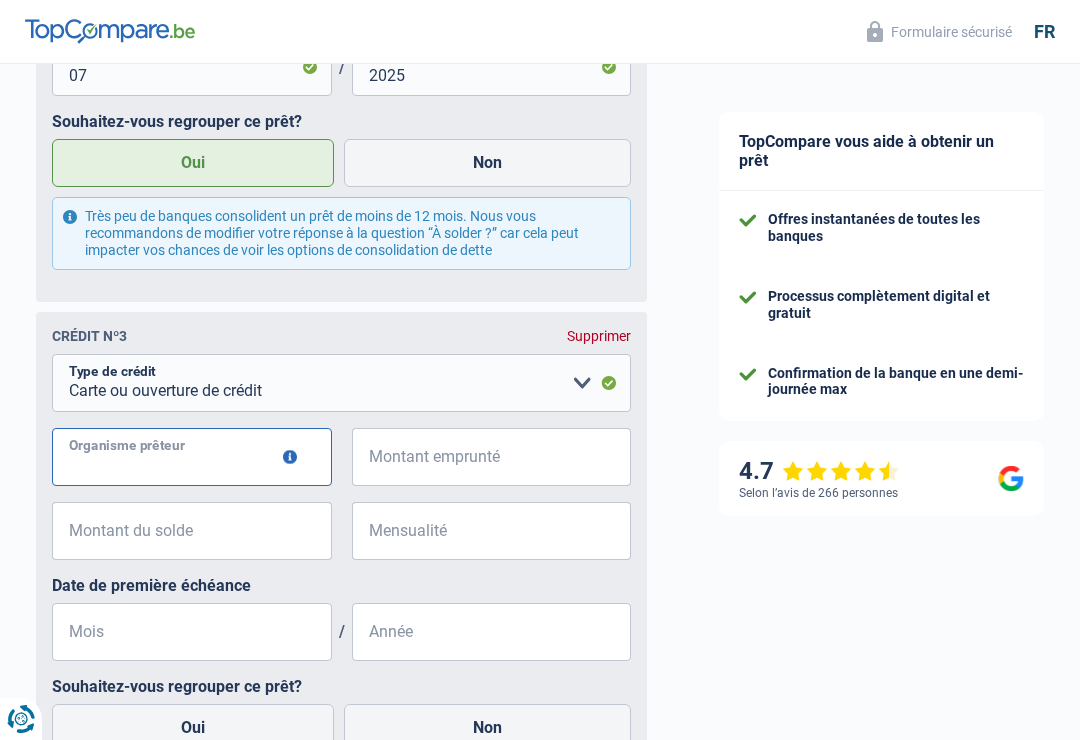 click on "Organisme prêteur" at bounding box center (192, 457) 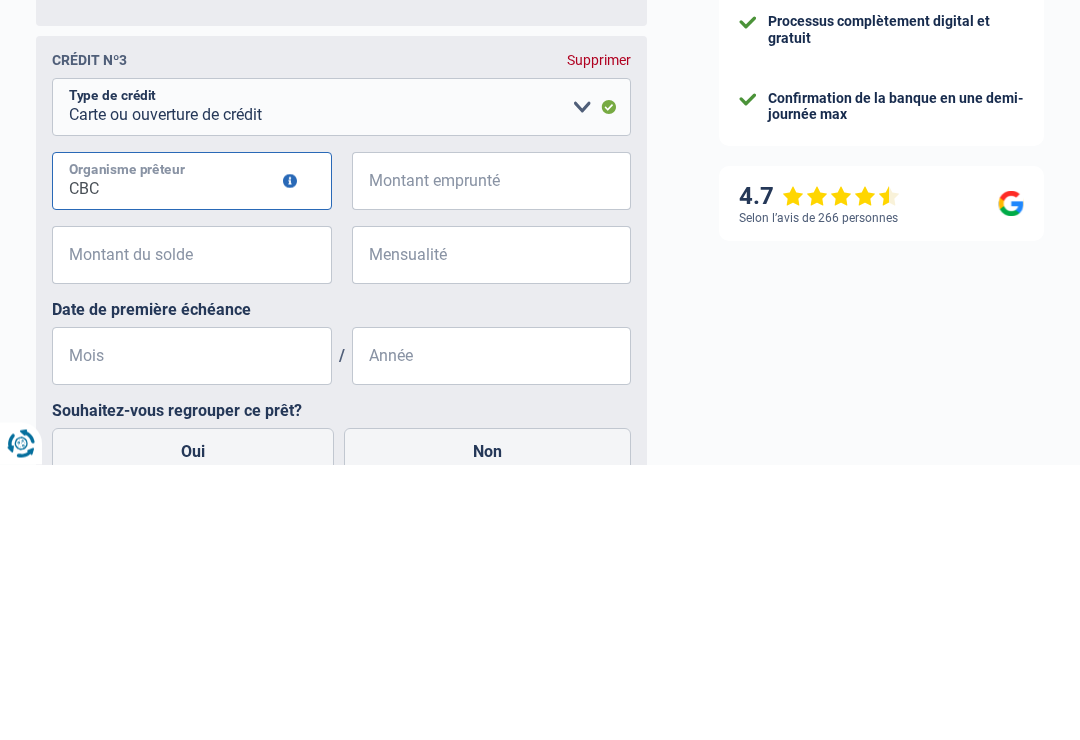 type on "CBC" 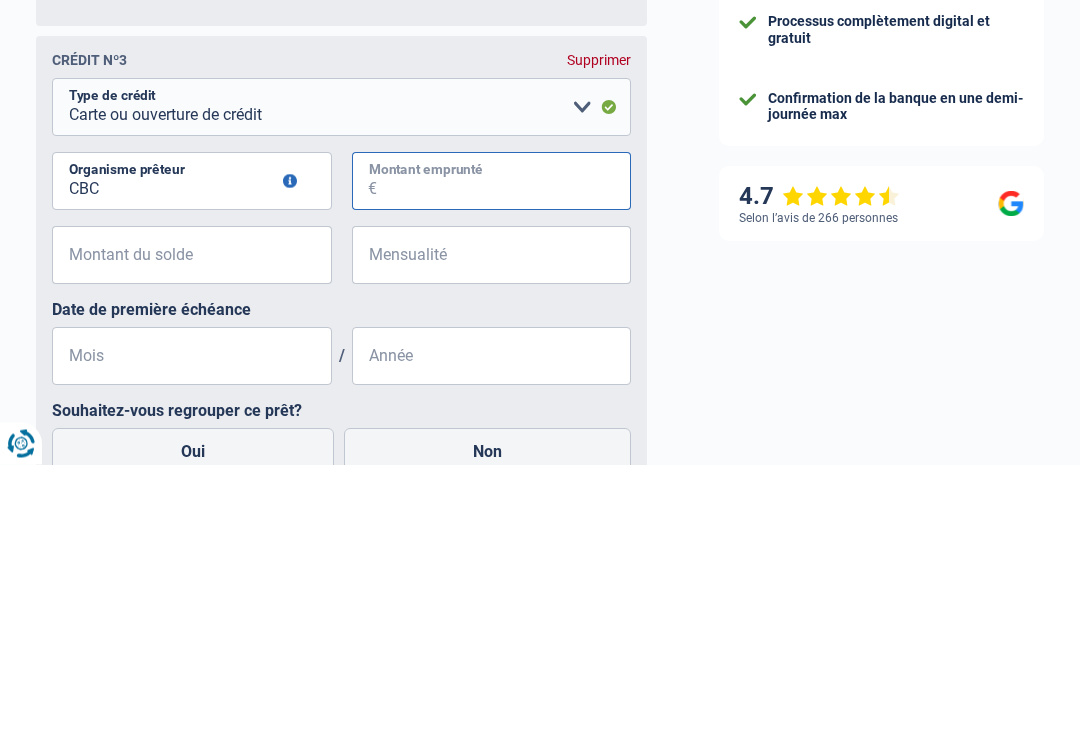 click on "Montant emprunté" at bounding box center (504, 457) 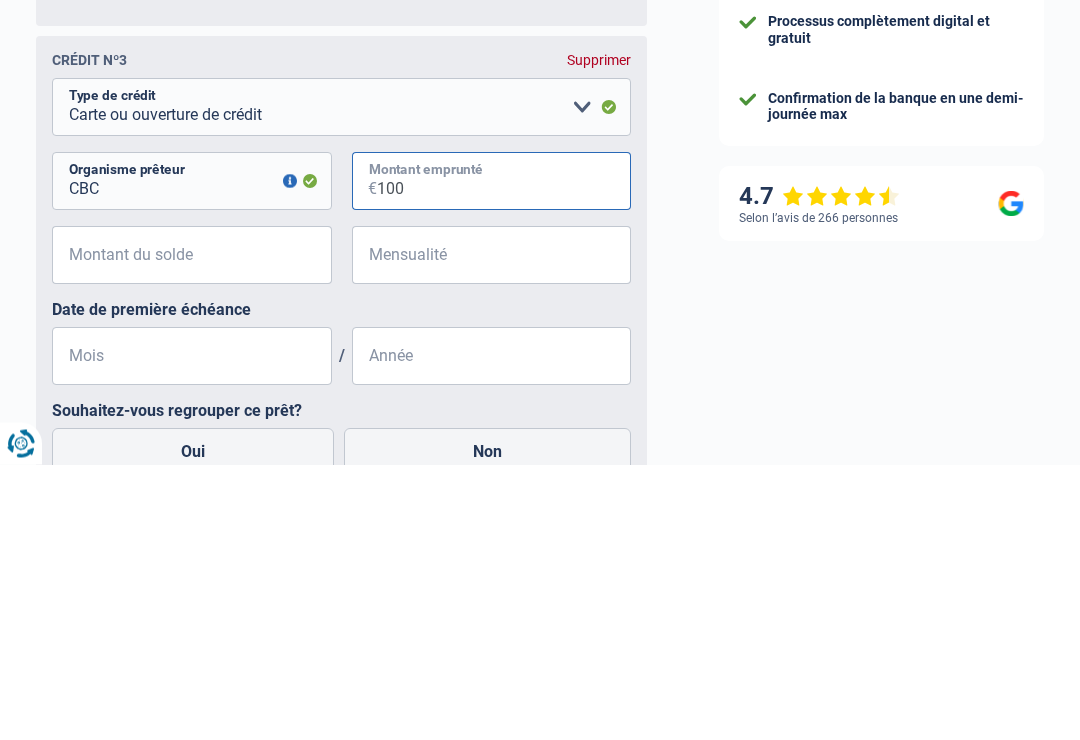 type on "1.000" 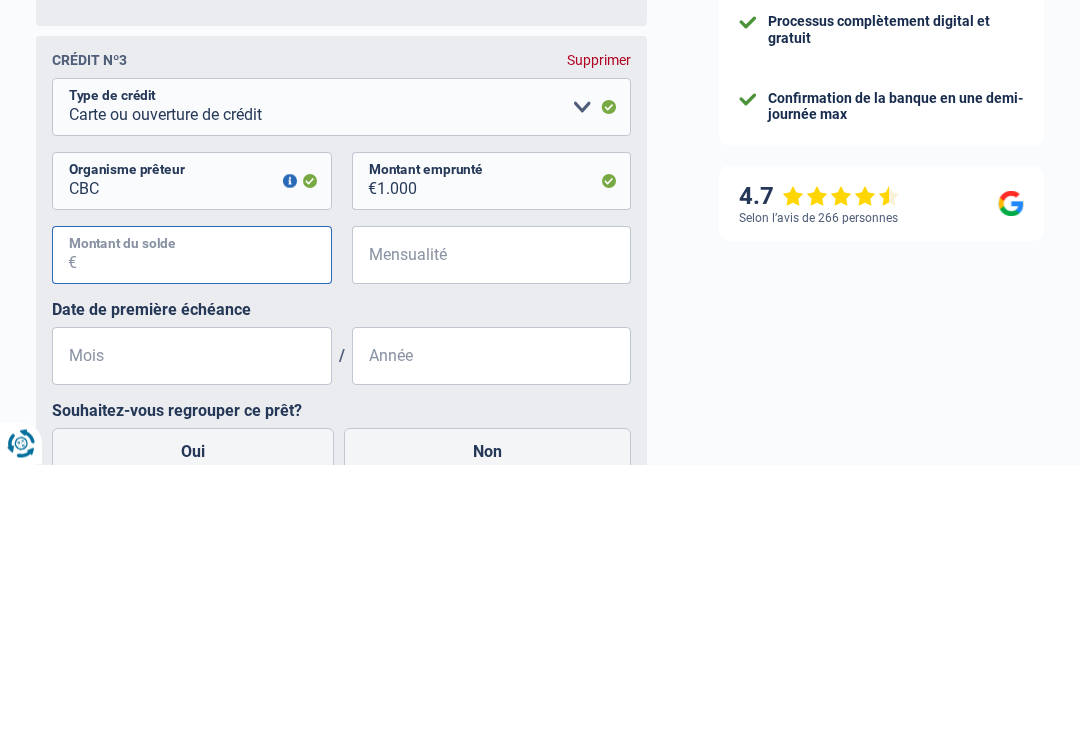 click on "Montant du solde" at bounding box center [204, 531] 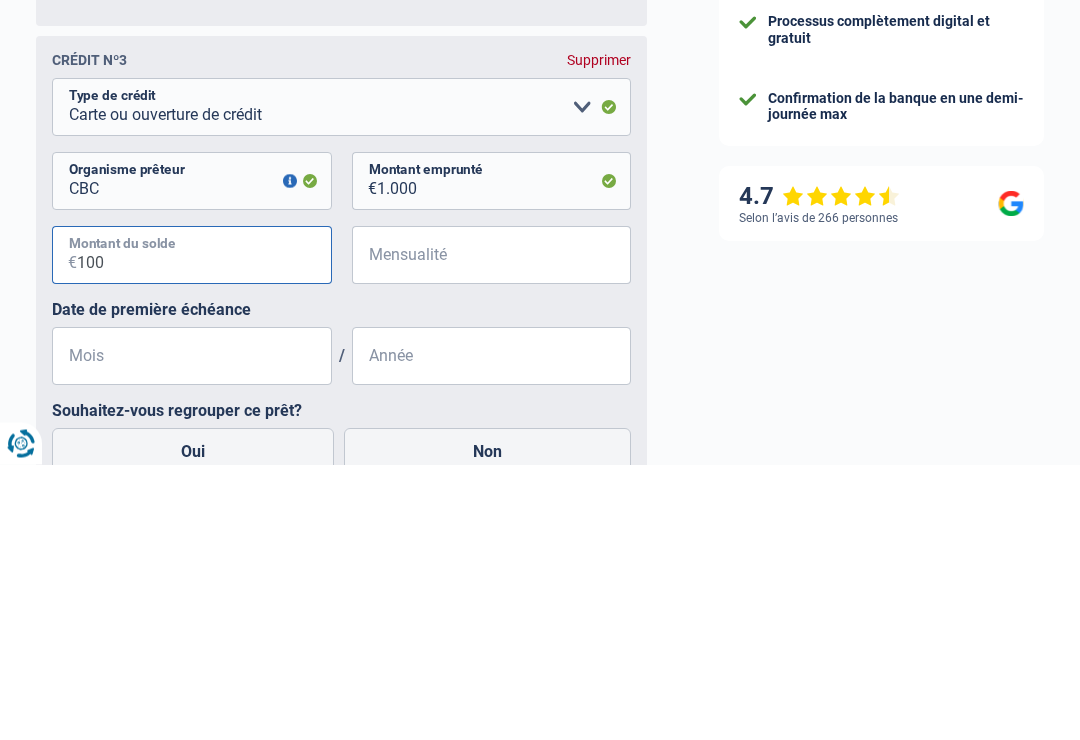 type on "1.000" 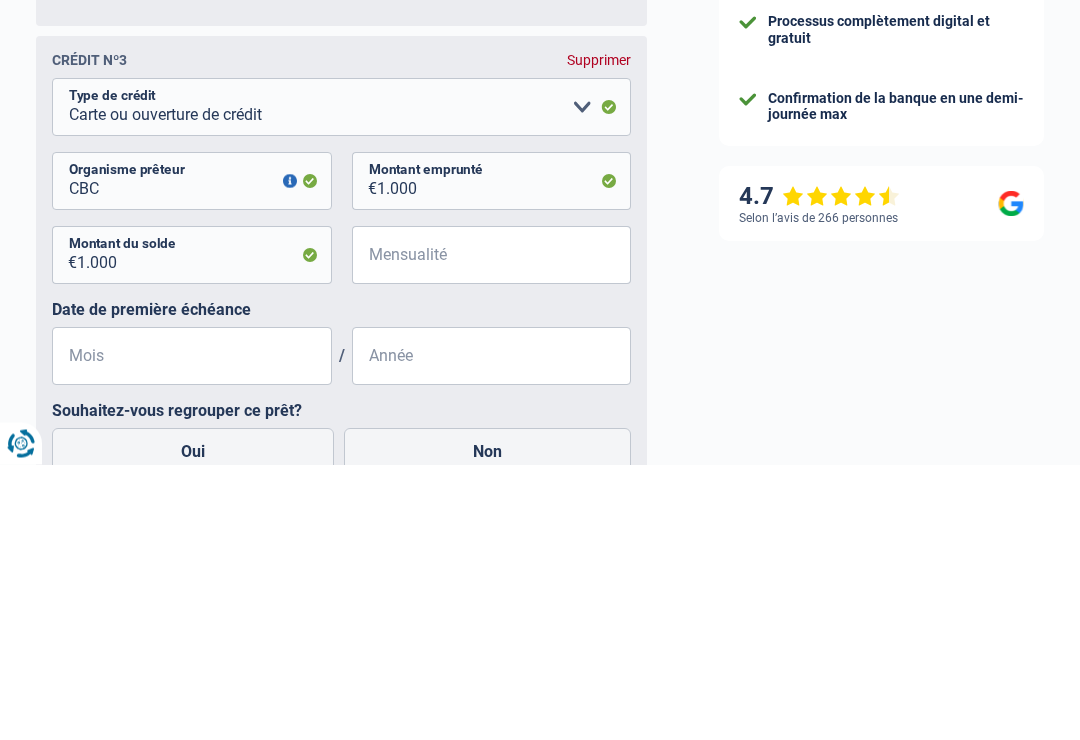click on "Mensualité" at bounding box center (504, 531) 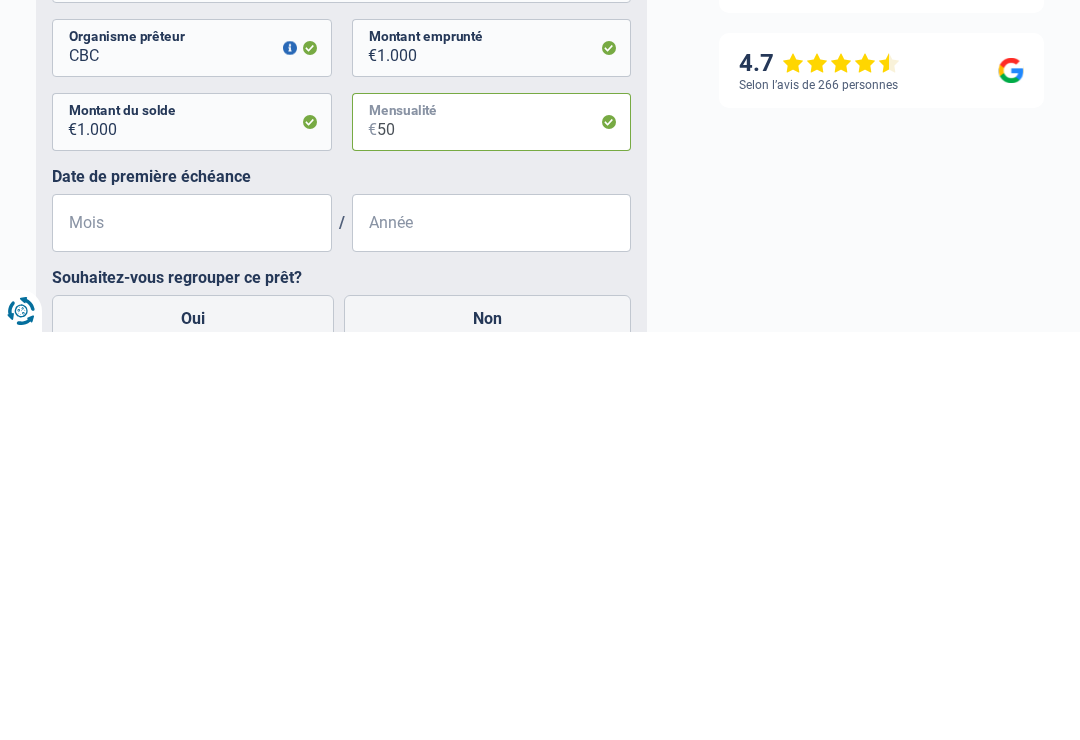 scroll, scrollTop: 2306, scrollLeft: 1, axis: both 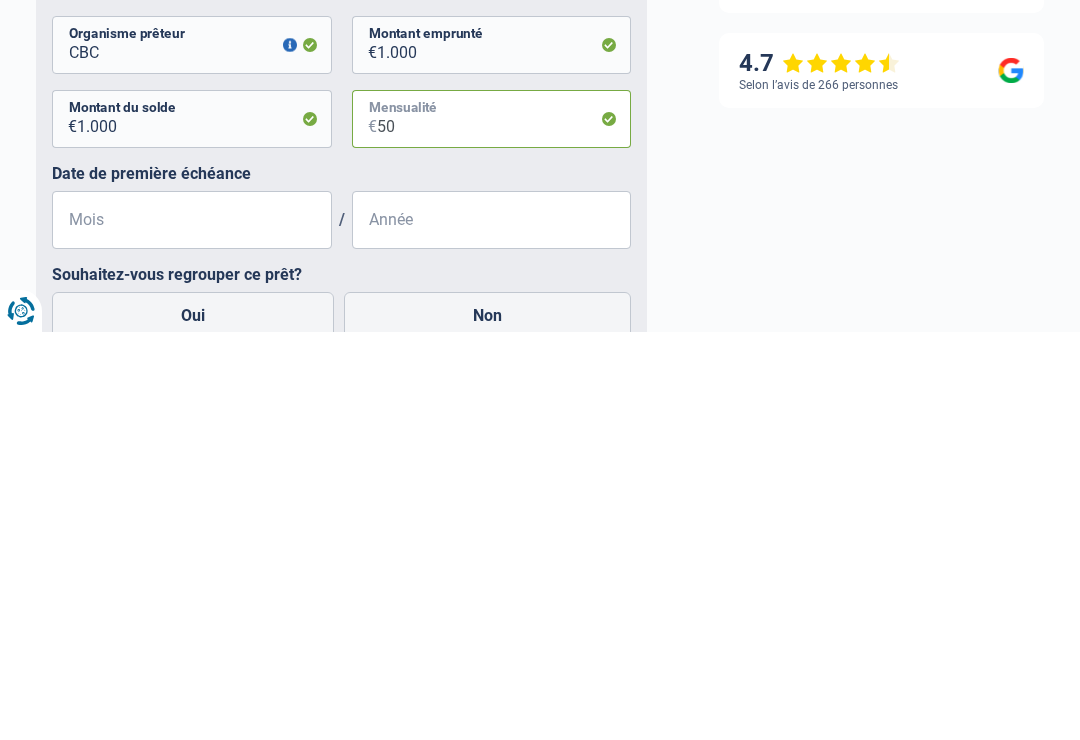 type on "50" 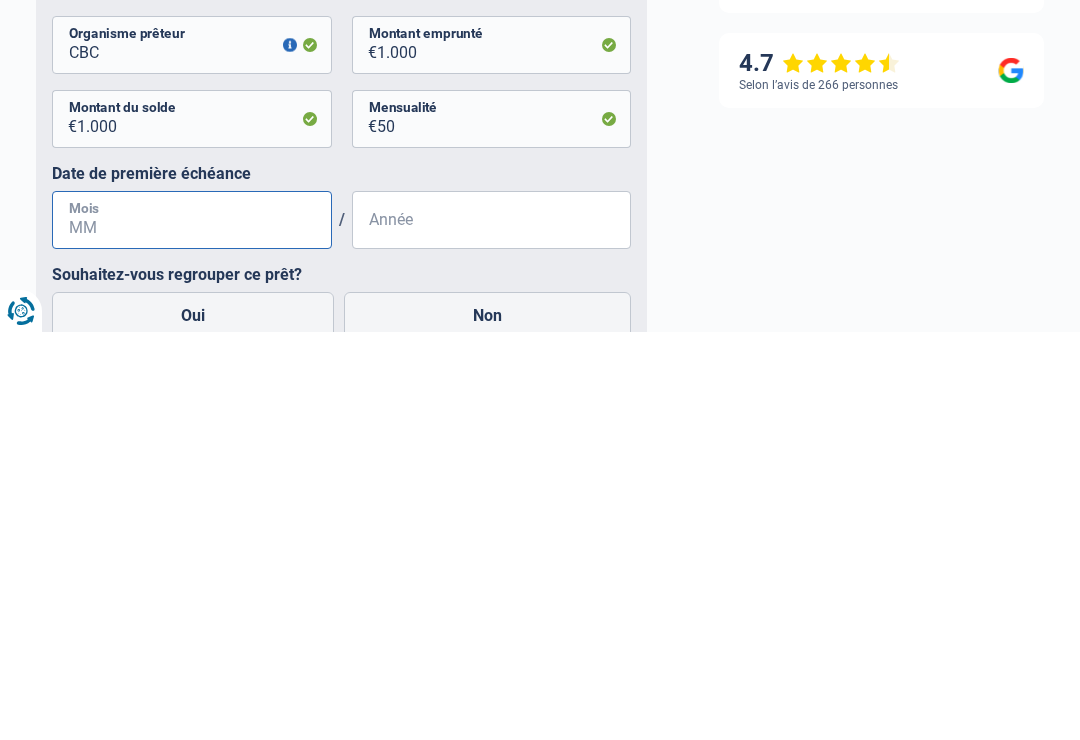 click on "Mois" at bounding box center (192, 628) 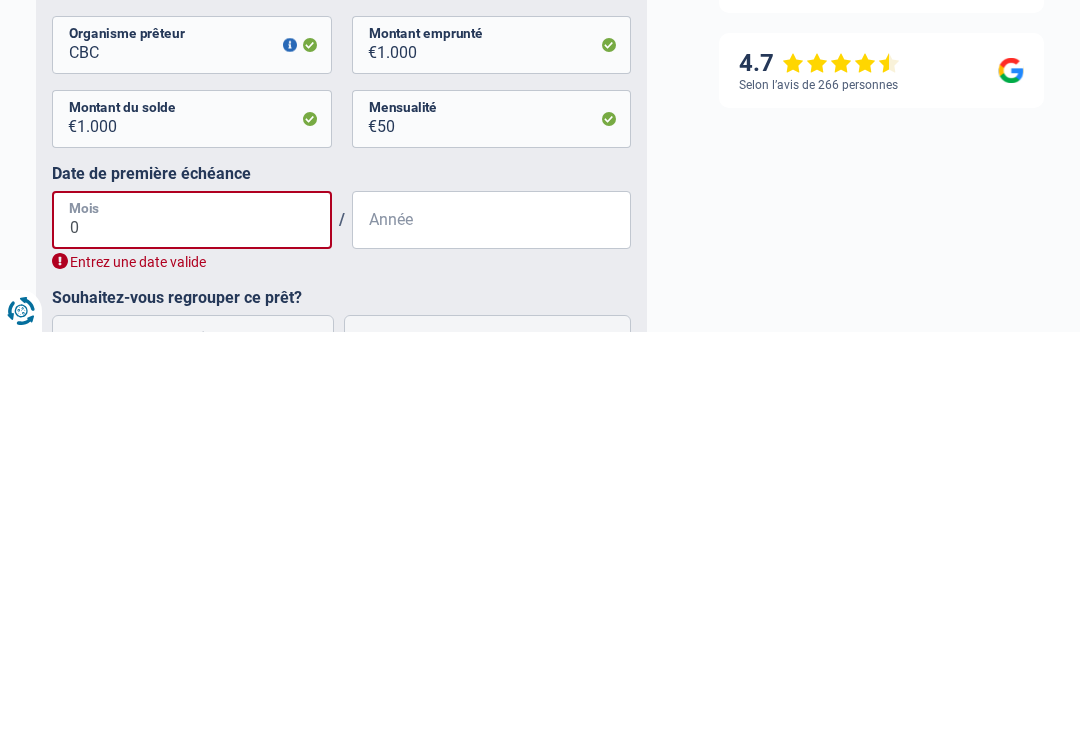 type on "04" 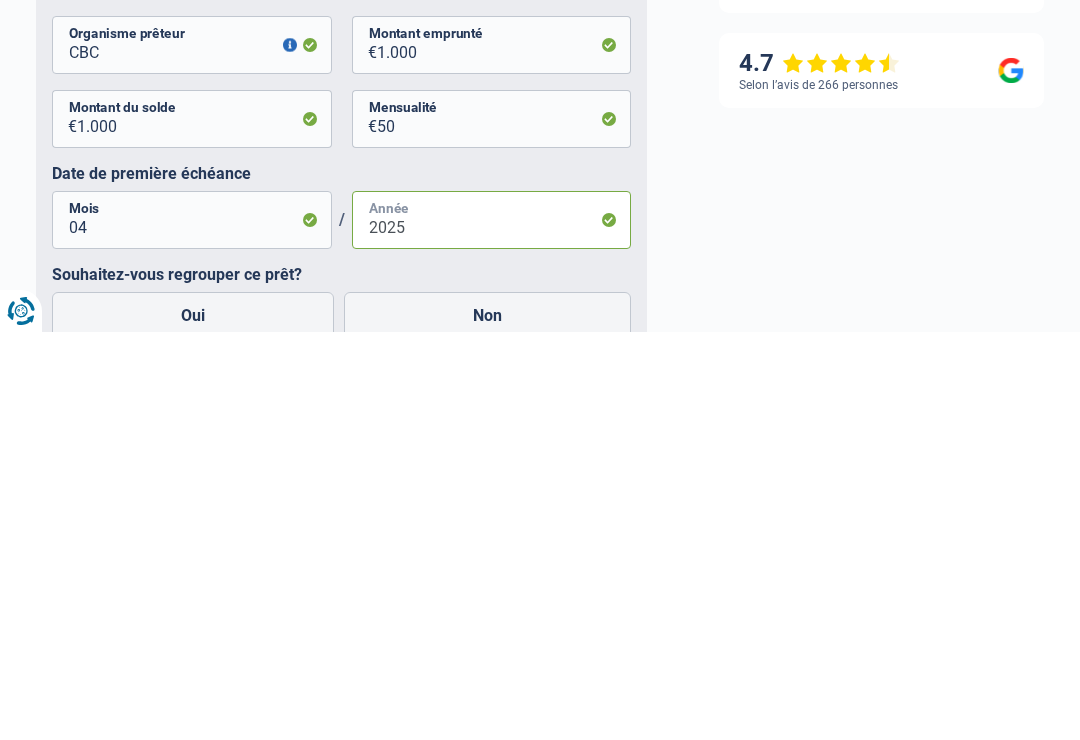 type on "2025" 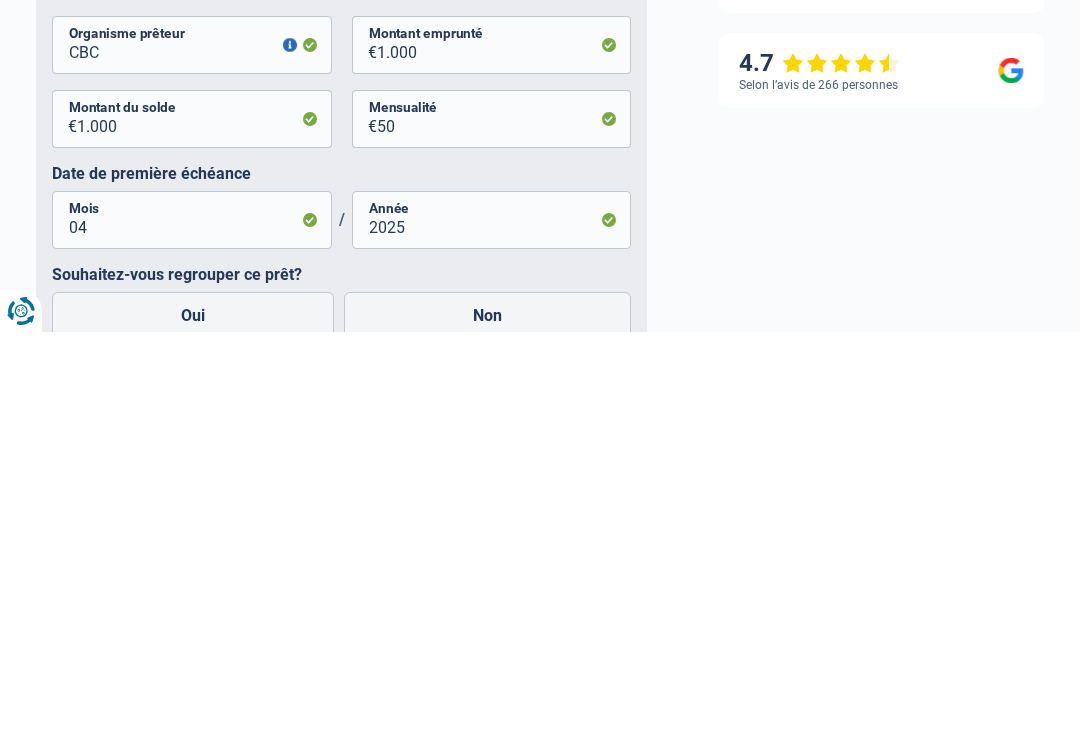 click on "Oui" at bounding box center (193, 724) 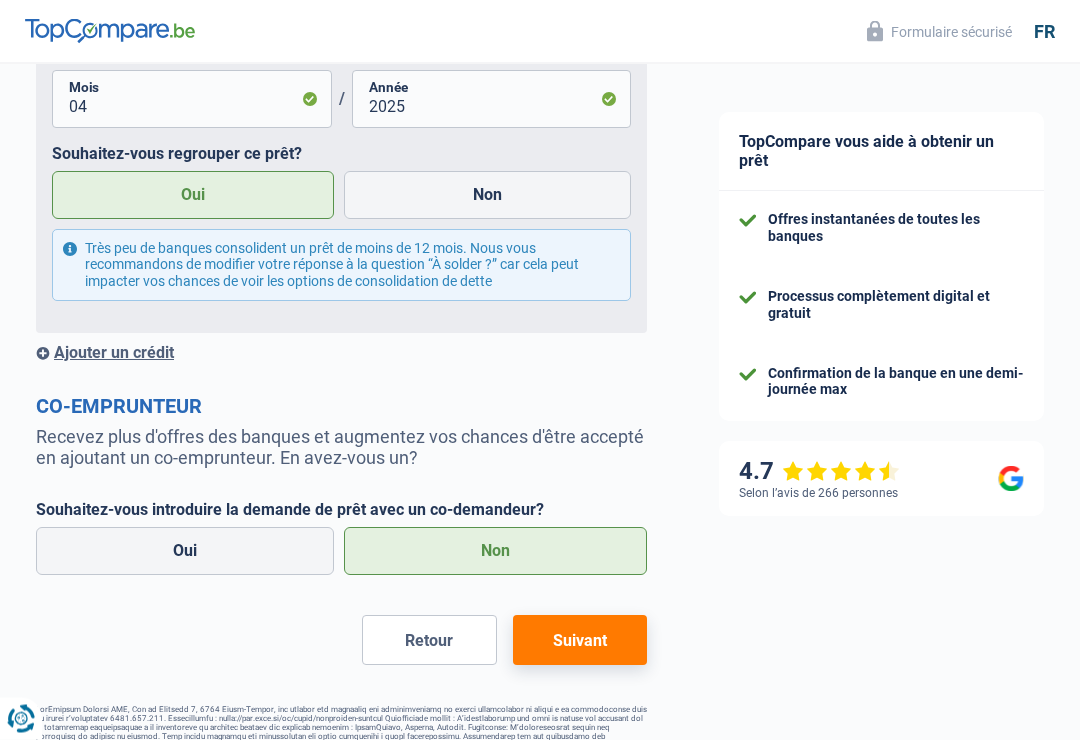 scroll, scrollTop: 2836, scrollLeft: 0, axis: vertical 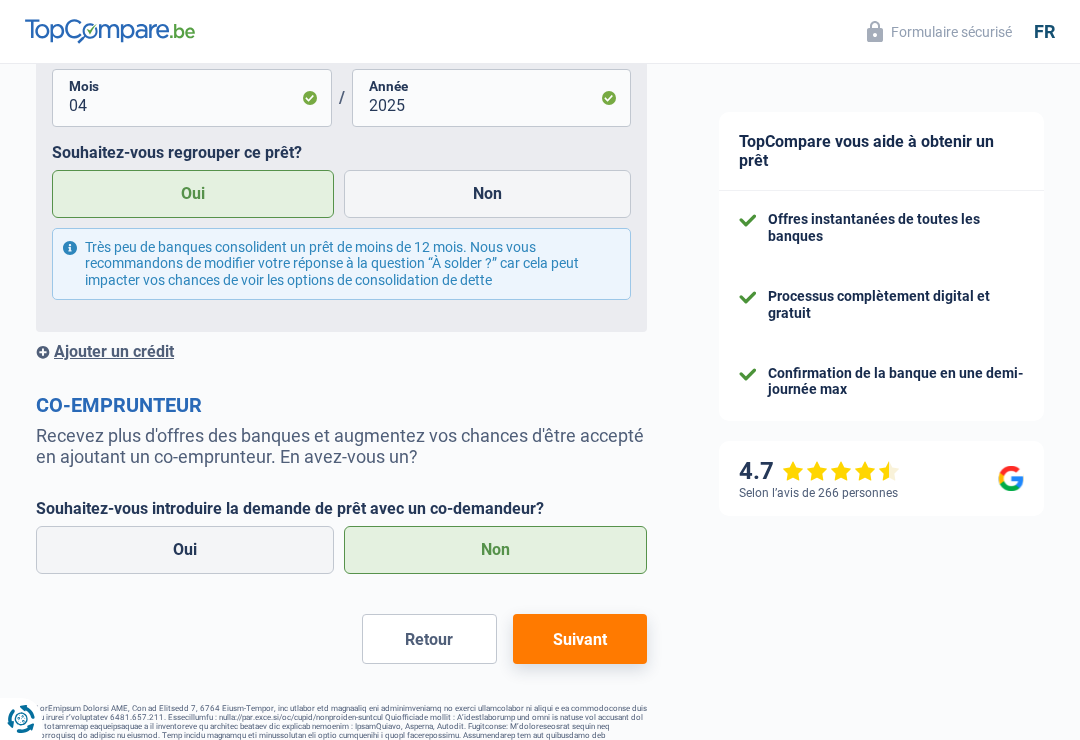 click on "Suivant" at bounding box center [580, 639] 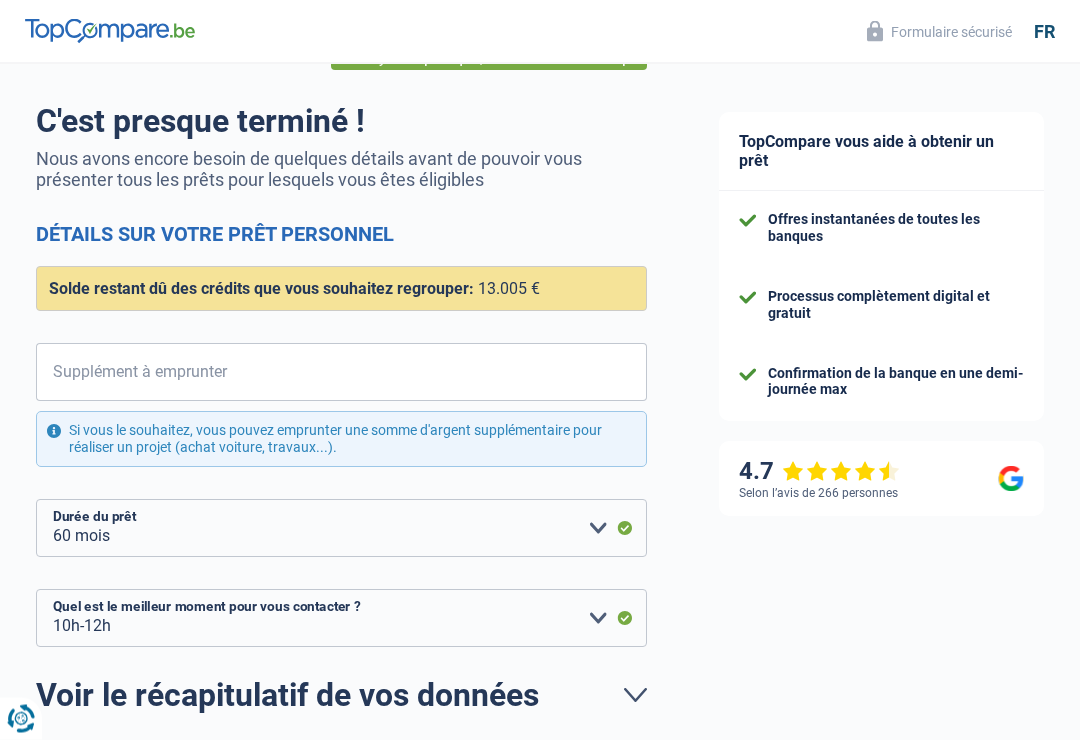 scroll, scrollTop: 128, scrollLeft: 0, axis: vertical 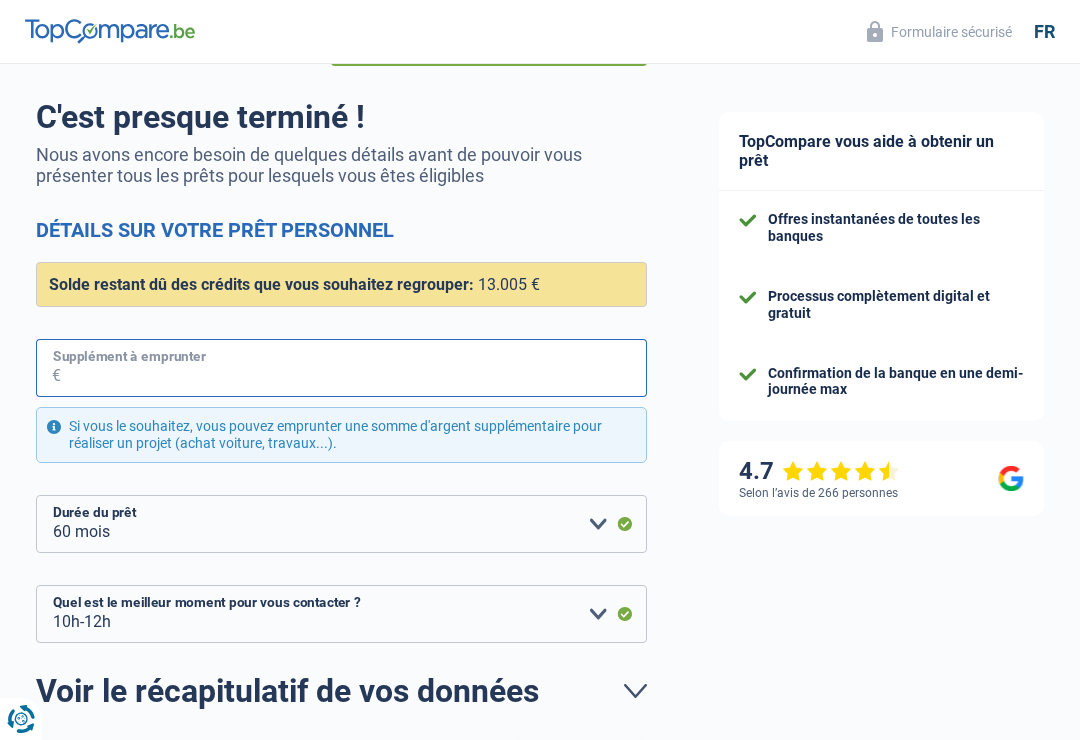 click on "Supplément à emprunter" at bounding box center [354, 368] 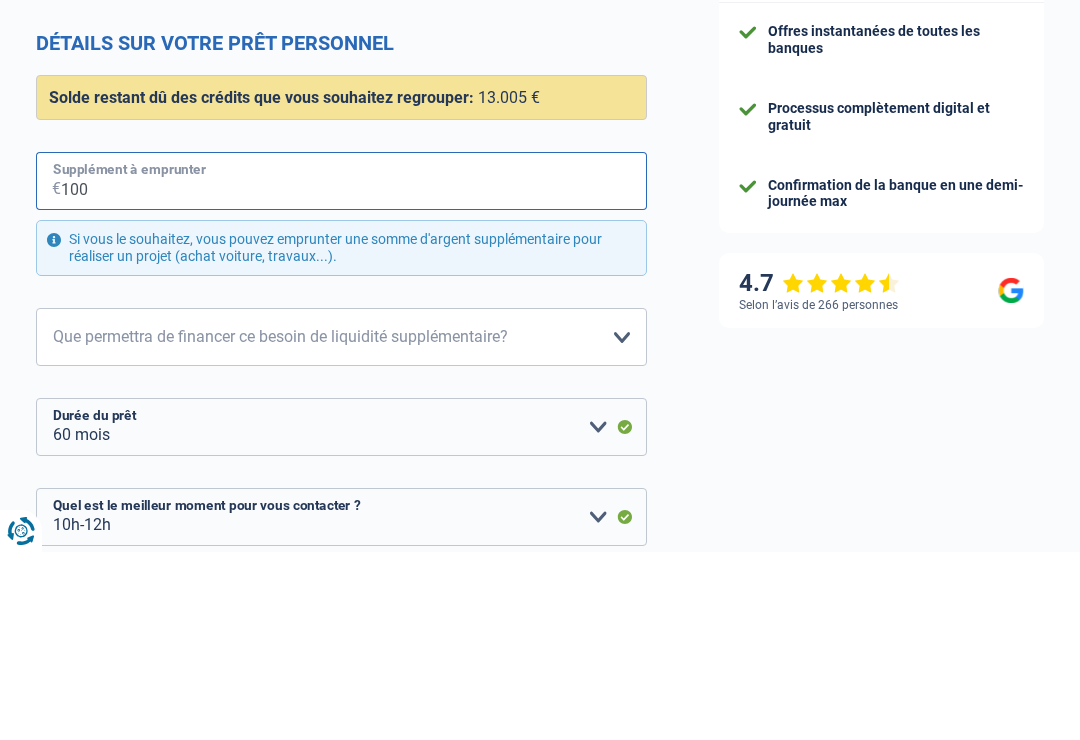 type on "1.000" 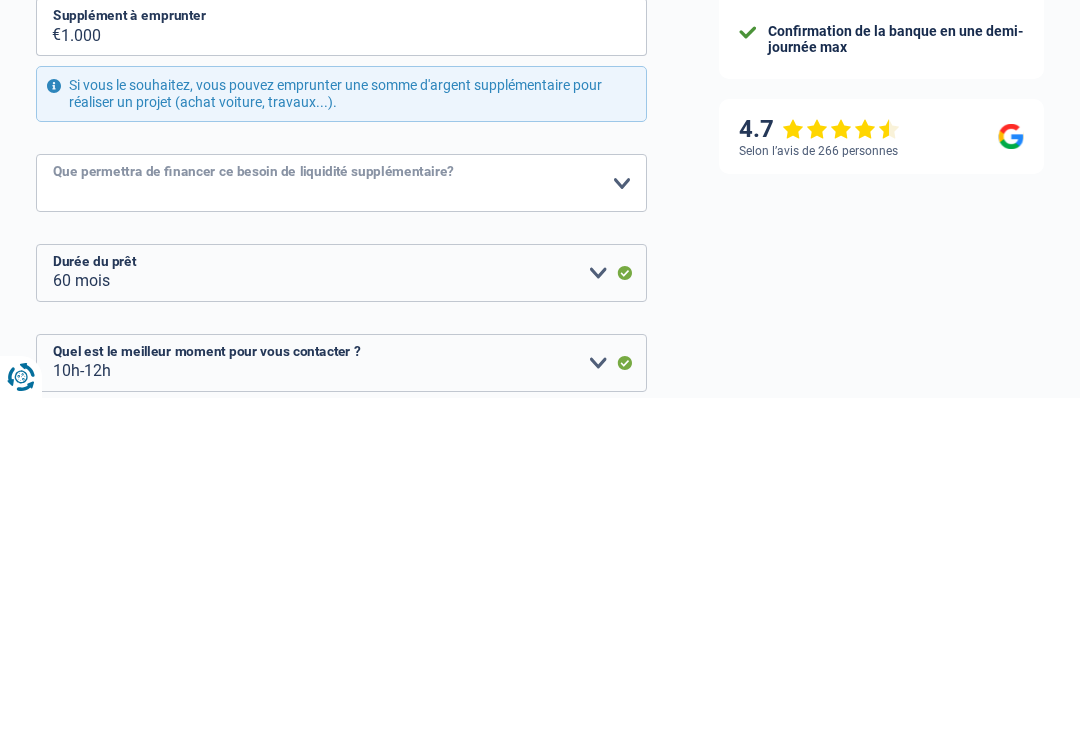 click on "Confort maison: meubles, textile, peinture, électroménager, outillage non-professionnel Hifi, multimédia, gsm, ordinateur Aménagement: frais d'installation, déménagement Evénement familial: naissance, mariage, divorce, communion, décès Frais médicaux Frais d'études Frais permis de conduire Loisirs: voyage, sport, musique Rafraîchissement: petits travaux maison et jardin Frais judiciaires Réparation voiture Prêt rénovation Prêt énergie Prêt voiture Autre
Veuillez sélectionner une option" at bounding box center [341, 525] 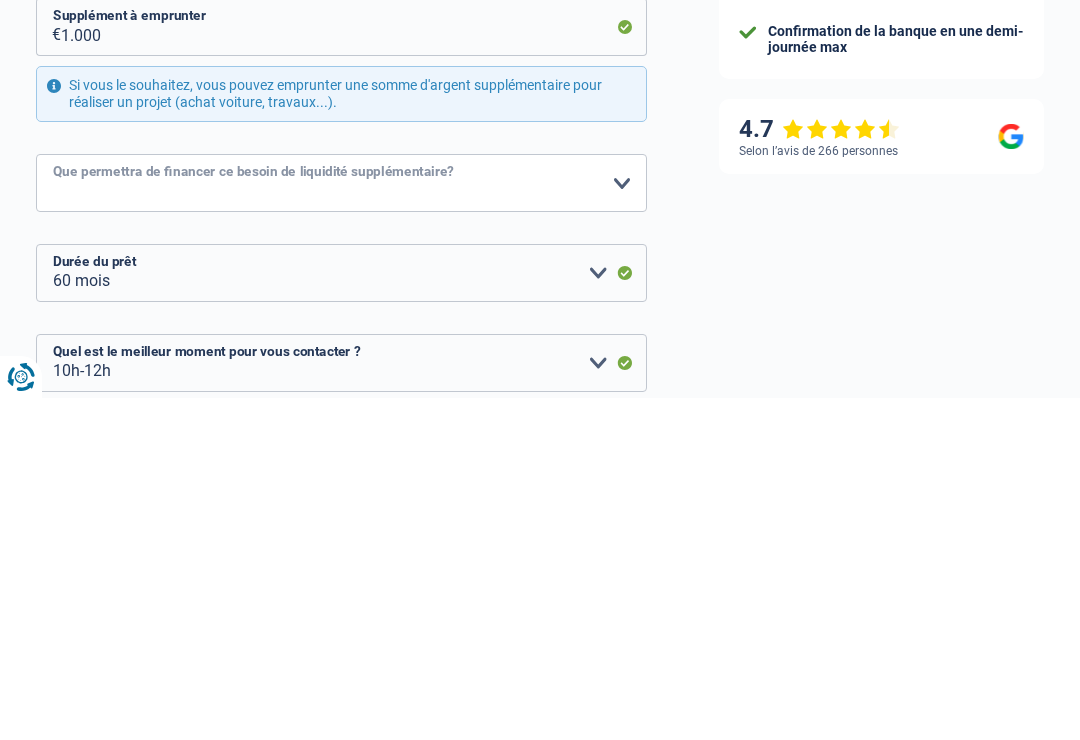 scroll, scrollTop: 379, scrollLeft: 0, axis: vertical 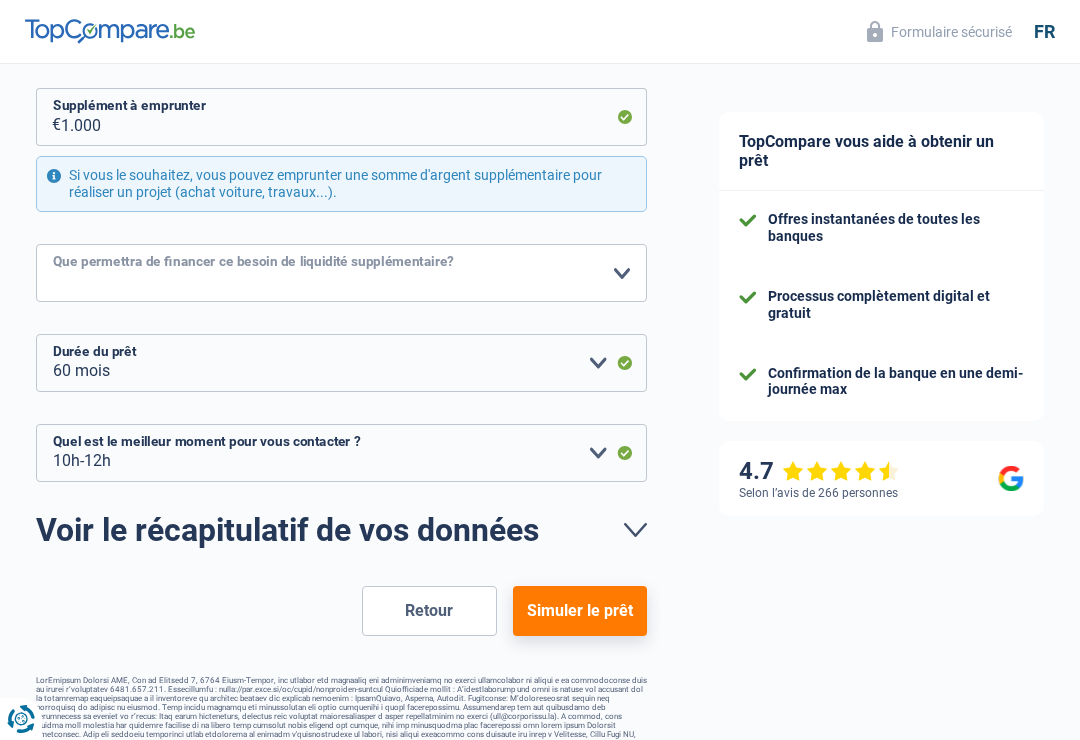 select on "judicial" 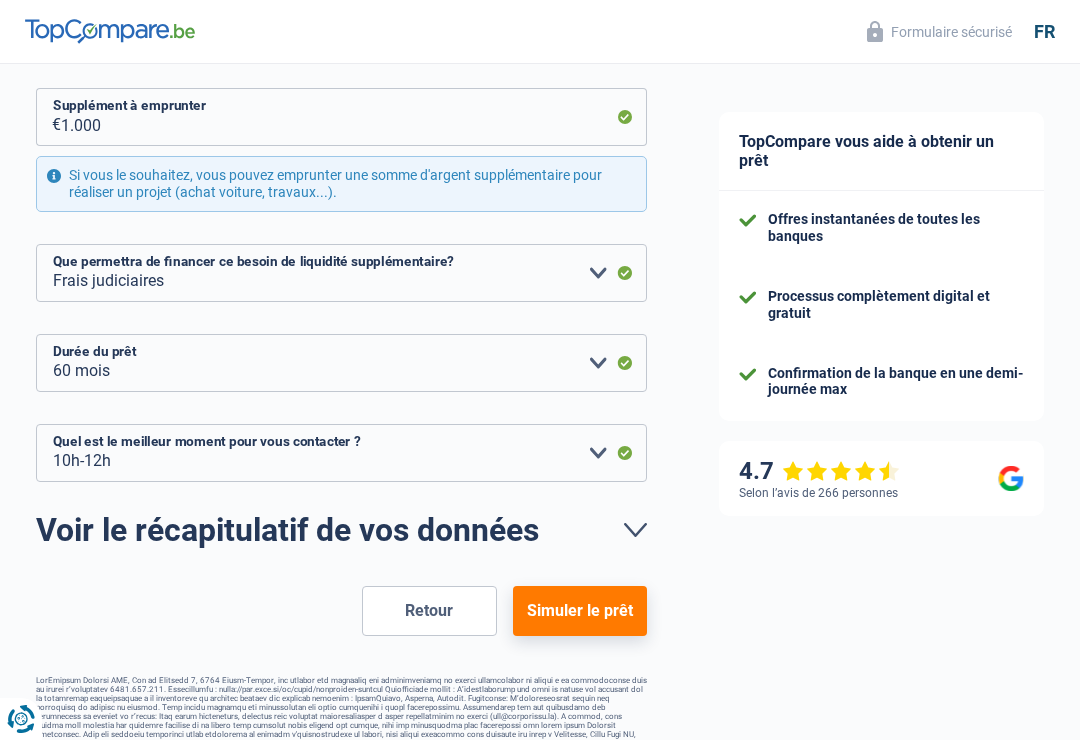 click on "10h-12h 12h-14h 14h-16h 16h-18h
Veuillez sélectionner une option" at bounding box center (341, 453) 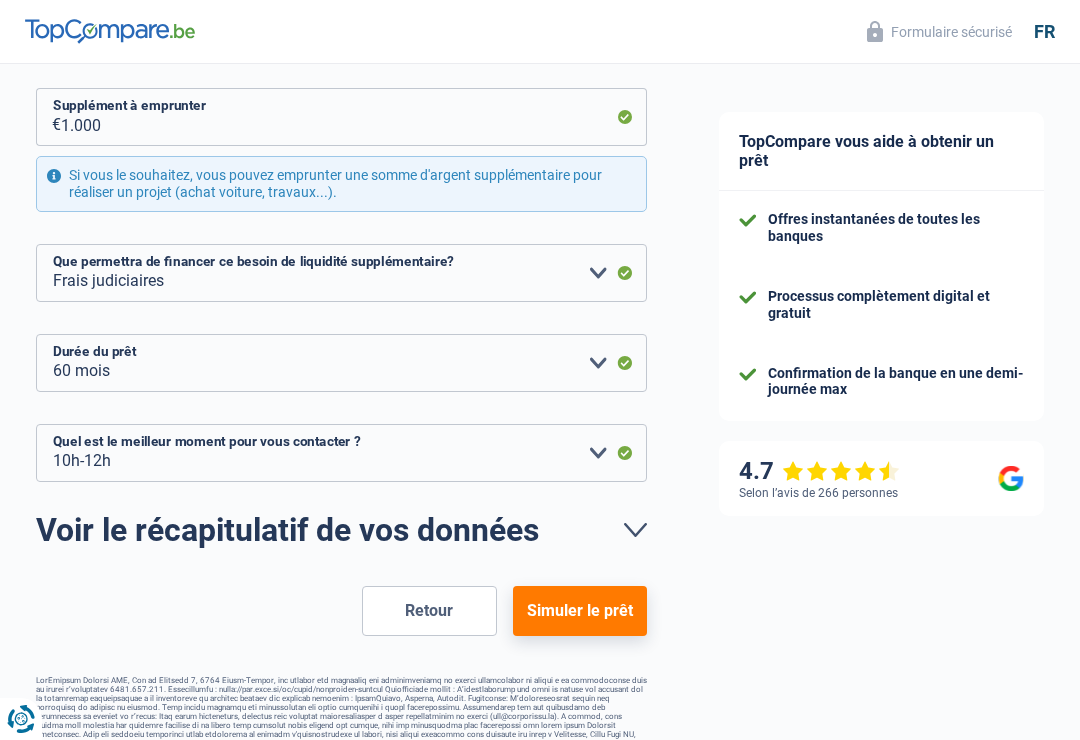 click on "Simuler le prêt" at bounding box center (580, 611) 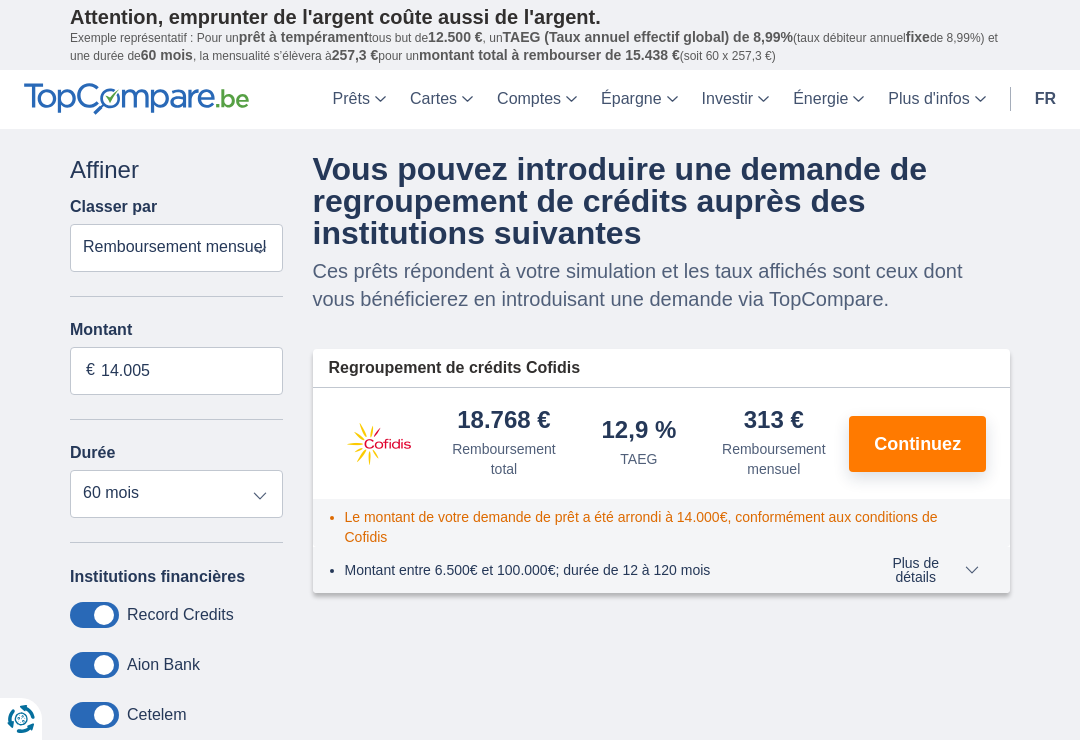 scroll, scrollTop: 0, scrollLeft: 0, axis: both 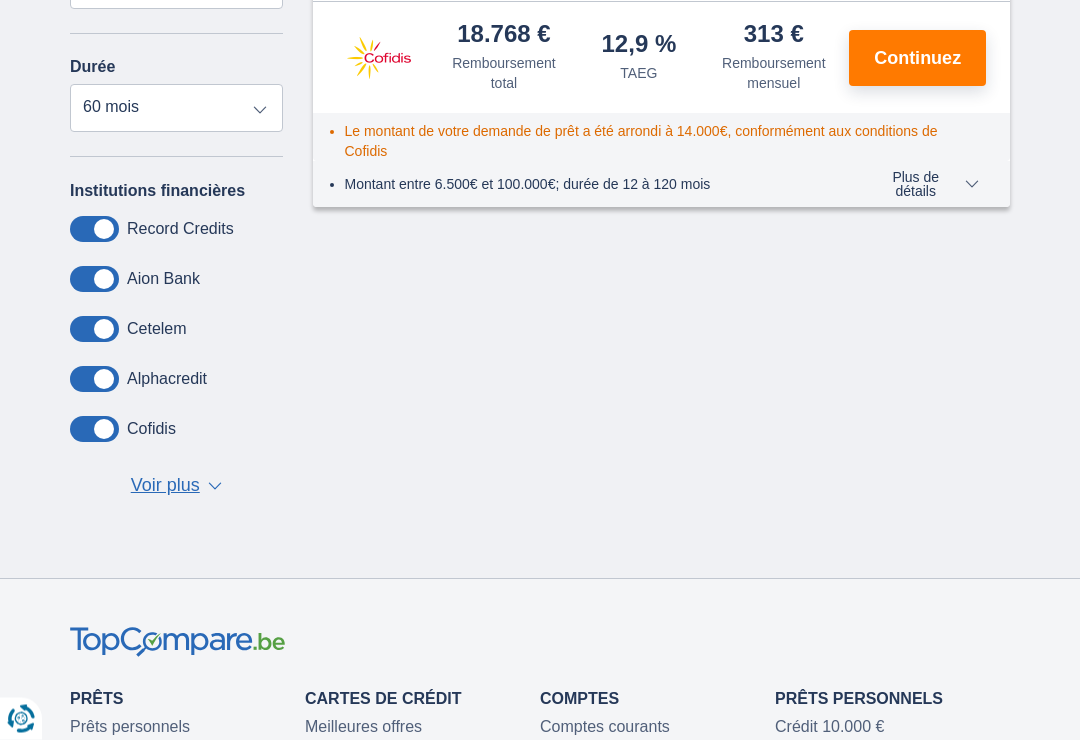 click on "Voir plus" at bounding box center [165, 487] 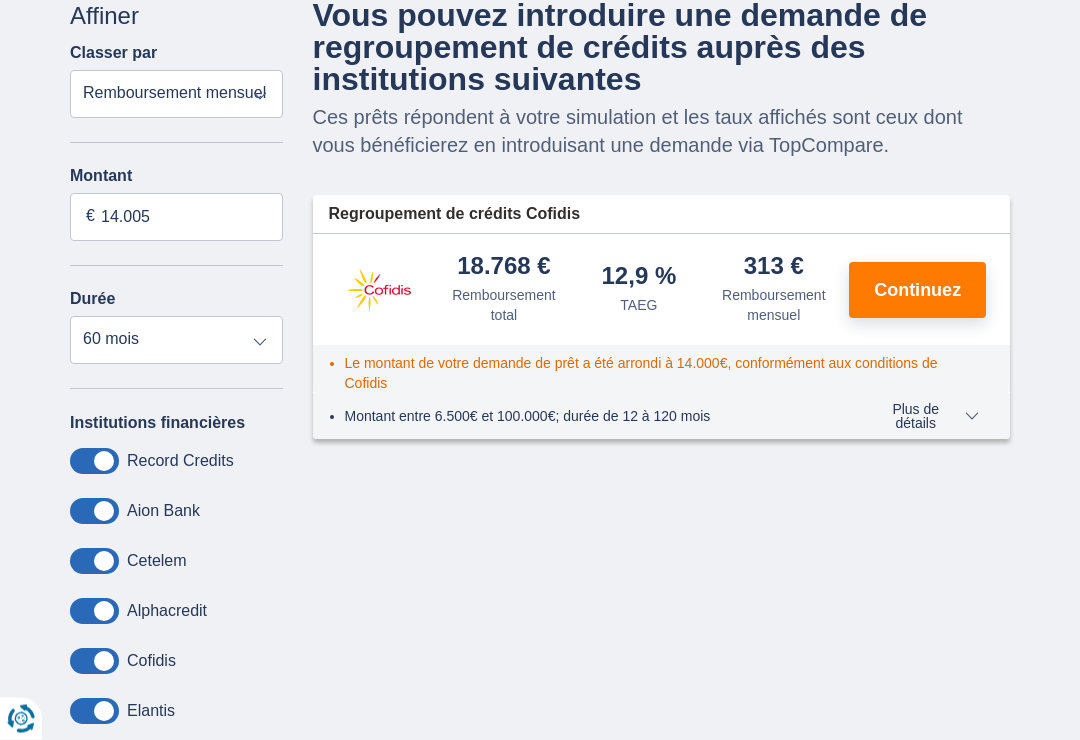 scroll, scrollTop: 154, scrollLeft: 0, axis: vertical 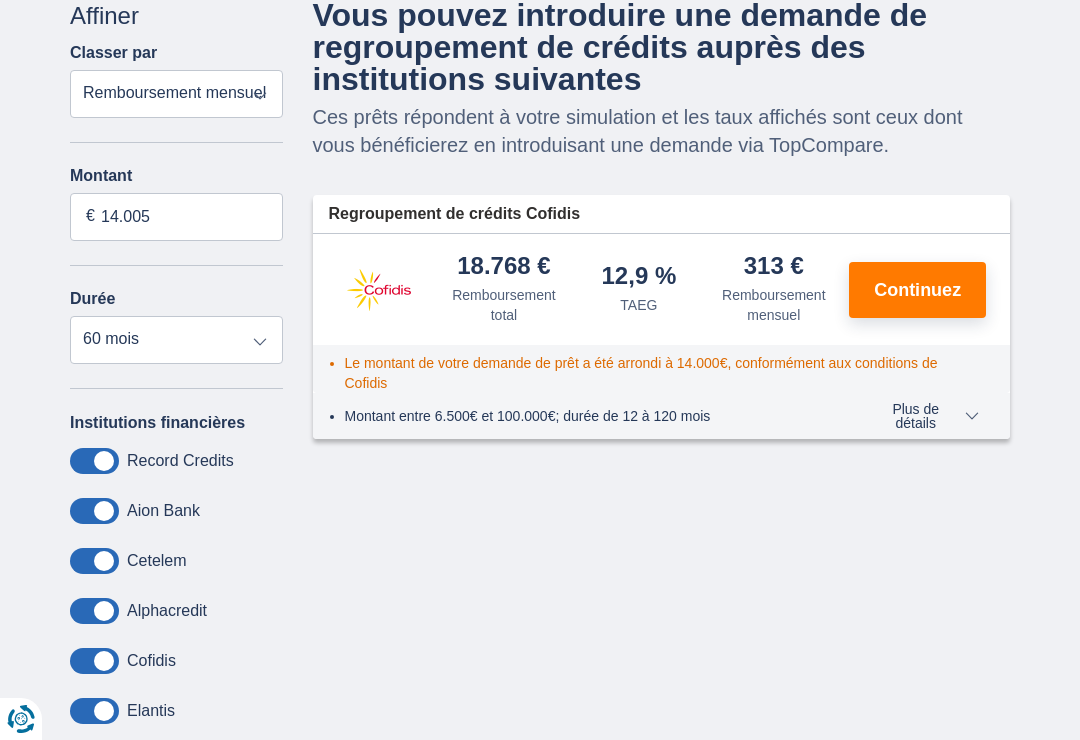 click on "Continuez" at bounding box center [917, 290] 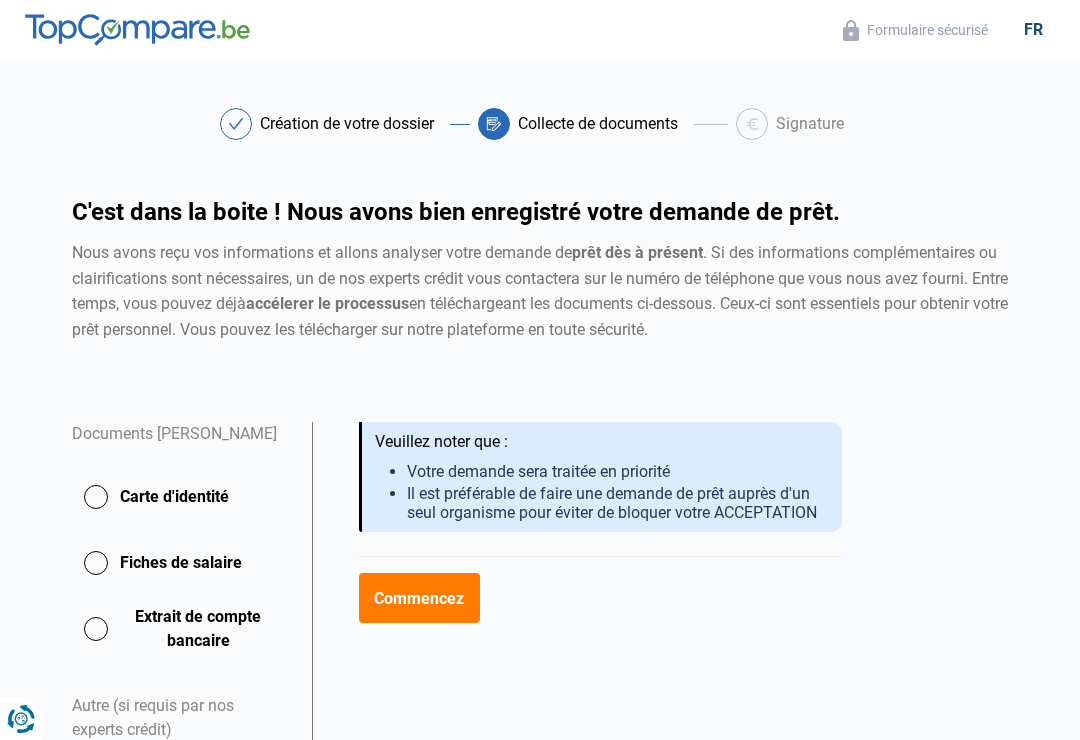 scroll, scrollTop: 0, scrollLeft: 0, axis: both 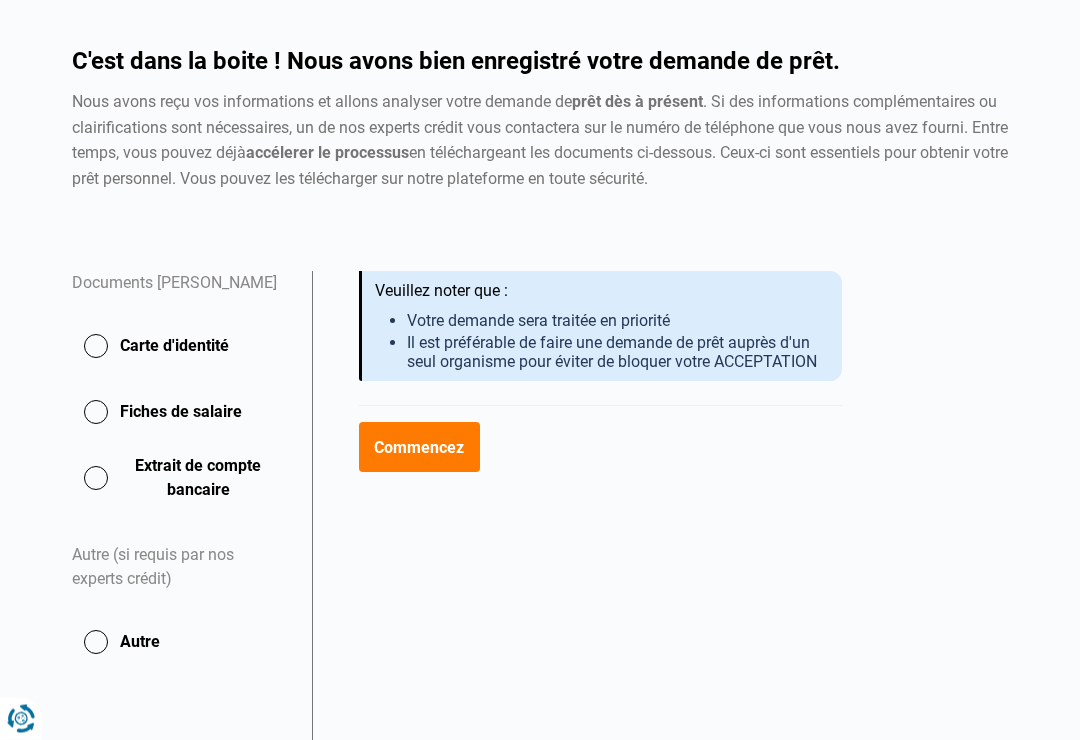 click on "Commencez" at bounding box center (419, 448) 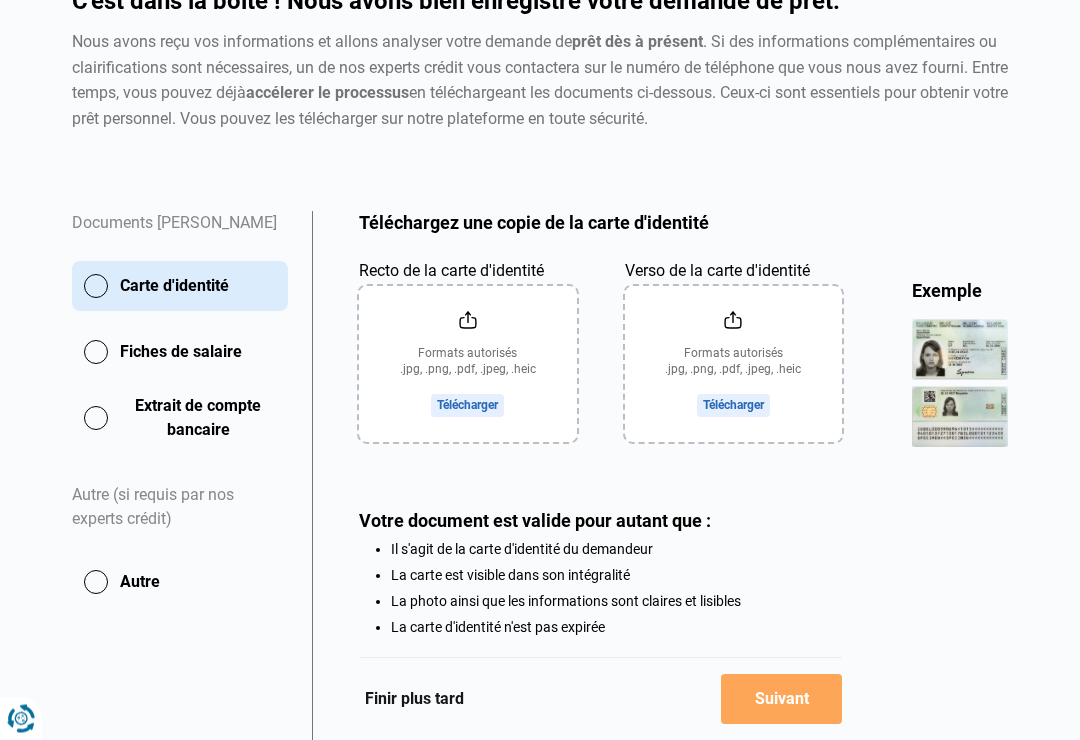 scroll, scrollTop: 251, scrollLeft: 0, axis: vertical 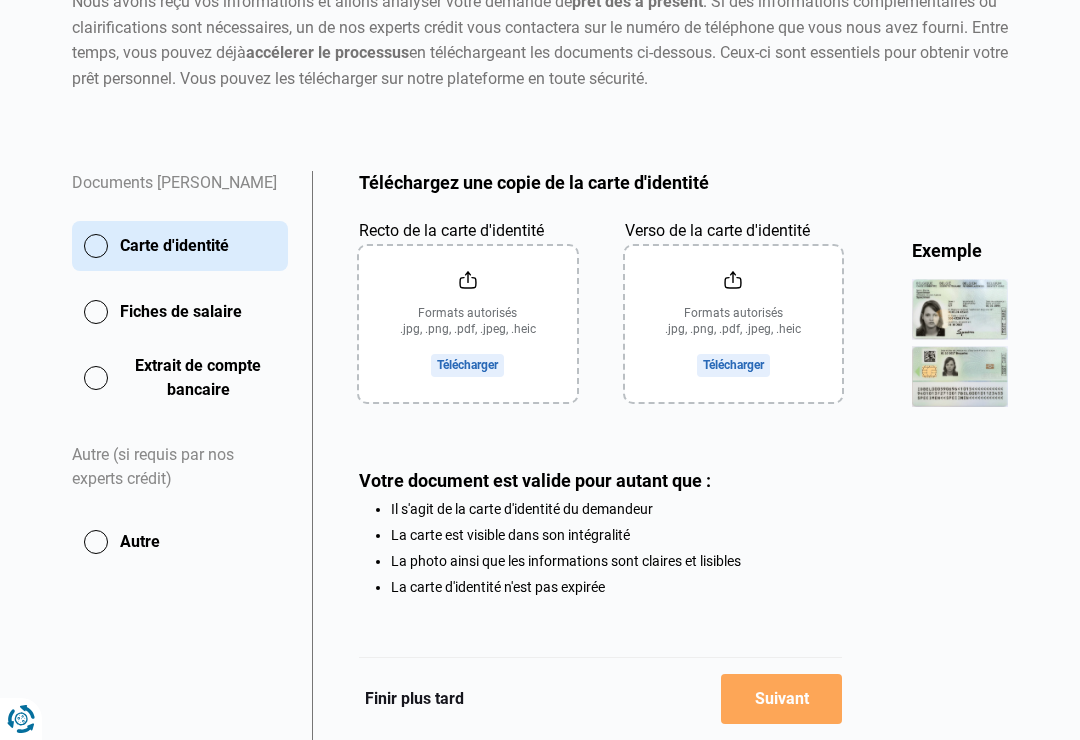 click on "Fiches de salaire" 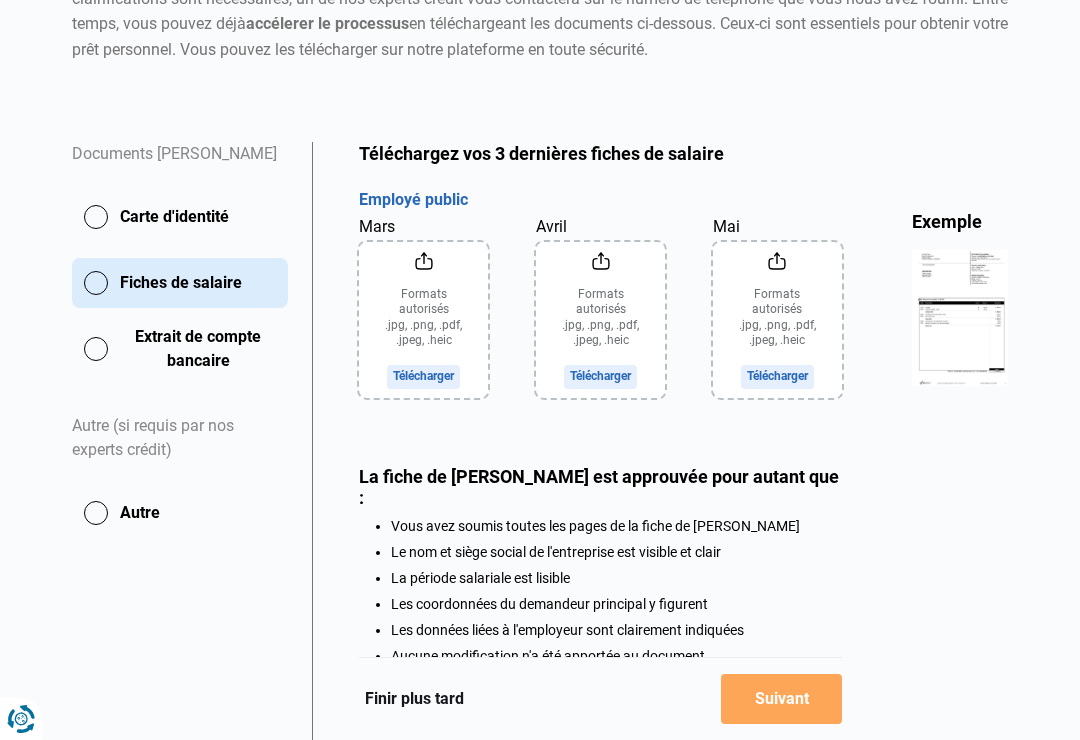 scroll, scrollTop: 277, scrollLeft: 0, axis: vertical 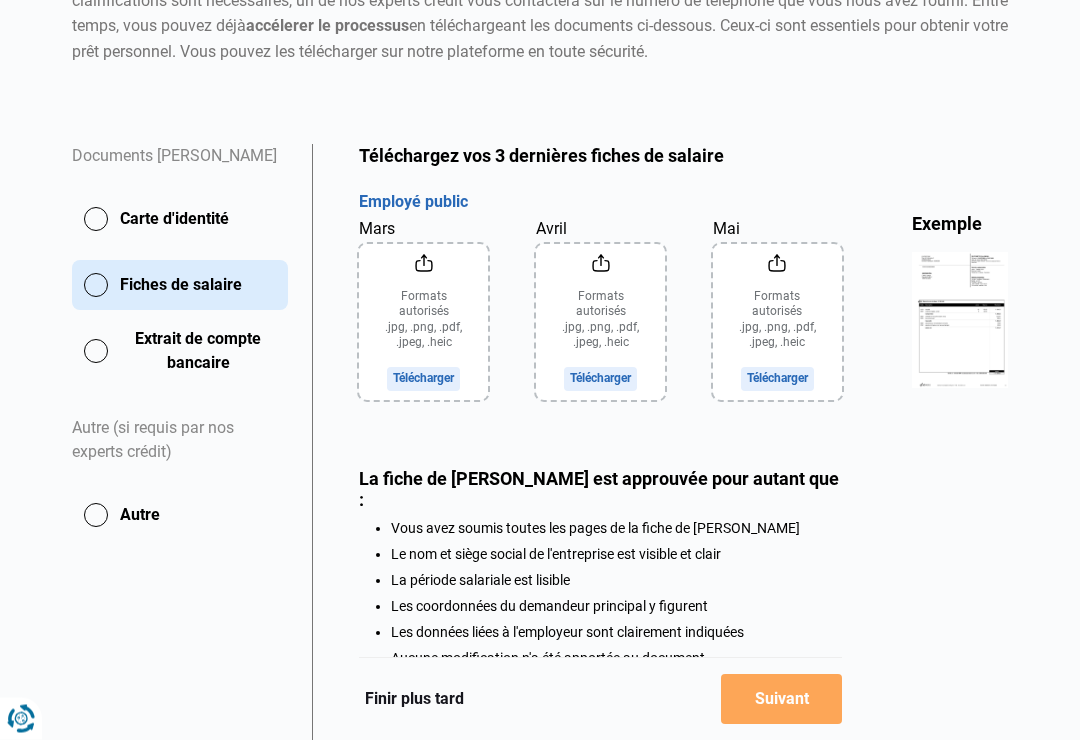 click on "Extrait de compte bancaire" 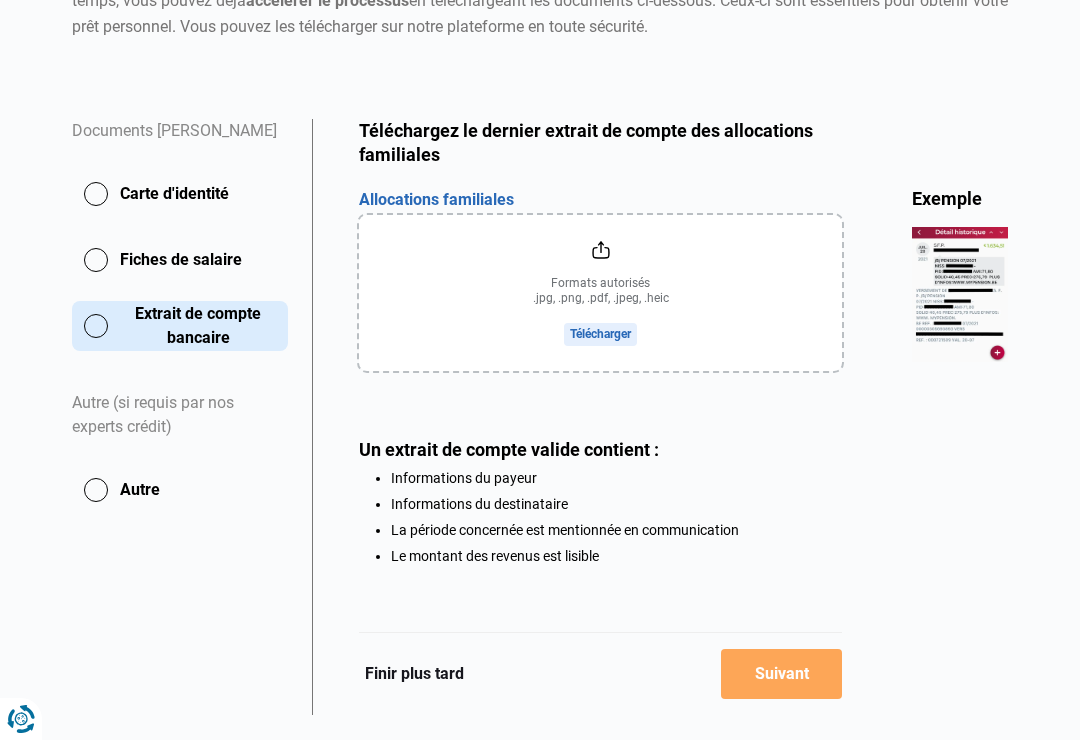 scroll, scrollTop: 315, scrollLeft: 0, axis: vertical 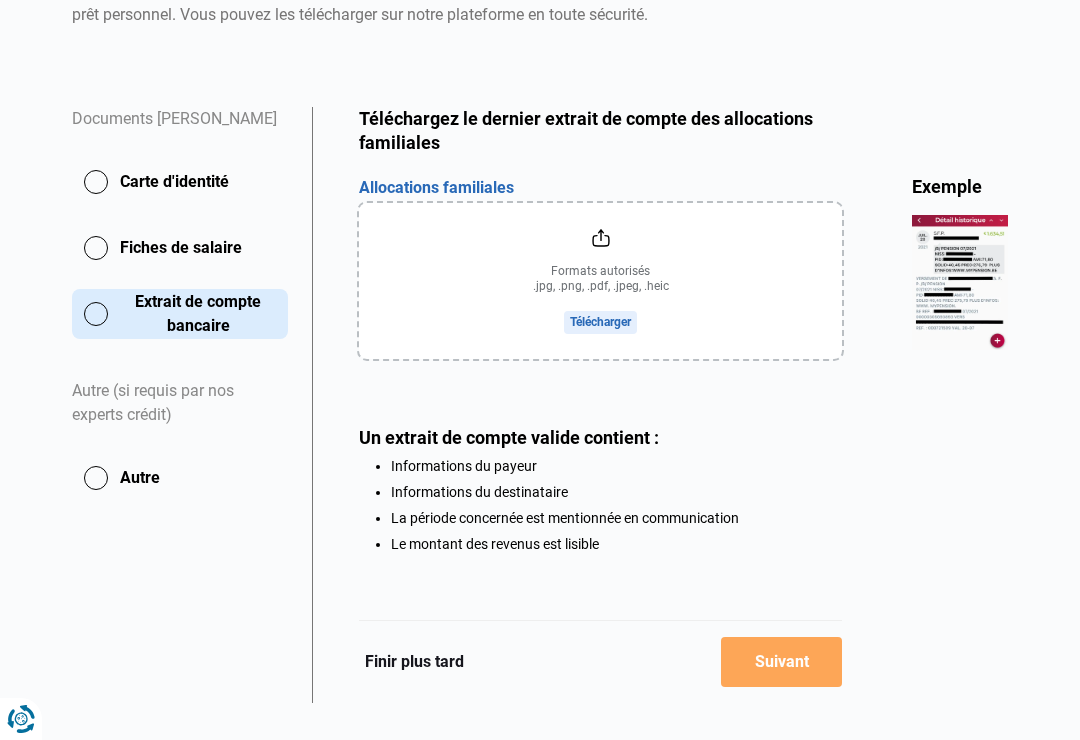 click on "Autre" 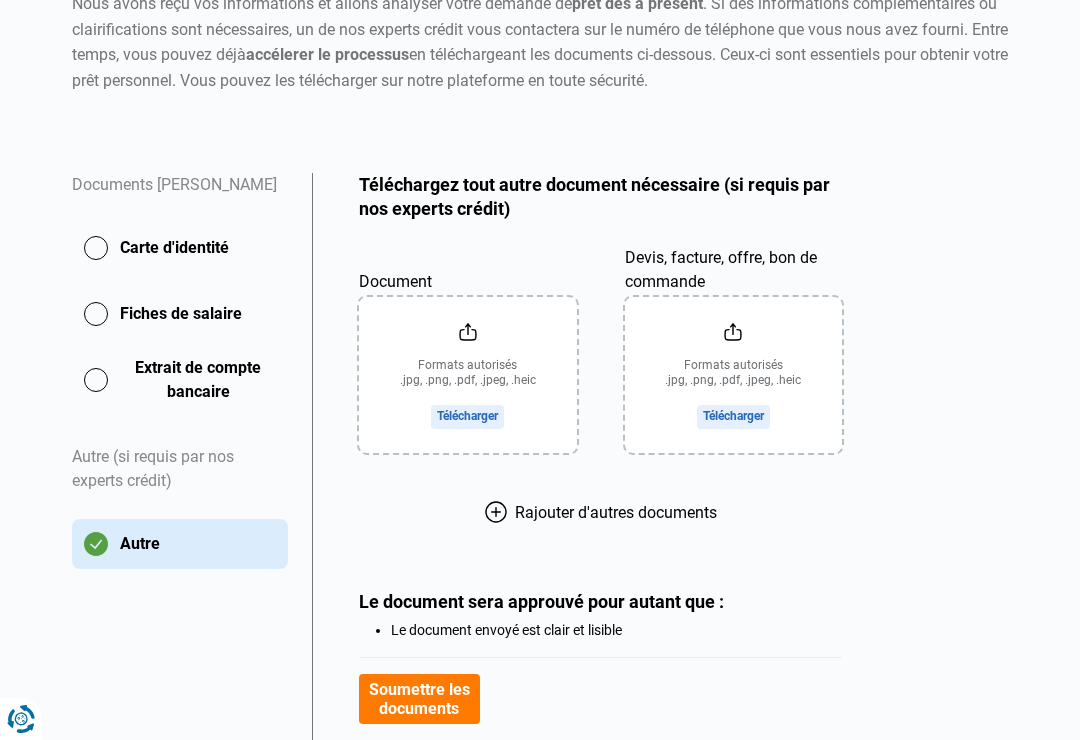 scroll, scrollTop: 256, scrollLeft: 0, axis: vertical 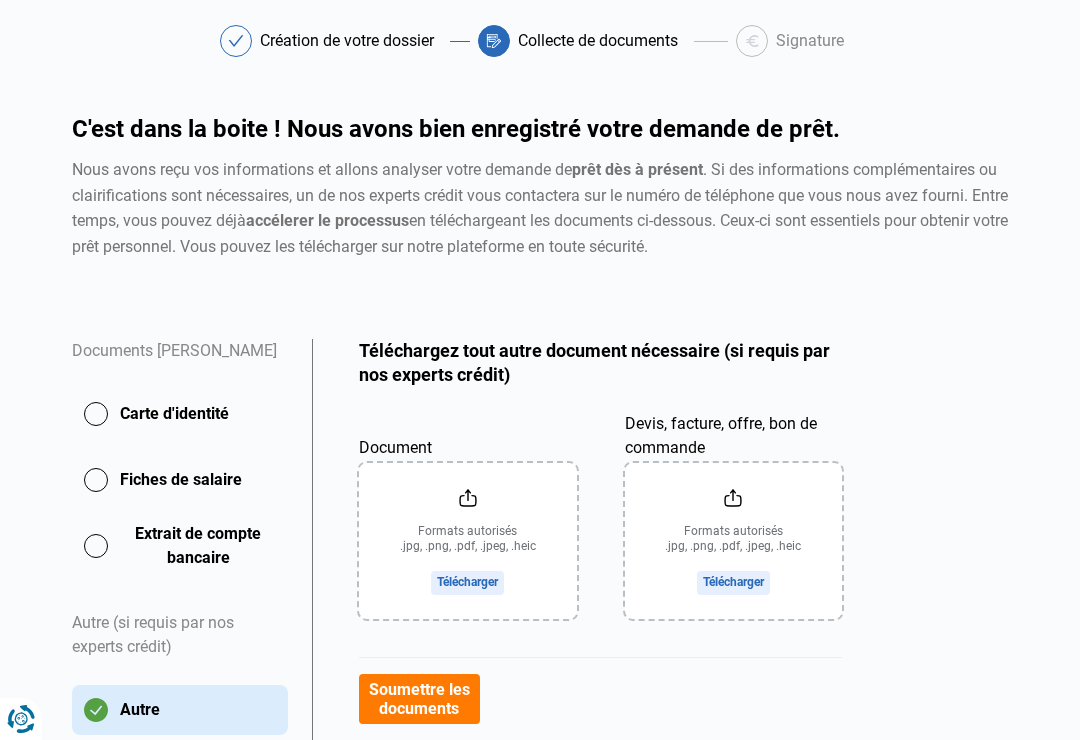 click on "Carte d'identité" 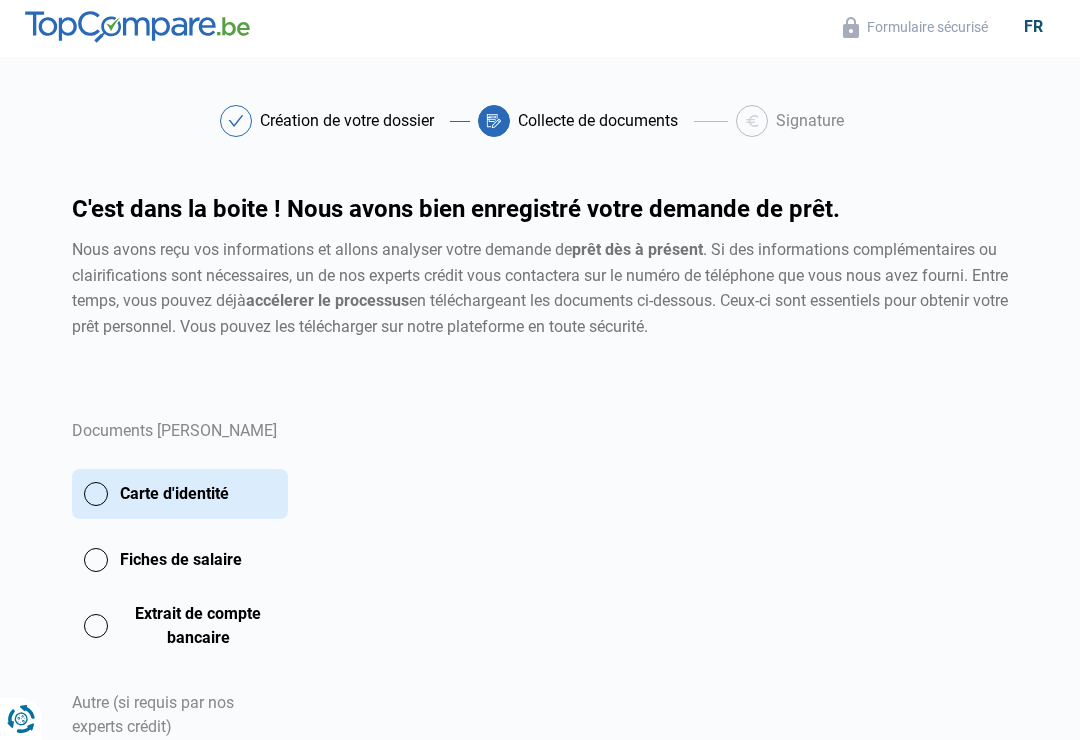 scroll, scrollTop: 0, scrollLeft: 0, axis: both 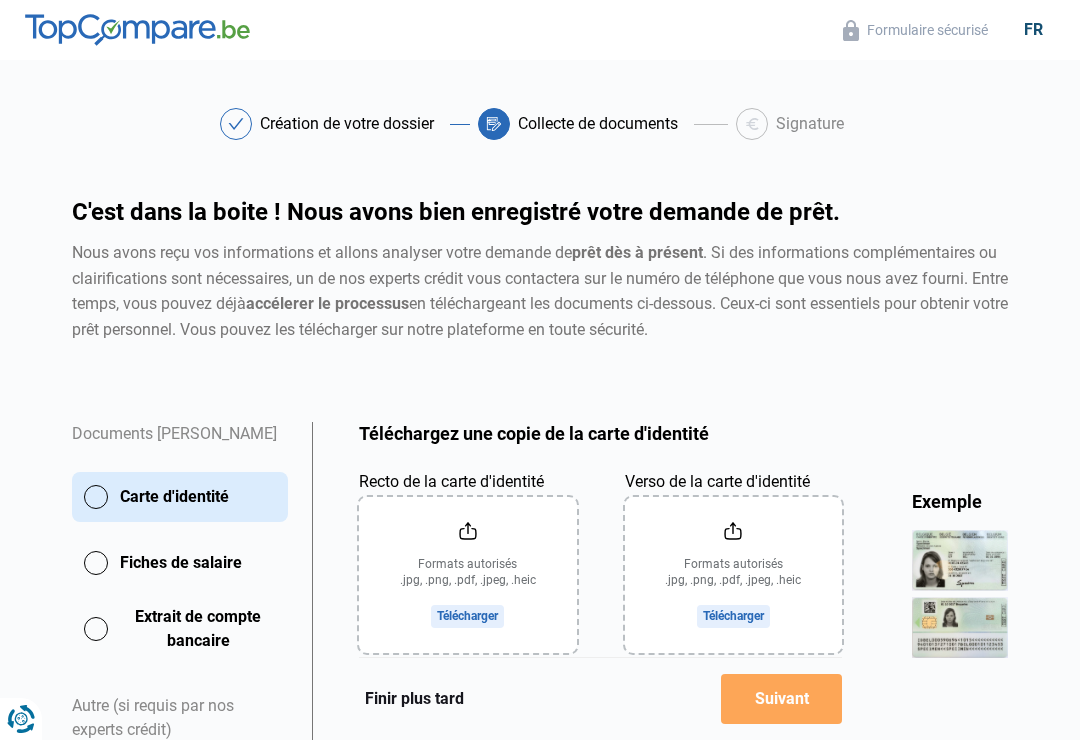 click on "Fiches de salaire" 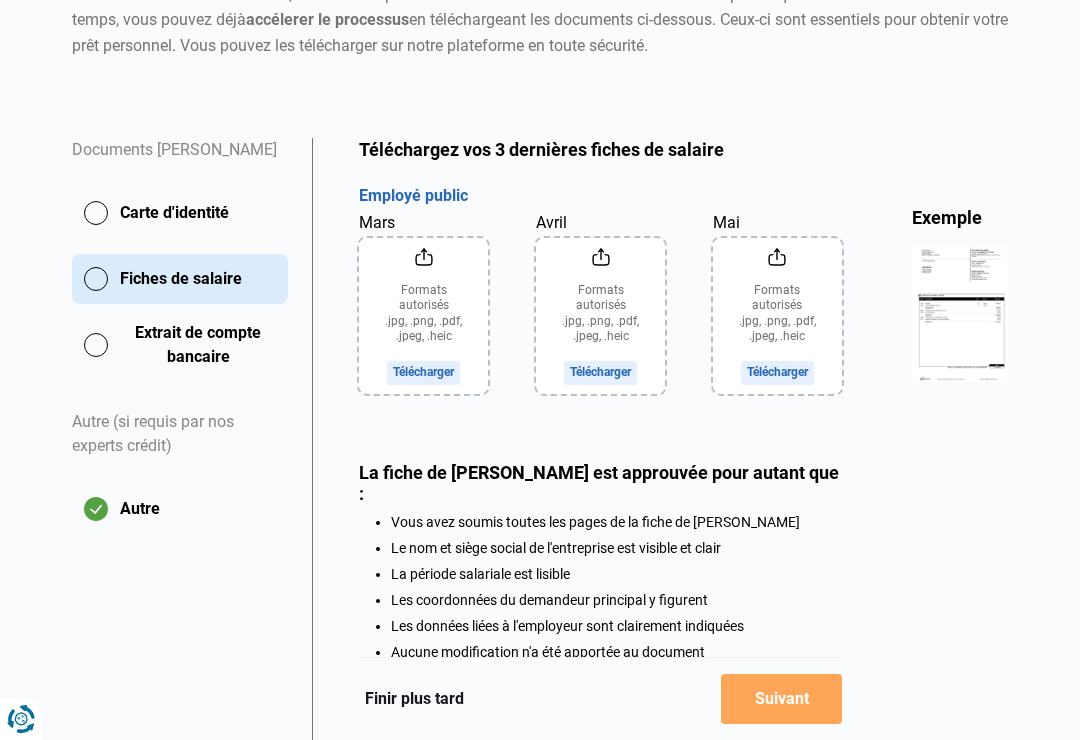 click on "Extrait de compte bancaire" 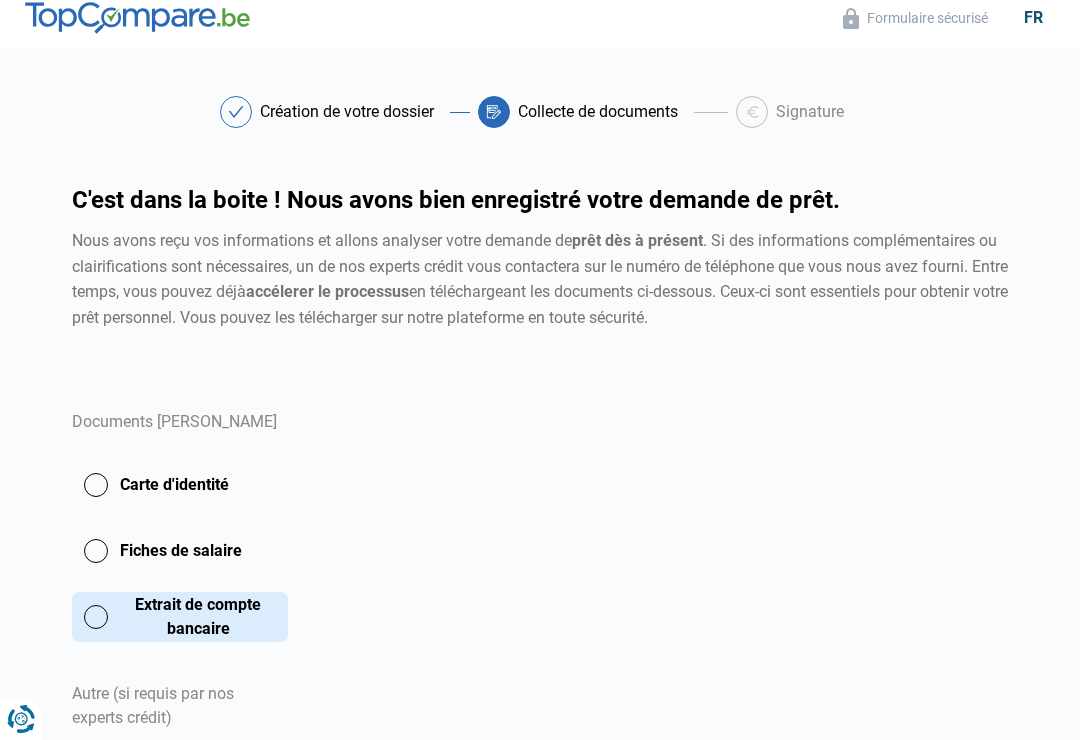 scroll, scrollTop: 0, scrollLeft: 0, axis: both 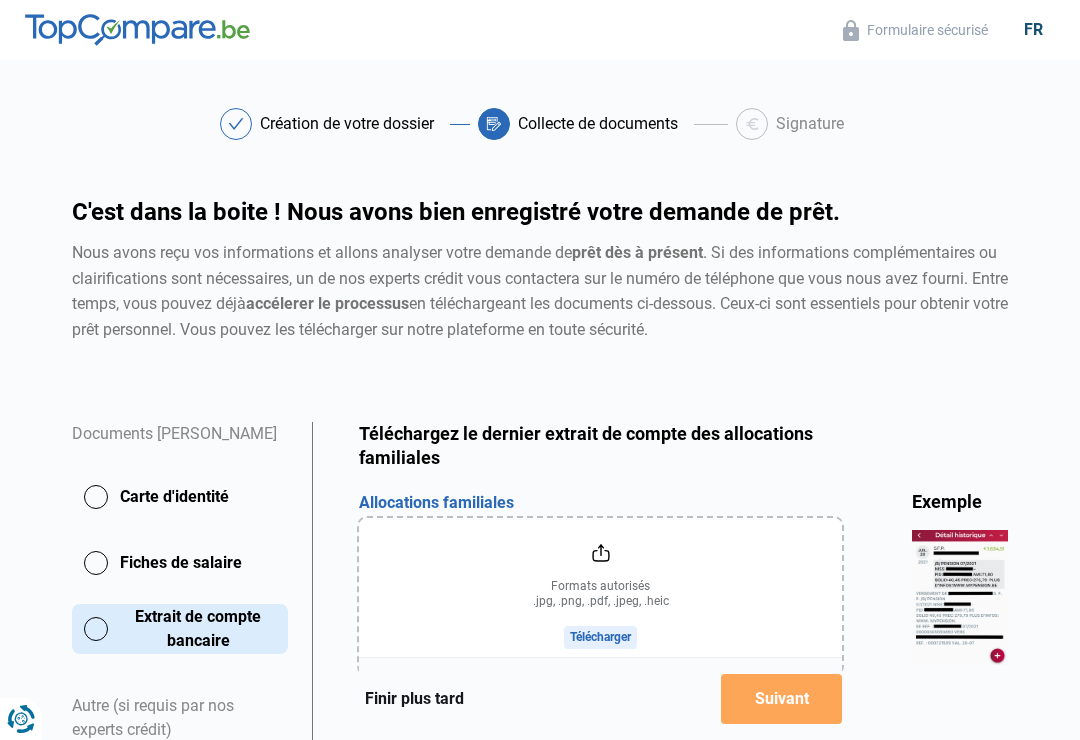 click on "Carte d'identité" 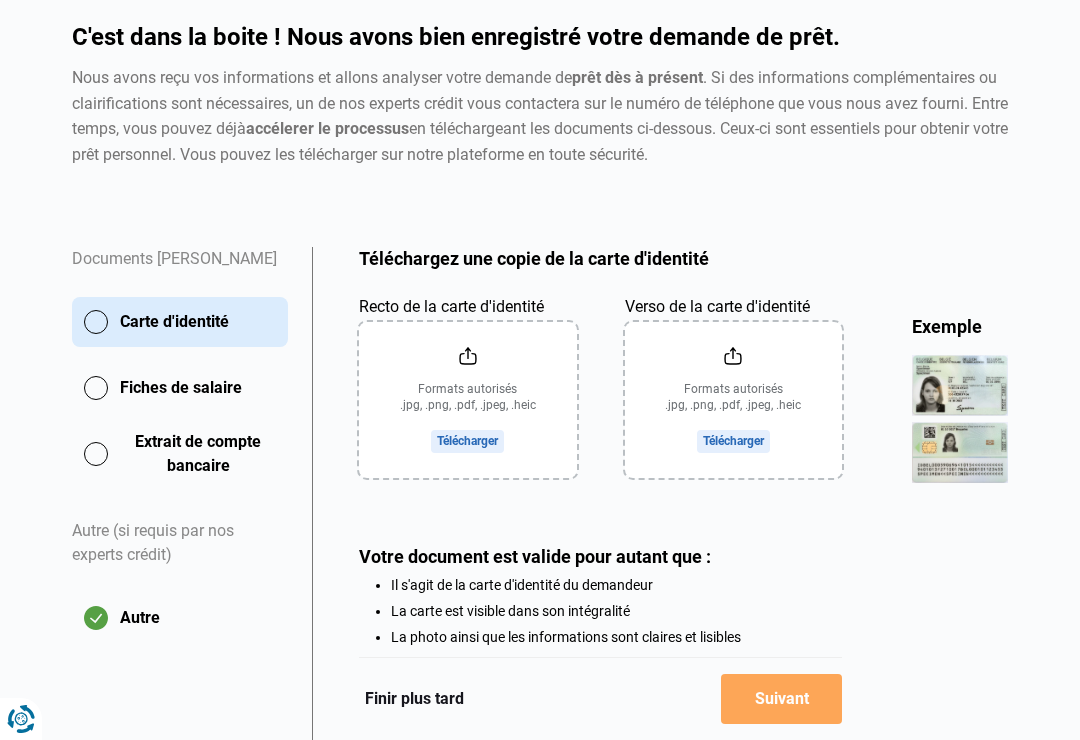 scroll, scrollTop: 216, scrollLeft: 0, axis: vertical 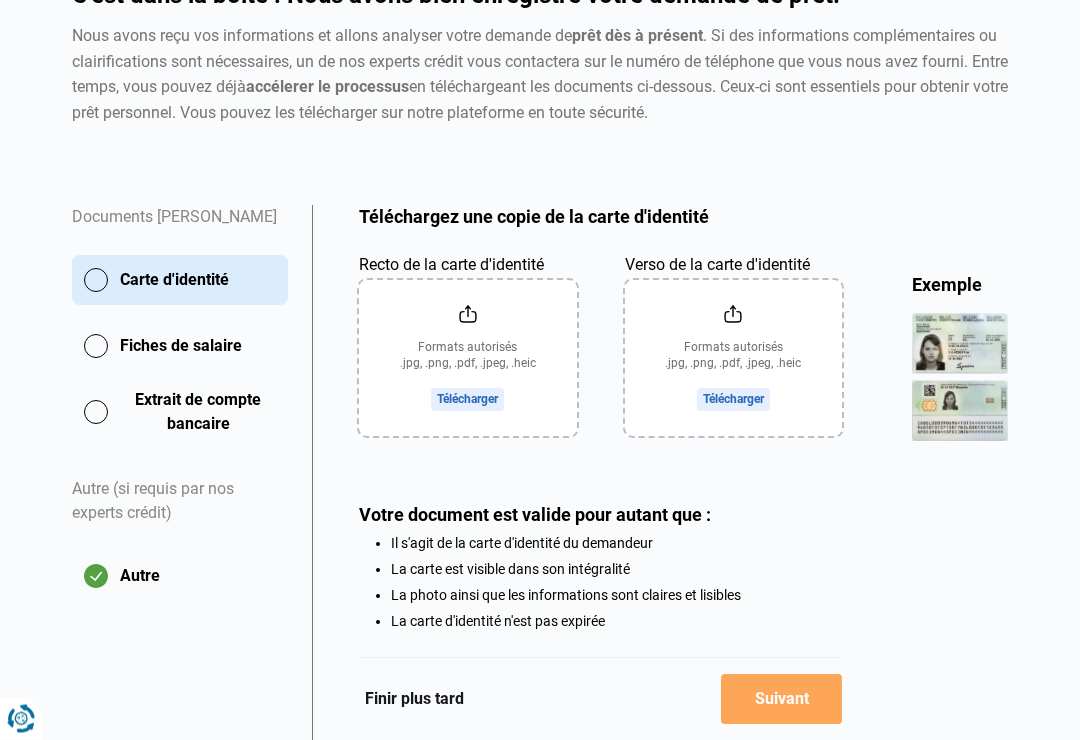 click on "Recto de la carte d'identité" 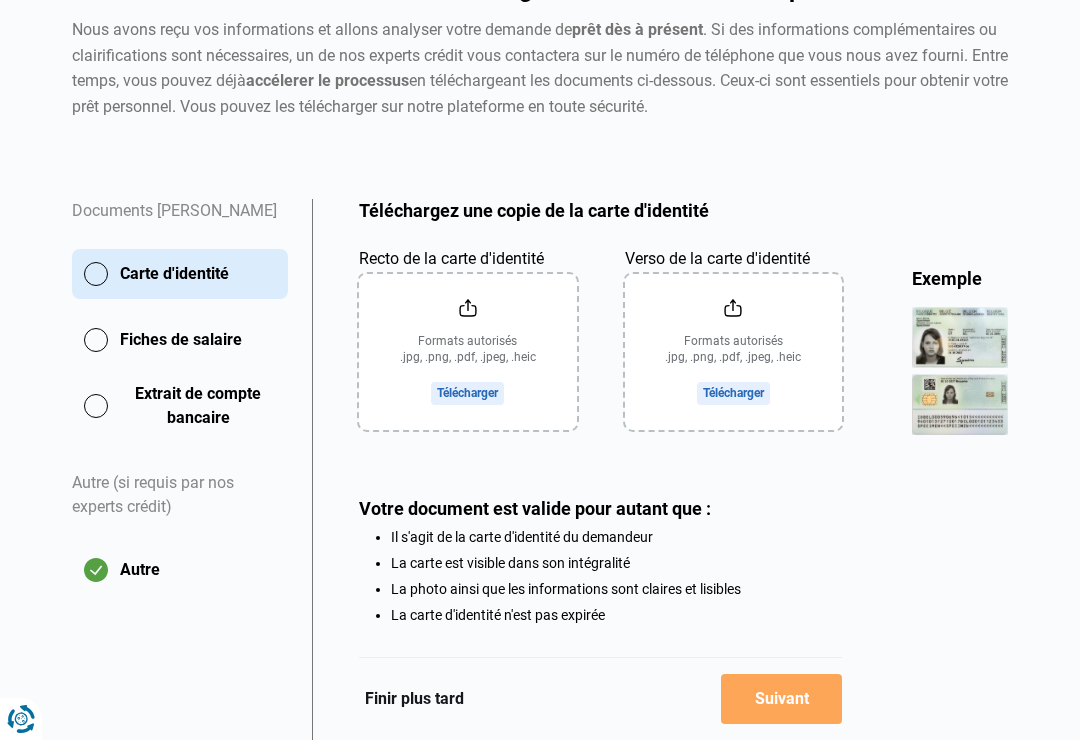 scroll, scrollTop: 225, scrollLeft: 0, axis: vertical 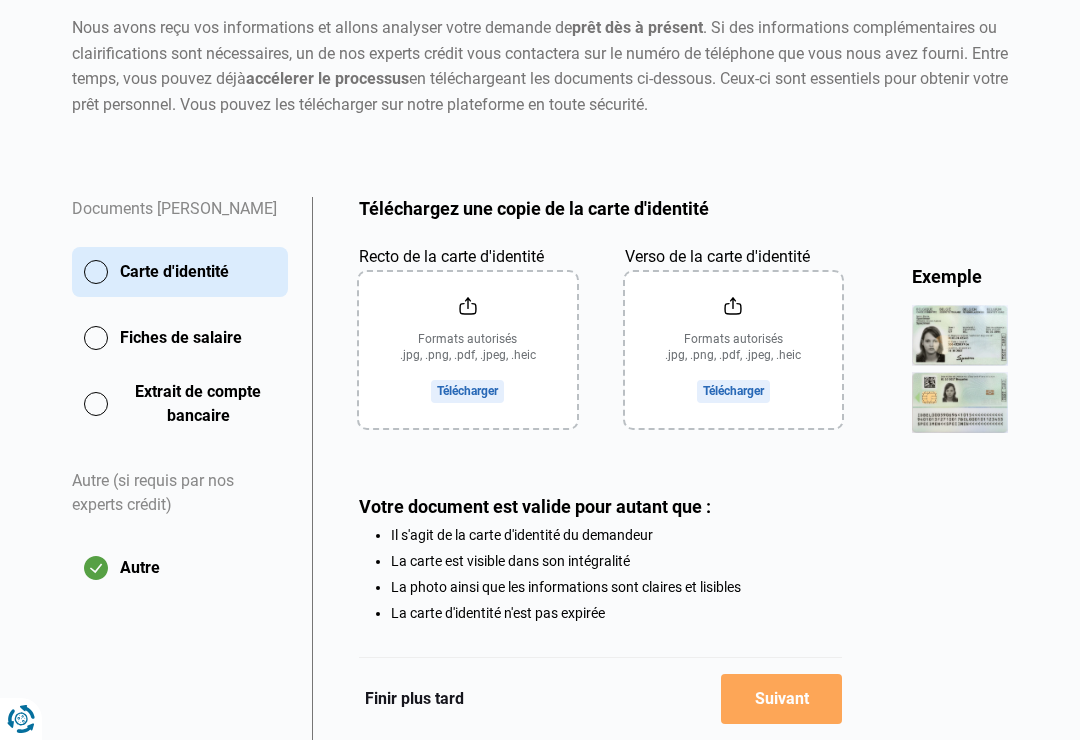 click on "Fiches de salaire" 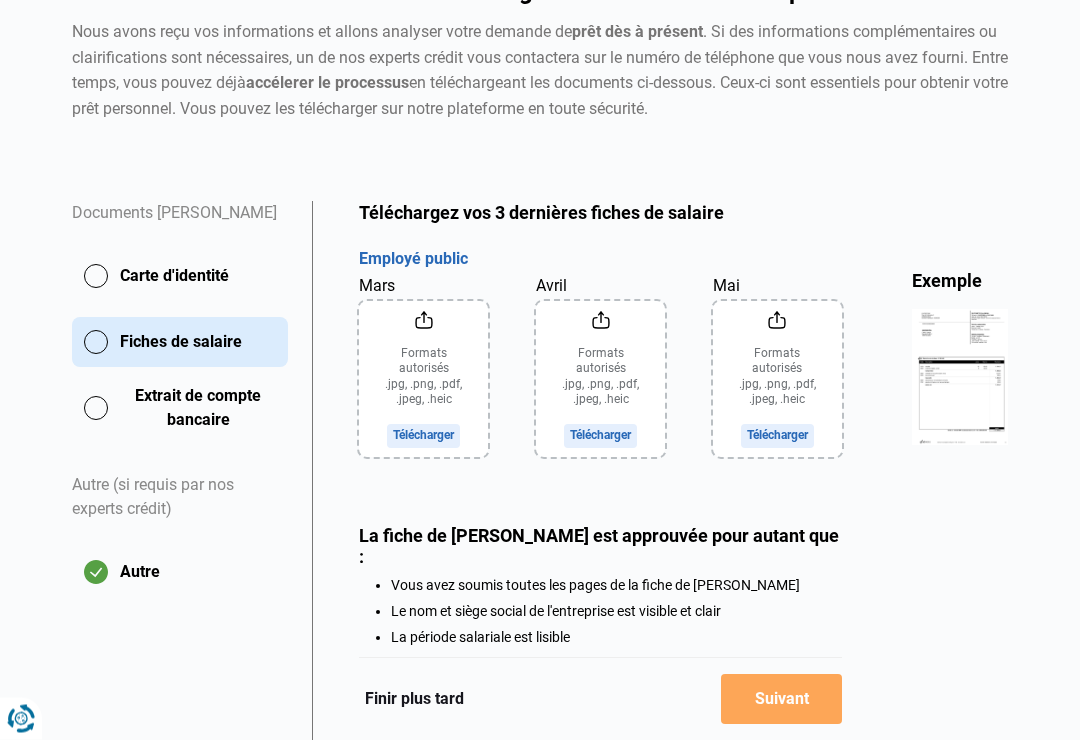 scroll, scrollTop: 221, scrollLeft: 0, axis: vertical 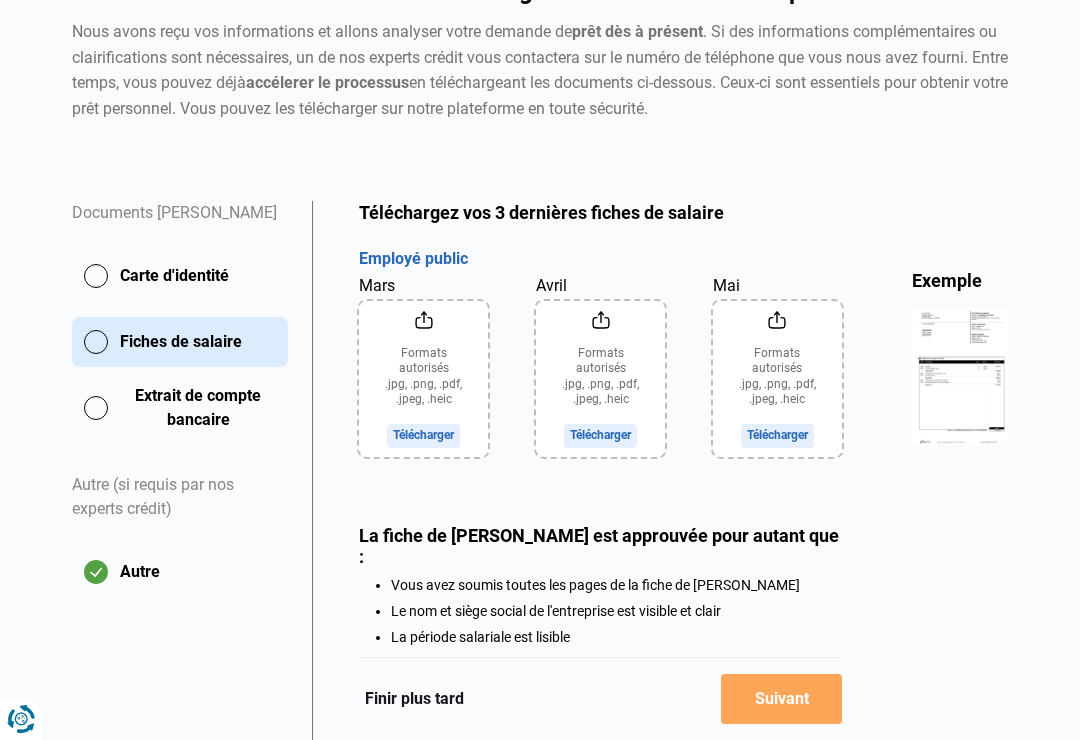 click on "Avril" 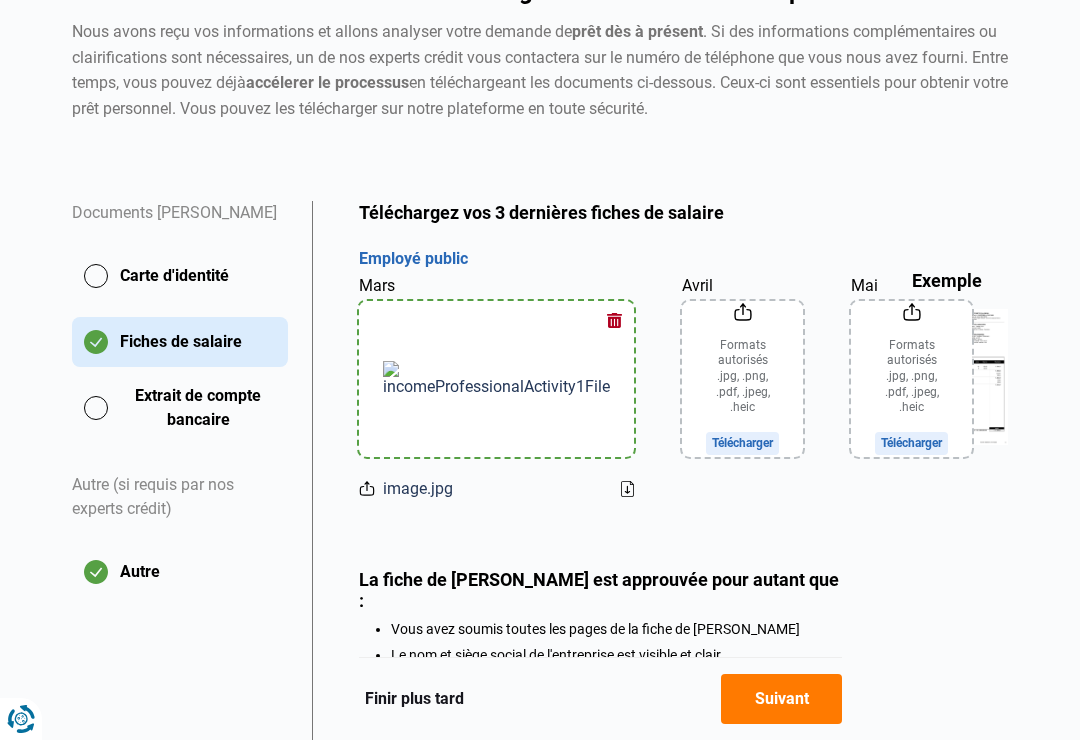 click on "Avril" 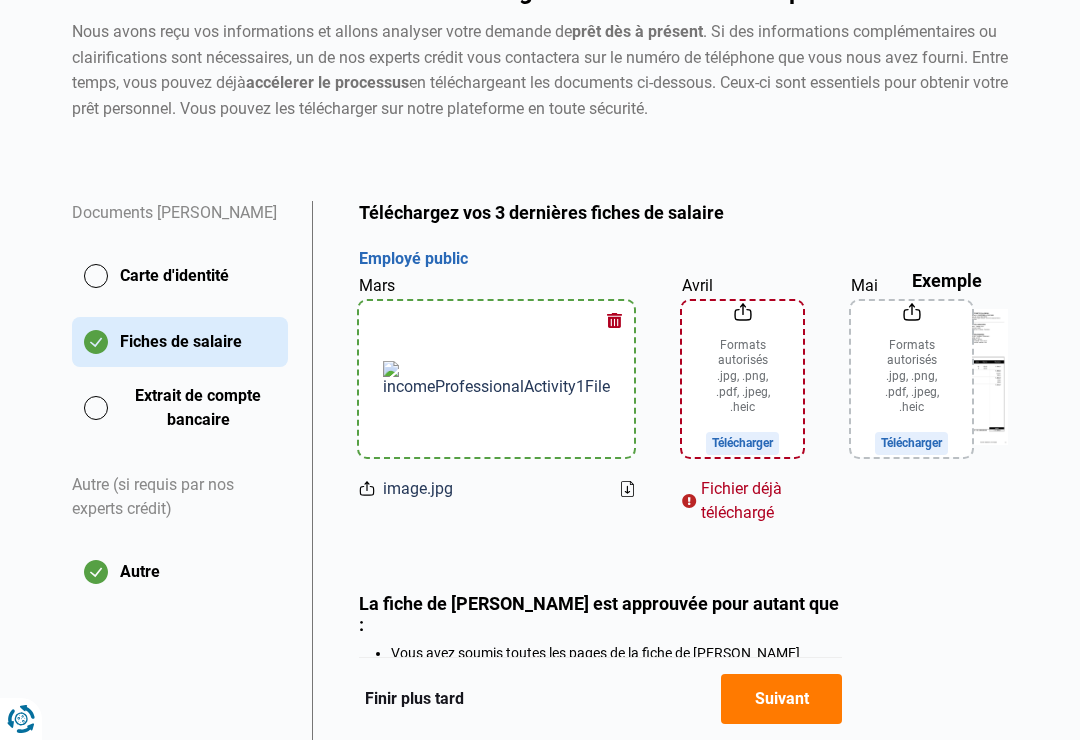 click on "Avril" 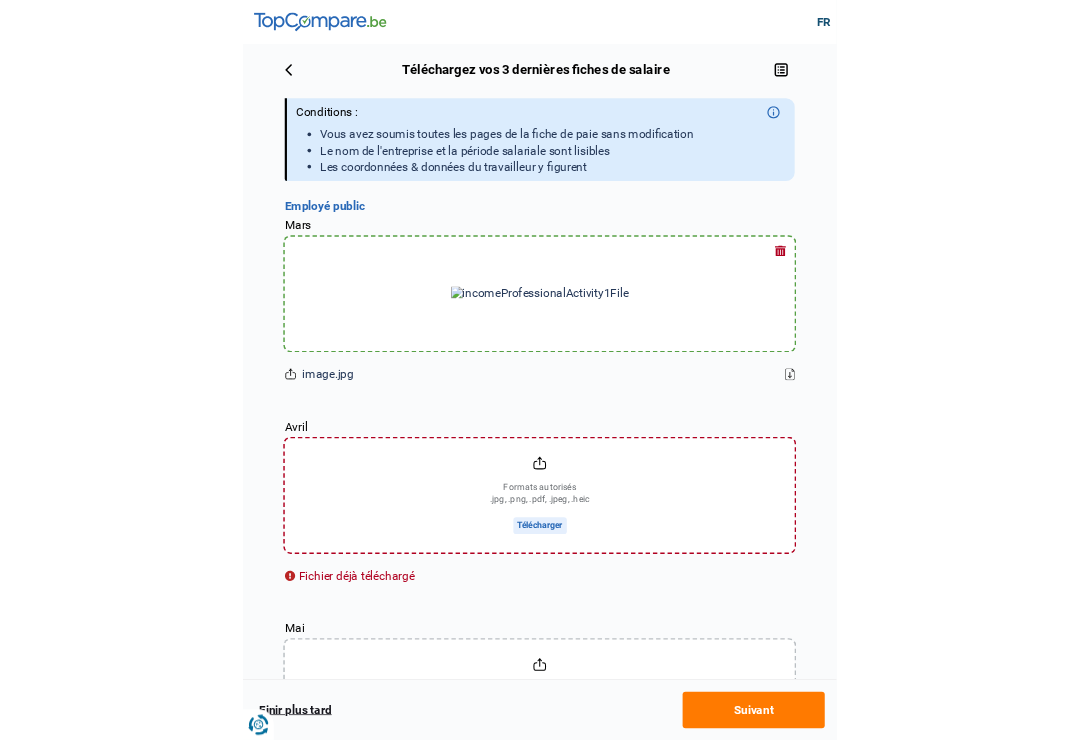 scroll, scrollTop: 221, scrollLeft: 0, axis: vertical 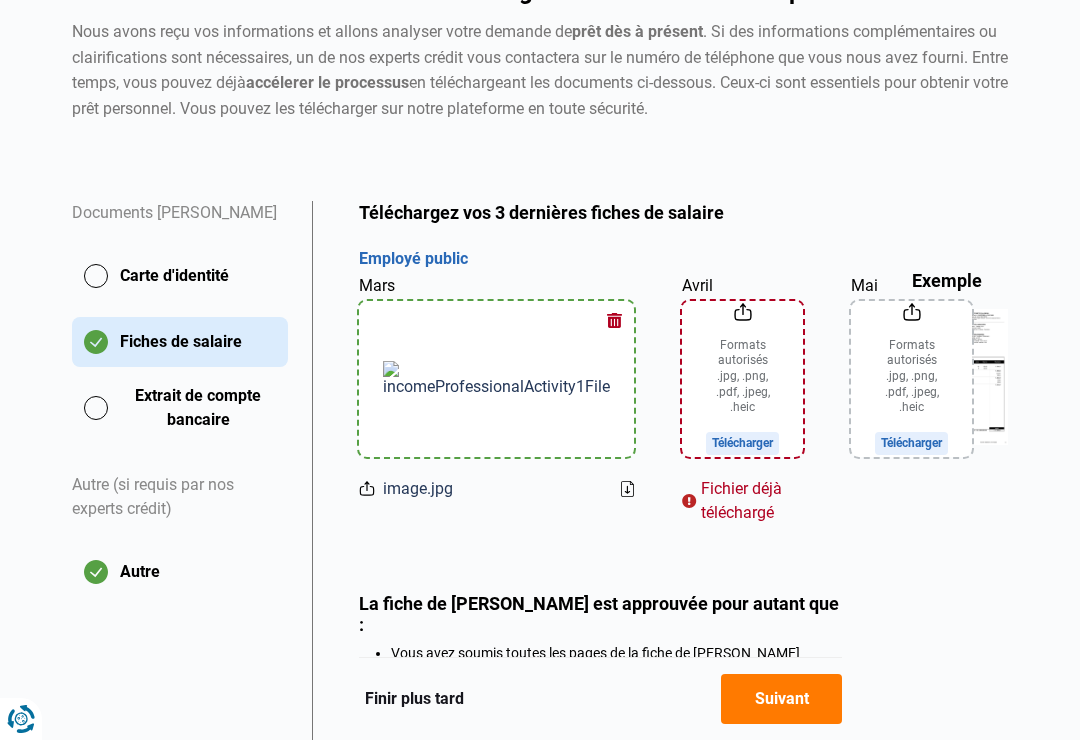 type on "C:\fakepath\image.jpg" 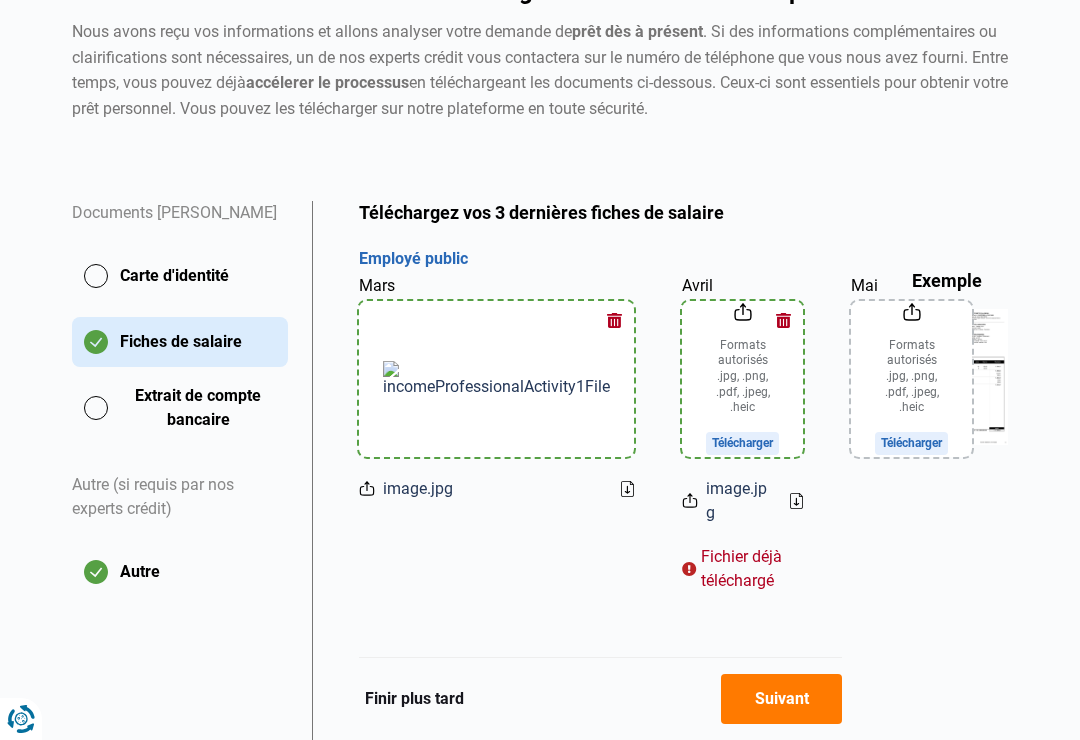 click 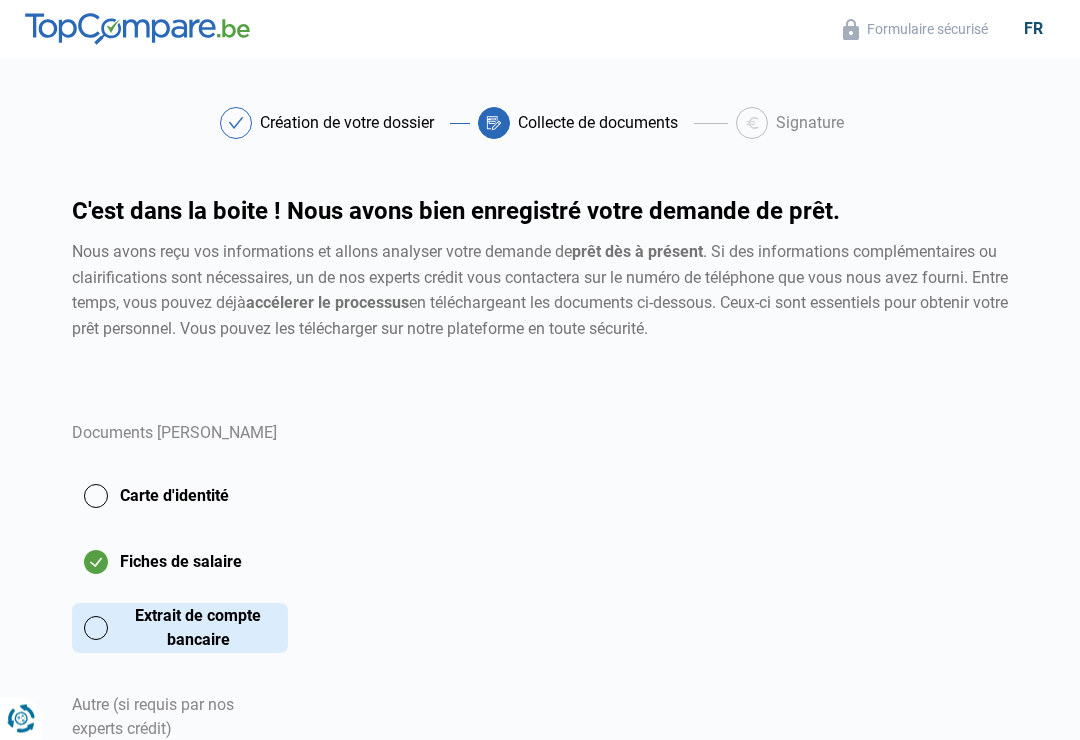 scroll, scrollTop: 0, scrollLeft: 0, axis: both 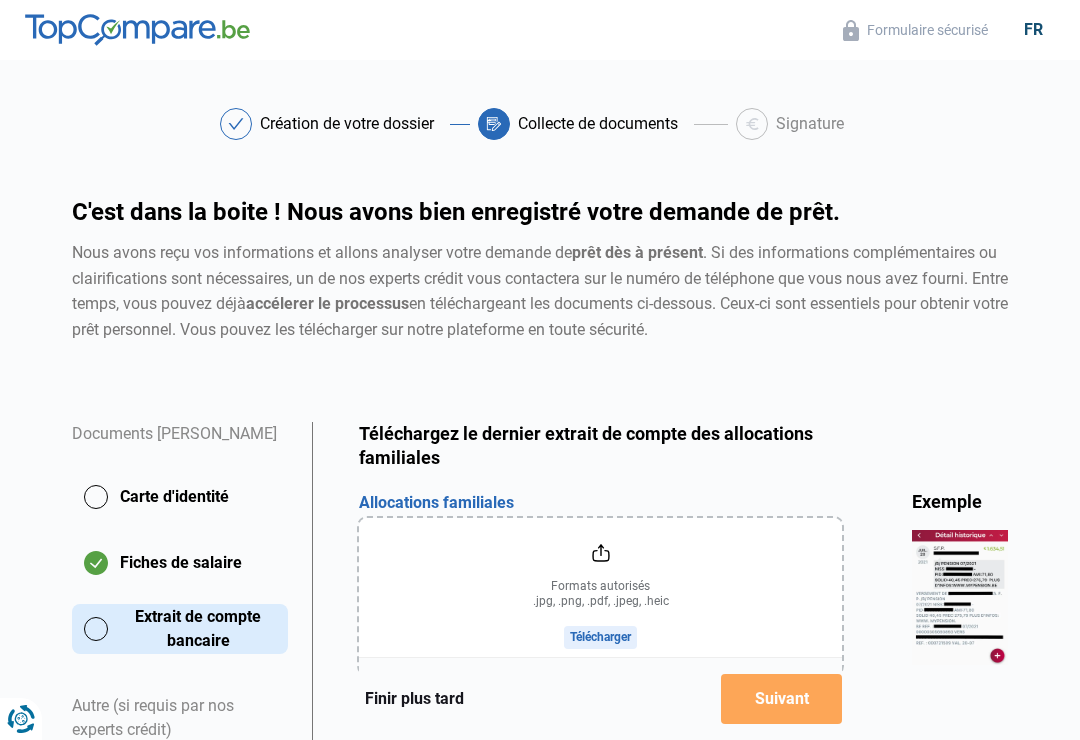 click on "Fiches de salaire" 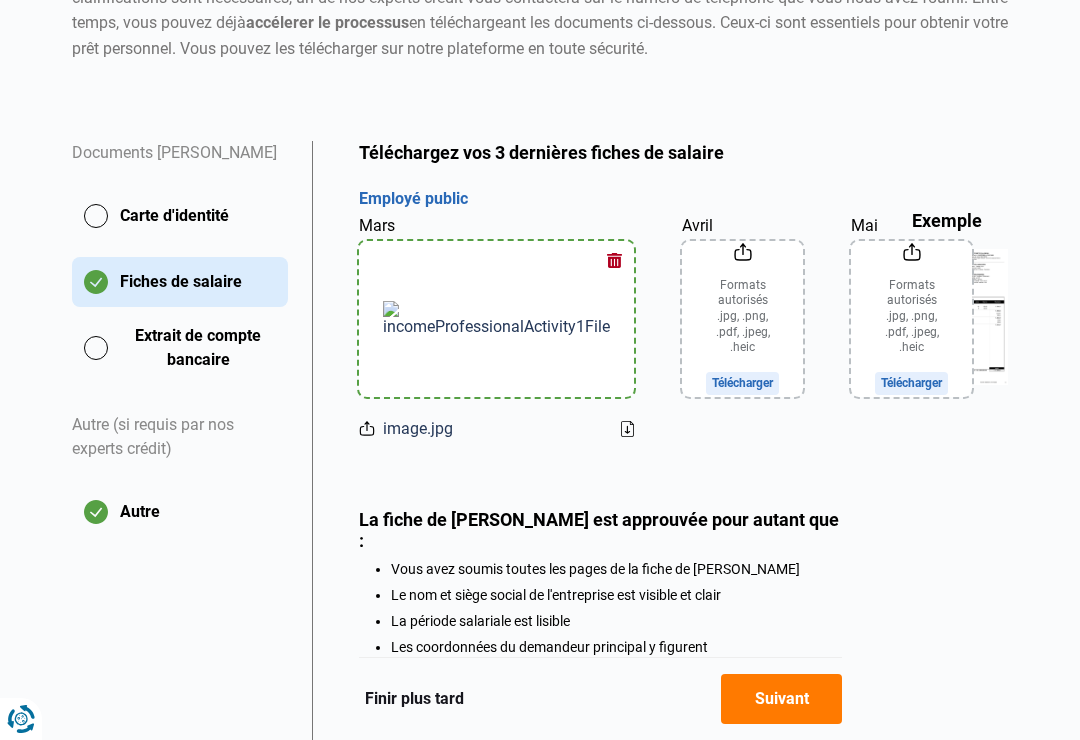 scroll, scrollTop: 280, scrollLeft: 0, axis: vertical 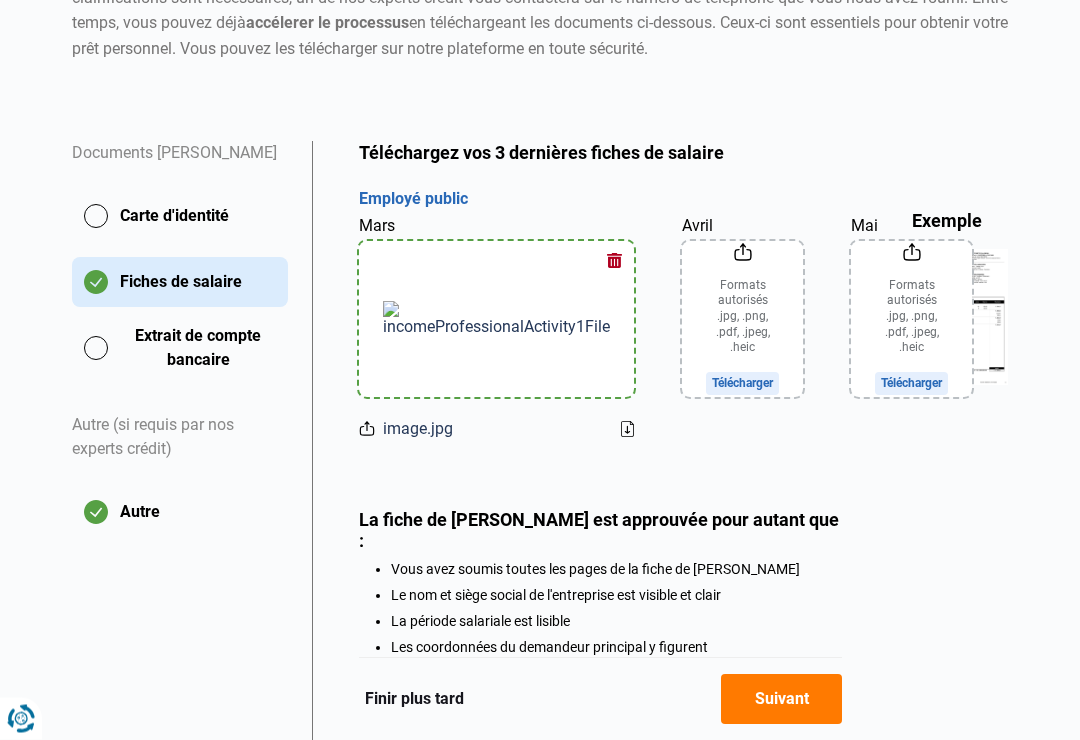 click on "image.jpg" at bounding box center [418, 430] 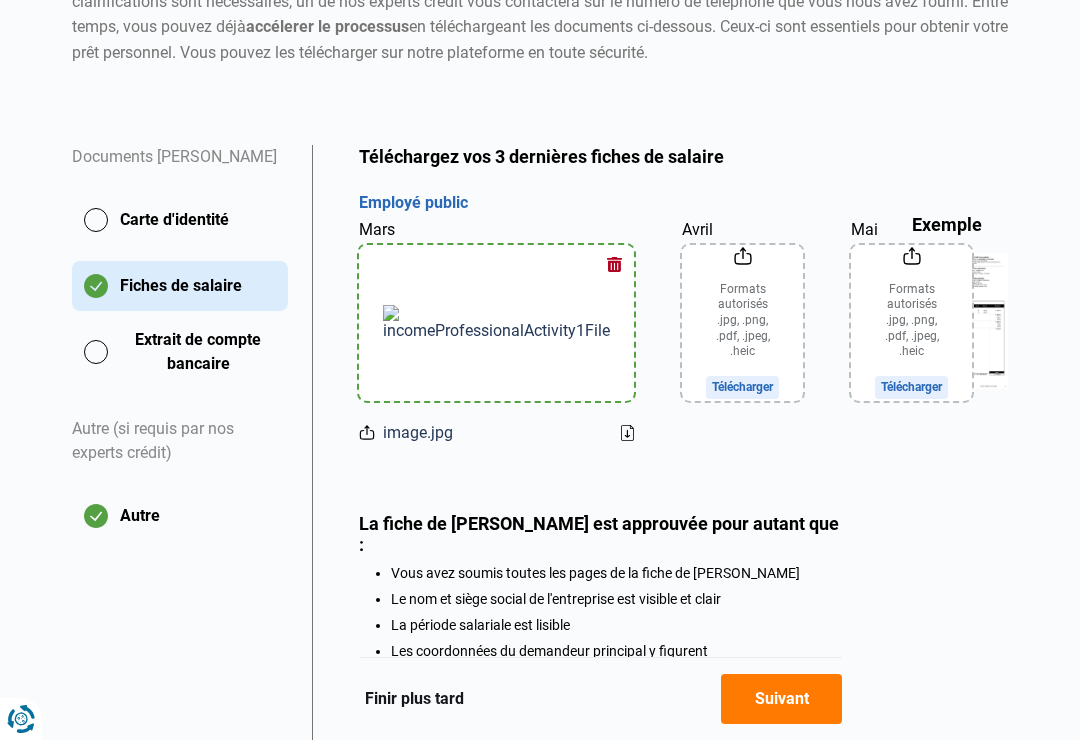 click 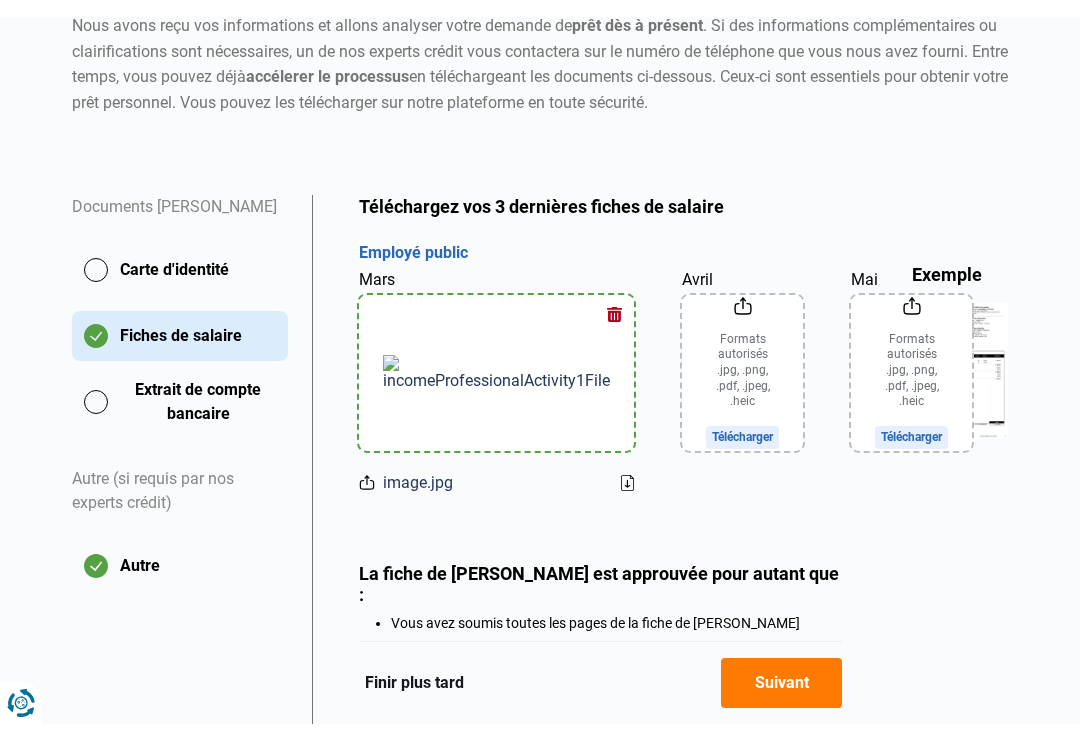 scroll, scrollTop: 276, scrollLeft: 0, axis: vertical 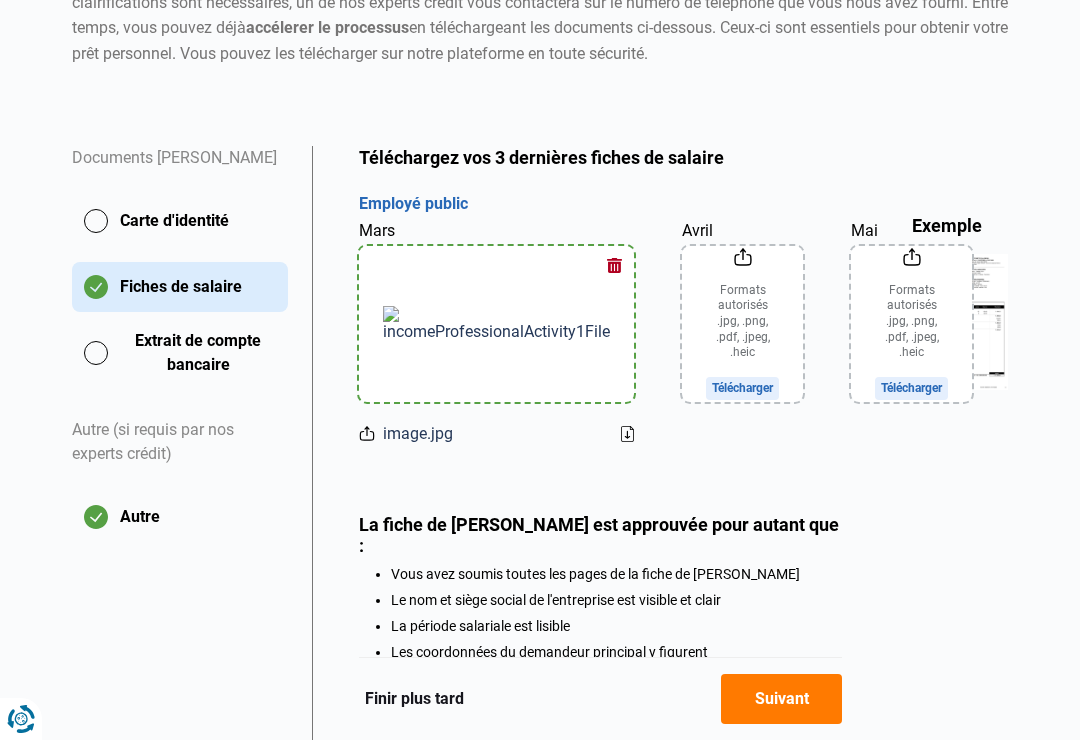 click on "Avril" 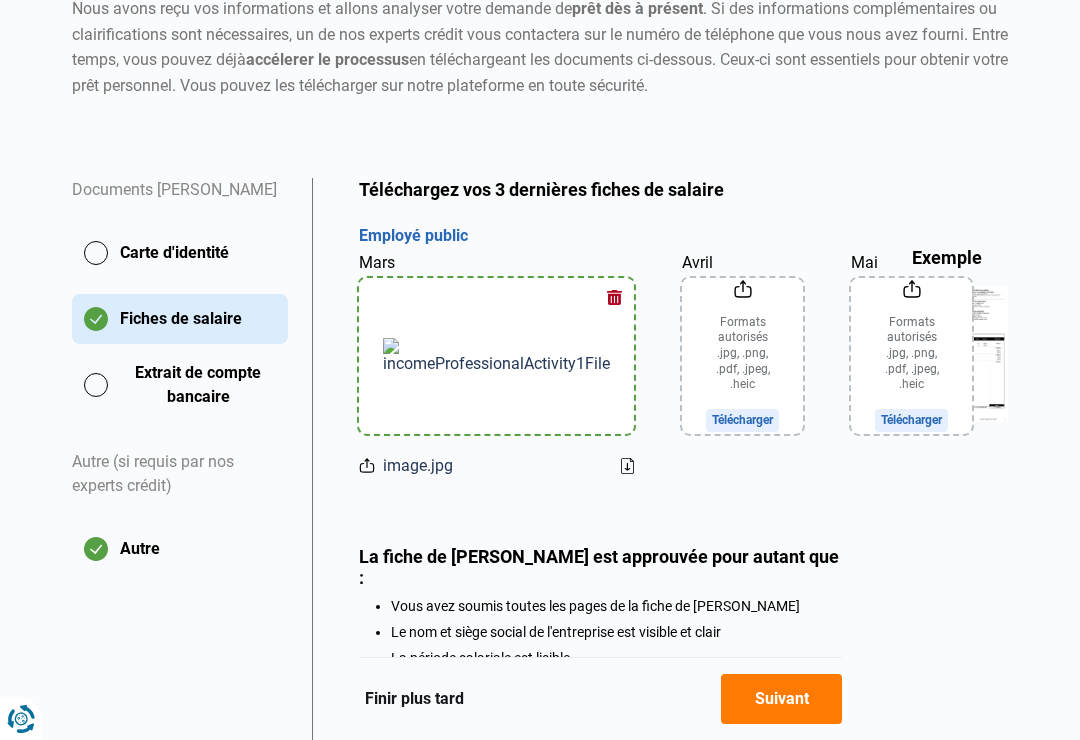 click on "Avril" 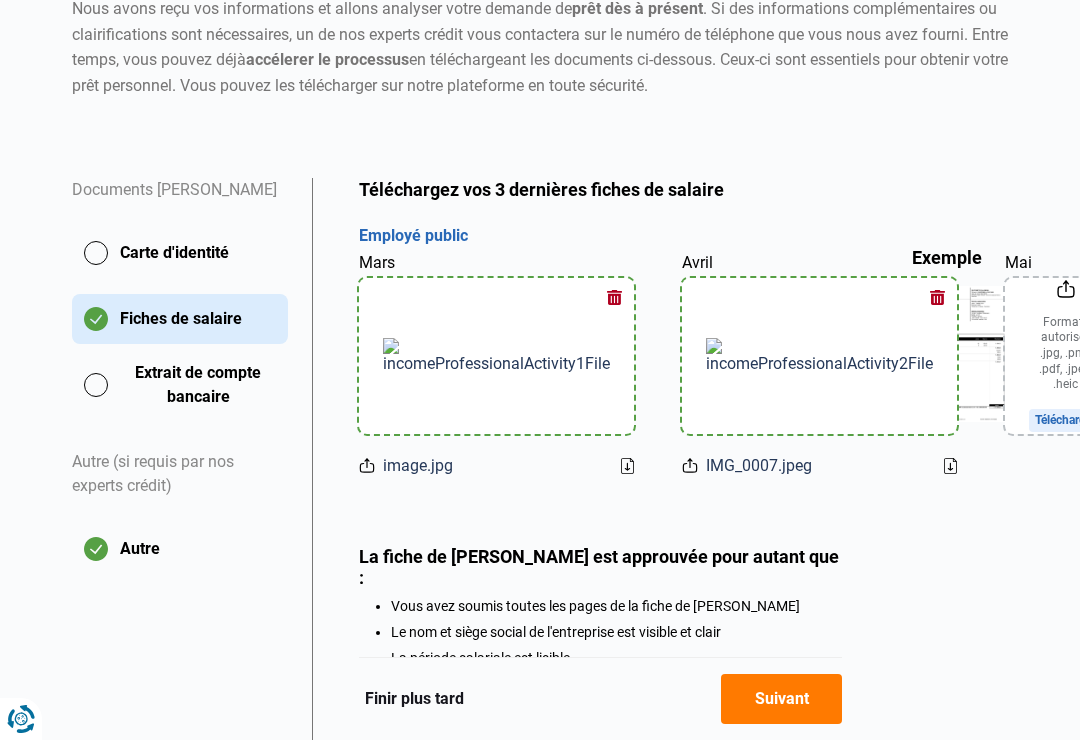 click on "Mai" 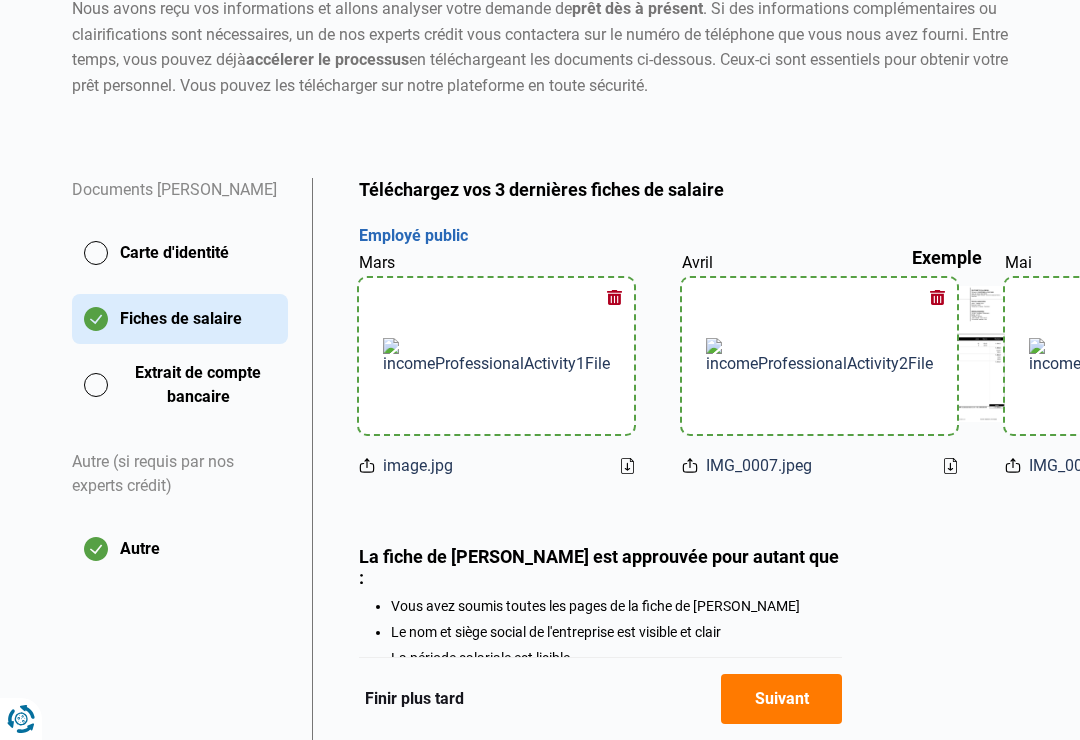 click 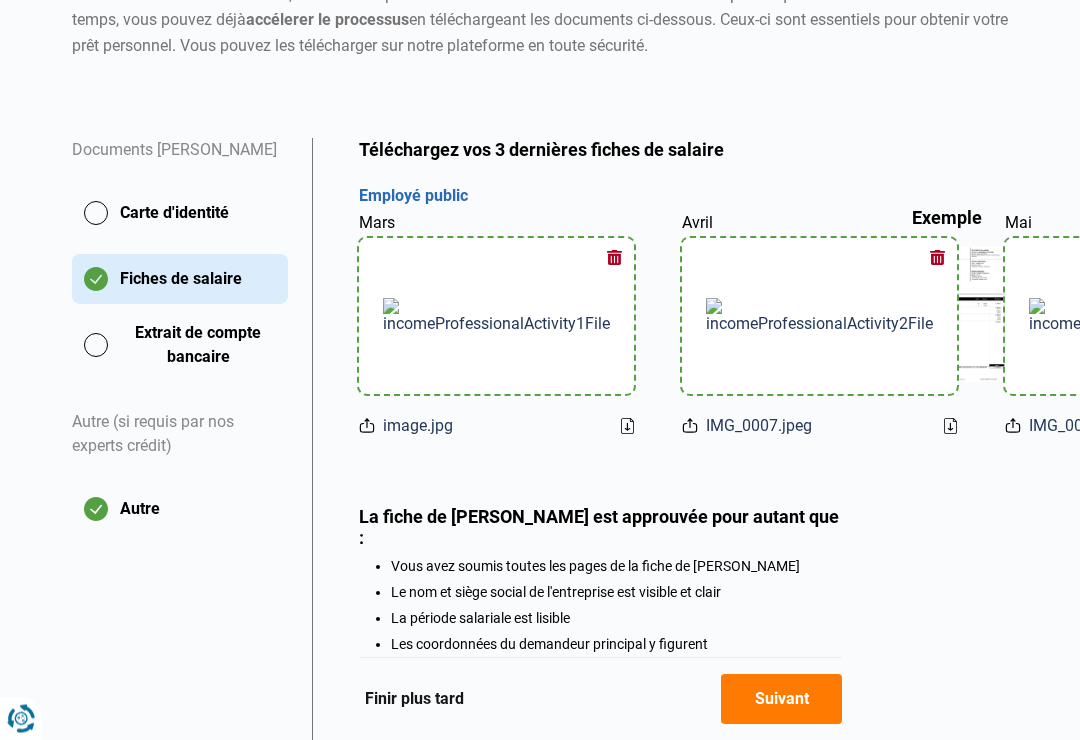 scroll, scrollTop: 272, scrollLeft: 0, axis: vertical 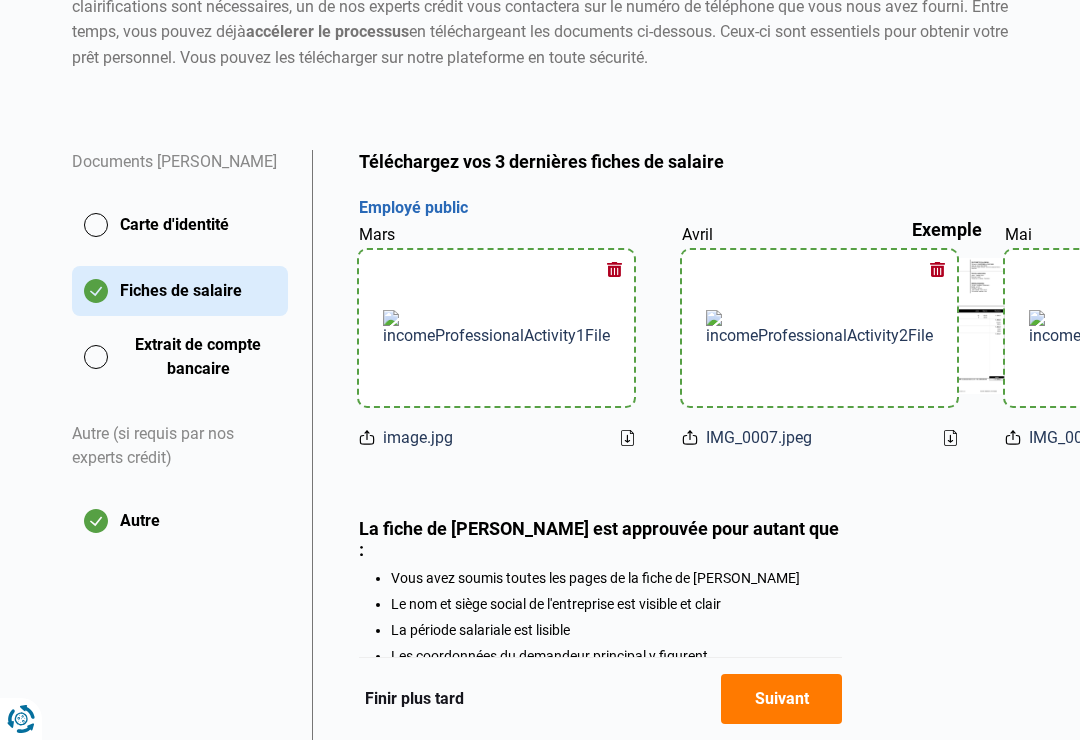 click on "Carte d'identité" 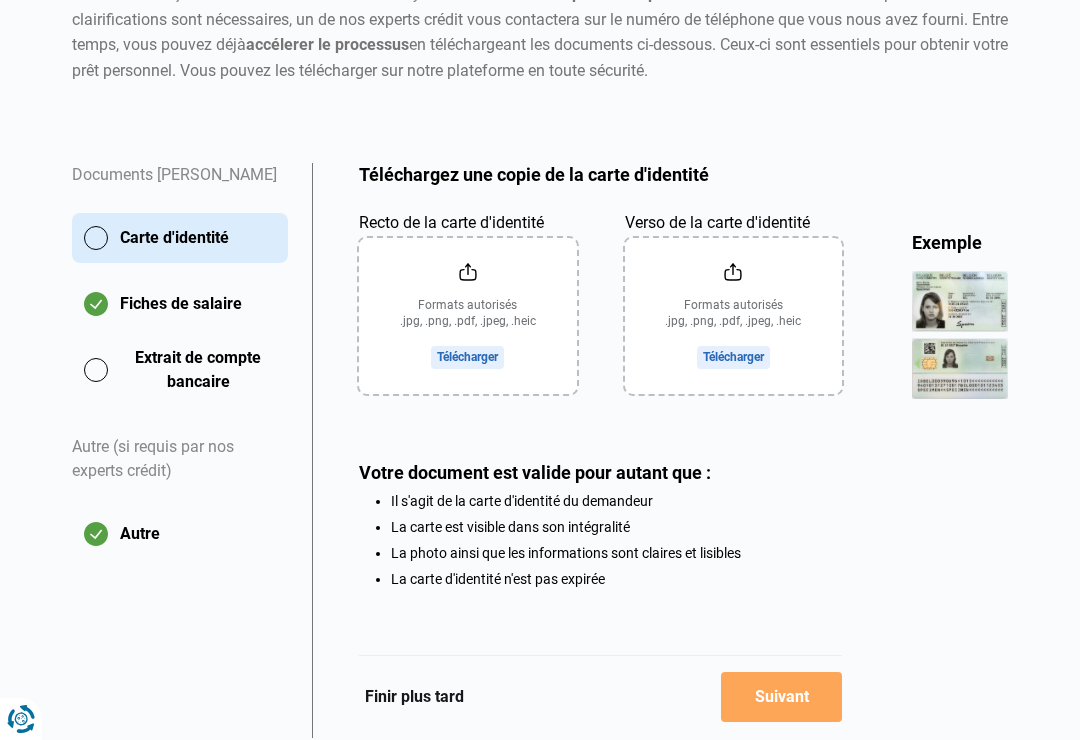 scroll, scrollTop: 295, scrollLeft: 0, axis: vertical 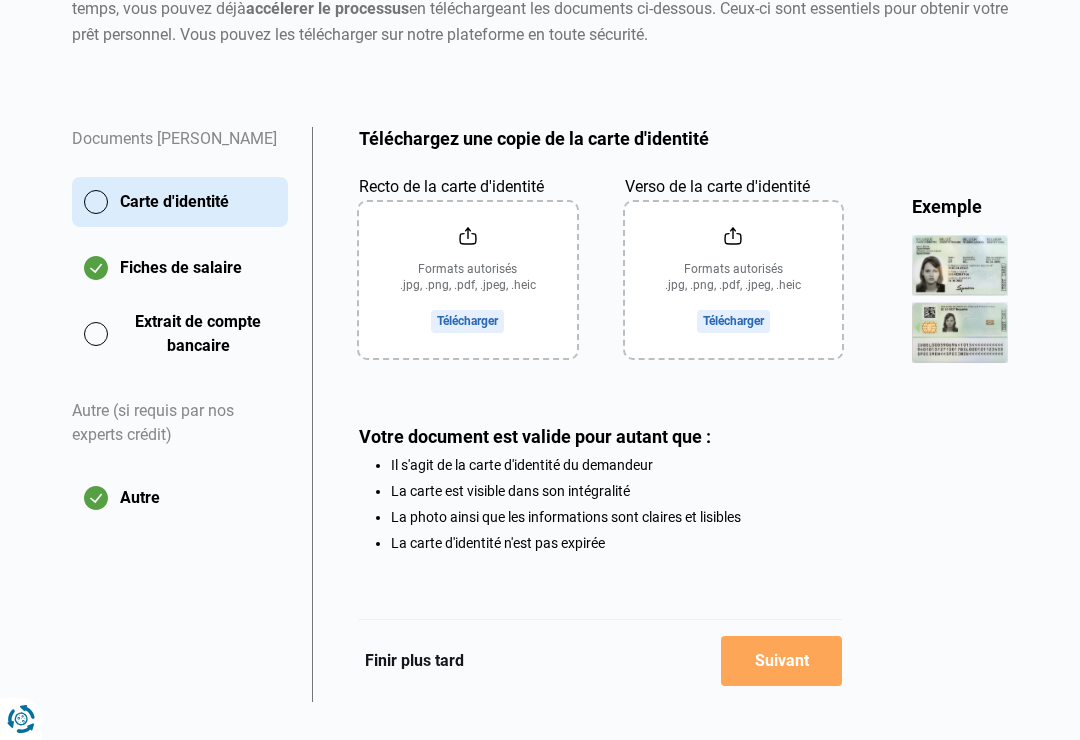 click on "Recto de la carte d'identité" 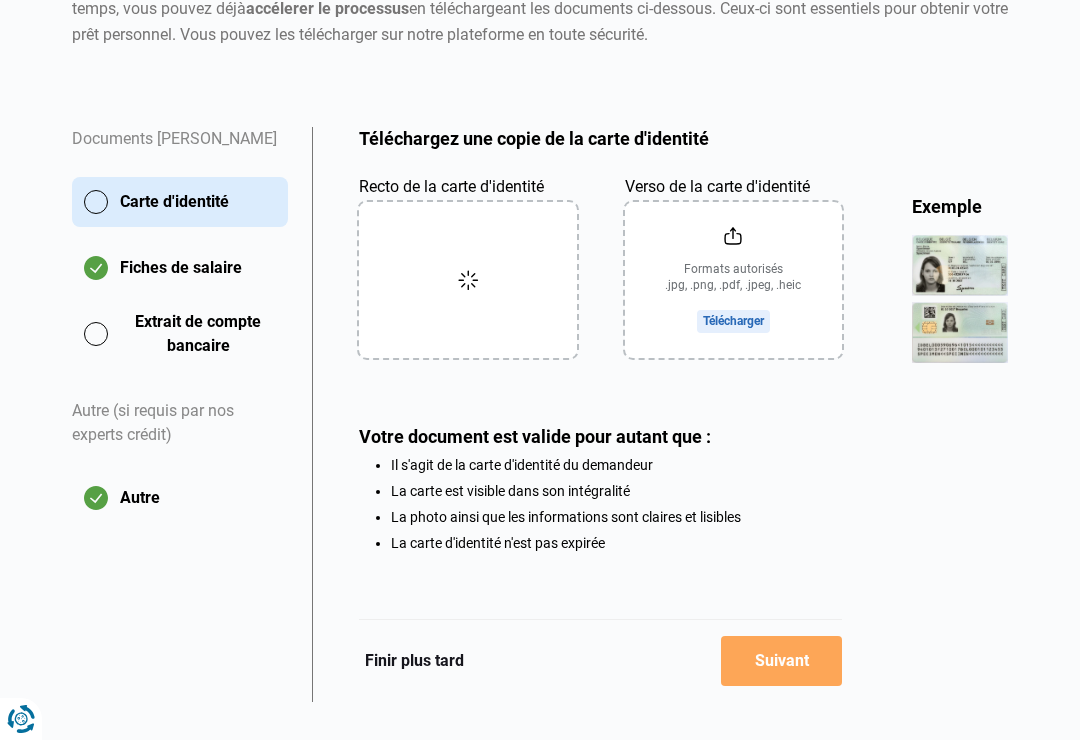 click on "Verso de la carte d'identité" 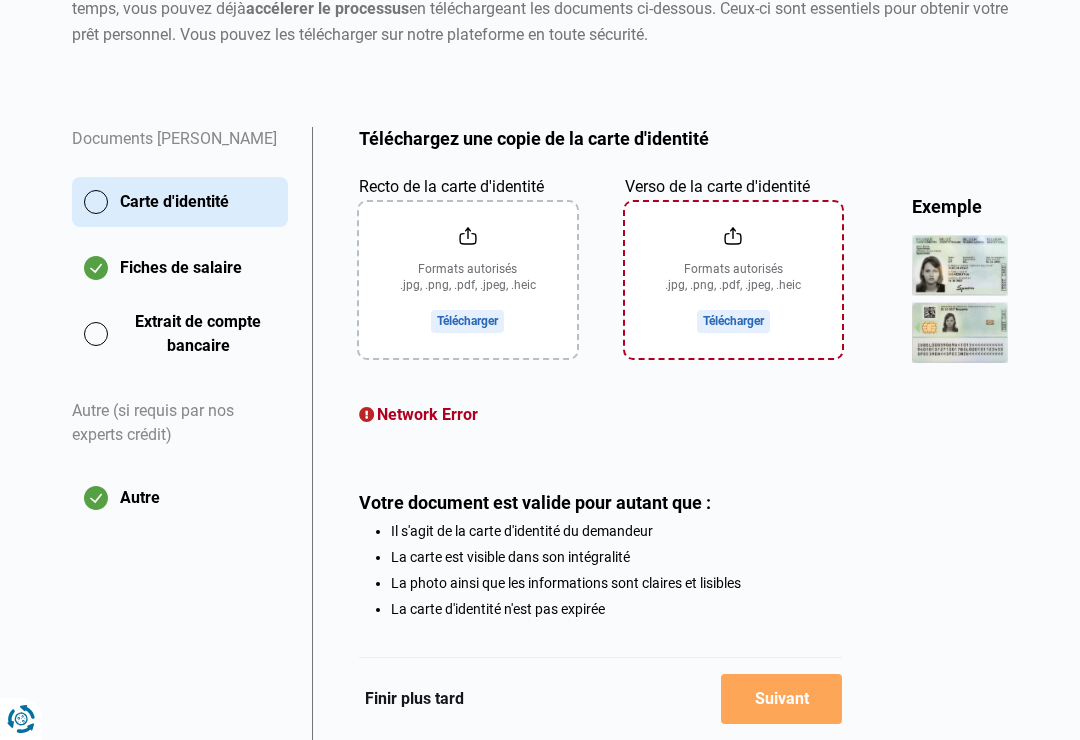 click on "Verso de la carte d'identité" 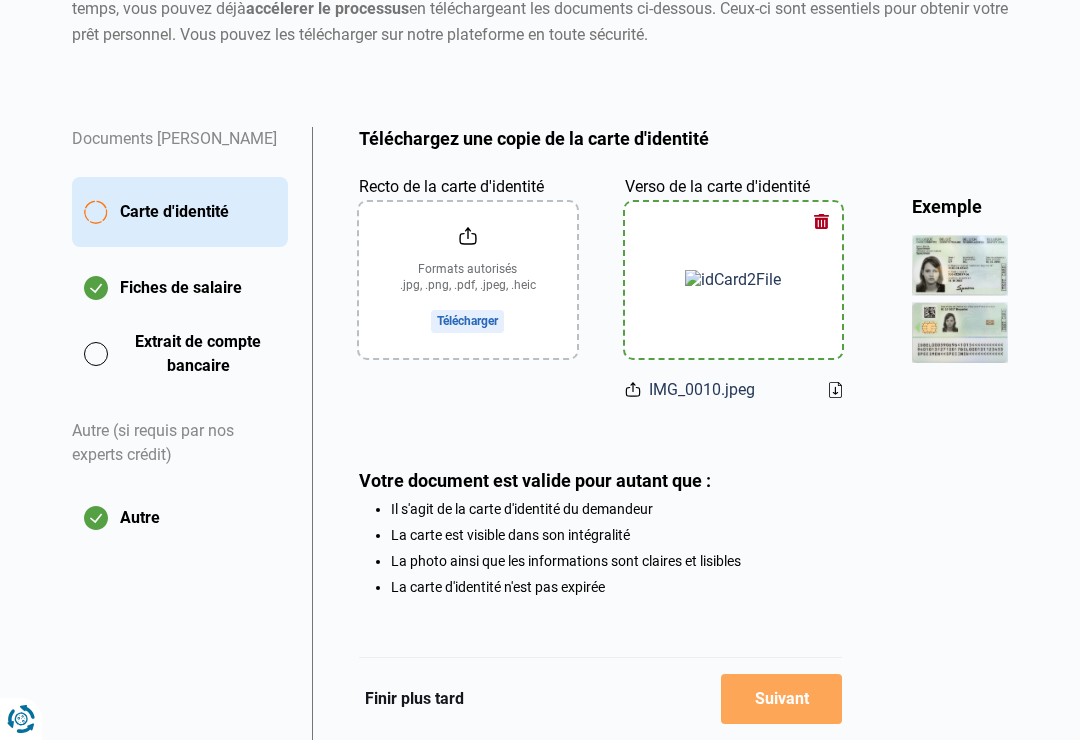 click on "Recto de la carte d'identité" 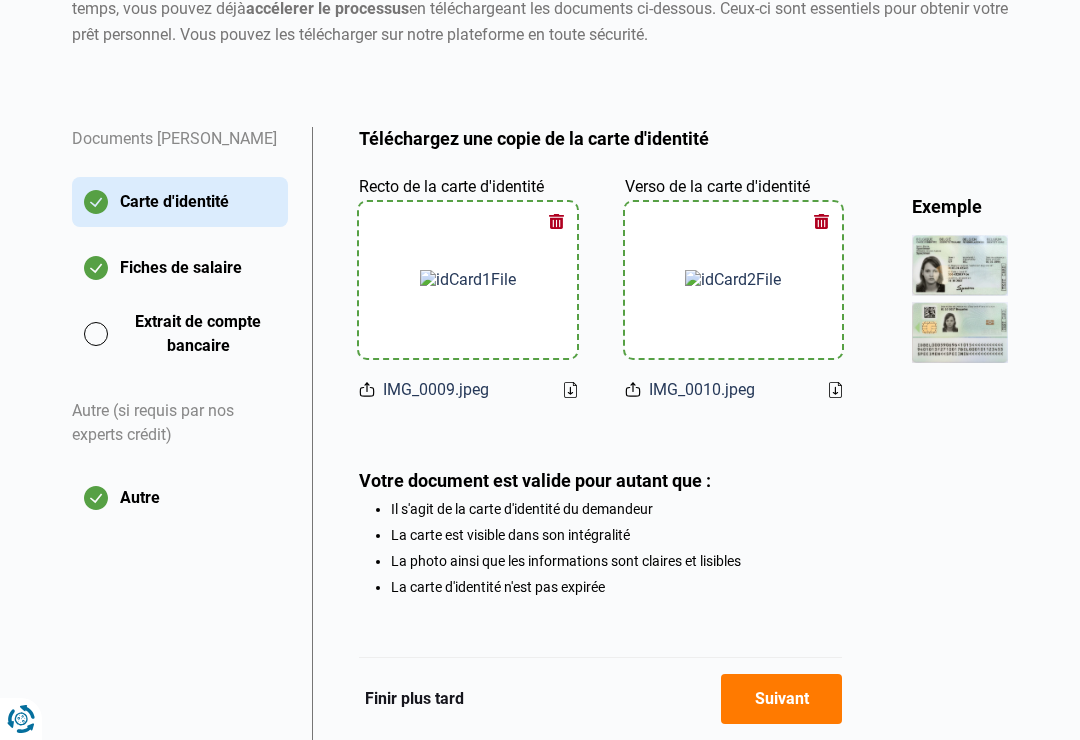 click on "Extrait de compte bancaire" 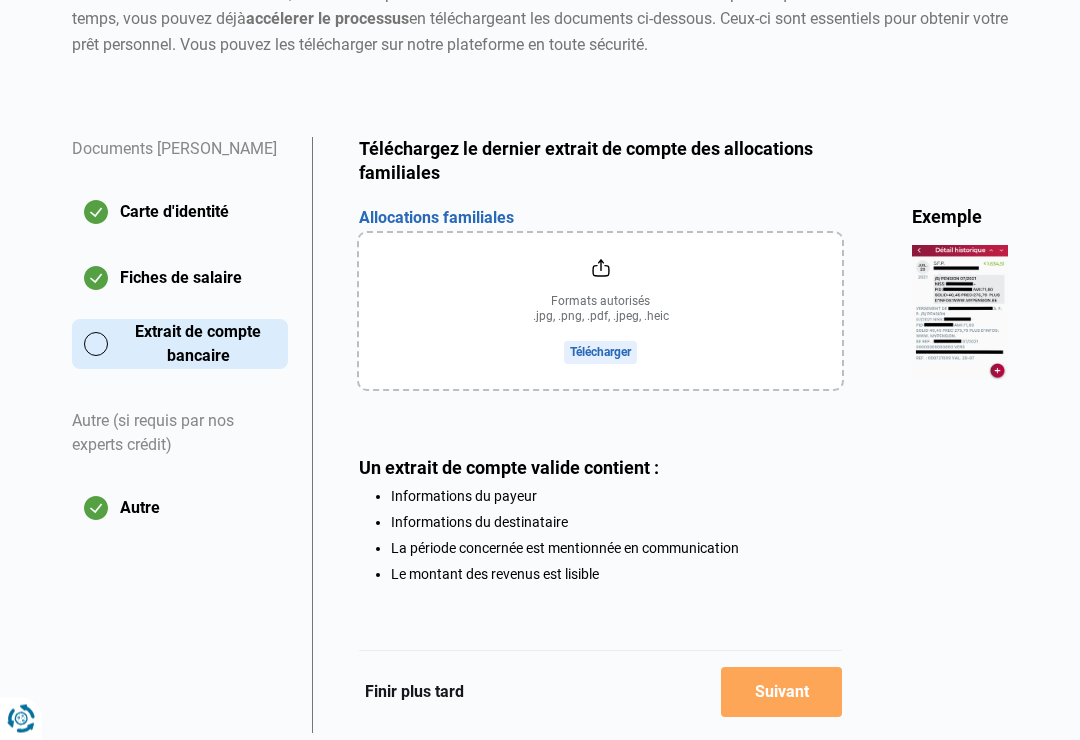 scroll, scrollTop: 315, scrollLeft: 0, axis: vertical 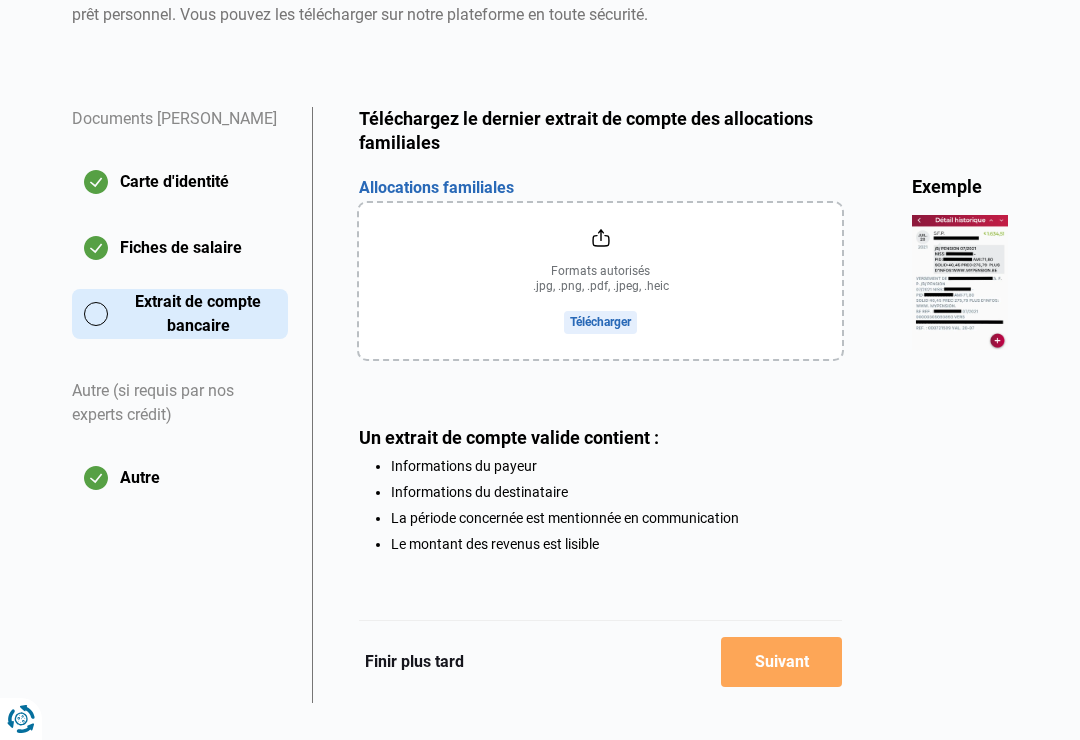 click 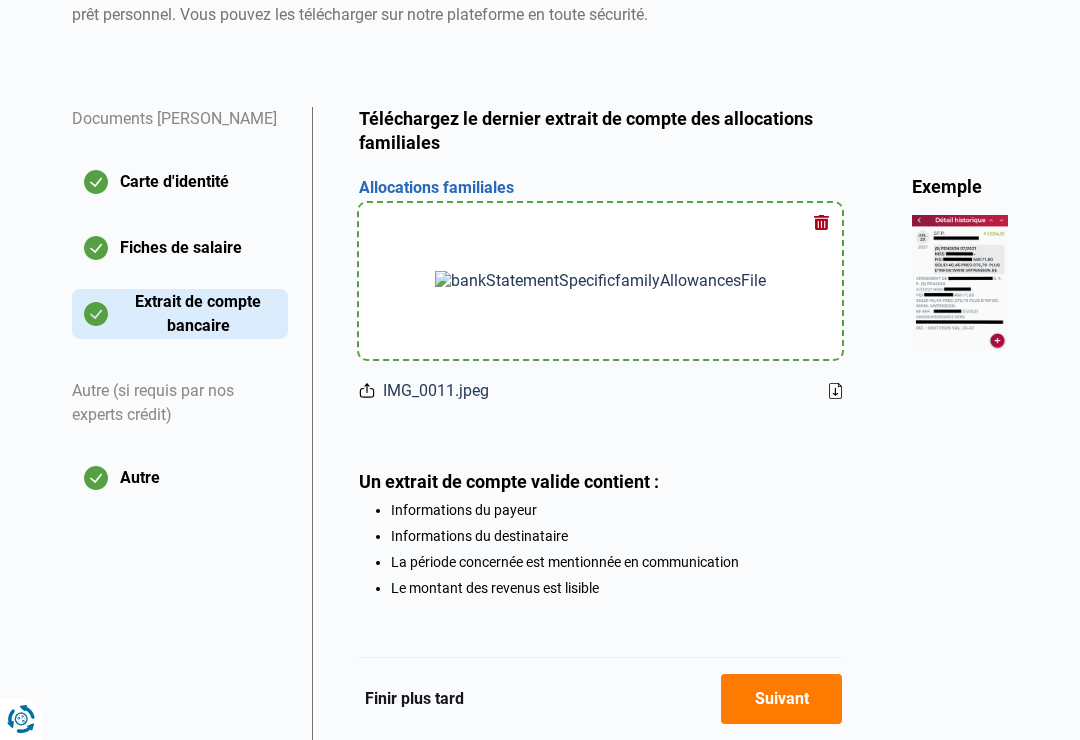 click on "Suivant" 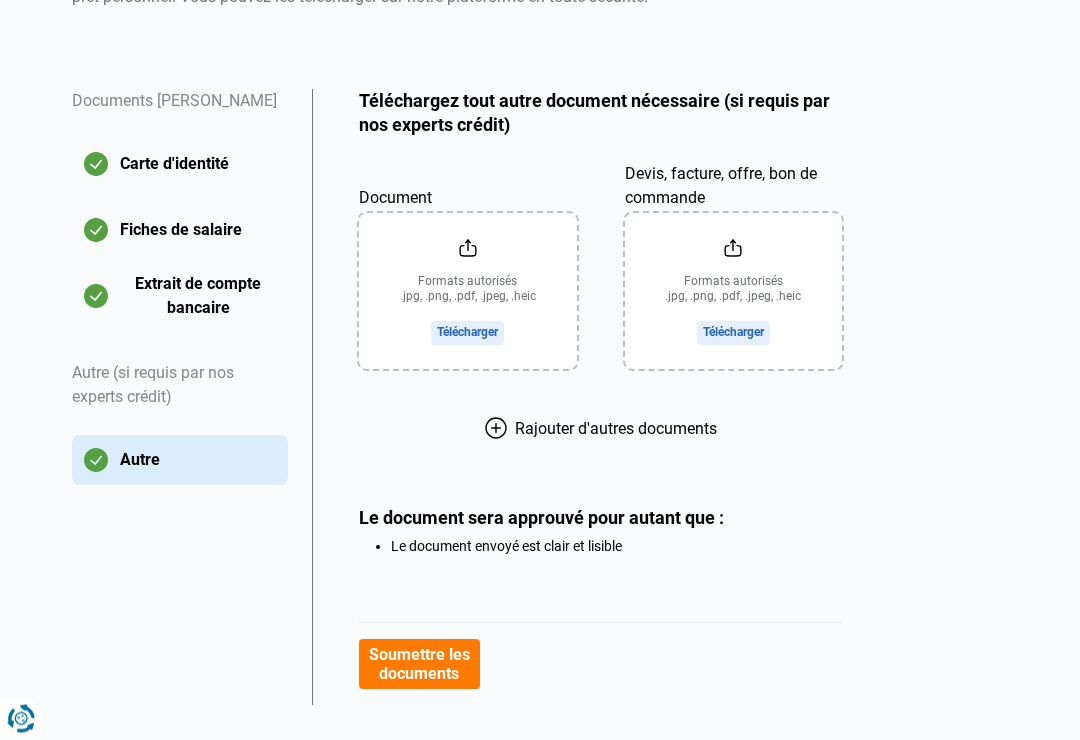 scroll, scrollTop: 333, scrollLeft: 0, axis: vertical 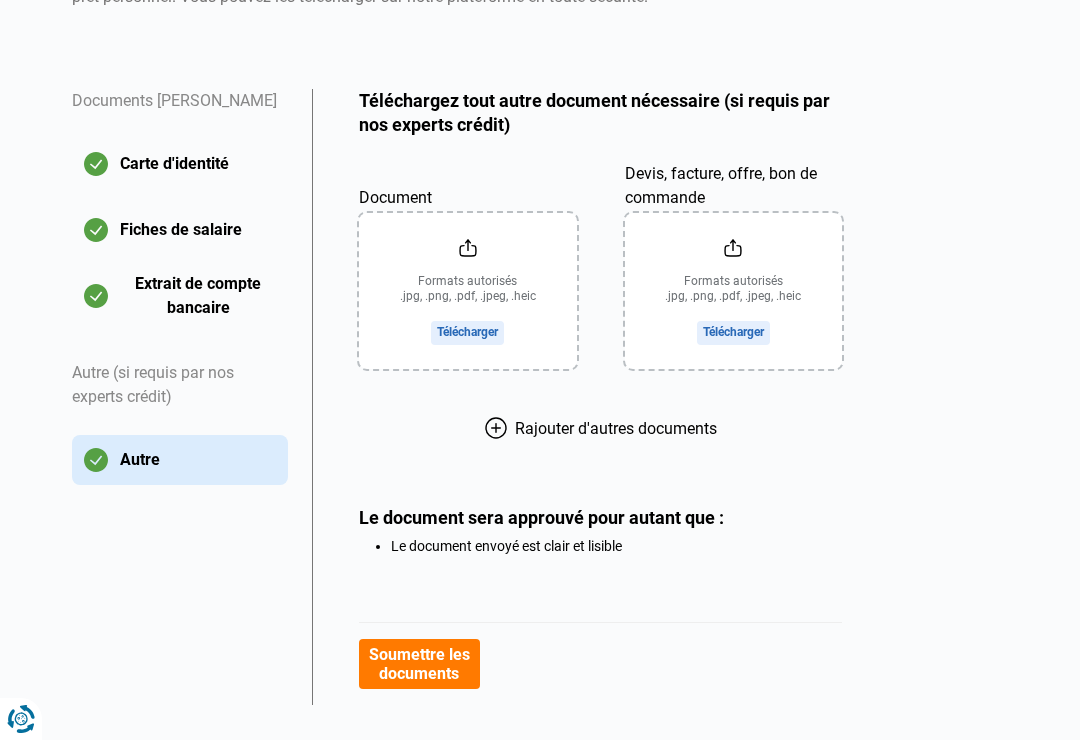click on "Autre" 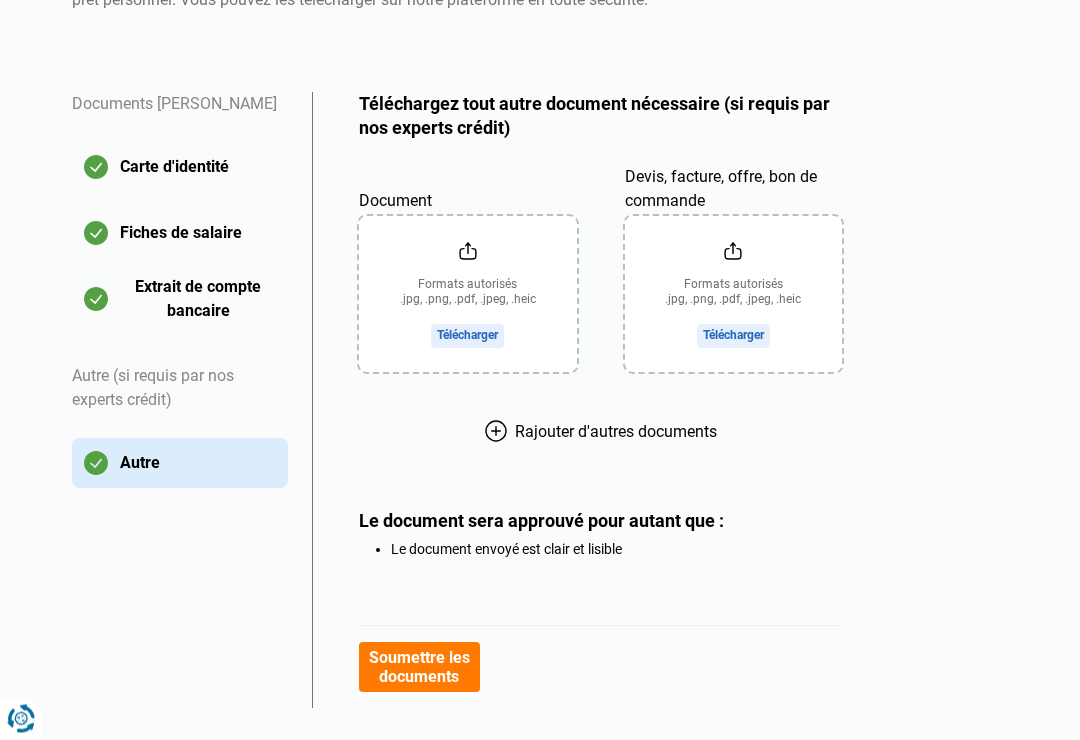 scroll, scrollTop: 333, scrollLeft: 0, axis: vertical 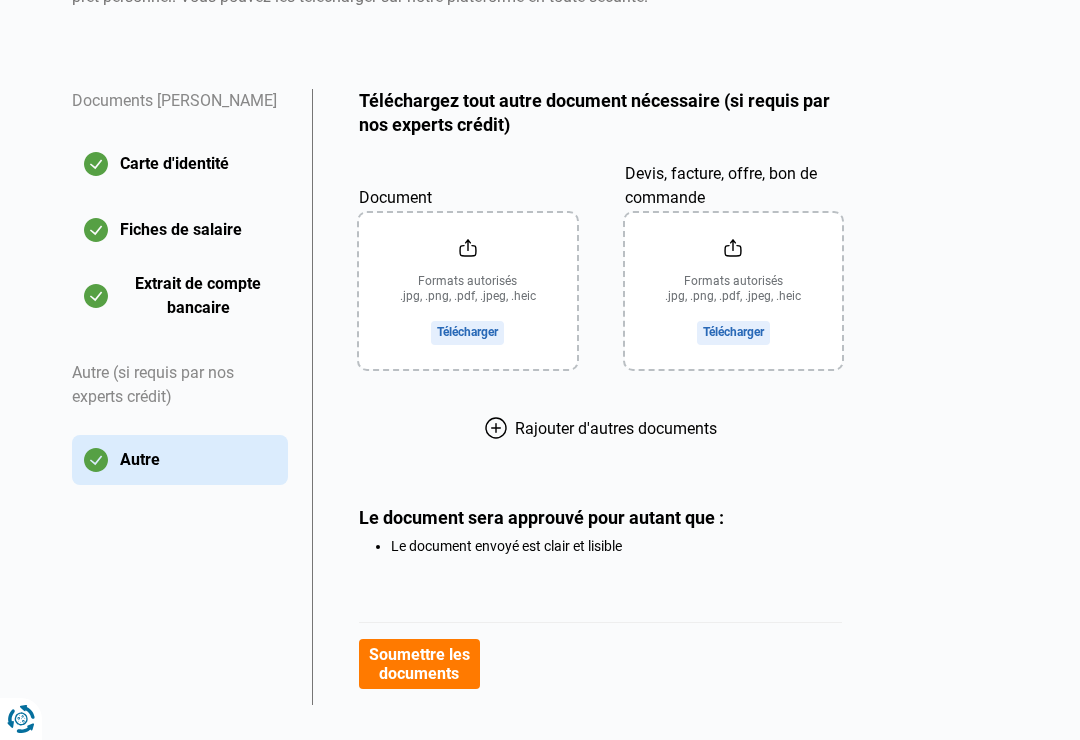 click on "Autre" 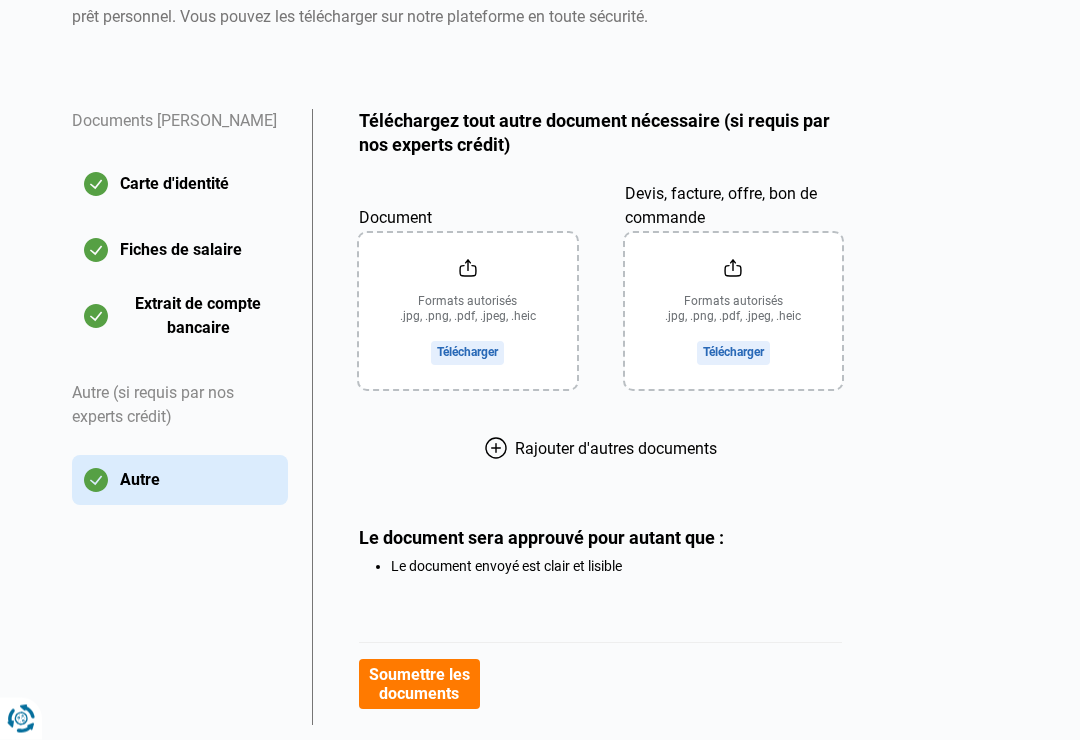 scroll, scrollTop: 333, scrollLeft: 0, axis: vertical 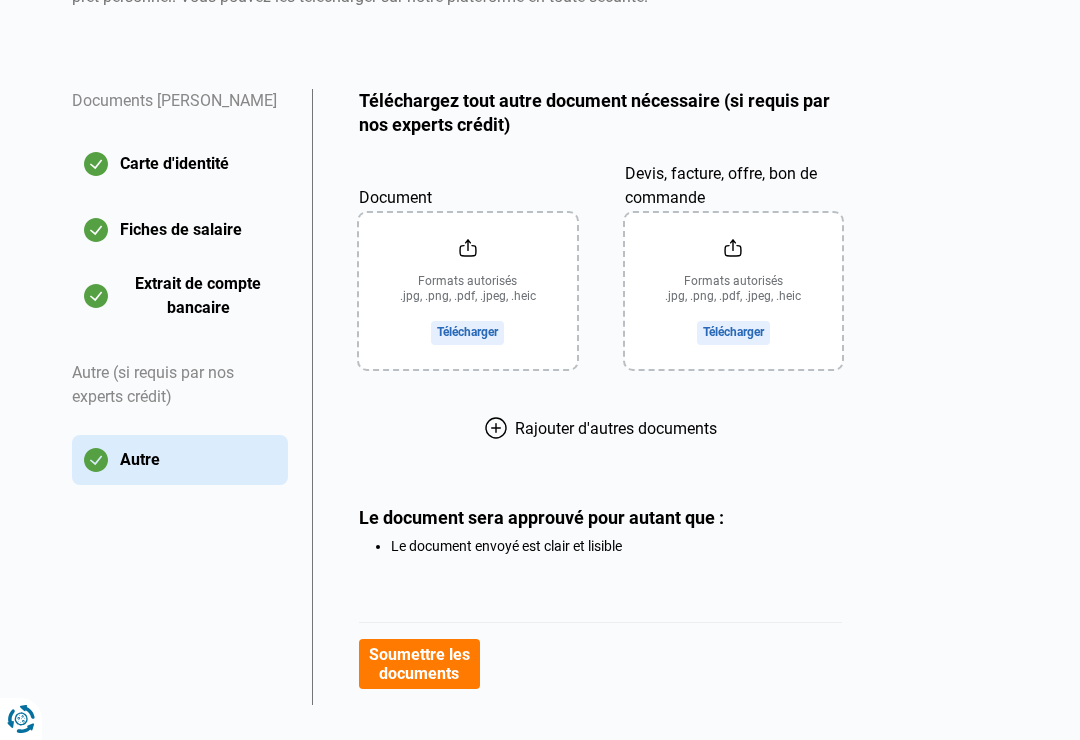 click on "Extrait de compte bancaire" 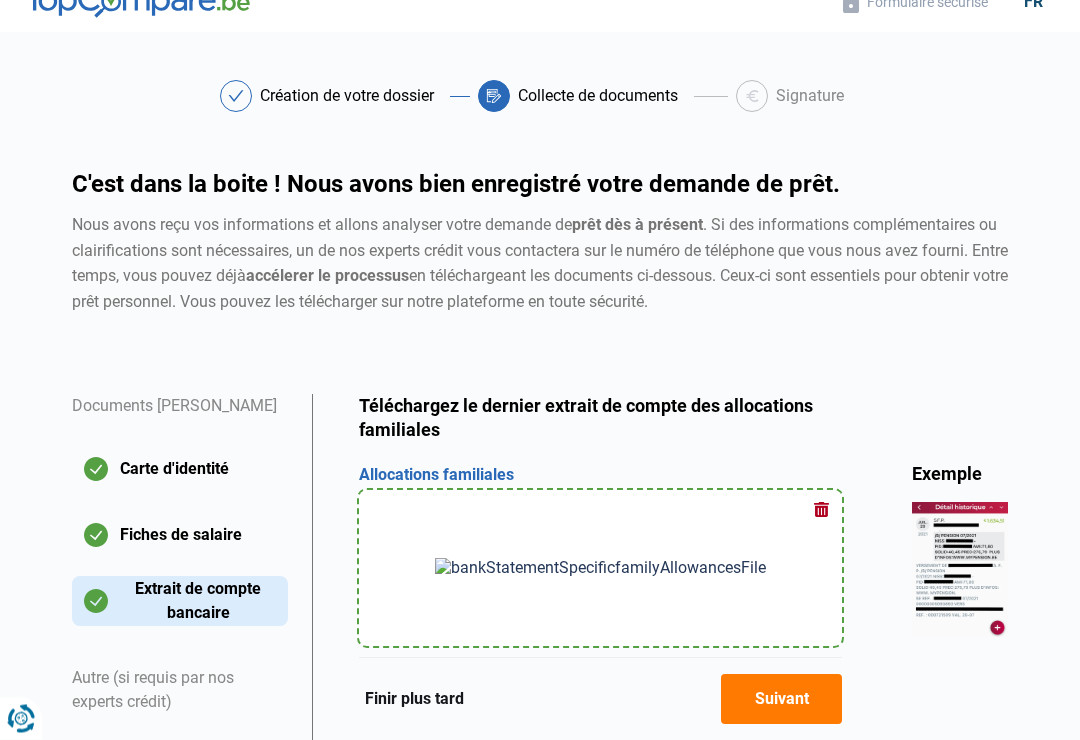 scroll, scrollTop: 0, scrollLeft: 0, axis: both 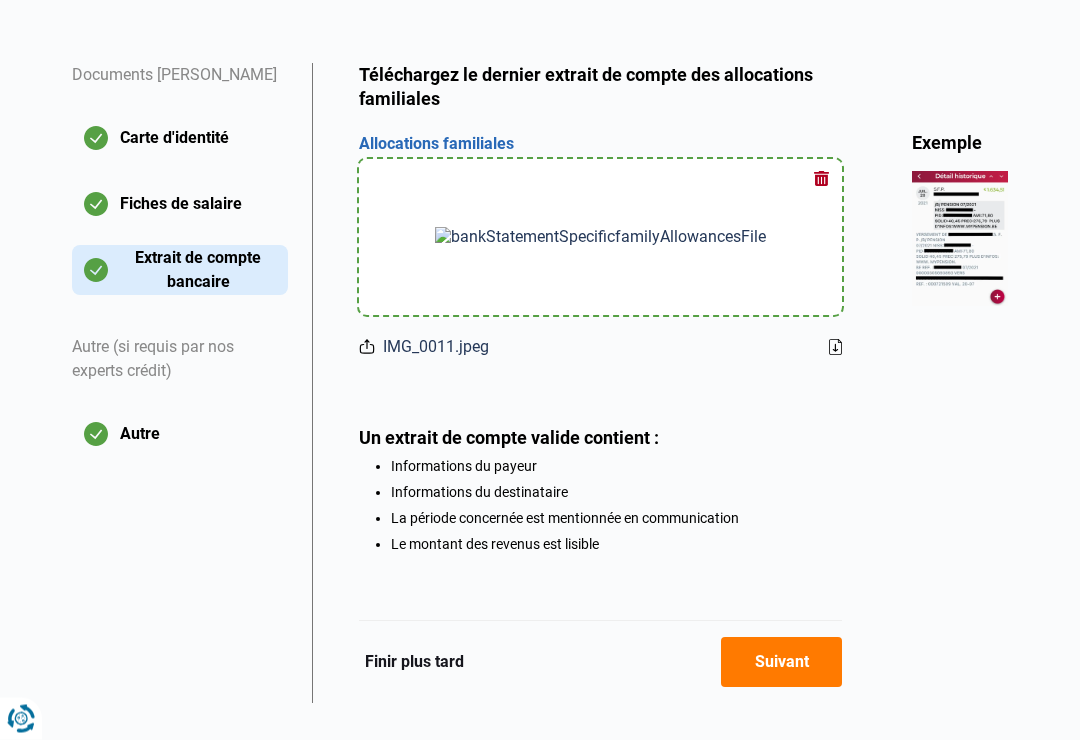click on "Autre" 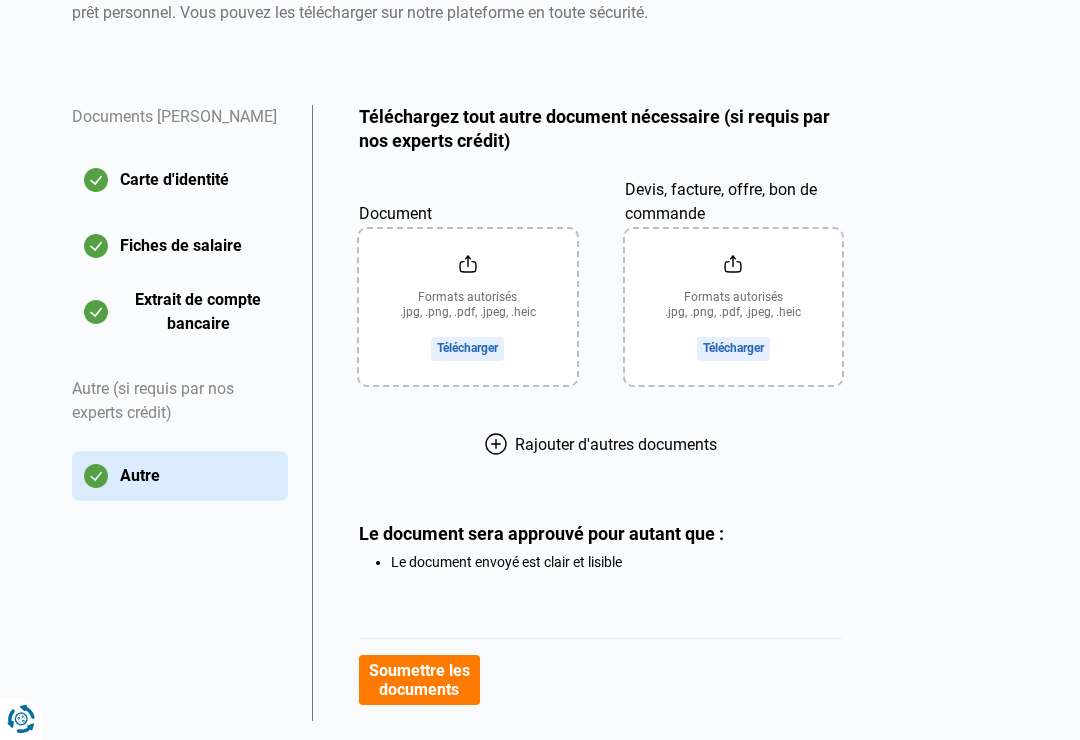 scroll, scrollTop: 333, scrollLeft: 0, axis: vertical 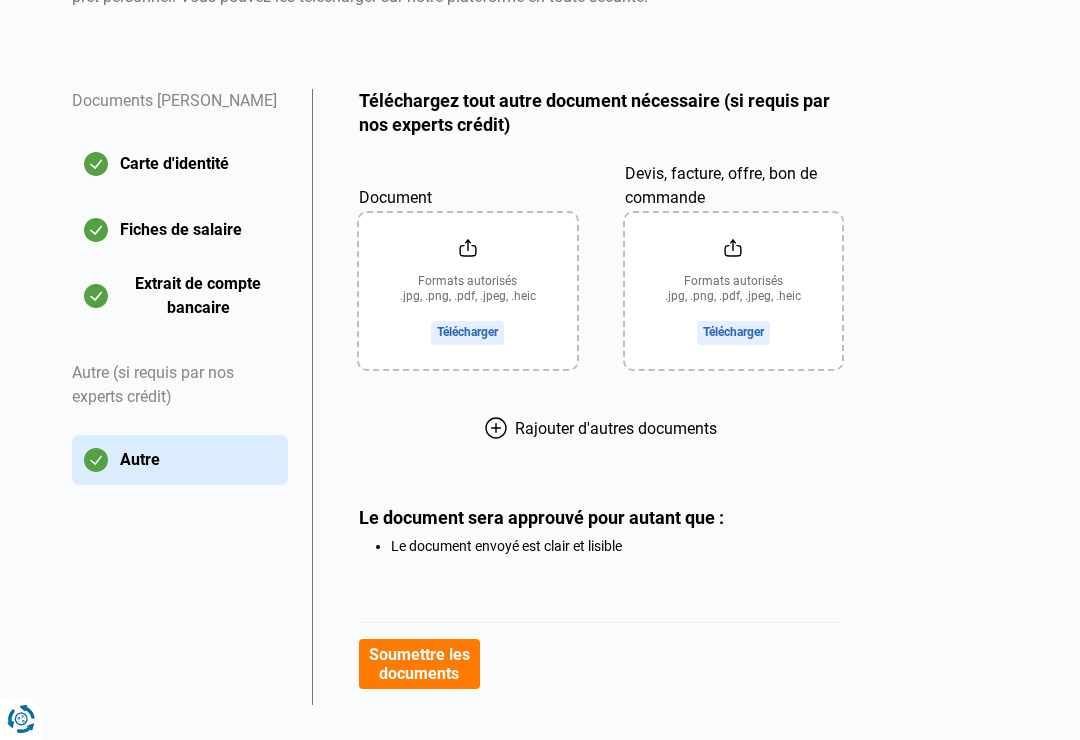 click on "Soumettre les documents" at bounding box center (419, 664) 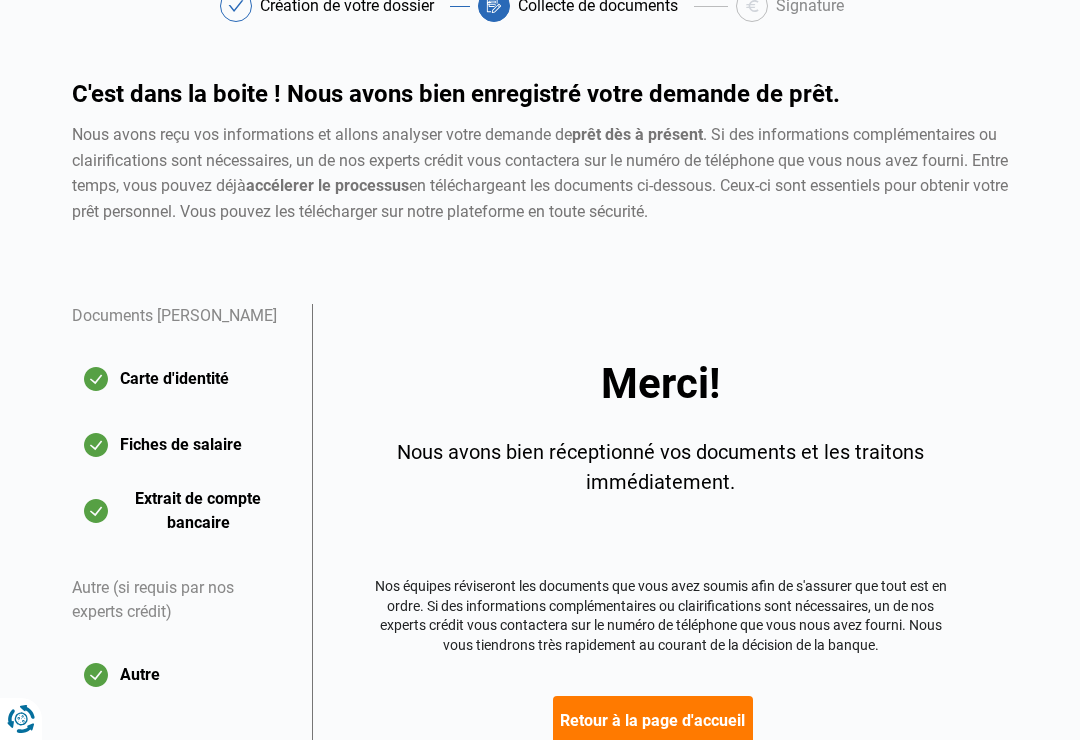 scroll, scrollTop: 117, scrollLeft: 0, axis: vertical 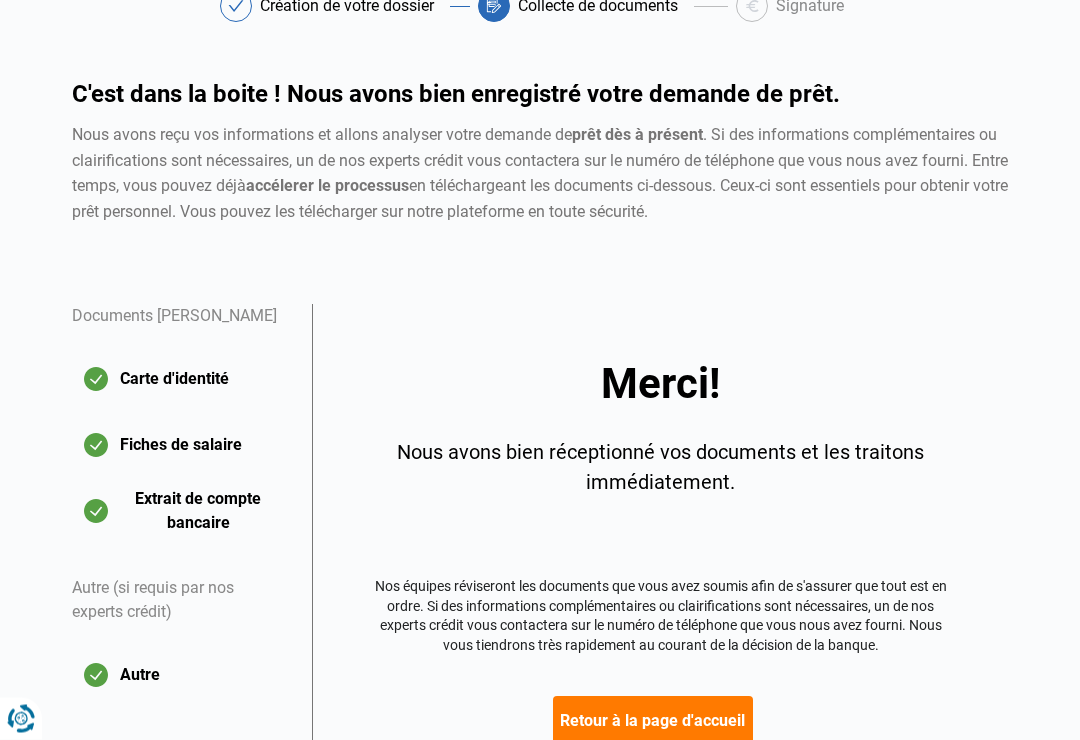 click on "Retour à la page d'accueil" at bounding box center (653, 722) 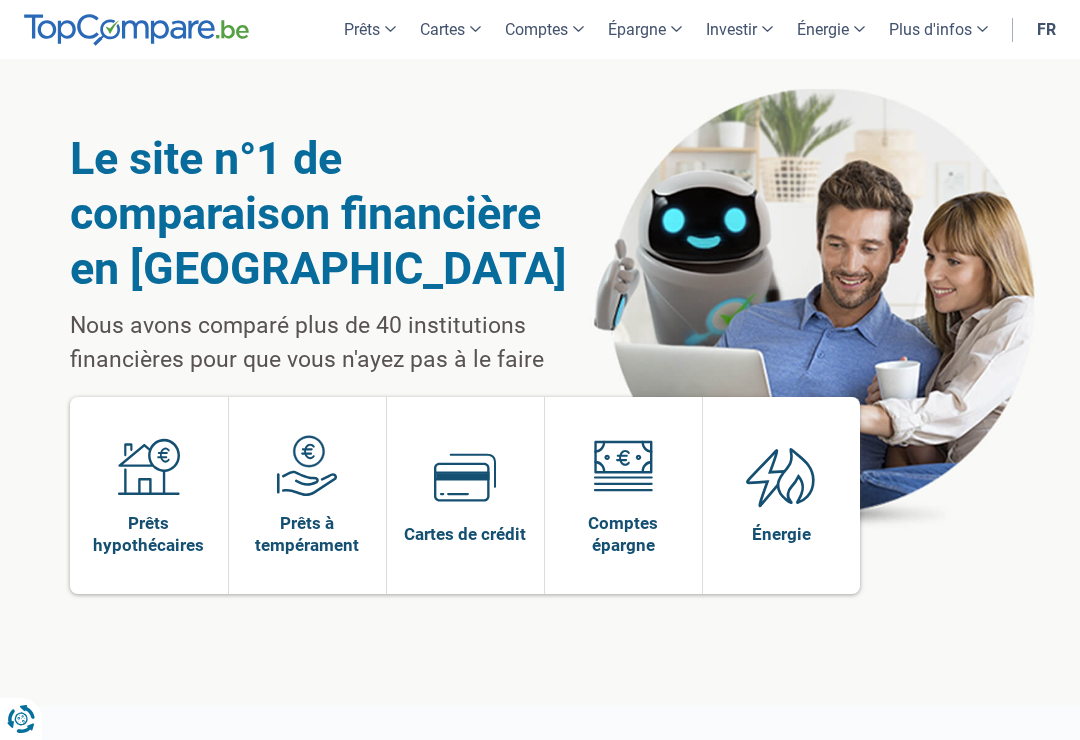 scroll, scrollTop: 0, scrollLeft: 0, axis: both 